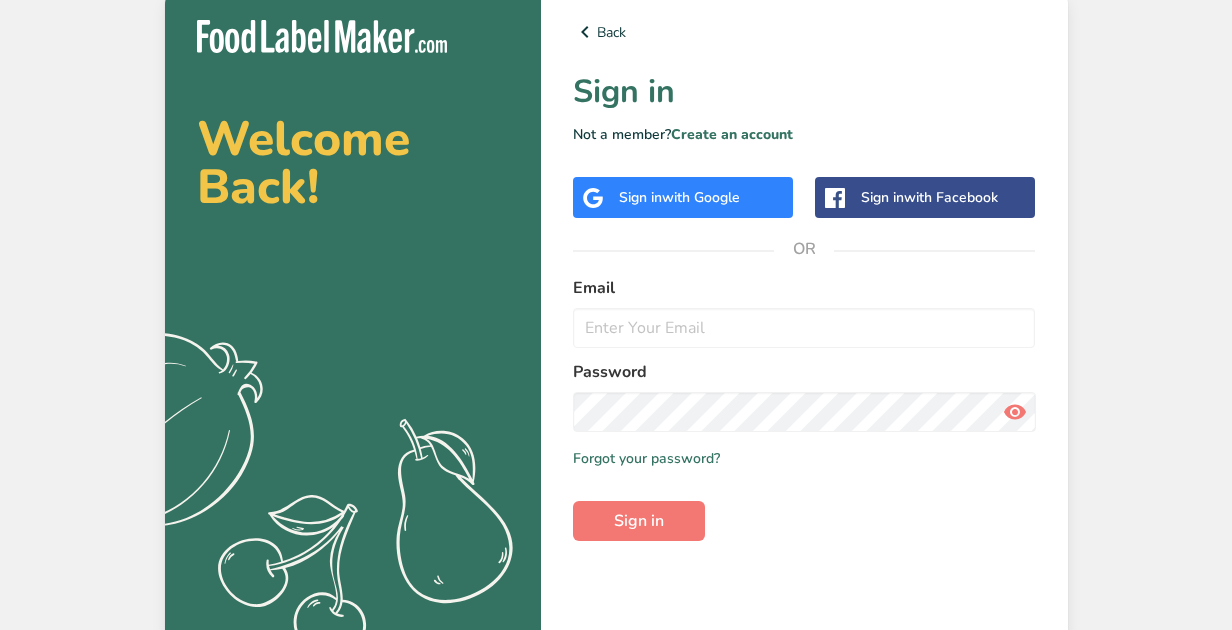 scroll, scrollTop: 0, scrollLeft: 0, axis: both 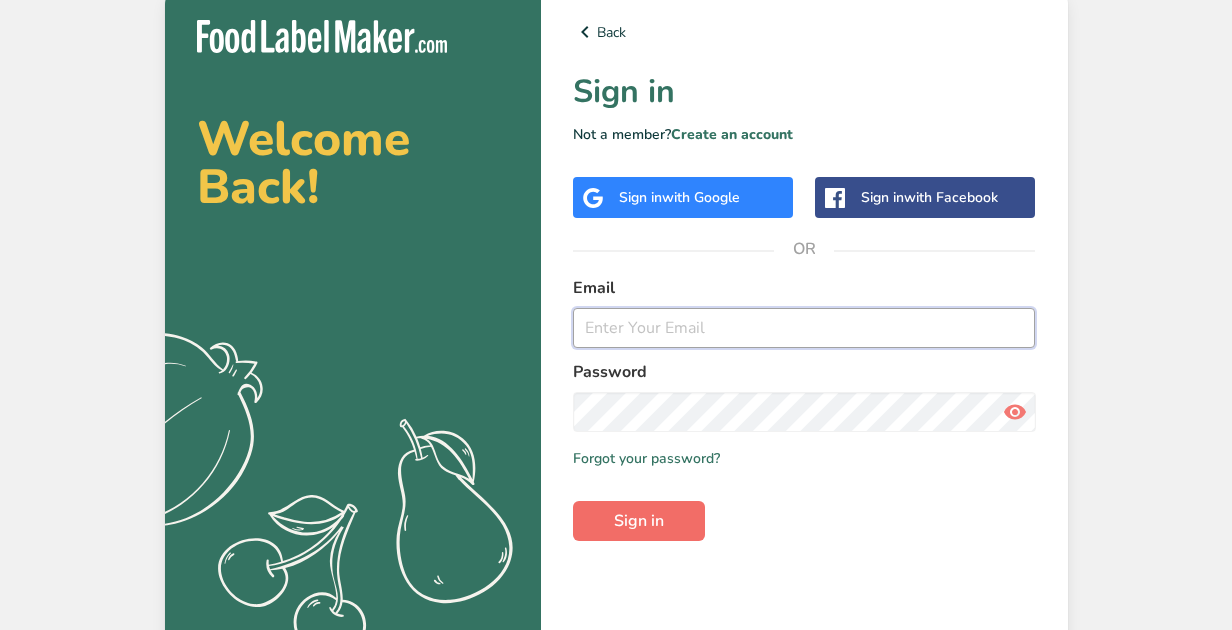 type on "[USERNAME]@[DOMAIN]" 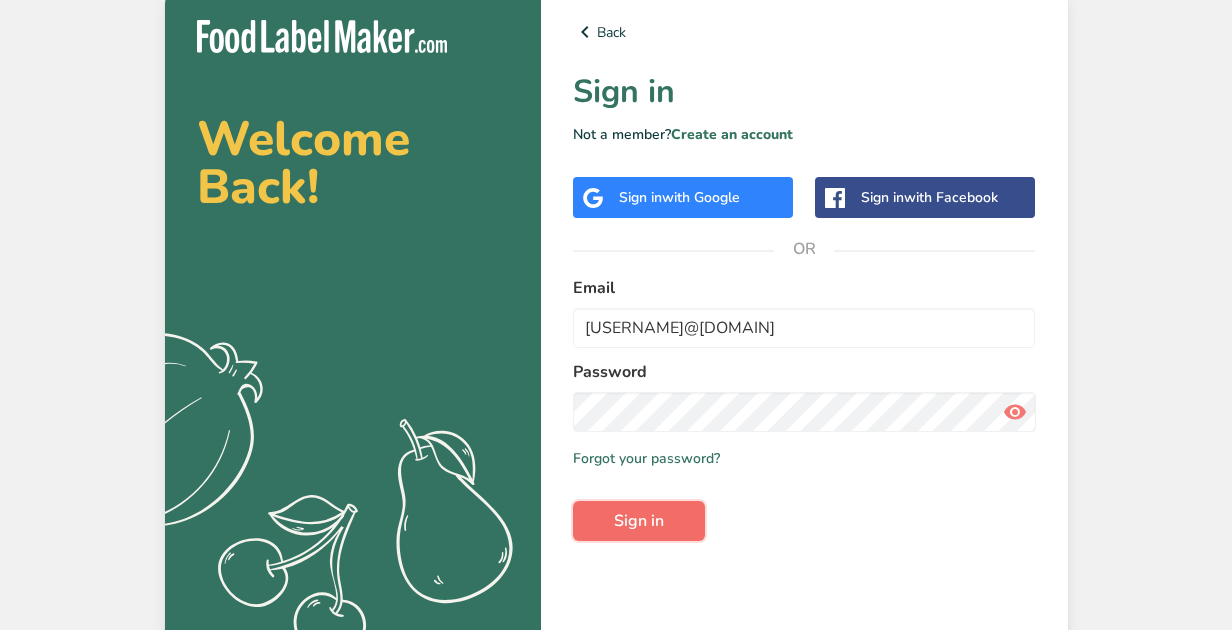 click on "Sign in" at bounding box center [639, 521] 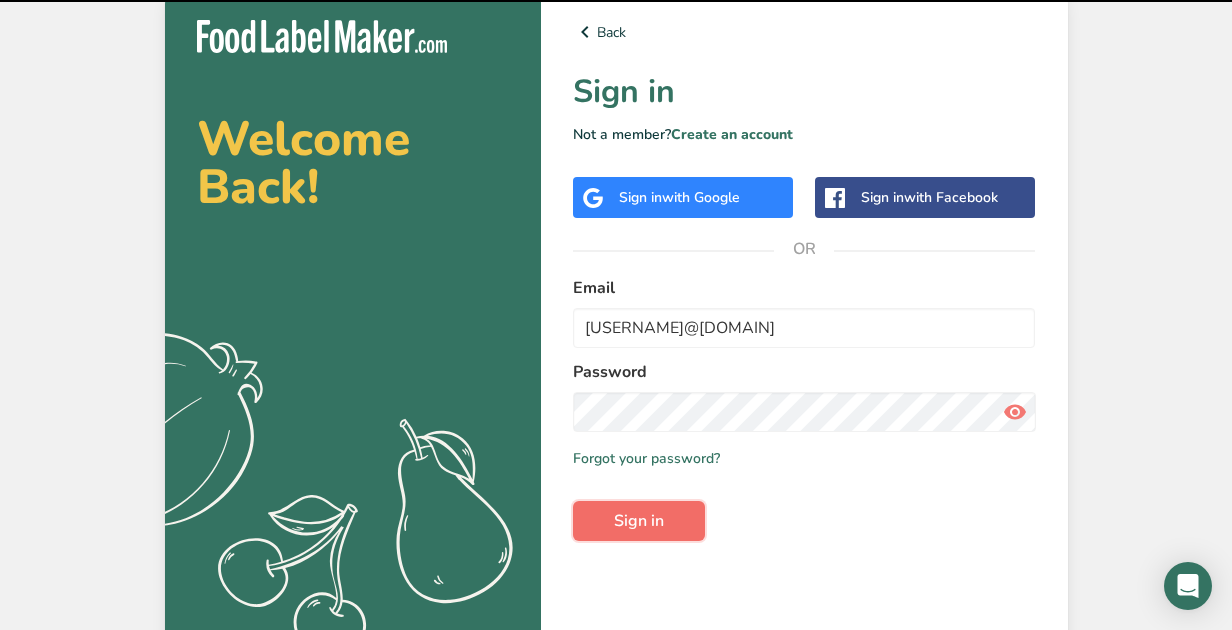 scroll, scrollTop: 0, scrollLeft: 0, axis: both 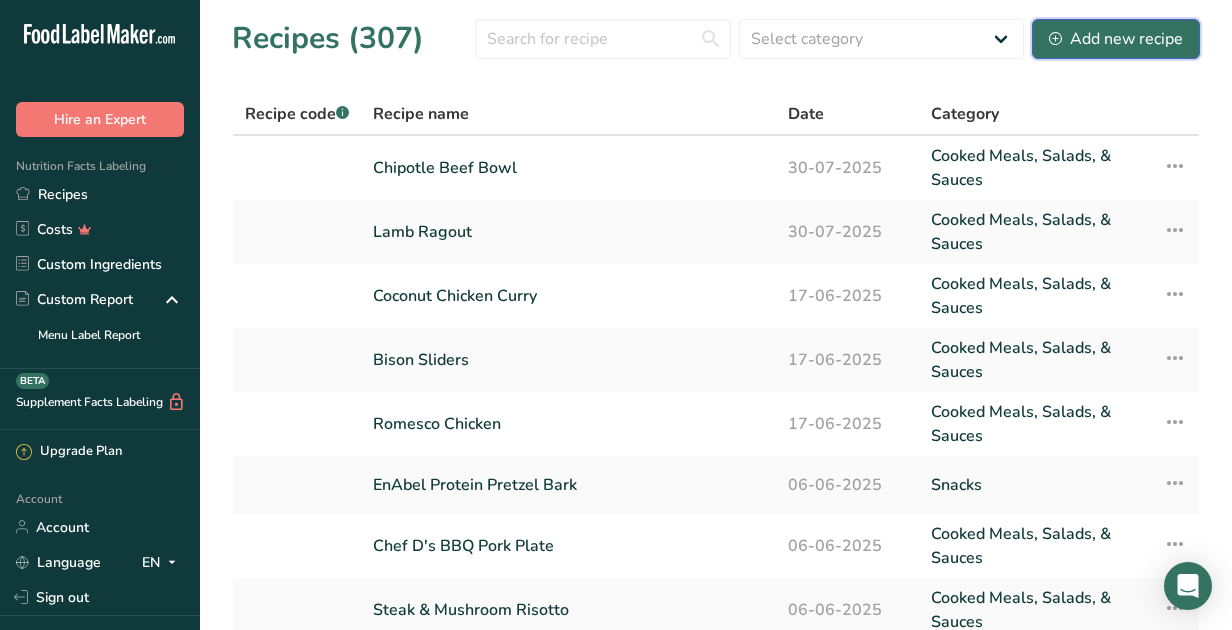 click on "Add new recipe" at bounding box center [1116, 39] 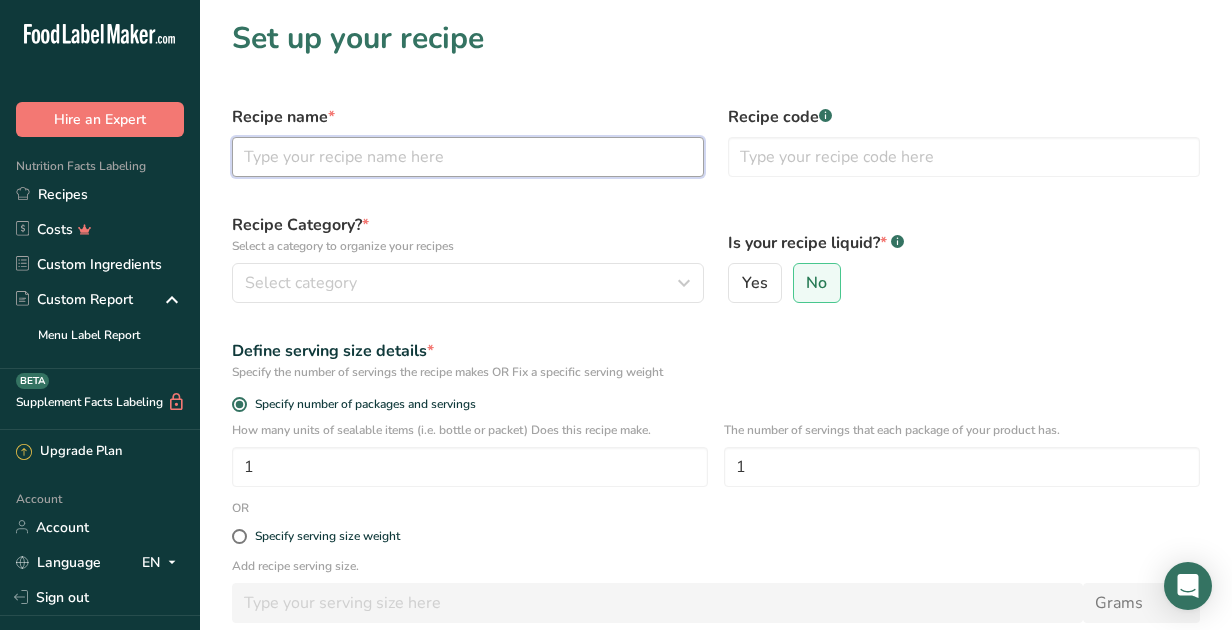 click at bounding box center [468, 157] 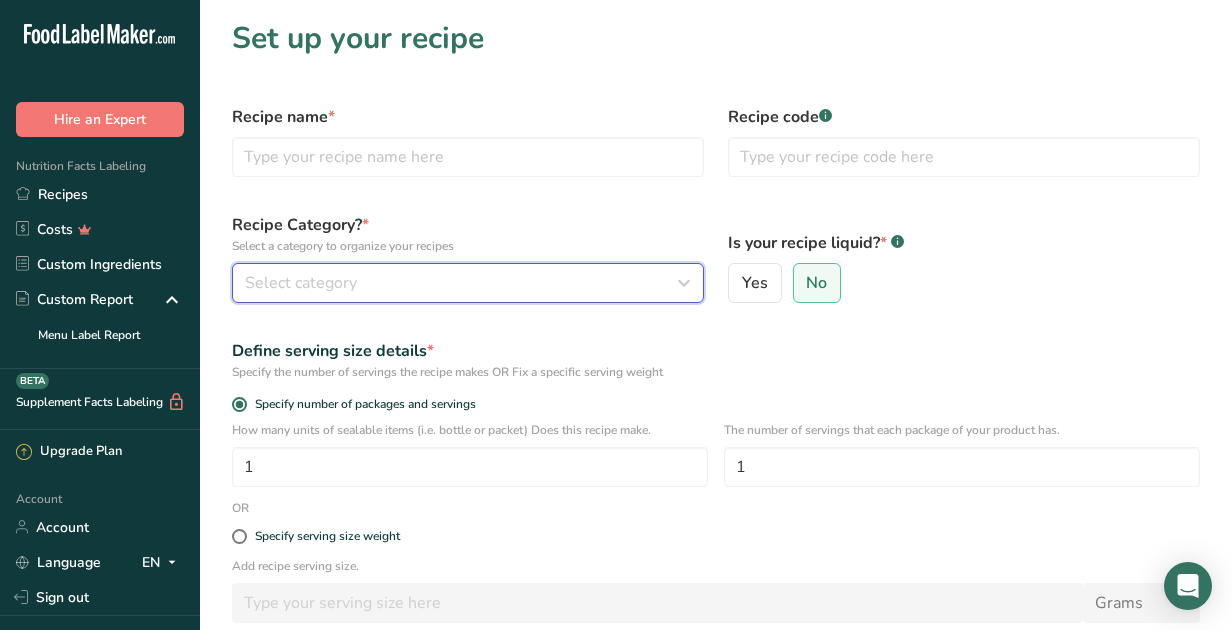 click on "Select category" at bounding box center [468, 283] 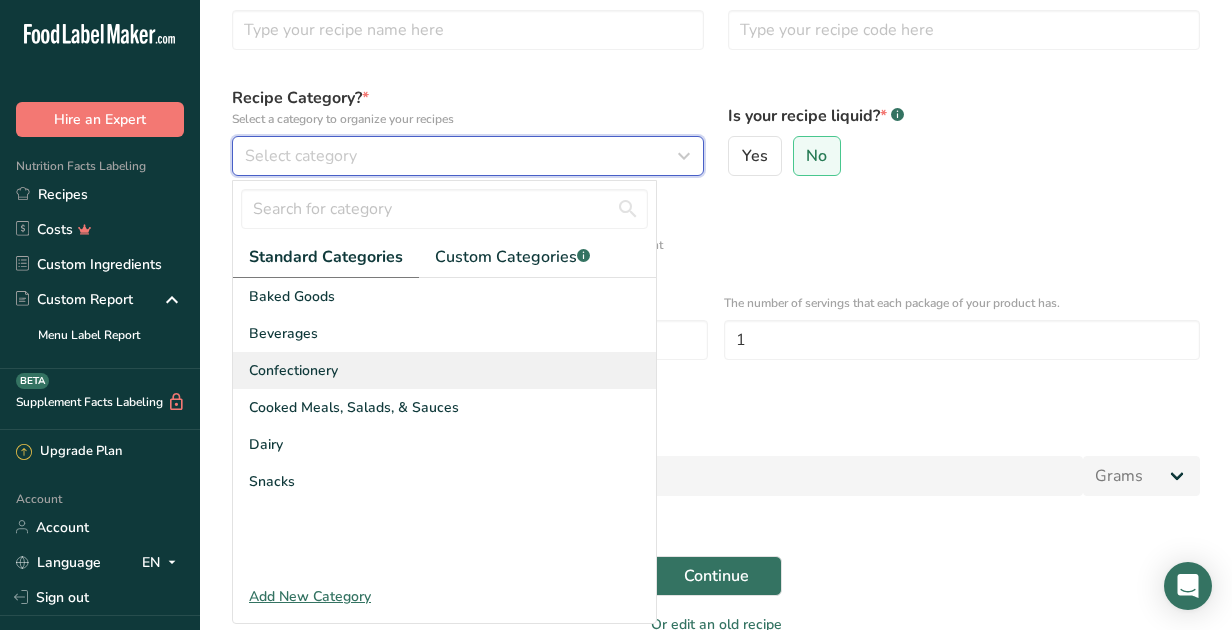 scroll, scrollTop: 126, scrollLeft: 0, axis: vertical 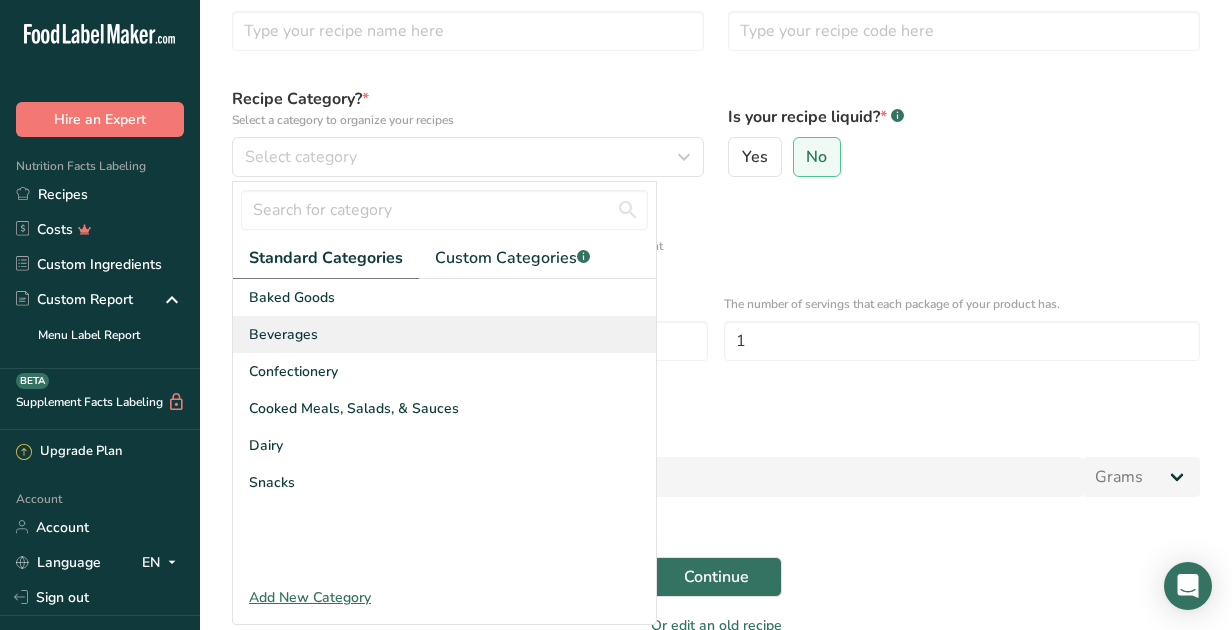 click on "Beverages" at bounding box center (444, 334) 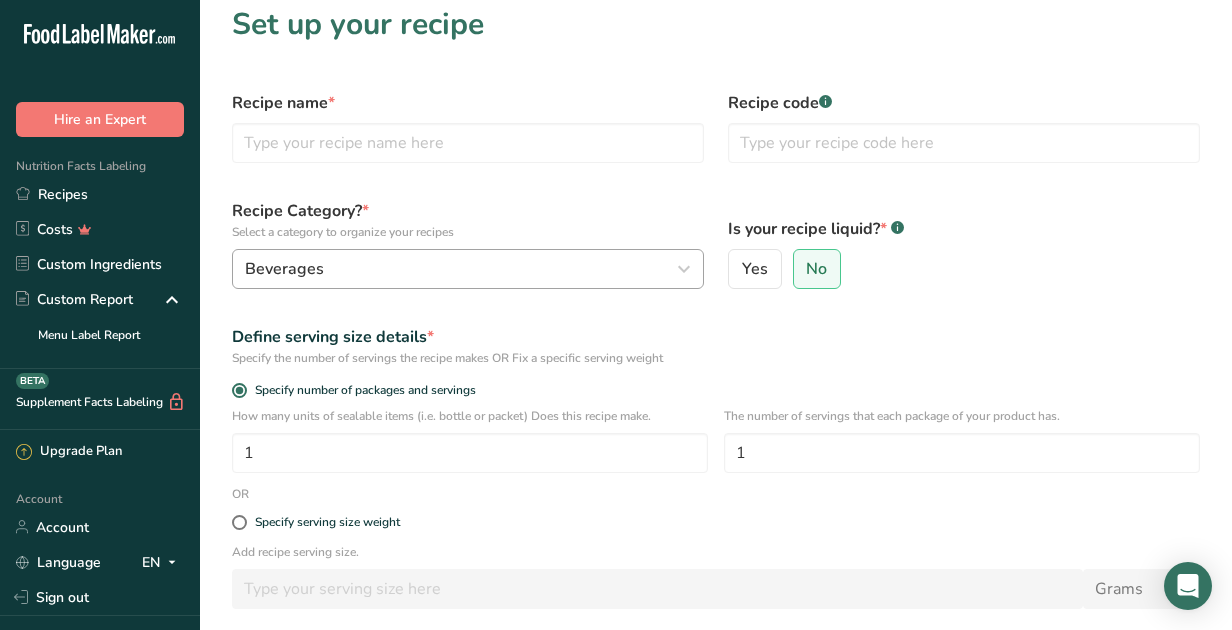 scroll, scrollTop: 5, scrollLeft: 0, axis: vertical 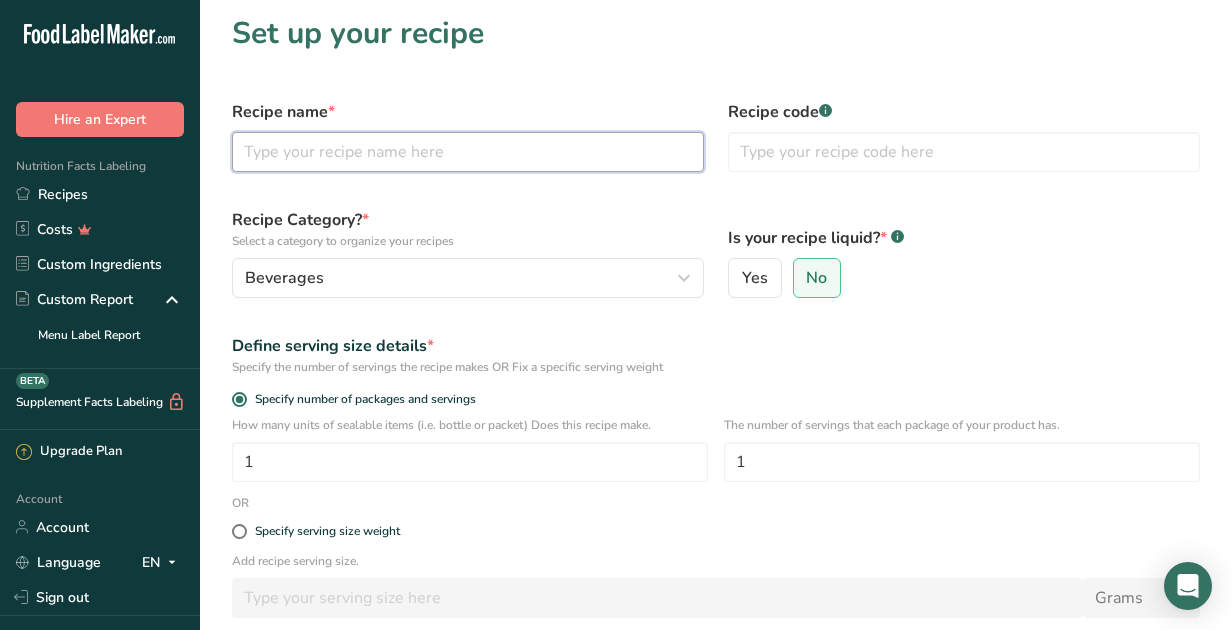 click at bounding box center [468, 152] 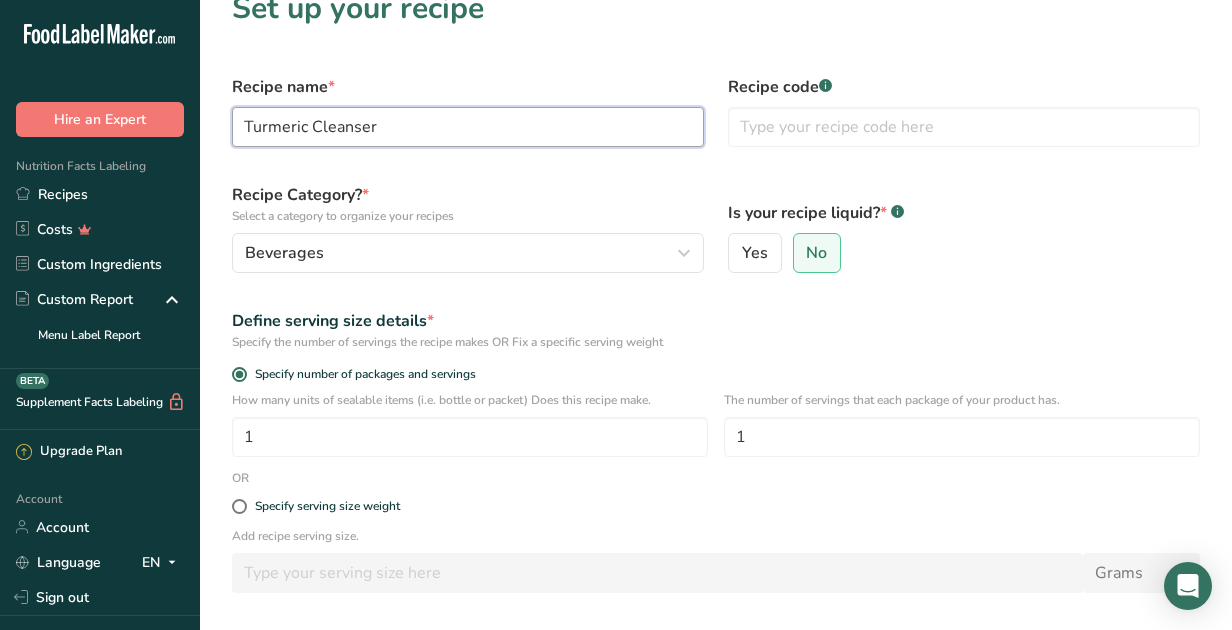 scroll, scrollTop: 34, scrollLeft: 0, axis: vertical 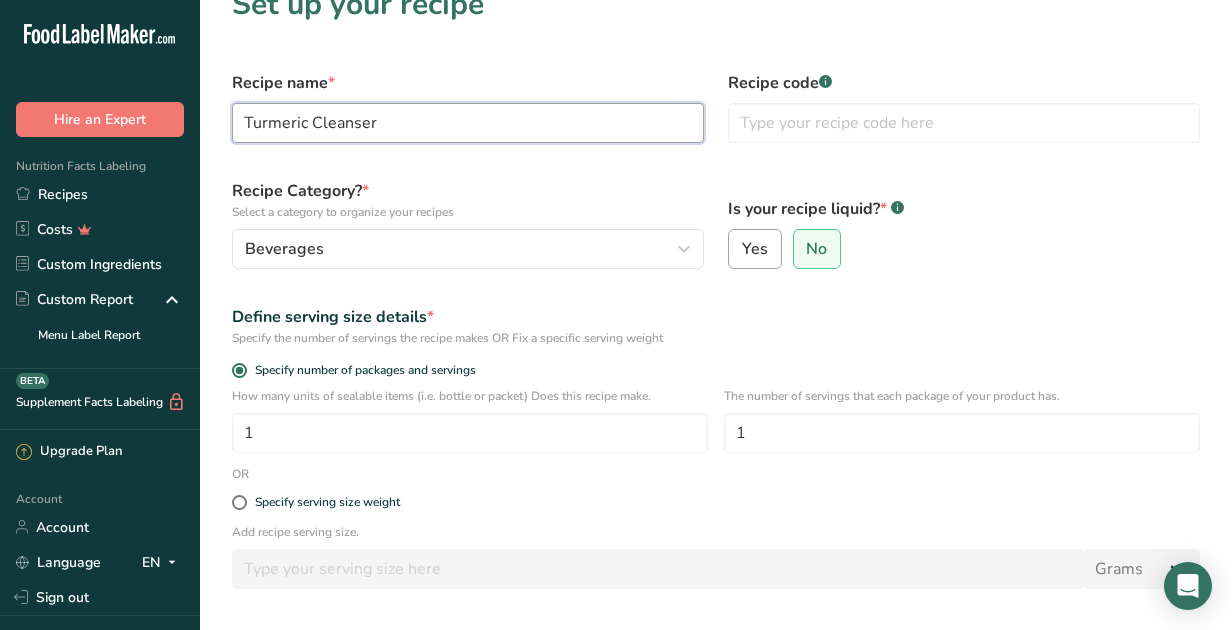 type on "Turmeric Cleanser" 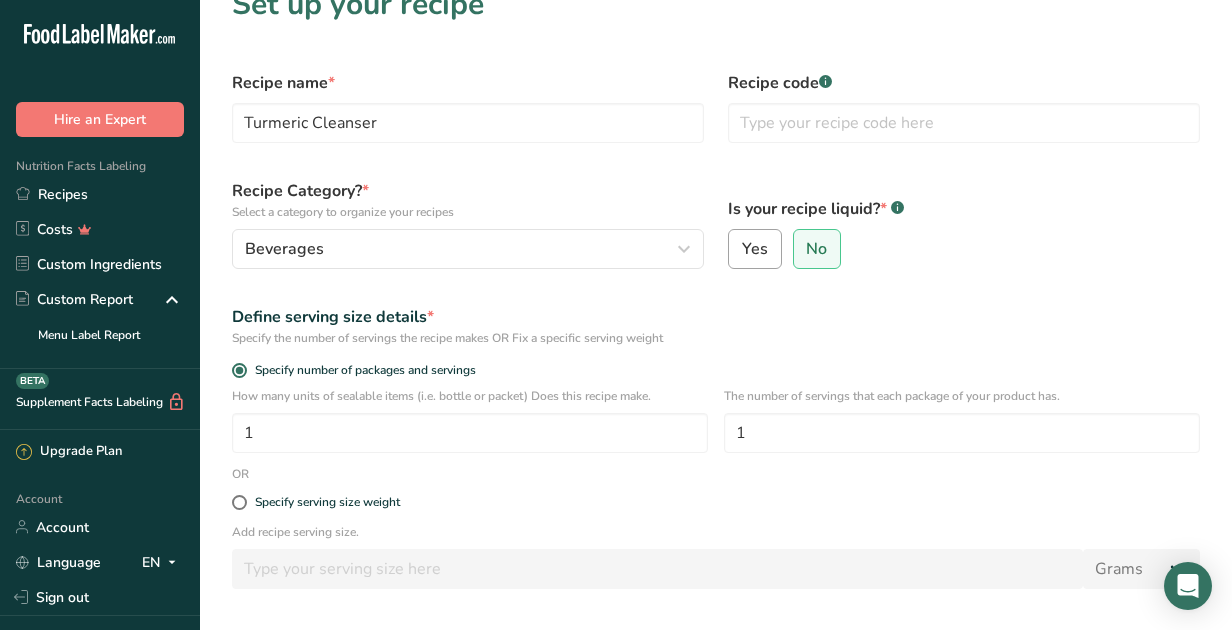 click on "Yes" at bounding box center [755, 249] 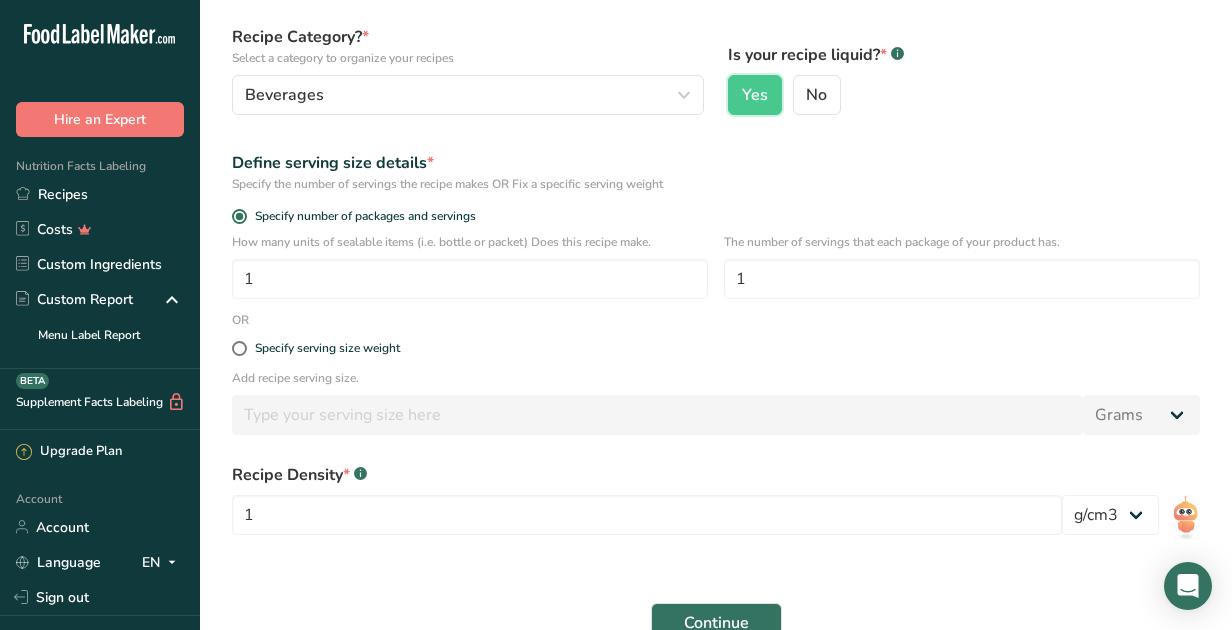 scroll, scrollTop: 258, scrollLeft: 0, axis: vertical 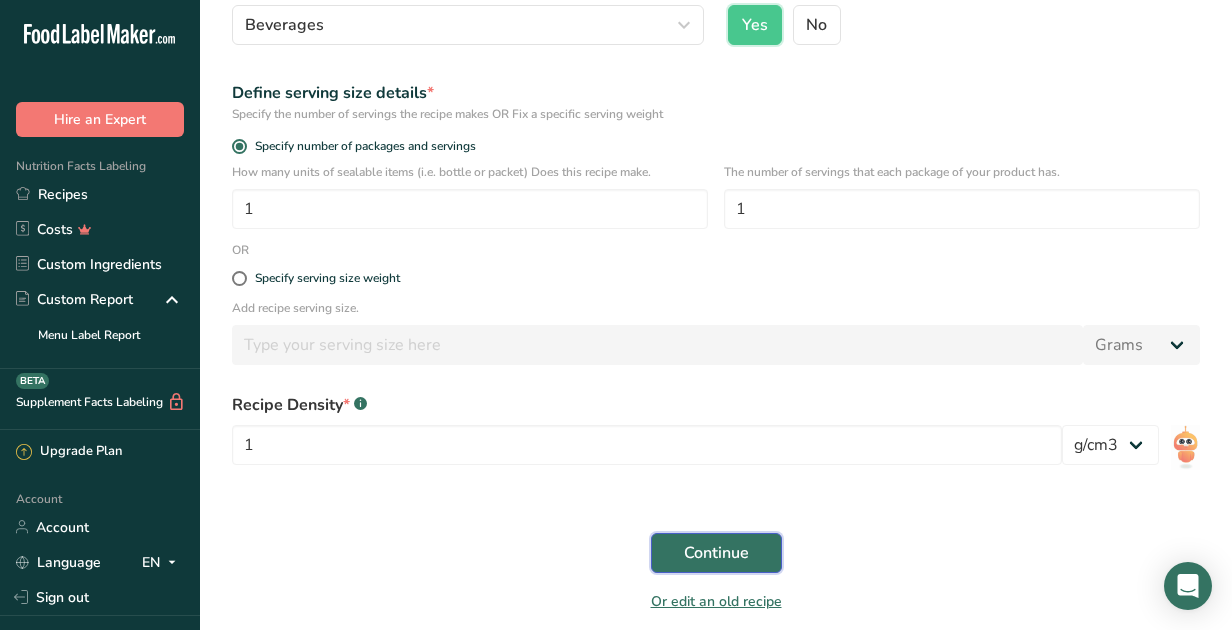 click on "Continue" at bounding box center (716, 553) 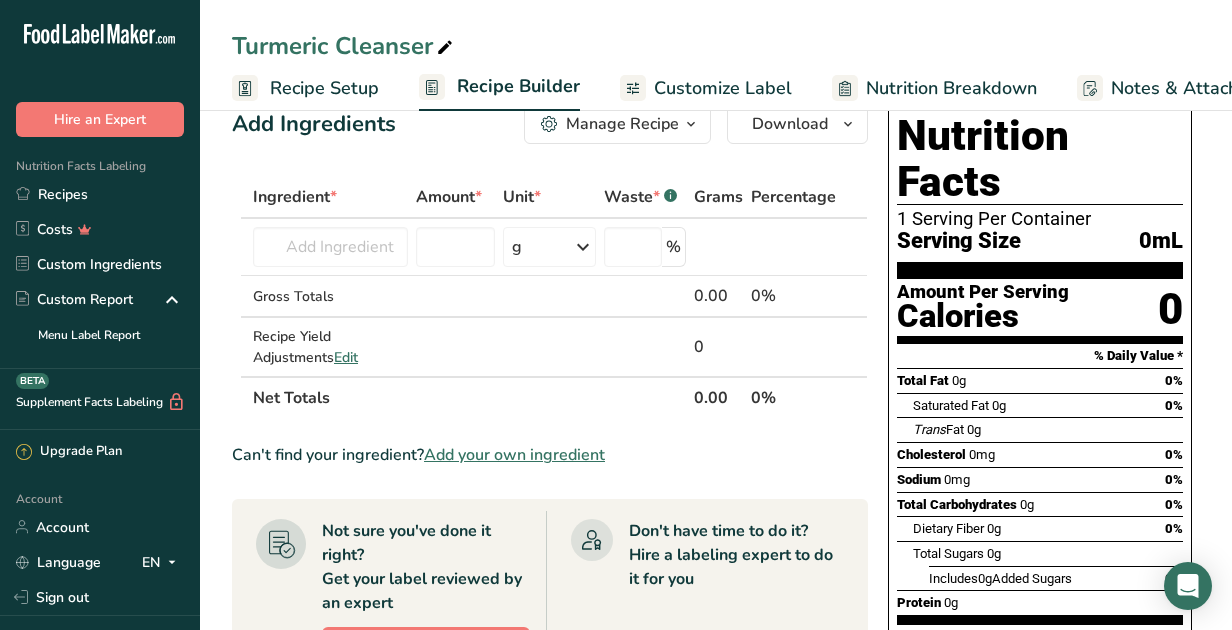 scroll, scrollTop: 47, scrollLeft: 0, axis: vertical 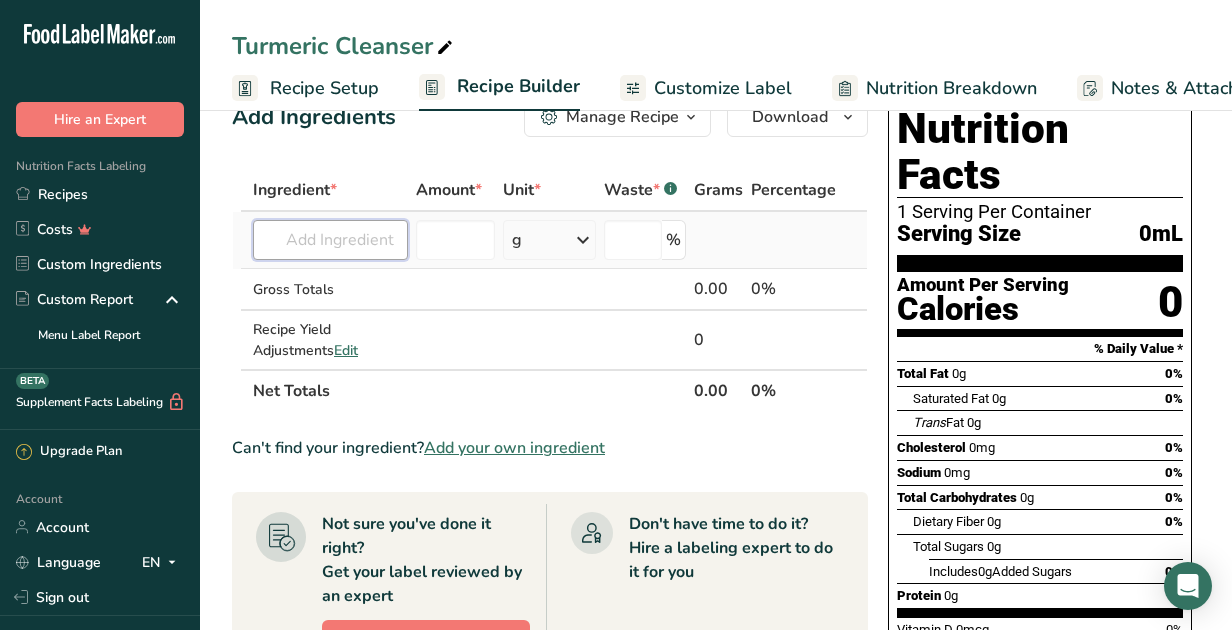 click at bounding box center (330, 240) 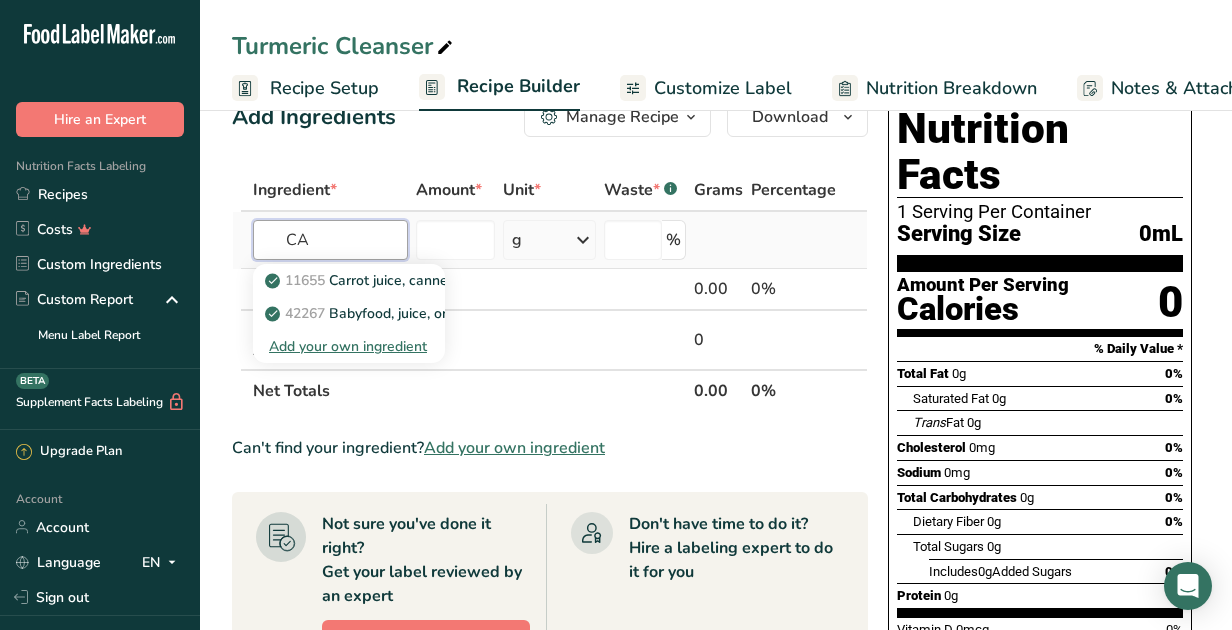 type on "C" 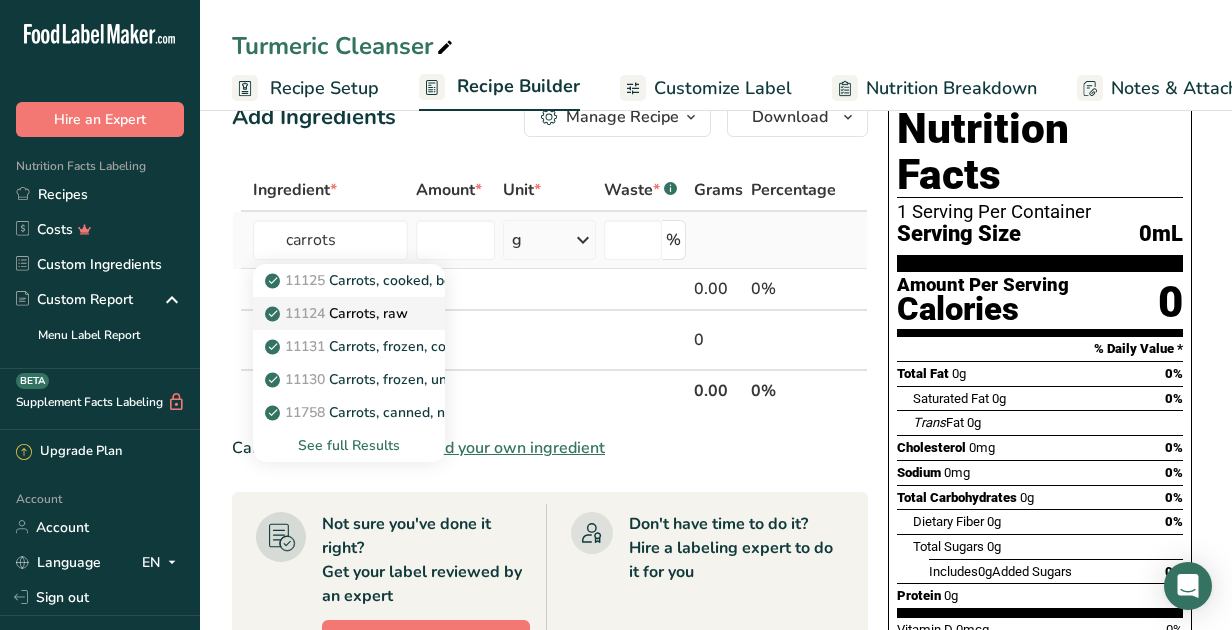 click on "11124
Carrots, raw" at bounding box center [338, 313] 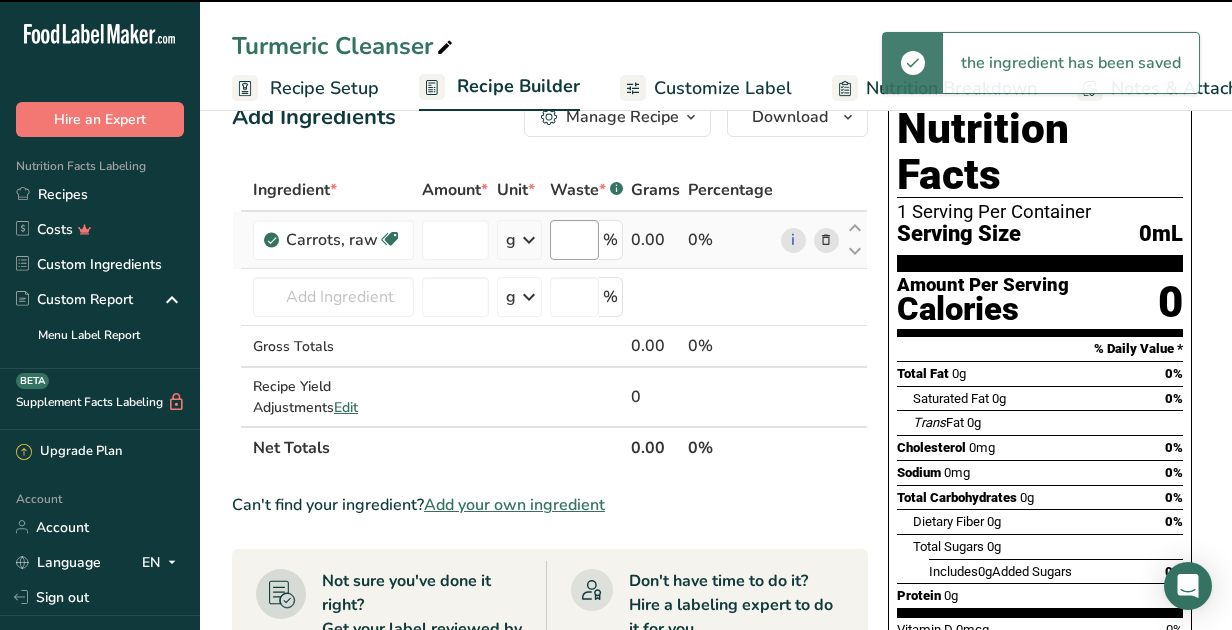 type on "0" 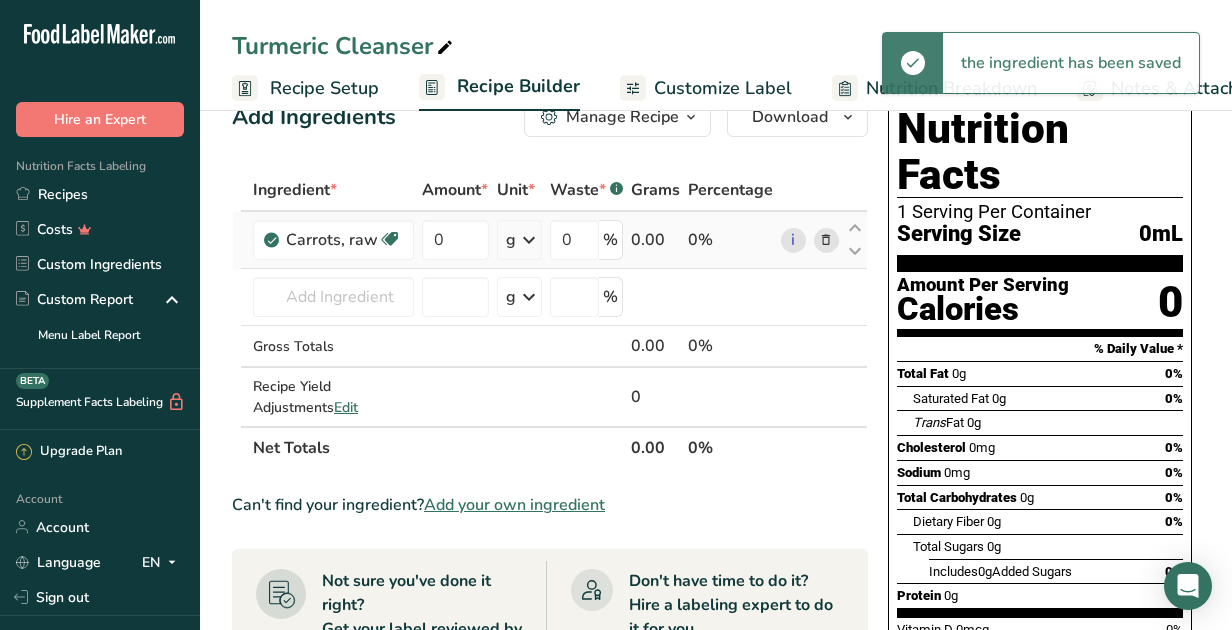 click at bounding box center [529, 240] 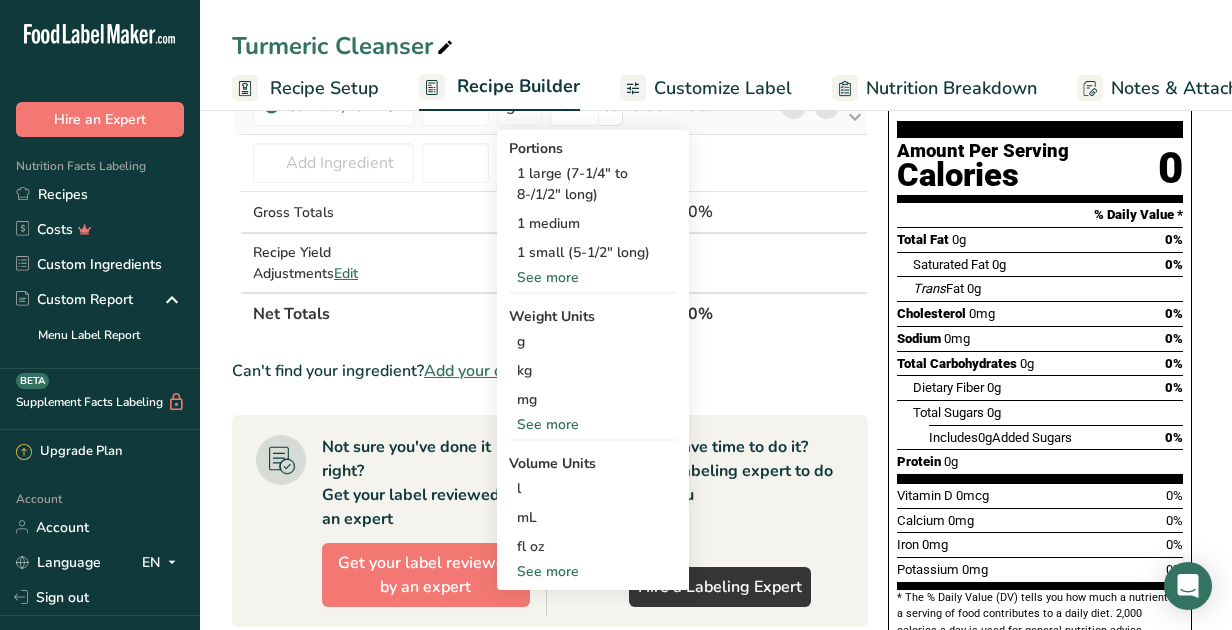 scroll, scrollTop: 184, scrollLeft: 0, axis: vertical 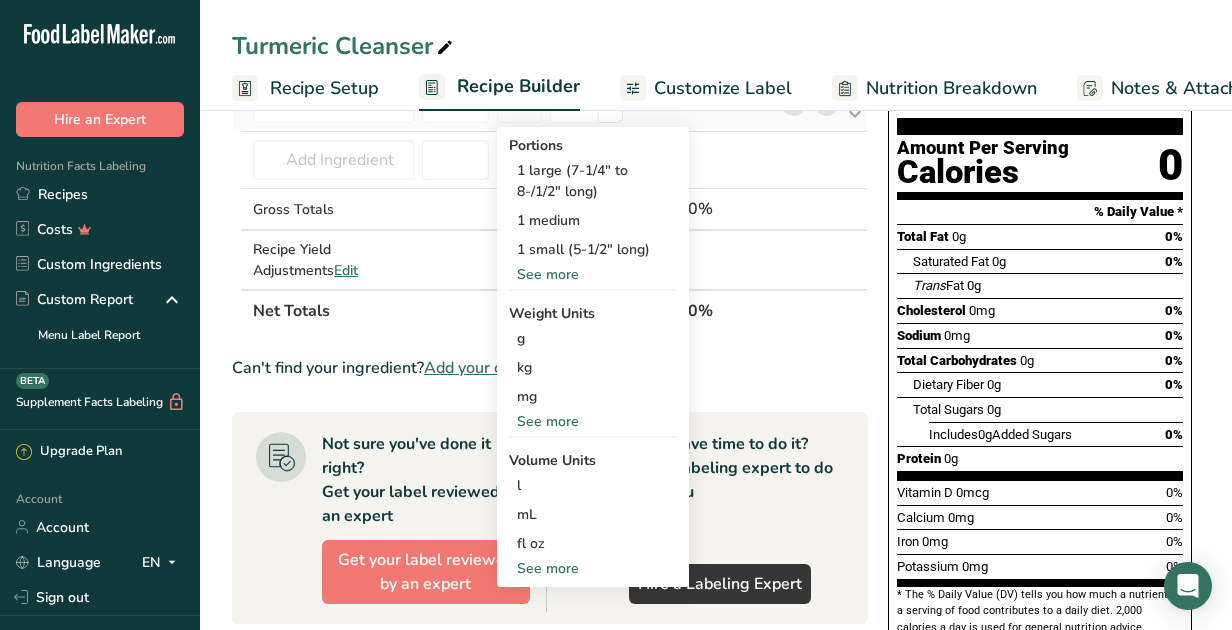 click on "See more" at bounding box center (593, 568) 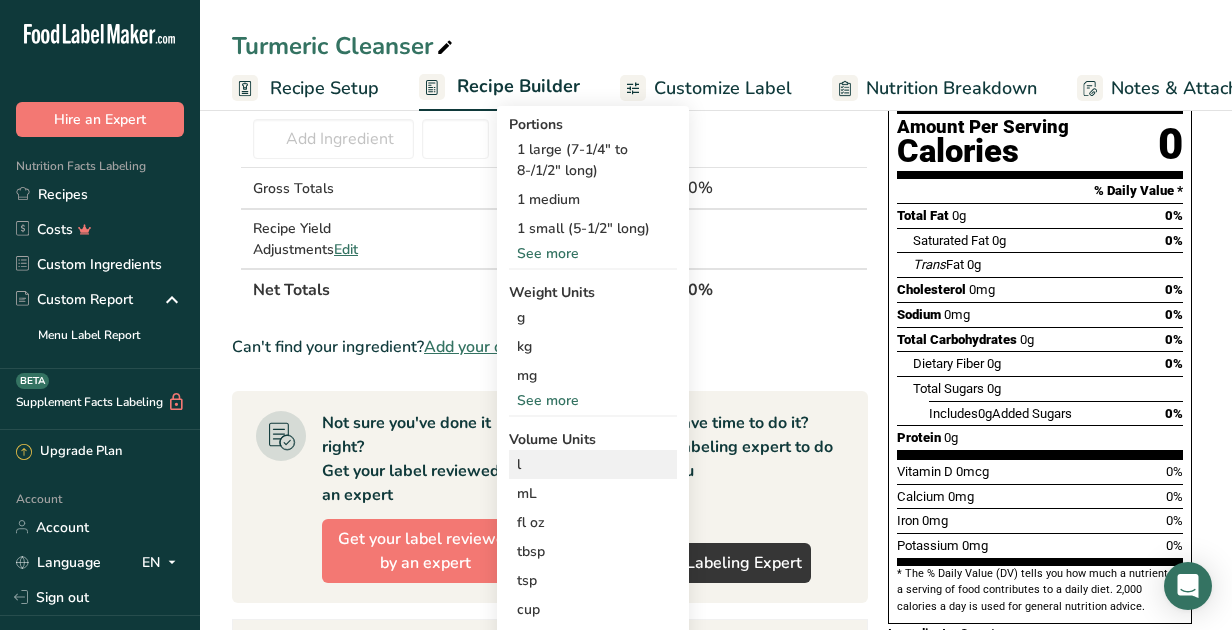 scroll, scrollTop: 186, scrollLeft: 0, axis: vertical 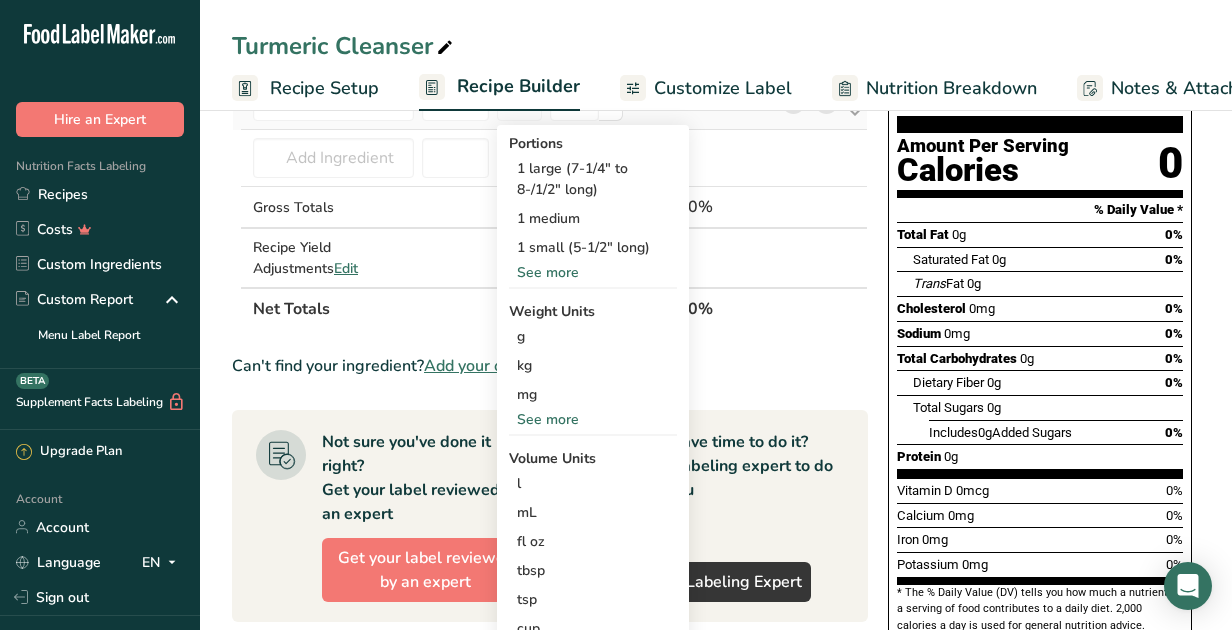 click on "See more" at bounding box center (593, 272) 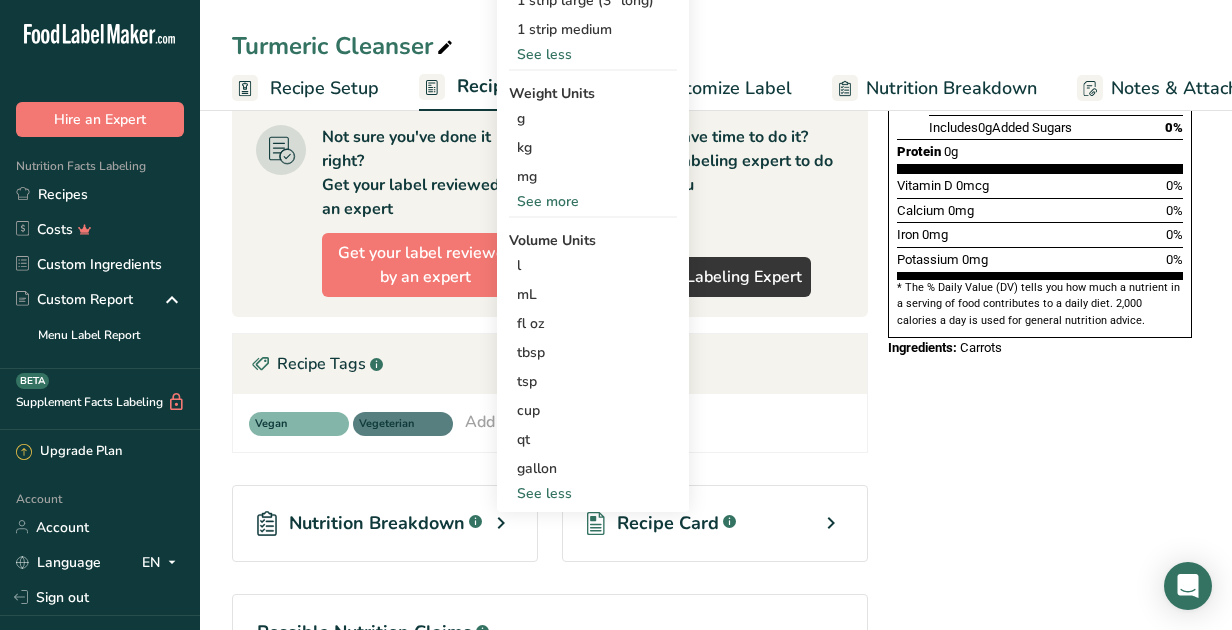 scroll, scrollTop: 492, scrollLeft: 0, axis: vertical 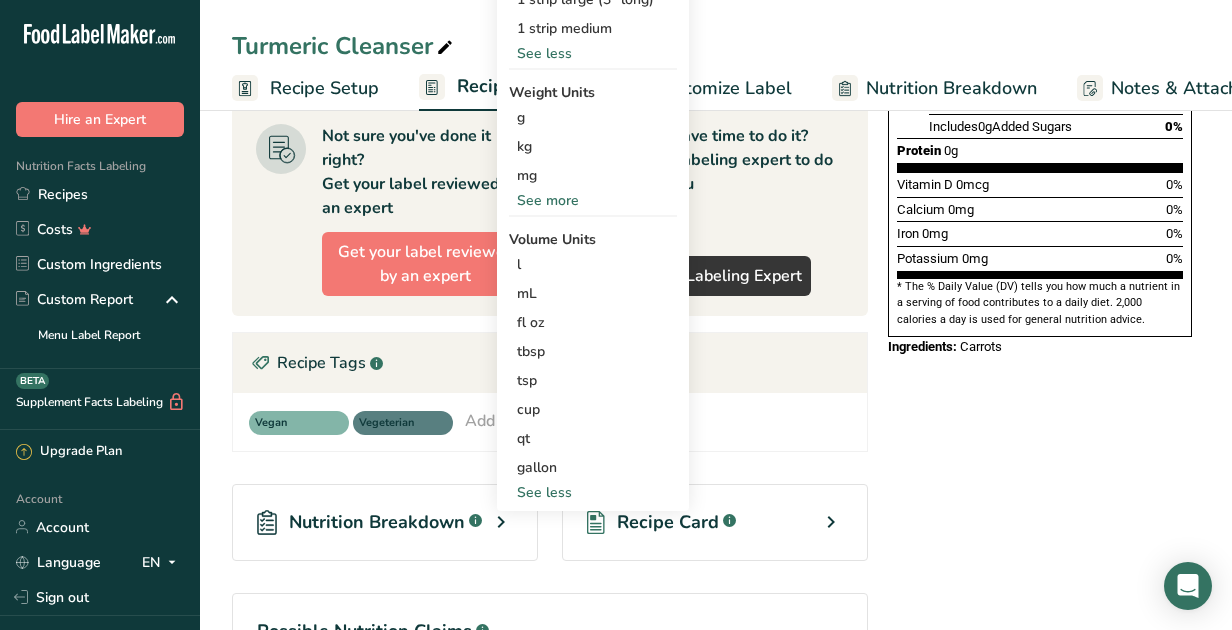 click on "Nutrition Facts
1 Serving Per Container
Serving Size
0mL
Amount Per Serving
Calories
0
% Daily Value *
Total Fat
0g
0%
Saturated Fat
0g
0%
Trans  Fat
0g
Cholesterol
0mg
0%
Sodium
0mg
0%
Total Carbohydrates
0g
0%
Dietary Fiber
0g
0%" at bounding box center [1040, 237] 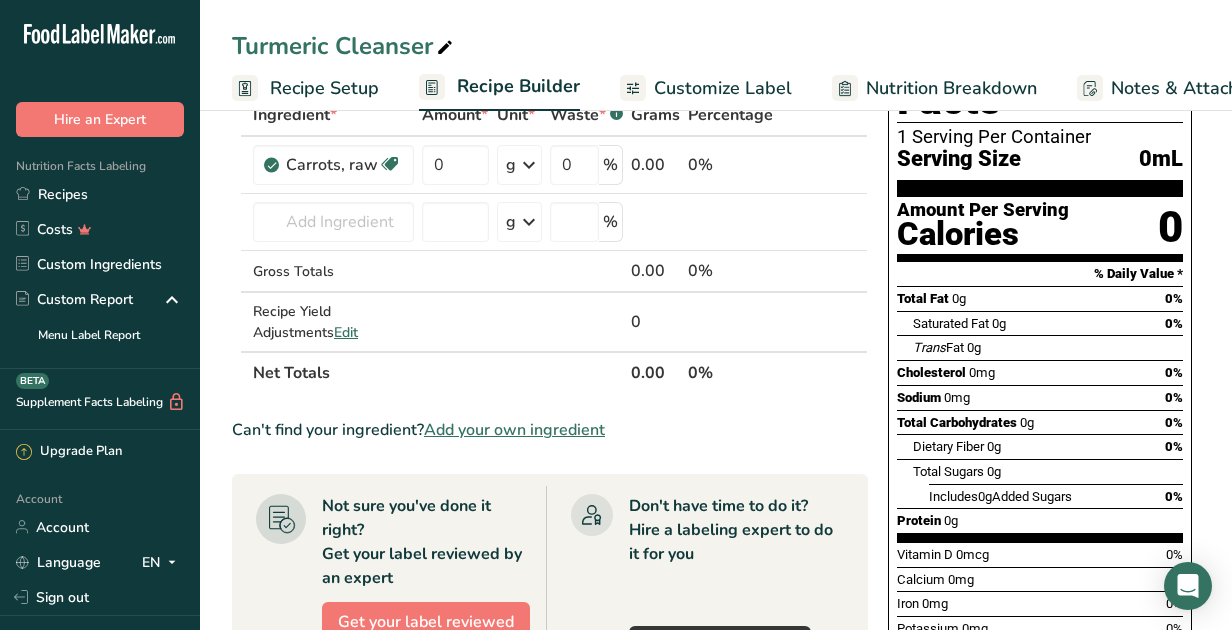 scroll, scrollTop: 0, scrollLeft: 0, axis: both 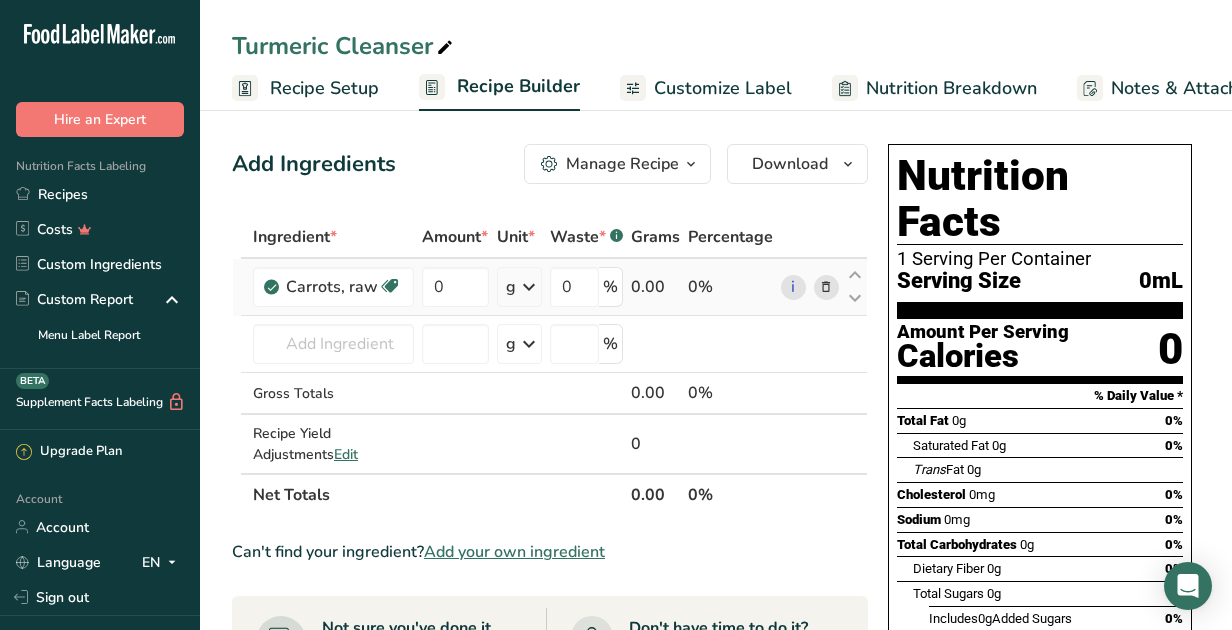 click at bounding box center [529, 287] 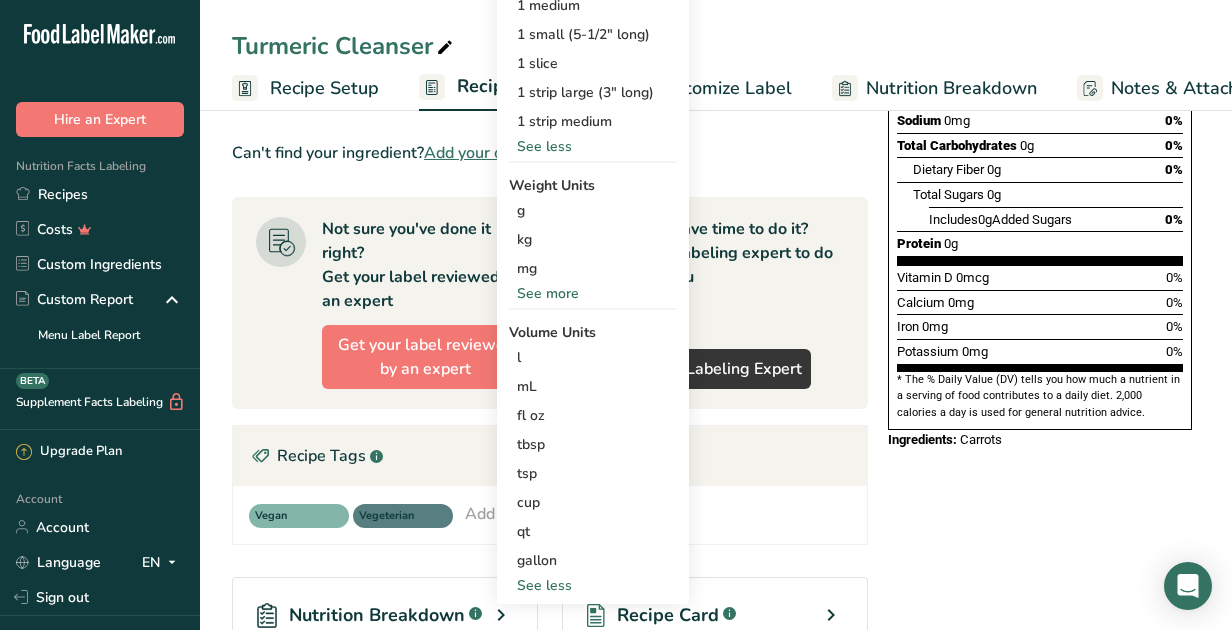 scroll, scrollTop: 427, scrollLeft: 0, axis: vertical 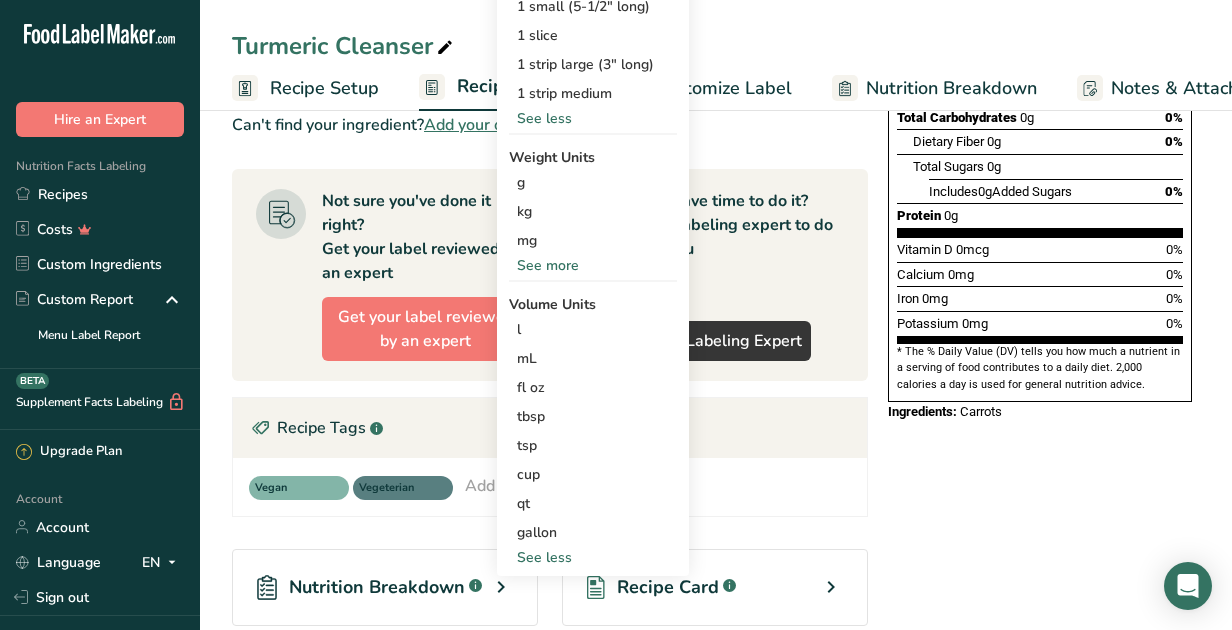 click on "See less" at bounding box center [593, 557] 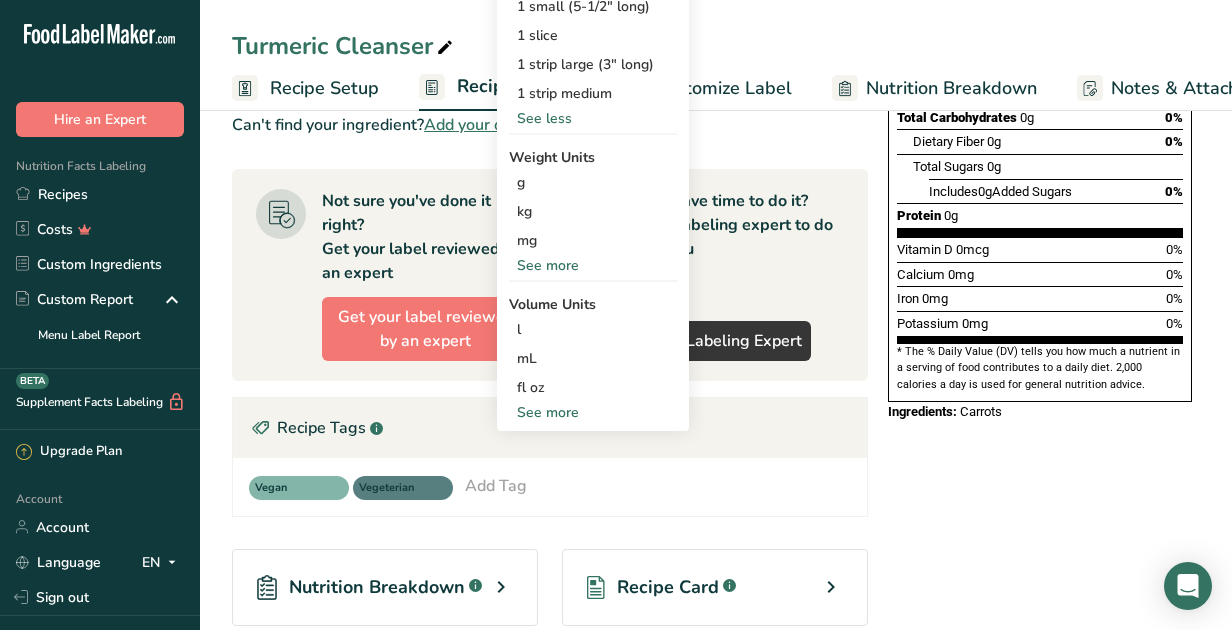 click on "See more" at bounding box center [593, 412] 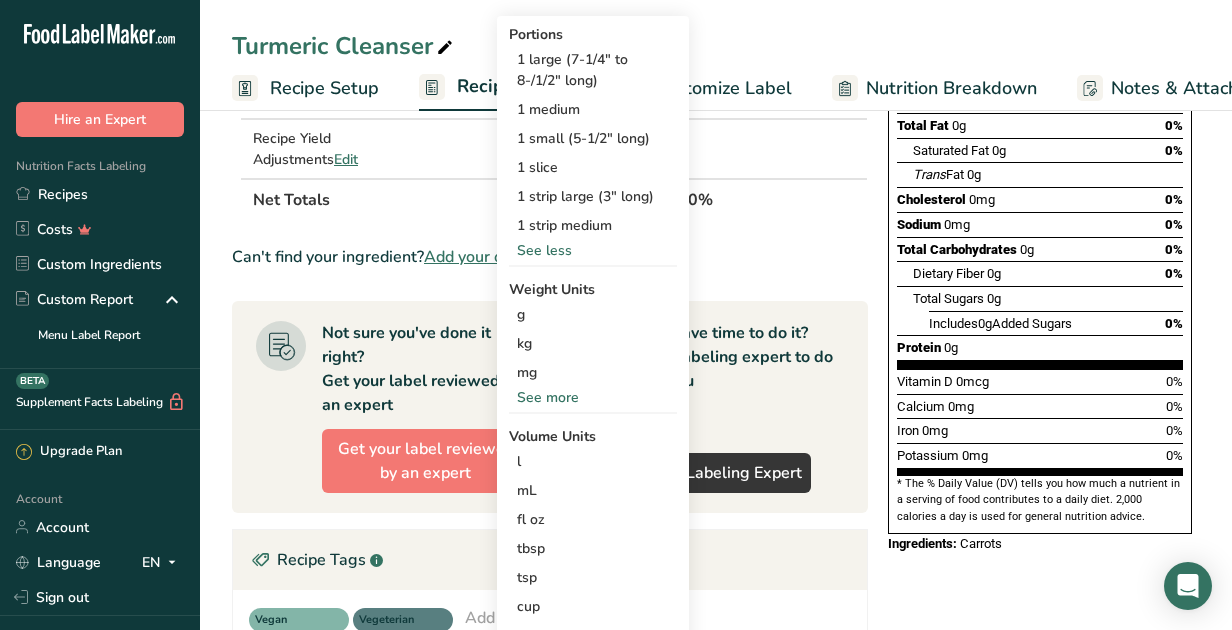 scroll, scrollTop: 280, scrollLeft: 0, axis: vertical 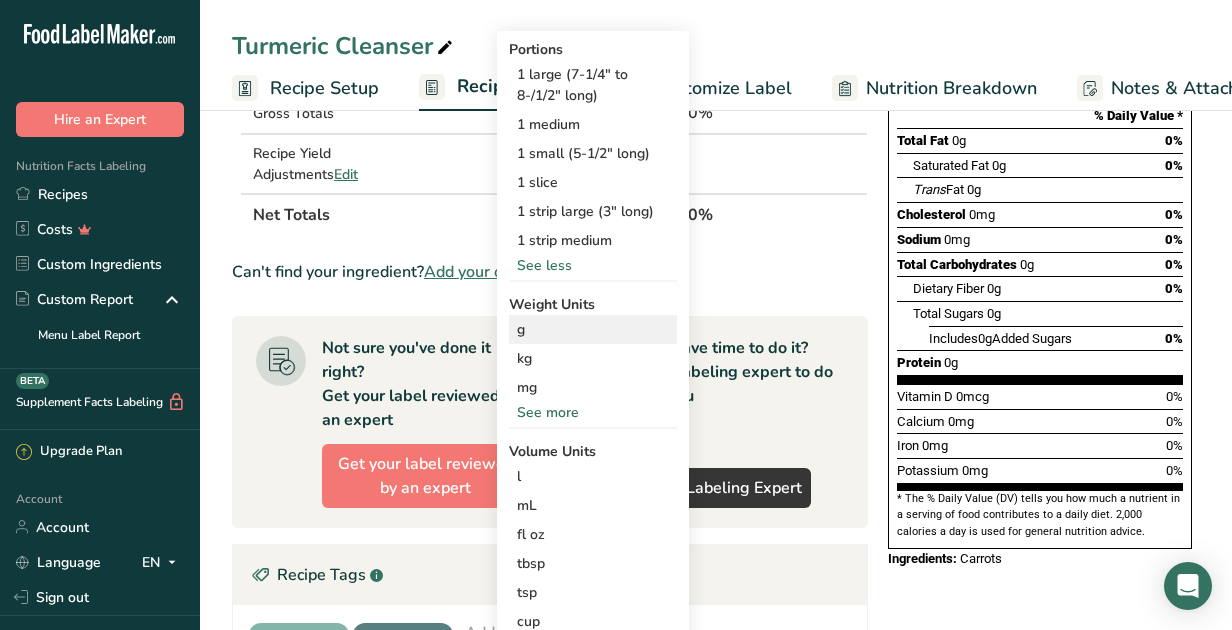 click on "g" at bounding box center [593, 329] 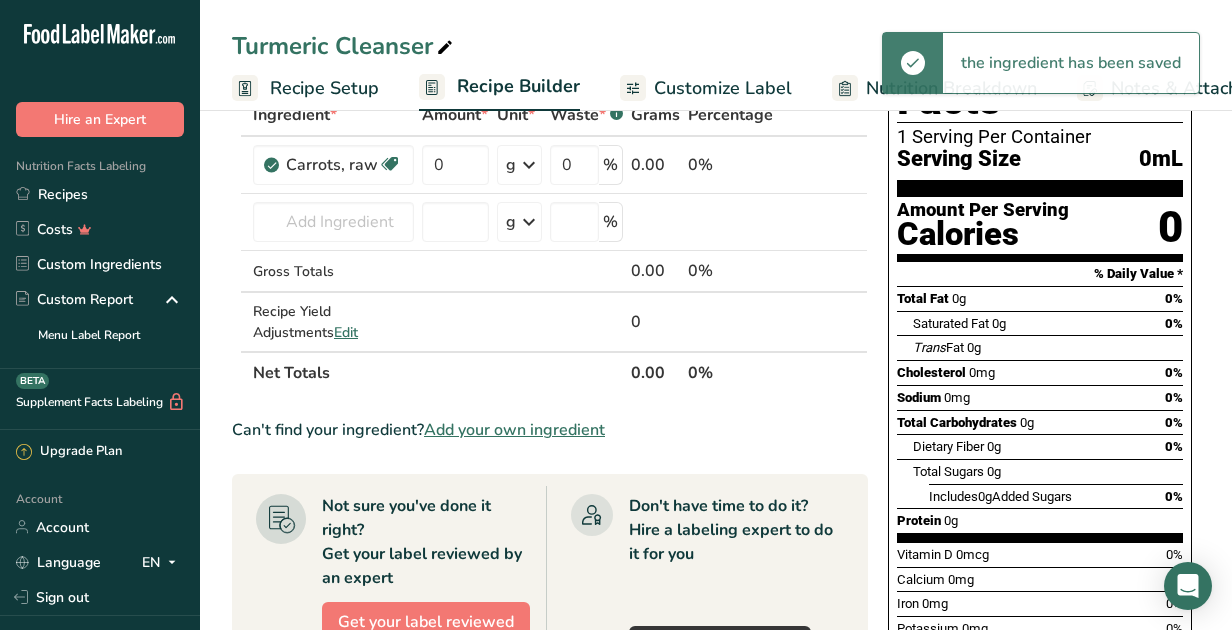 scroll, scrollTop: 110, scrollLeft: 0, axis: vertical 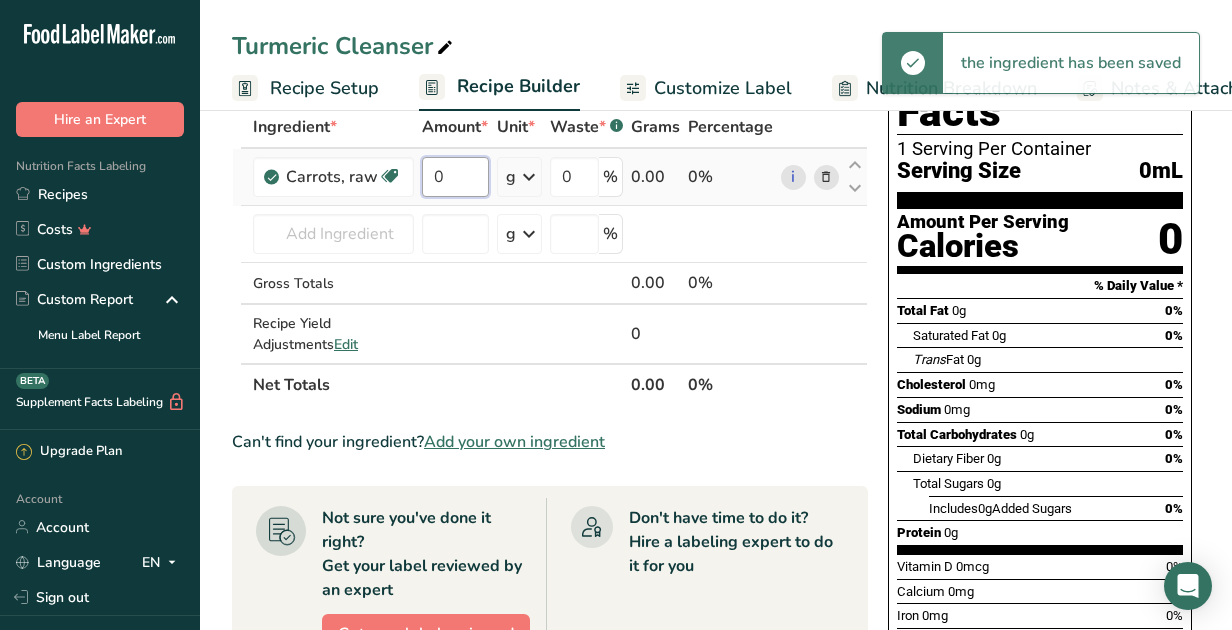 click on "0" at bounding box center [455, 177] 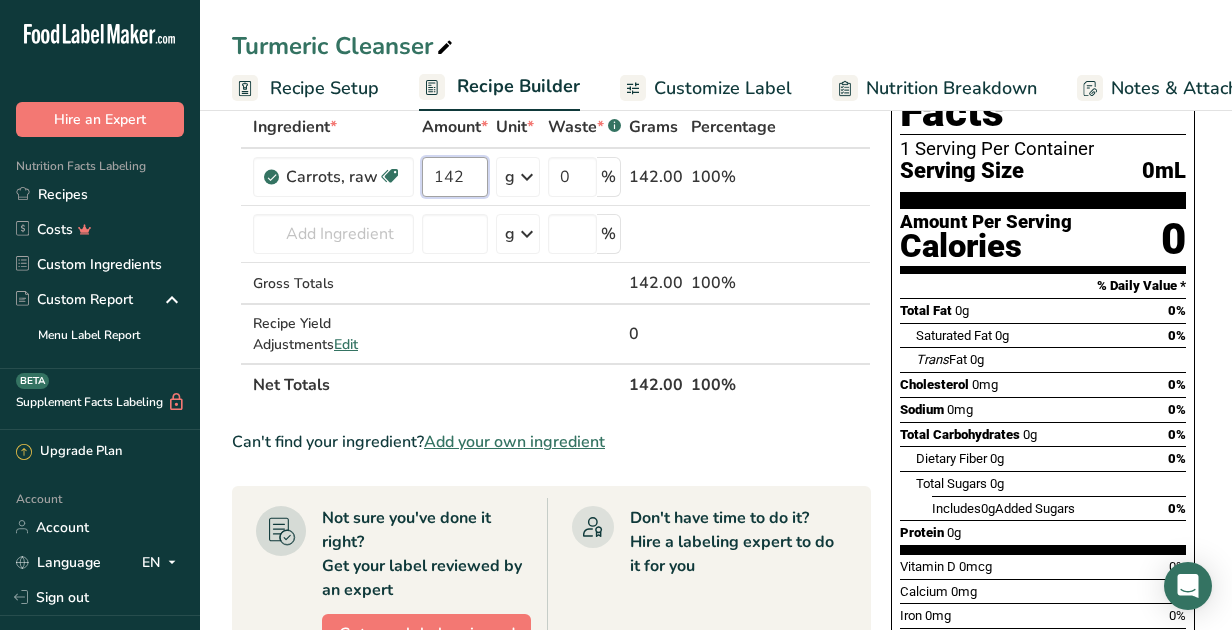type on "142" 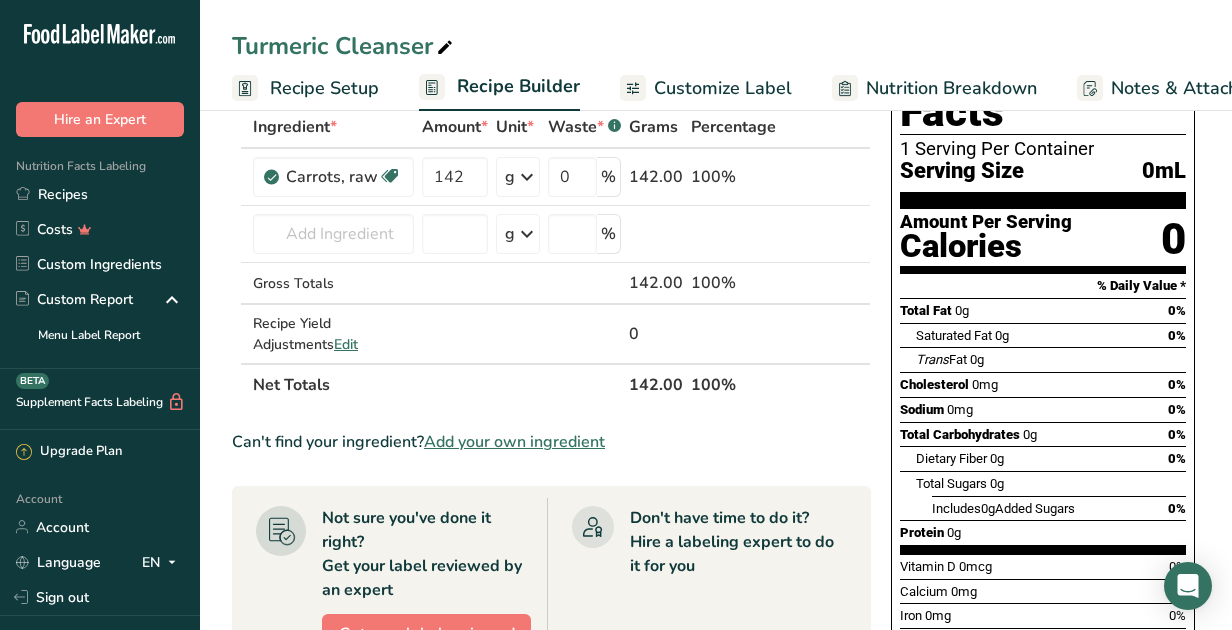 click on "Can't find your ingredient?
Add your own ingredient" at bounding box center (551, 442) 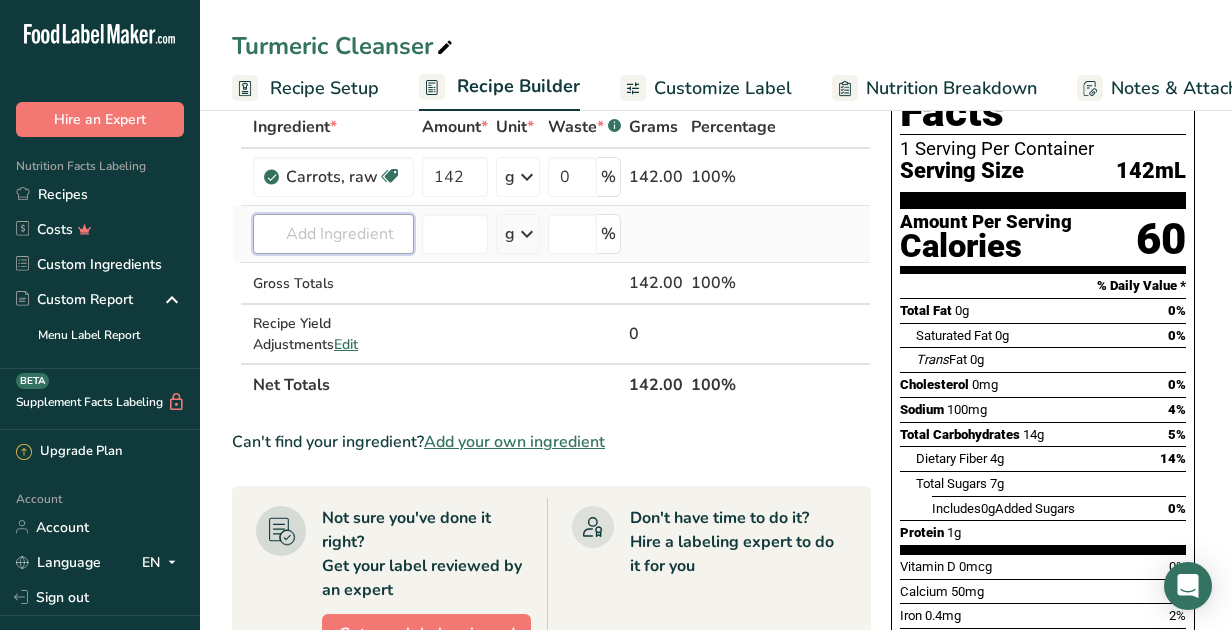 click at bounding box center (333, 234) 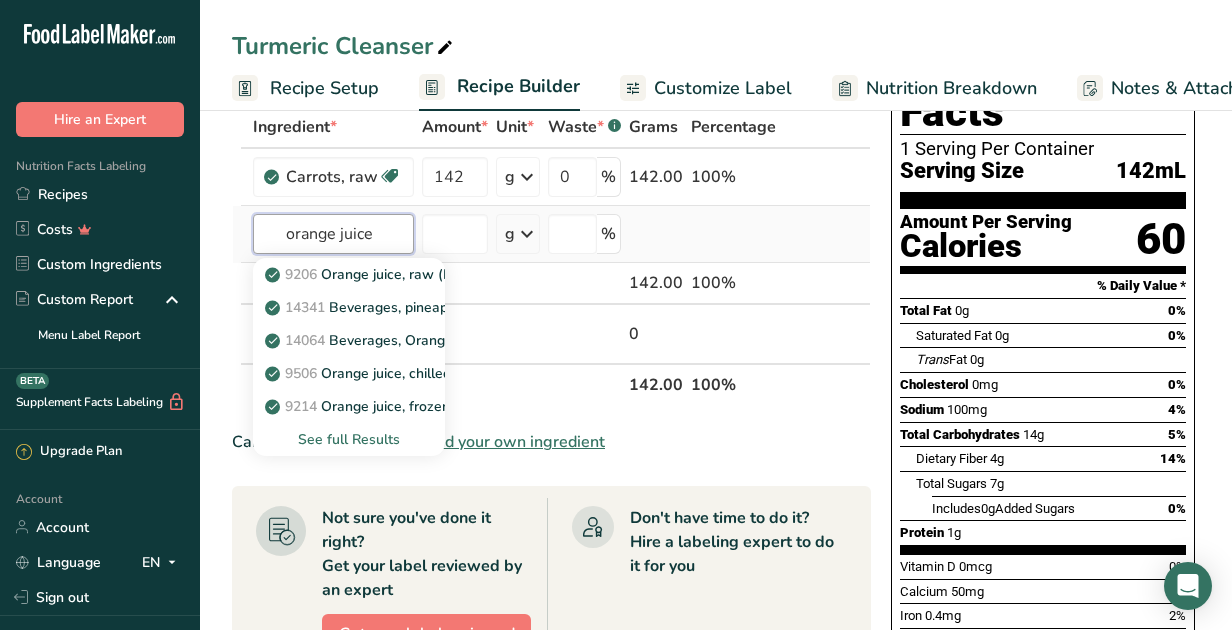 drag, startPoint x: 382, startPoint y: 235, endPoint x: 332, endPoint y: 240, distance: 50.24938 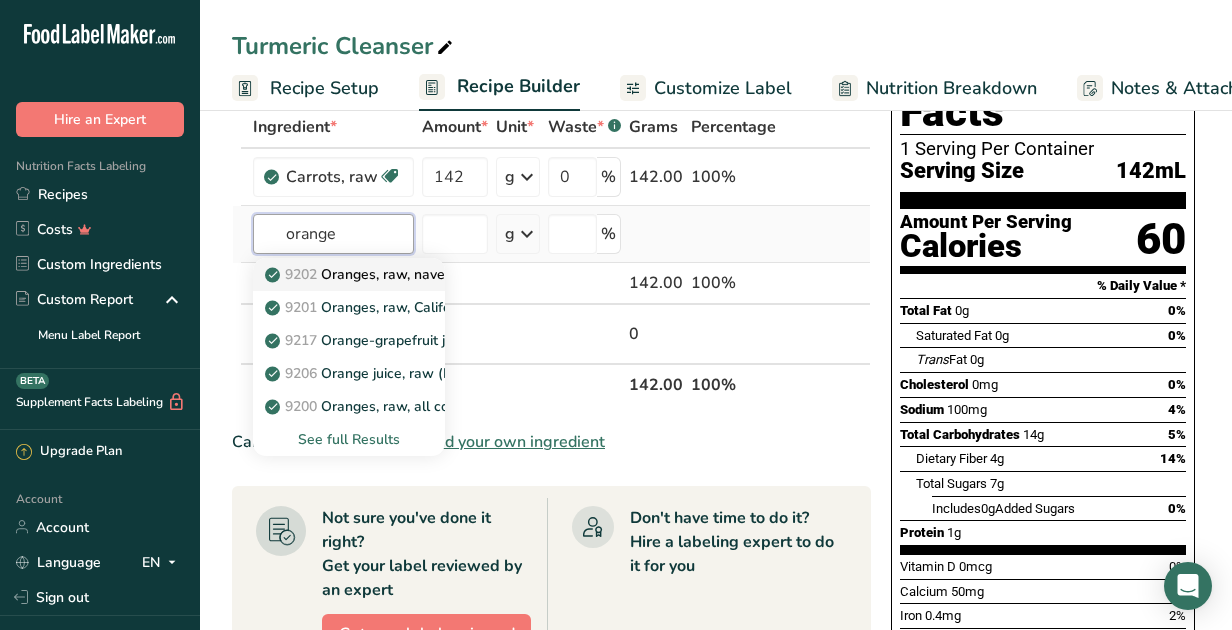 type on "orange" 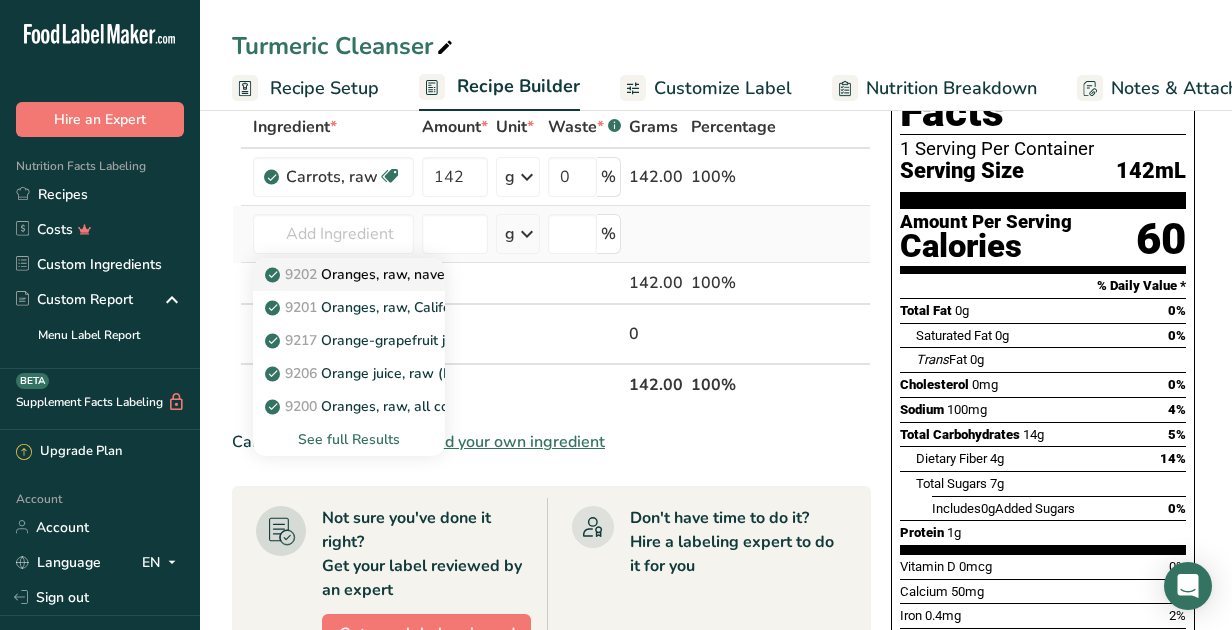 click on "9202
Oranges, raw, navels (Includes foods for USDA's Food Distribution Program)" at bounding box center [541, 274] 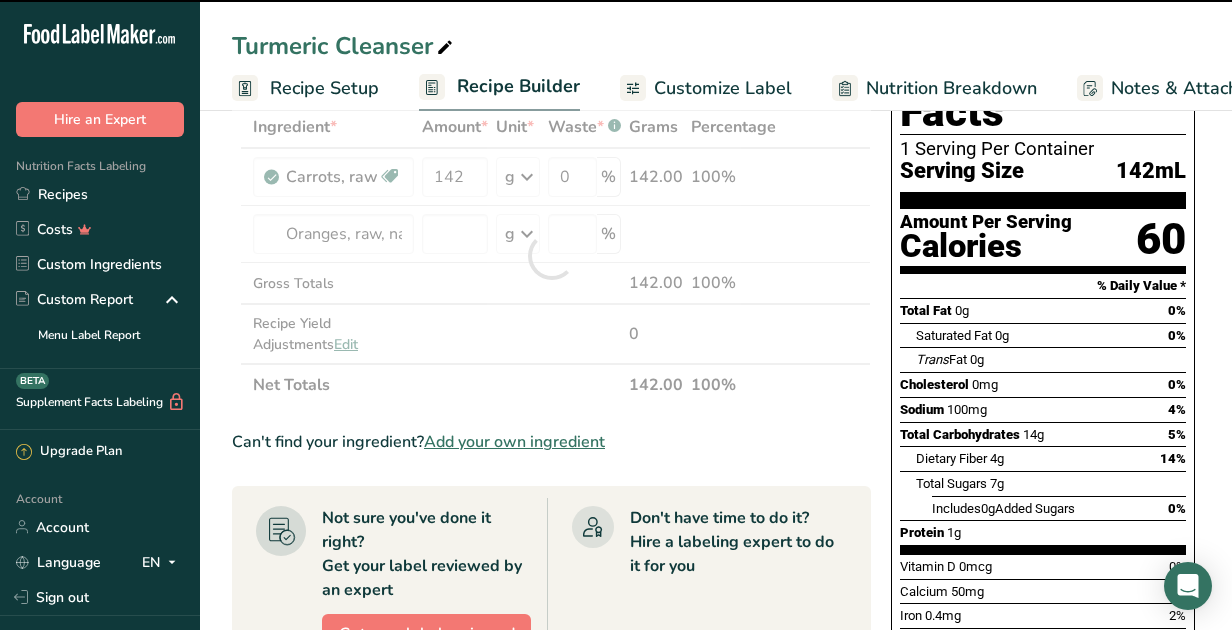 type on "0" 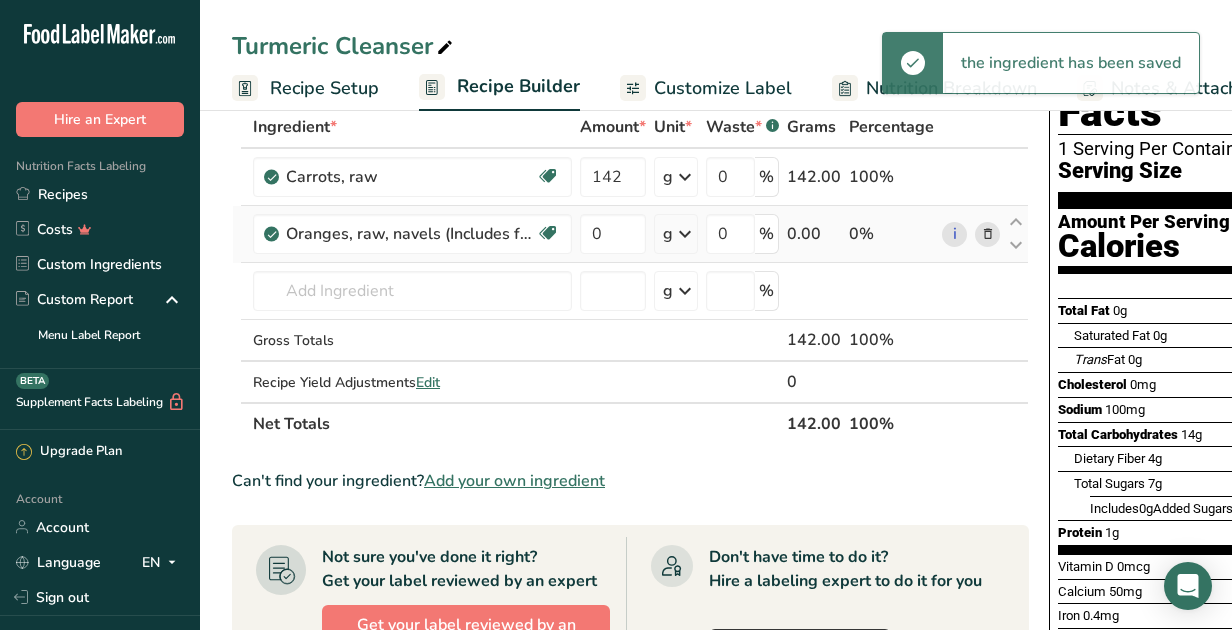 click at bounding box center [685, 234] 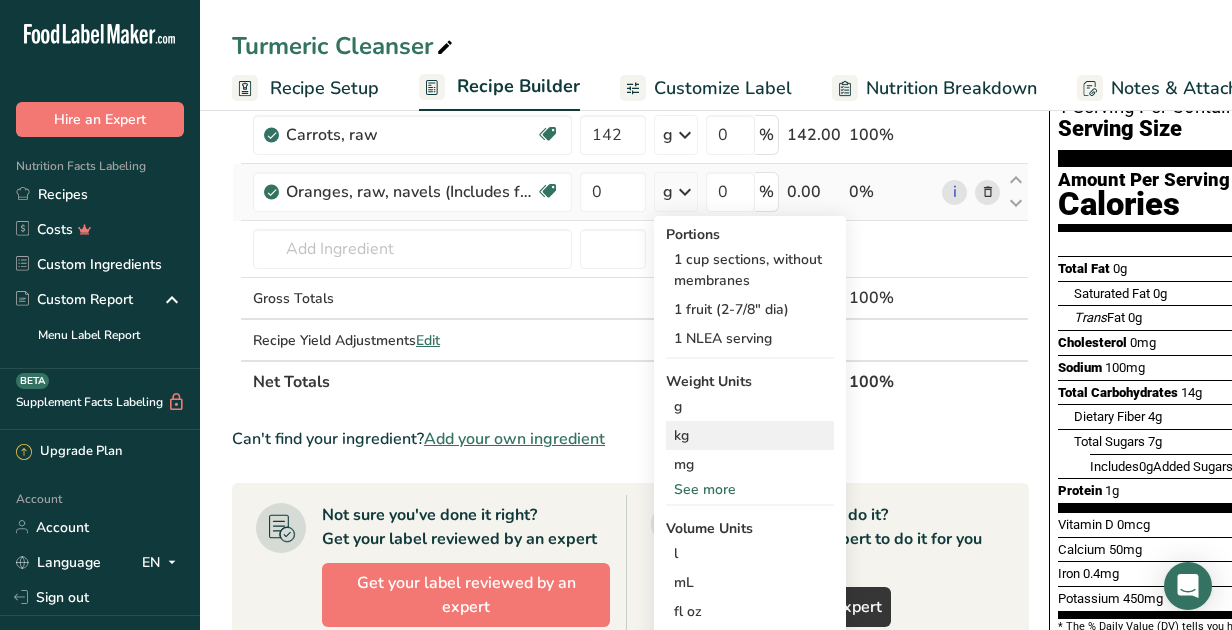 scroll, scrollTop: 264, scrollLeft: 0, axis: vertical 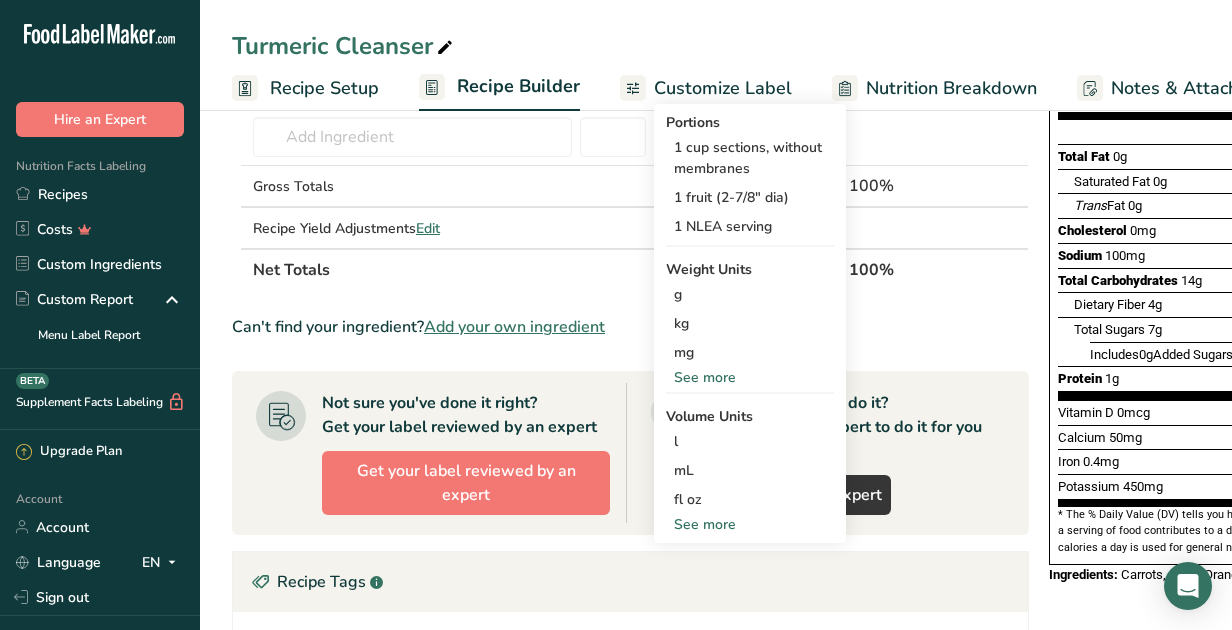 click on "See more" at bounding box center [750, 524] 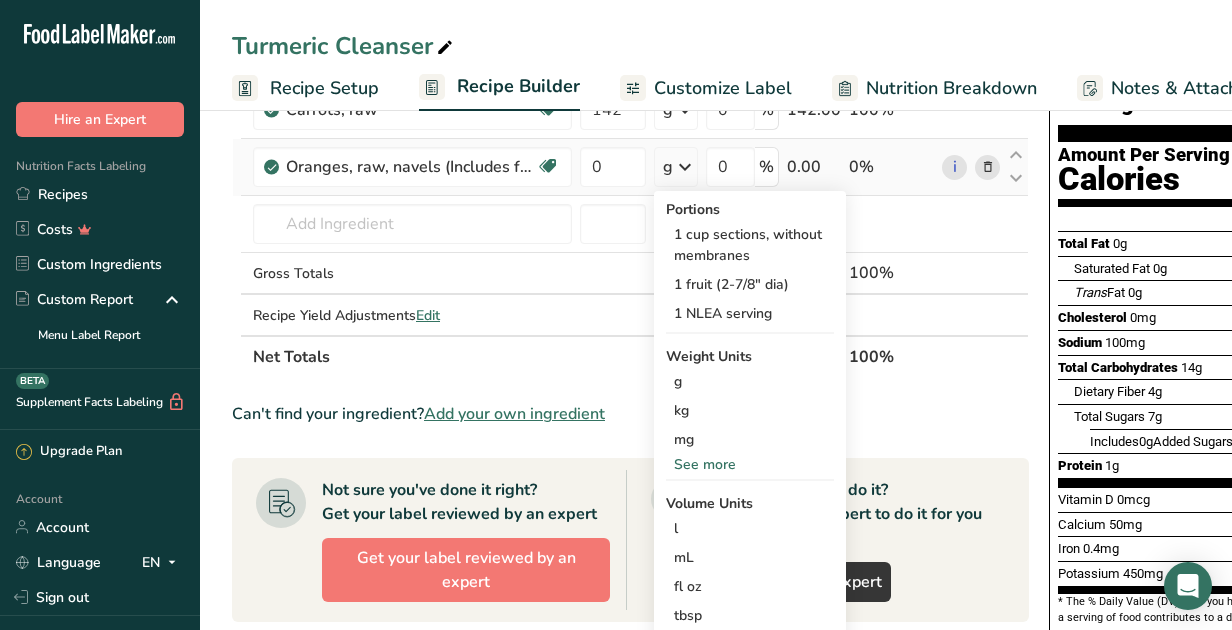 scroll, scrollTop: 163, scrollLeft: 0, axis: vertical 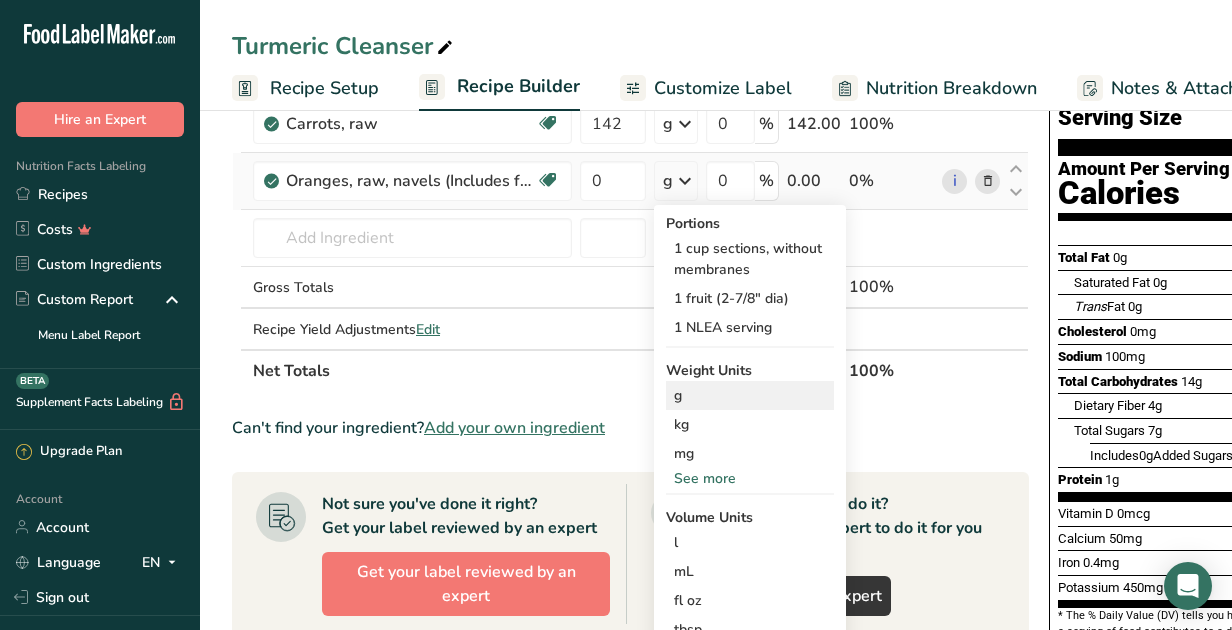 click on "g" at bounding box center (750, 395) 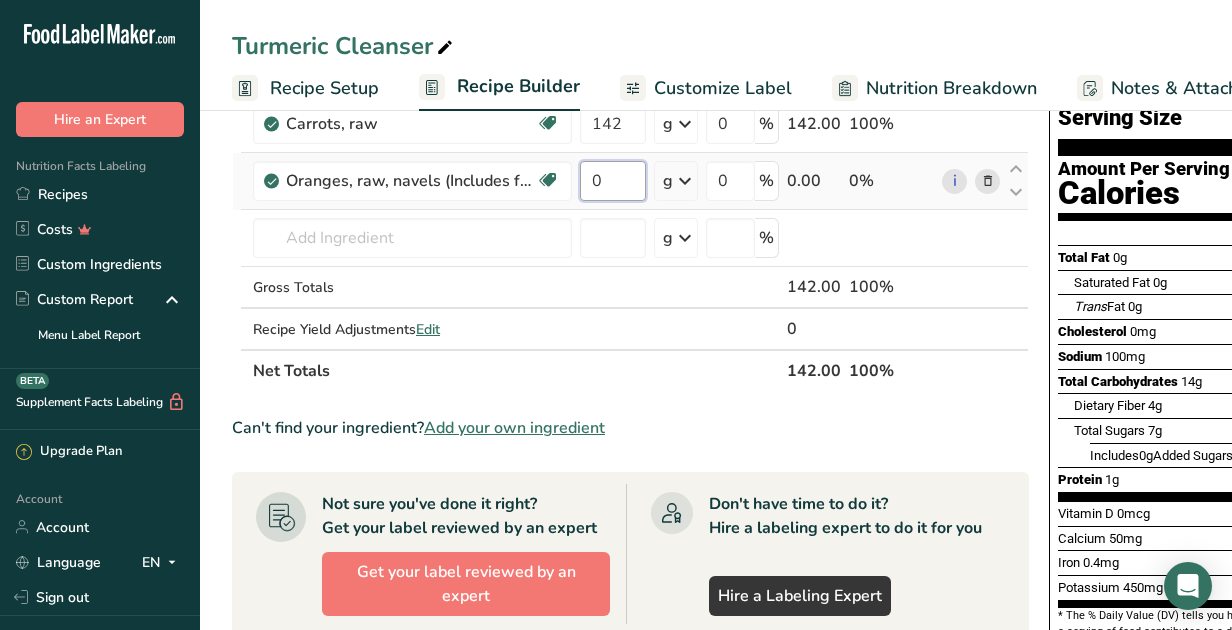 click on "0" at bounding box center [613, 181] 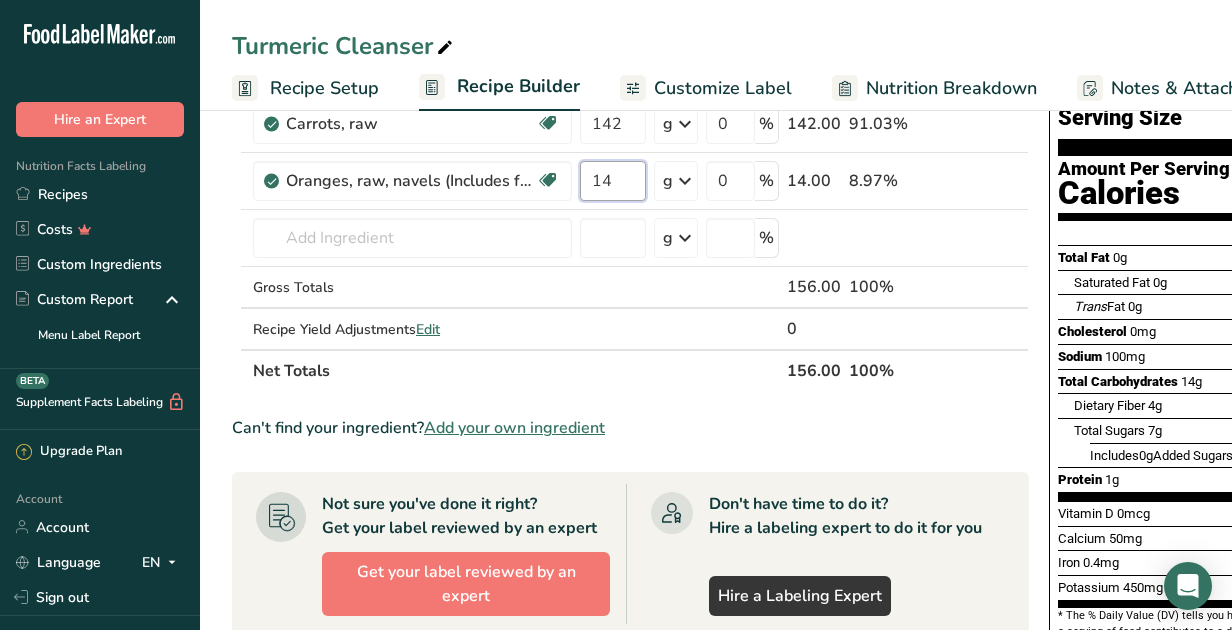 type on "14" 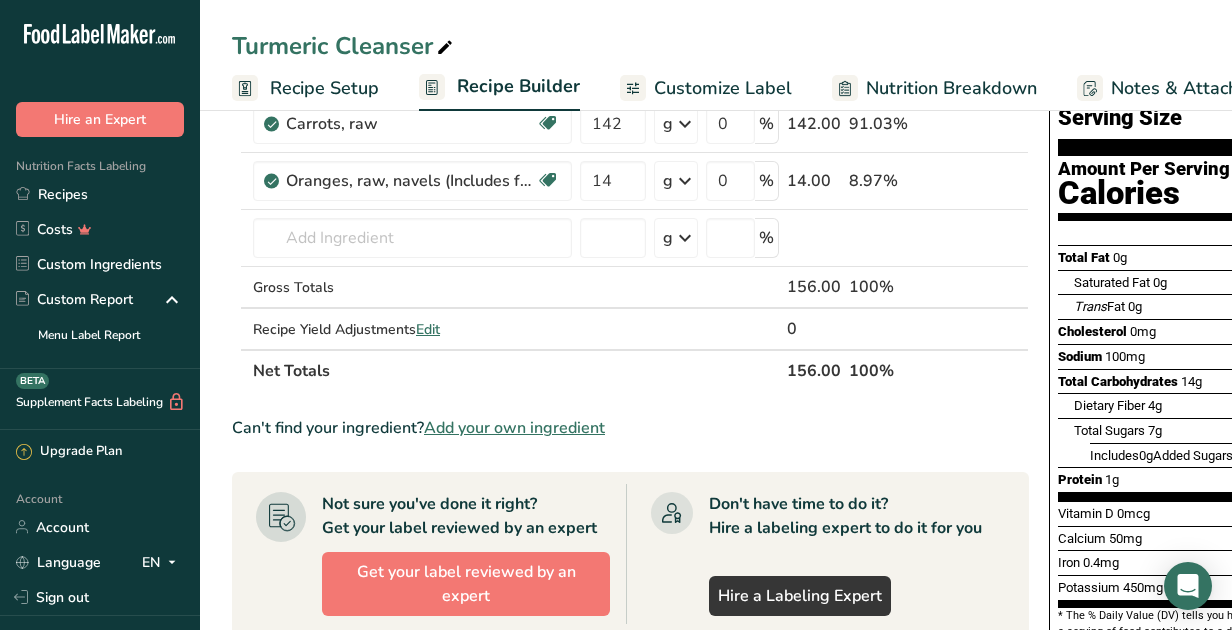 click on "Can't find your ingredient?
Add your own ingredient" at bounding box center (630, 428) 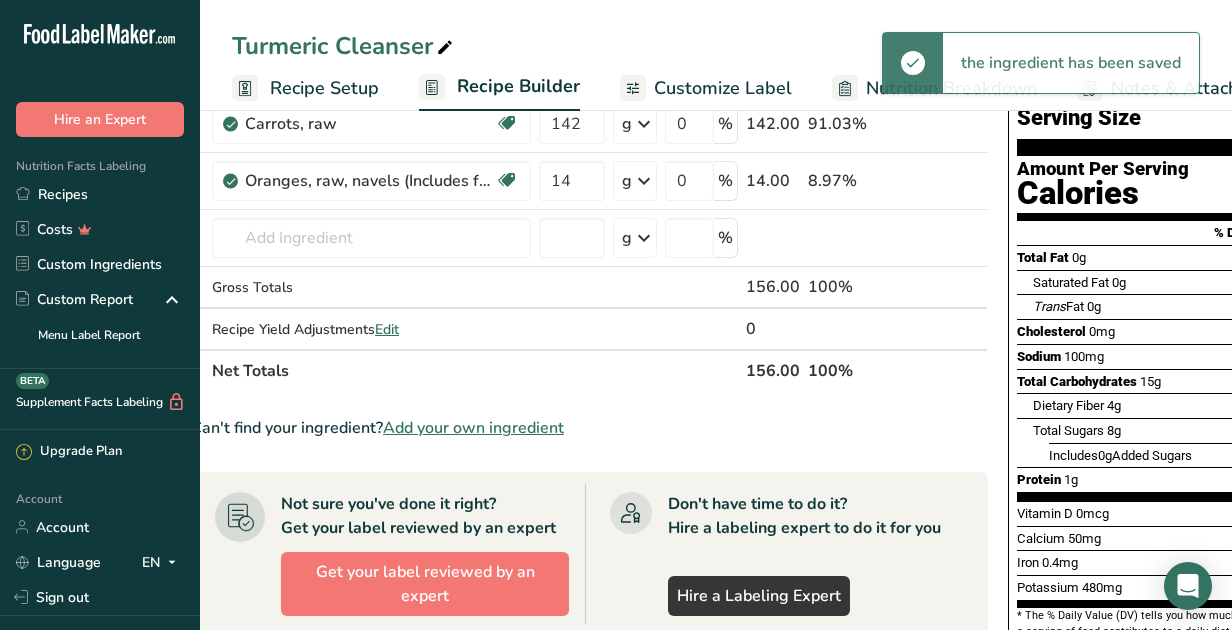 scroll, scrollTop: 0, scrollLeft: 0, axis: both 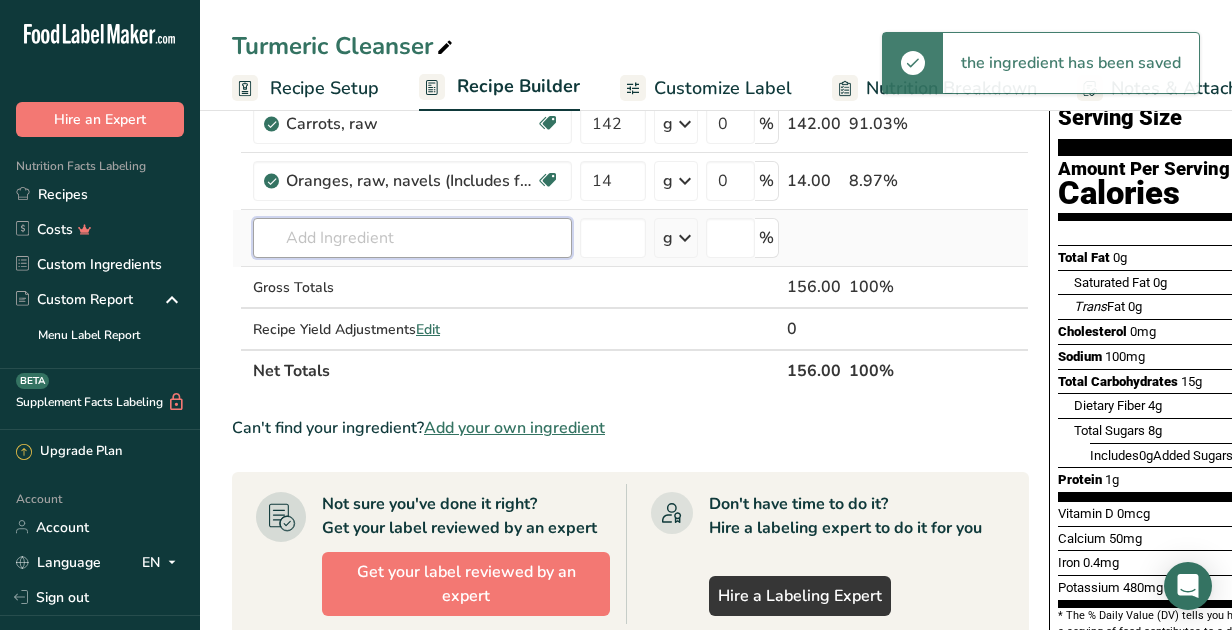click at bounding box center [412, 238] 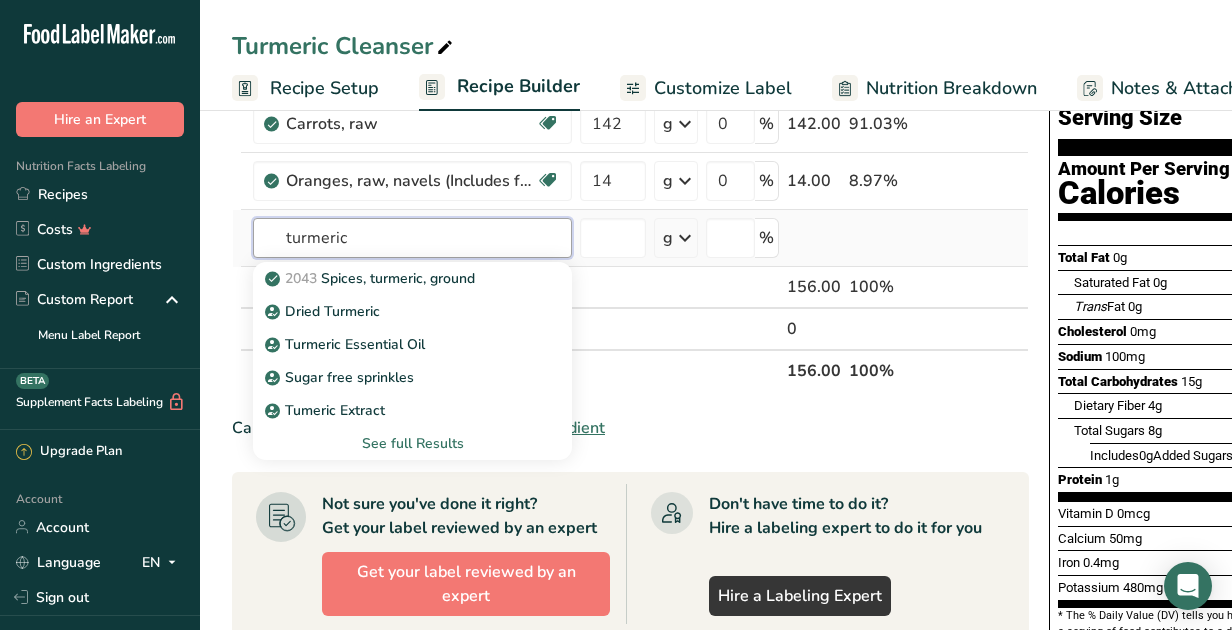 type on "turmeric" 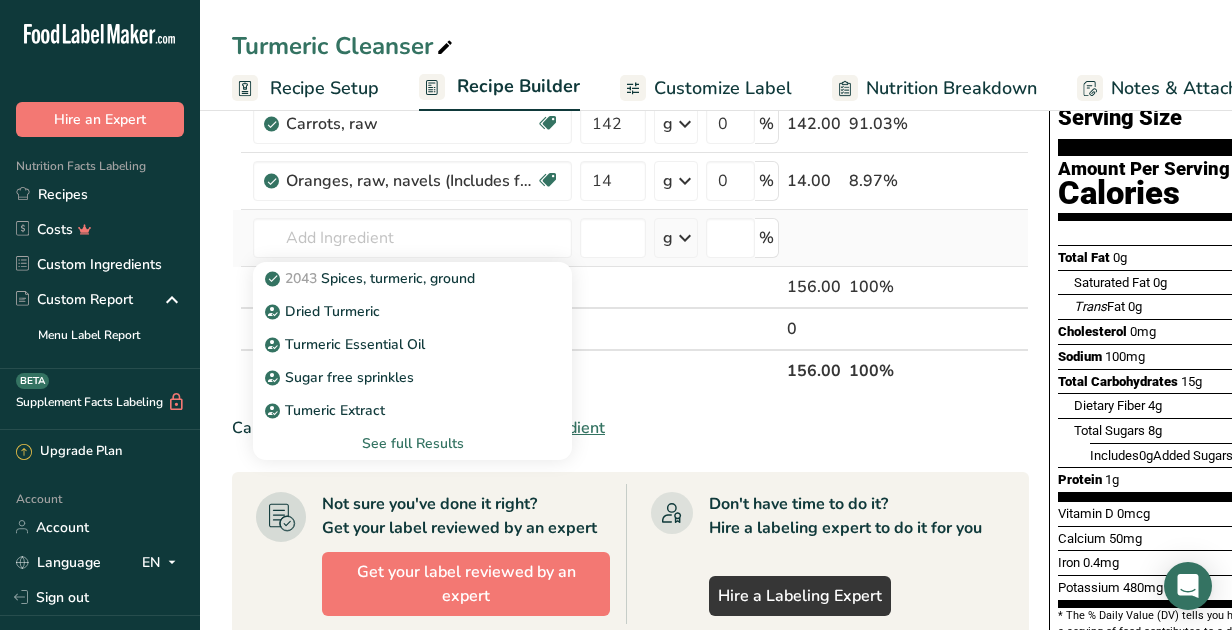 click on "See full Results" at bounding box center [412, 443] 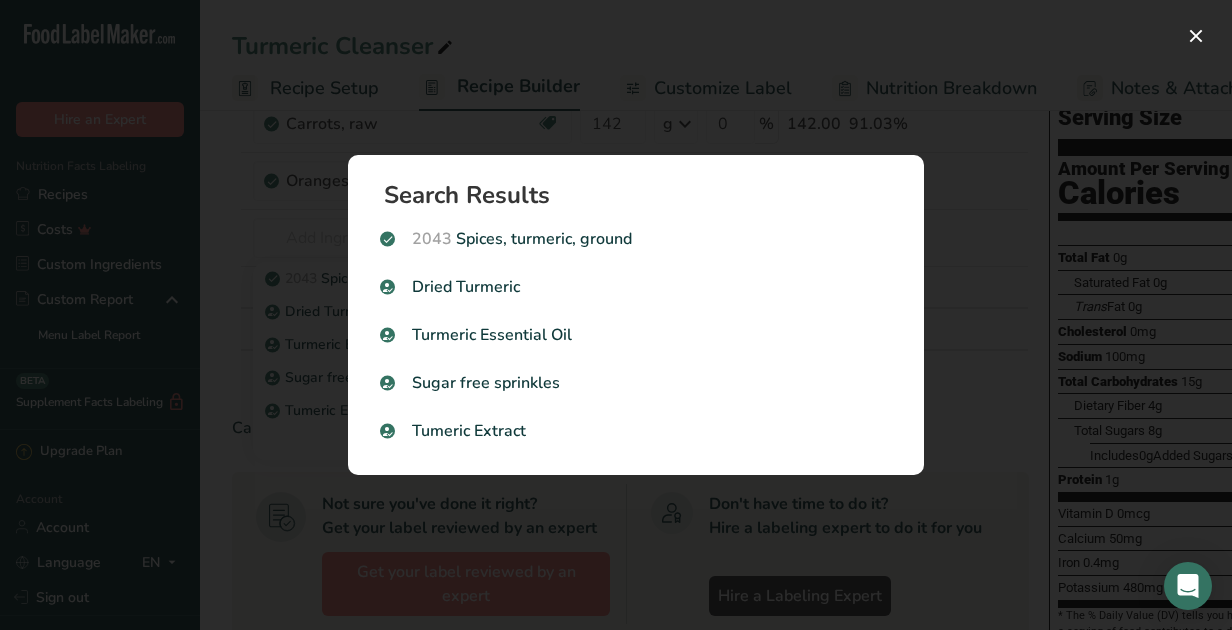 click on "Search Results
2043
Spices, turmeric, ground
Dried Turmeric
Turmeric Essential Oil
Sugar free sprinkles
Tumeric Extract" at bounding box center (636, 315) 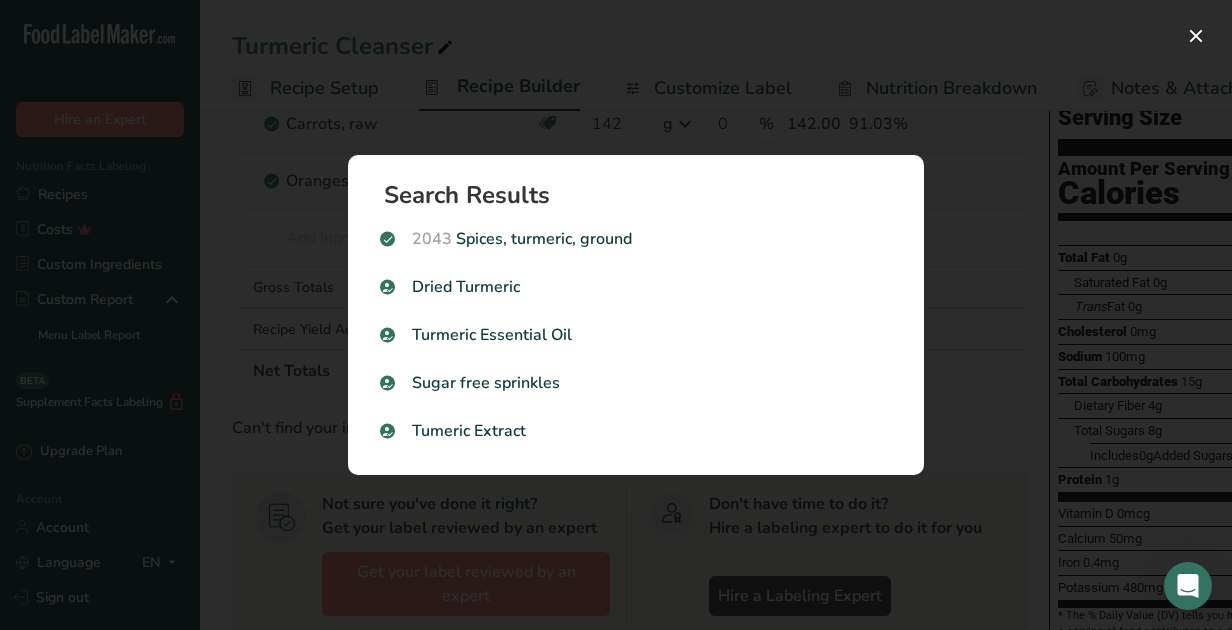 click on "Search Results
2043
Spices, turmeric, ground
Dried Turmeric
Turmeric Essential Oil
Sugar free sprinkles
Tumeric Extract" at bounding box center [636, 315] 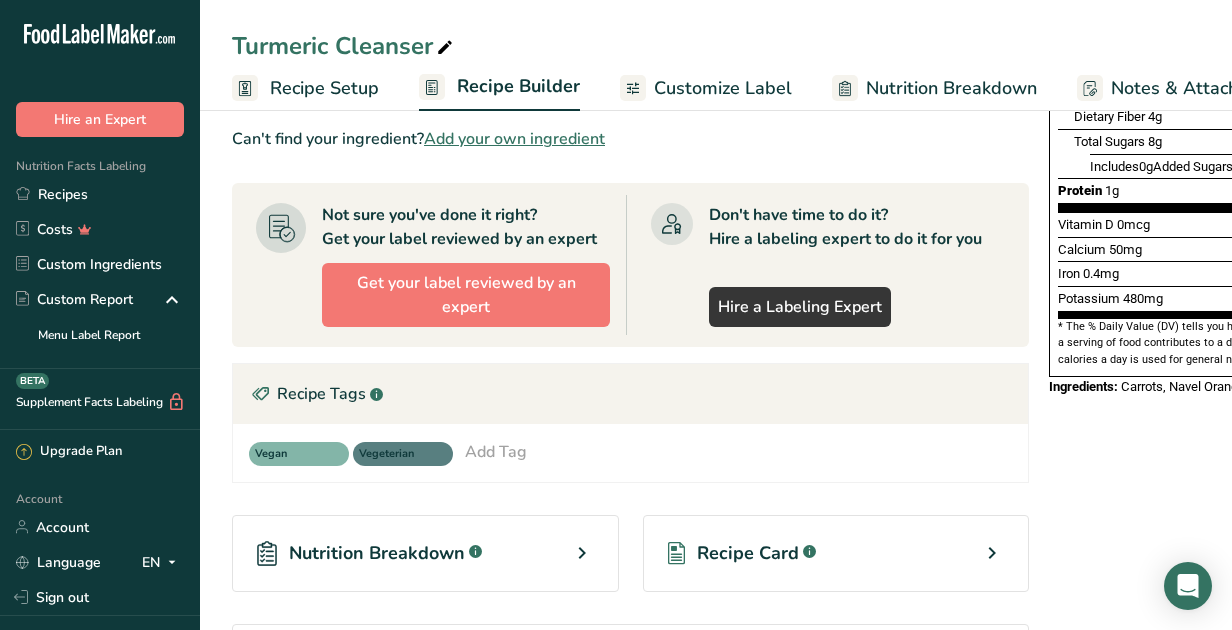 scroll, scrollTop: 449, scrollLeft: 0, axis: vertical 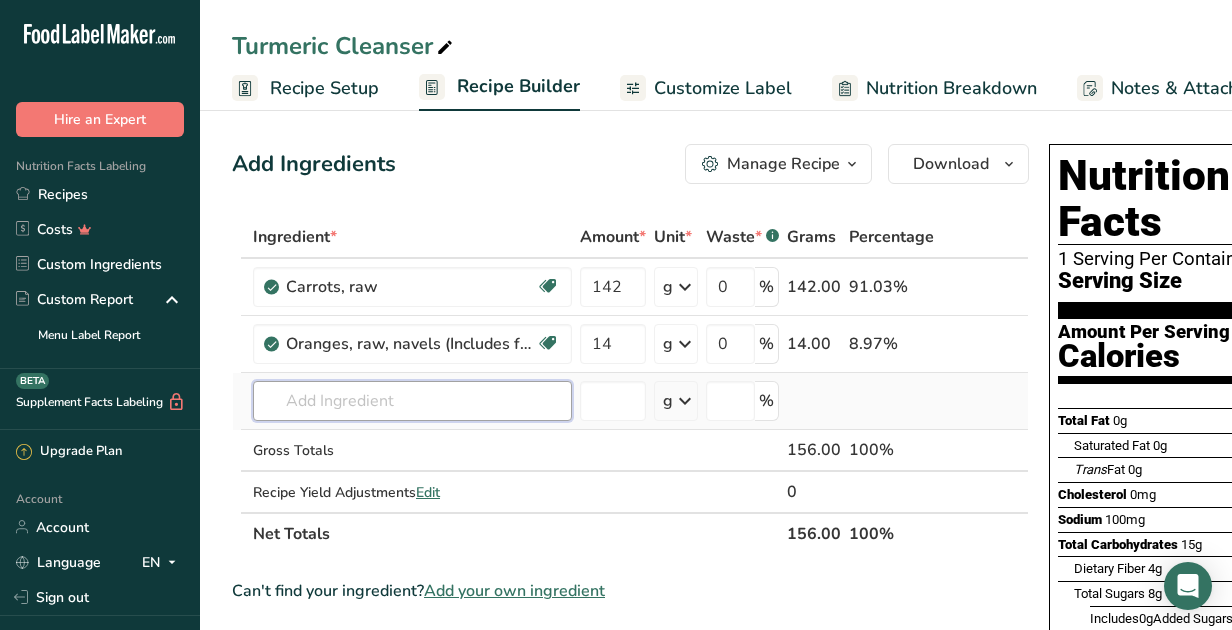 click at bounding box center [412, 401] 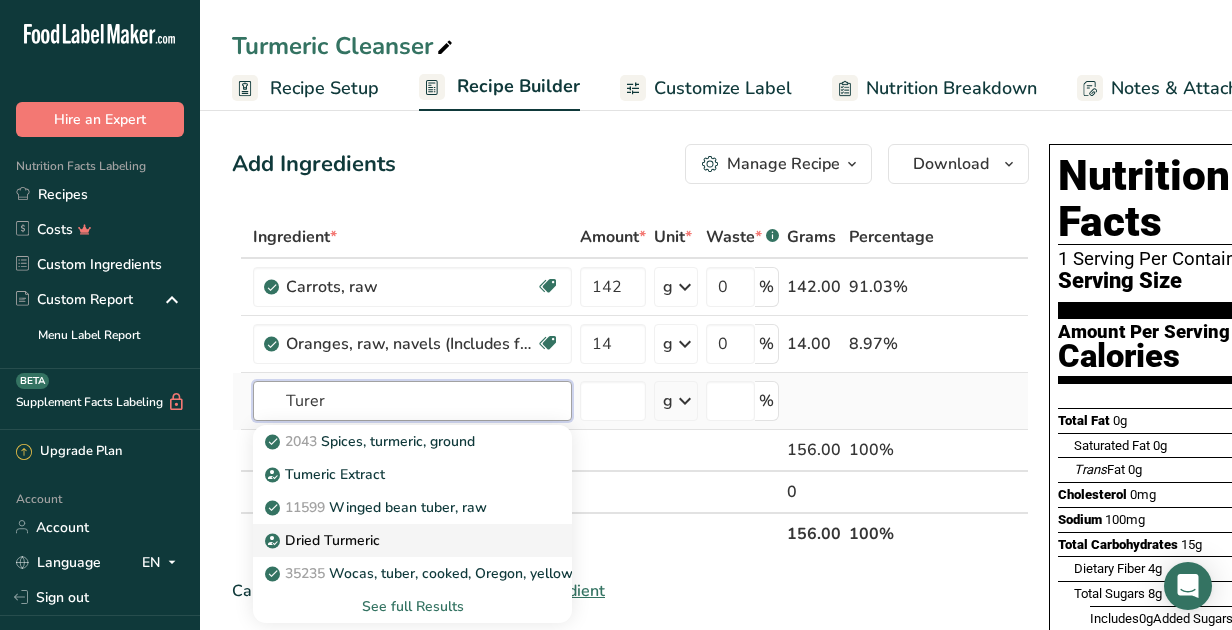 type on "Turer" 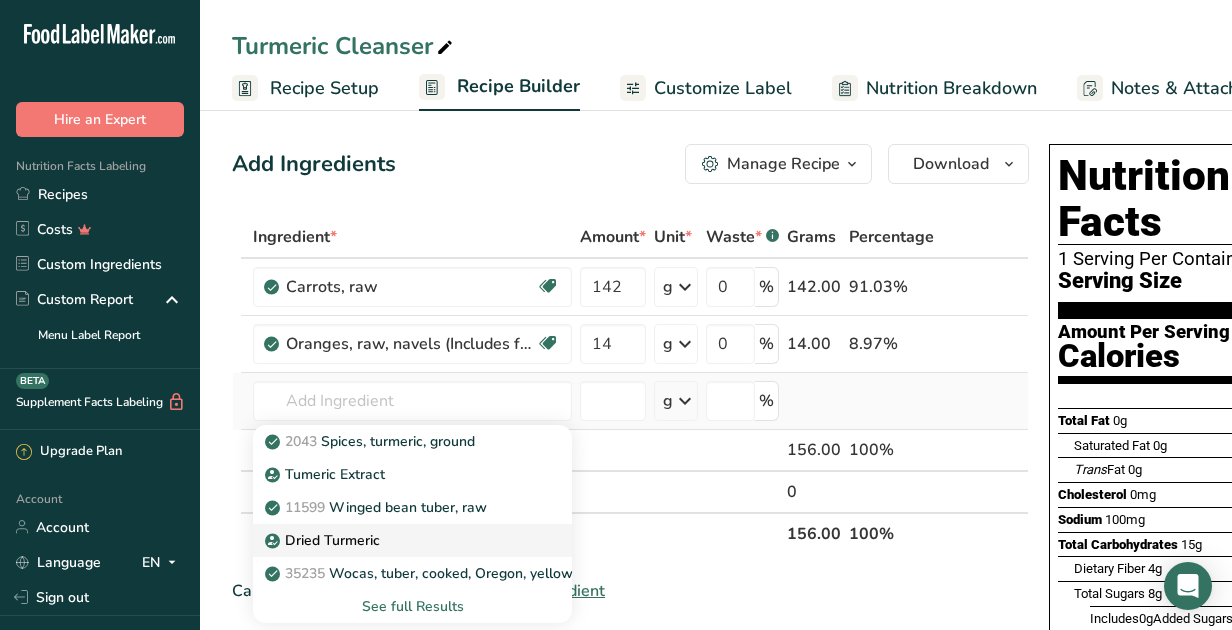 click on "Dried Turmeric" at bounding box center [324, 540] 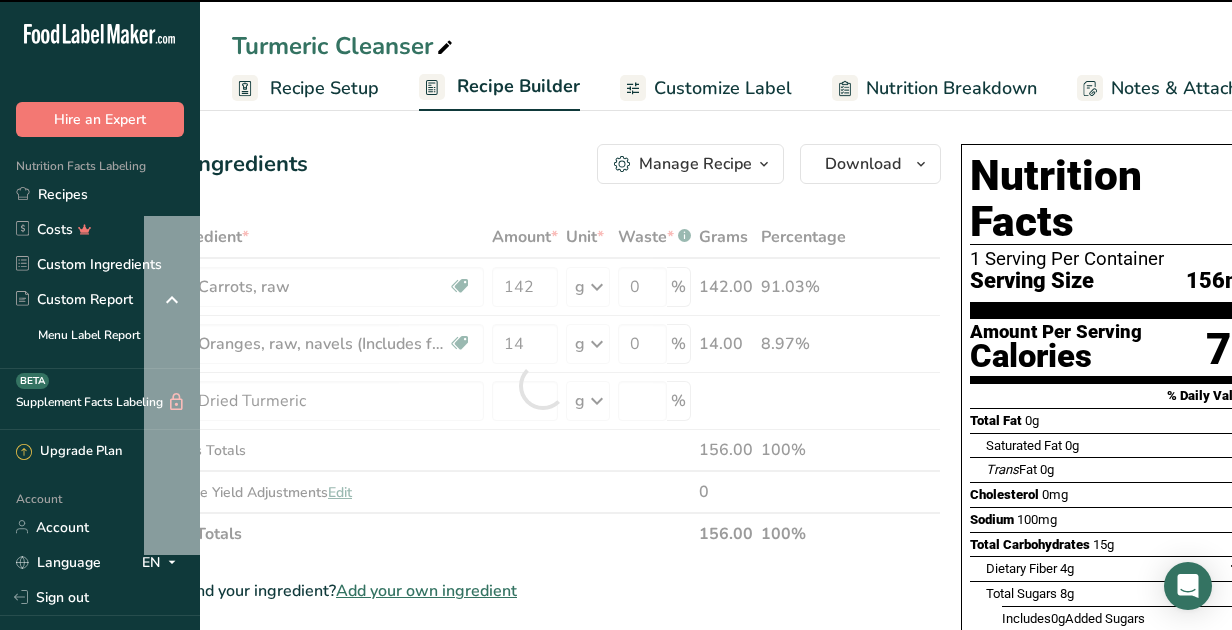 scroll, scrollTop: 0, scrollLeft: 126, axis: horizontal 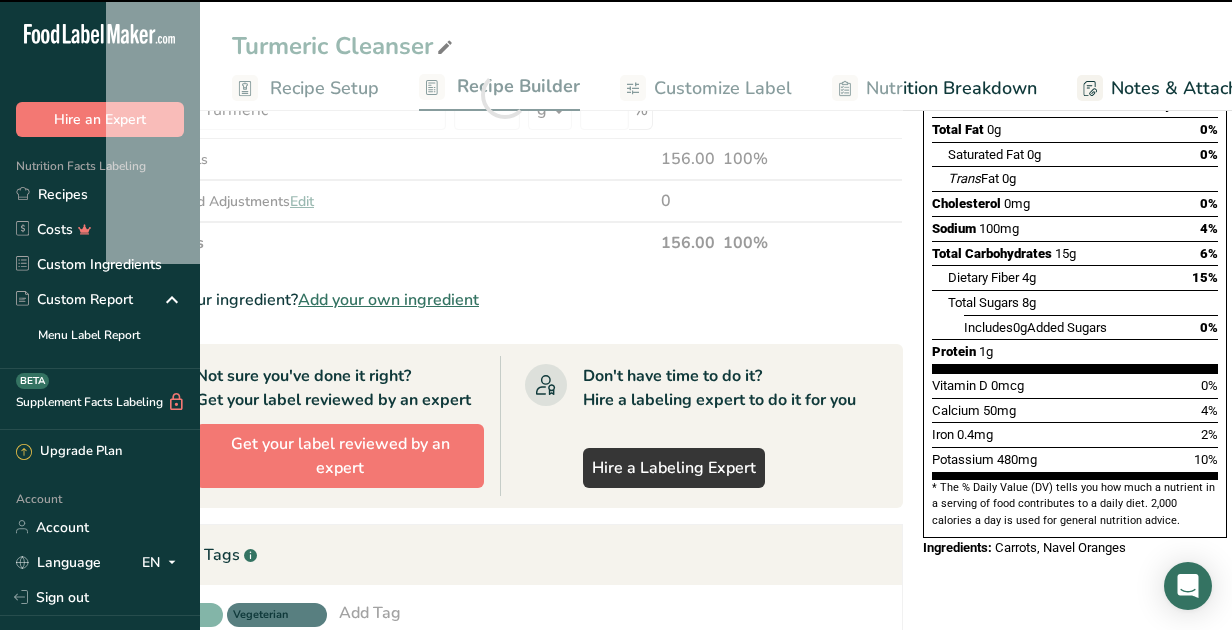 type on "0" 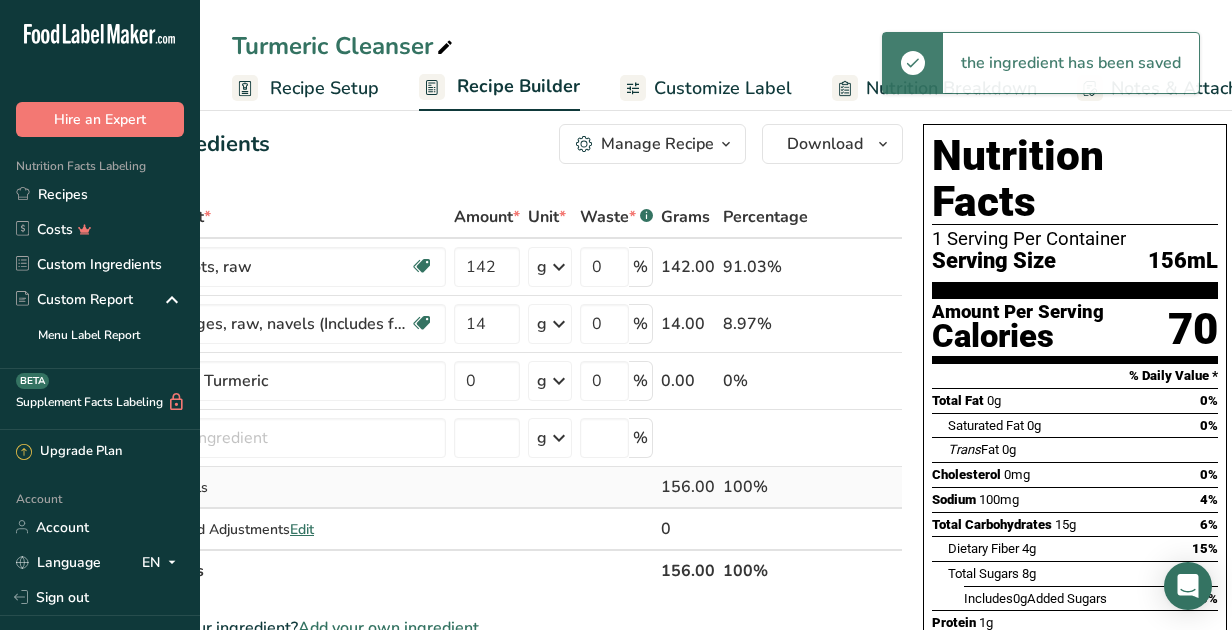 scroll, scrollTop: 13, scrollLeft: 0, axis: vertical 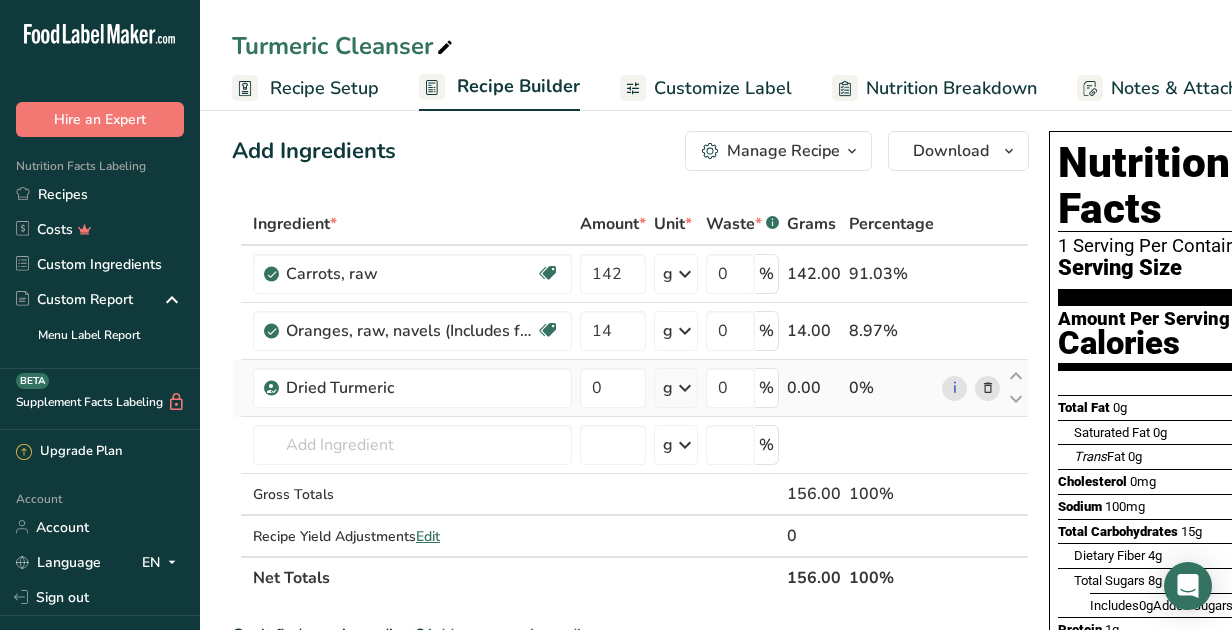 click at bounding box center [988, 388] 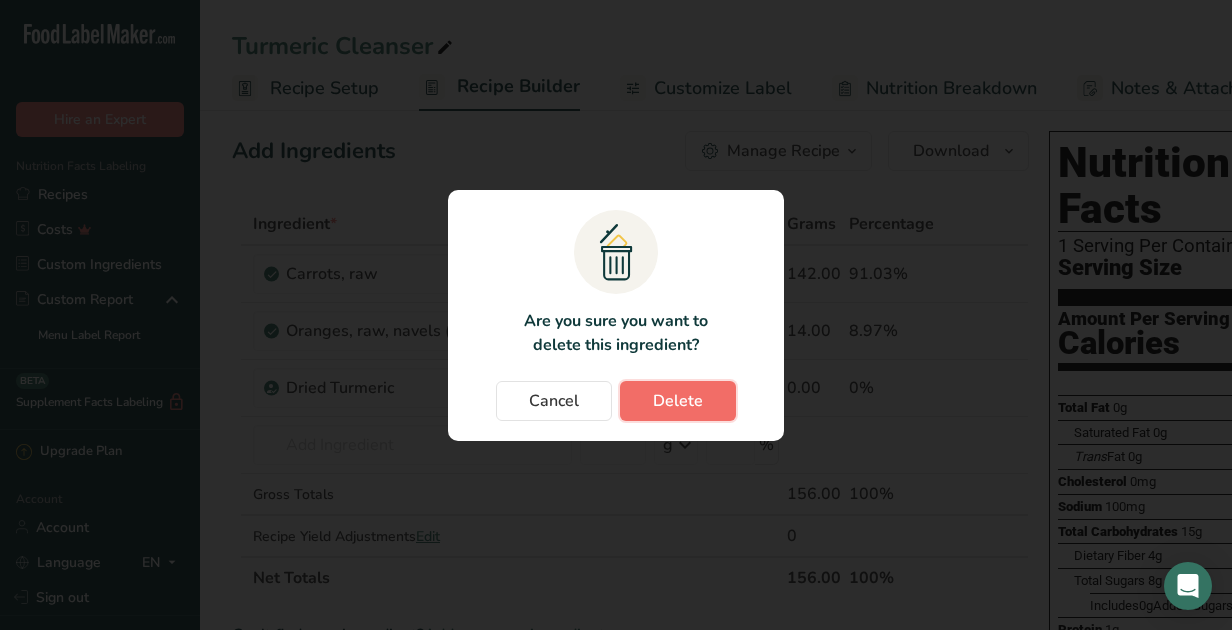click on "Delete" at bounding box center (678, 401) 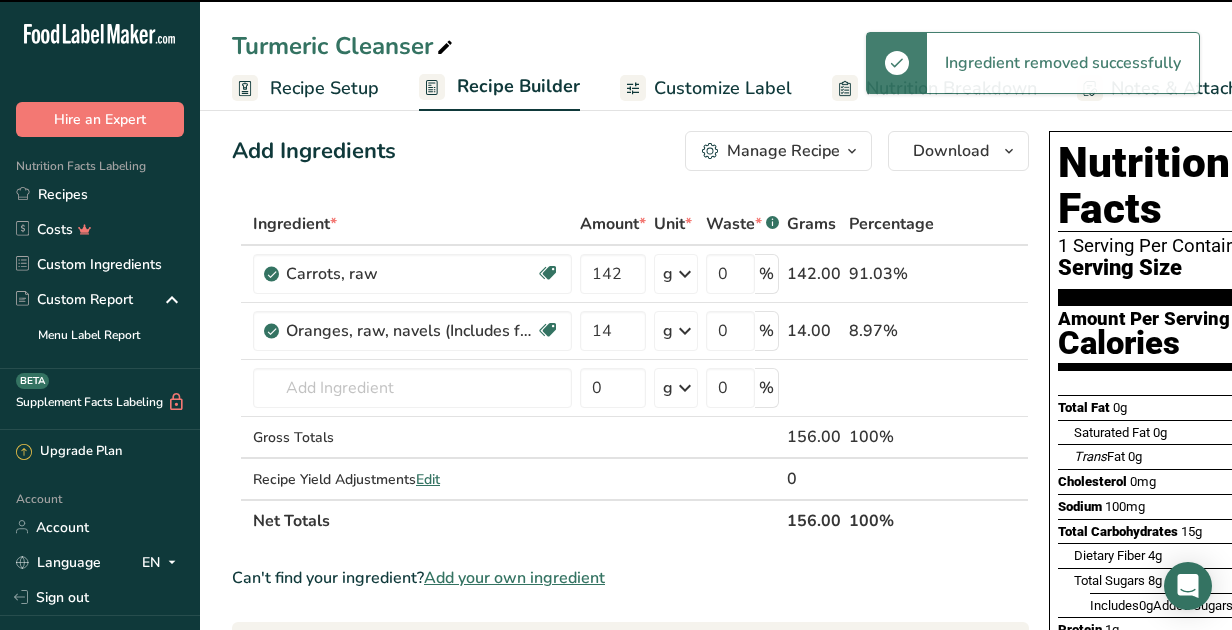 type 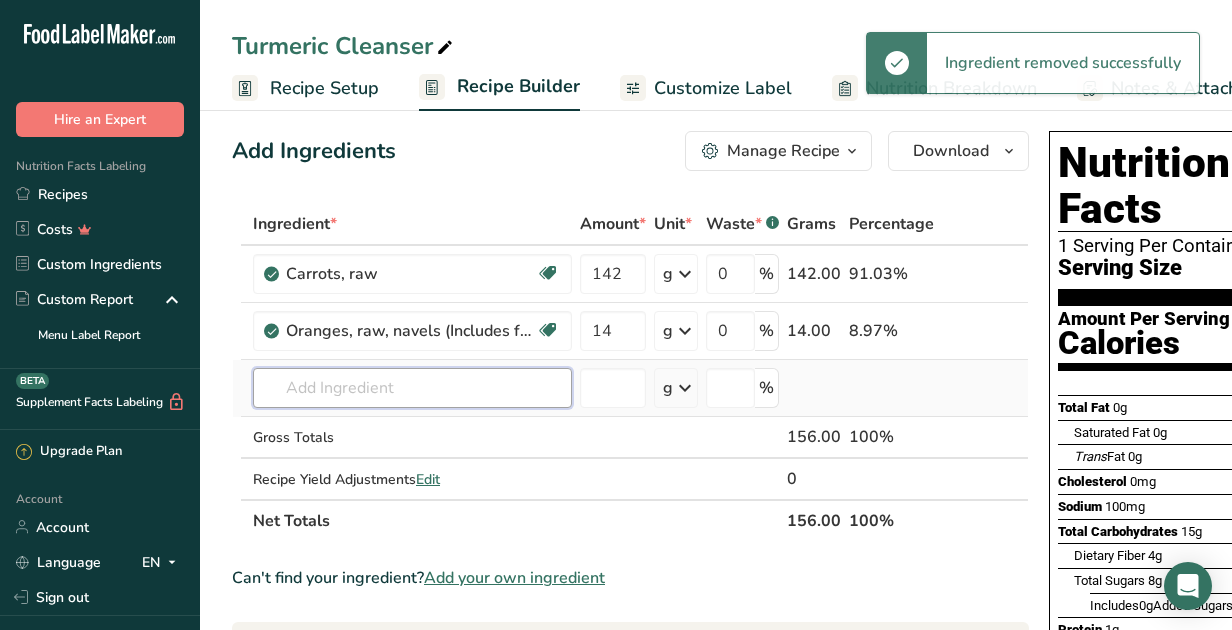 click at bounding box center [412, 388] 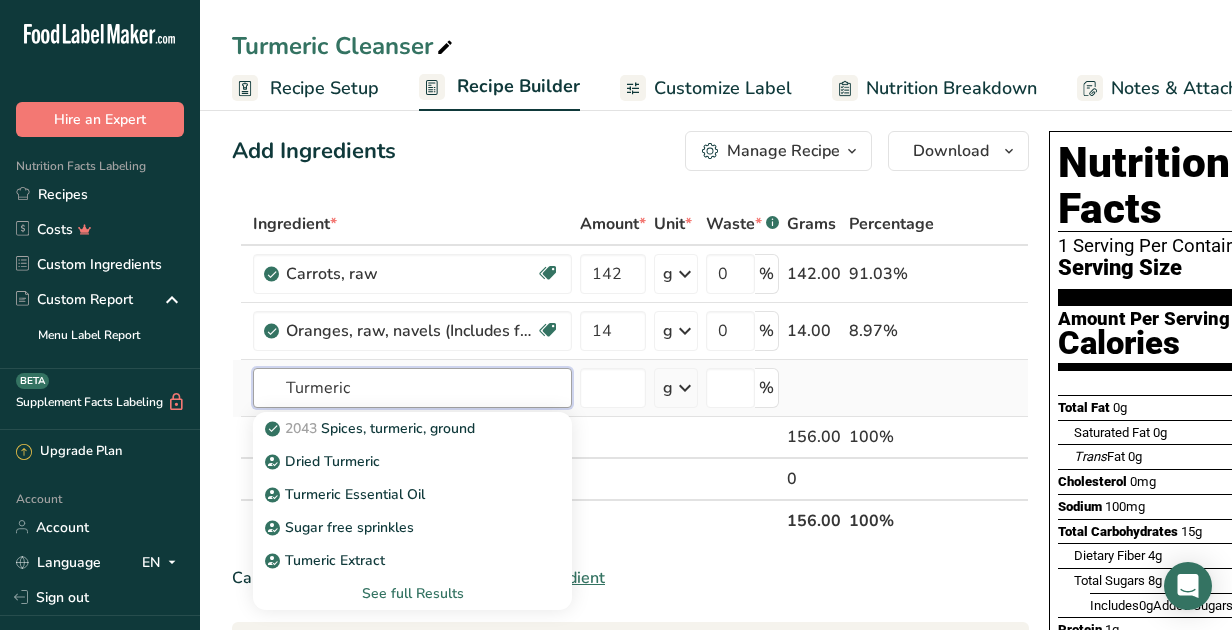 scroll, scrollTop: 142, scrollLeft: 0, axis: vertical 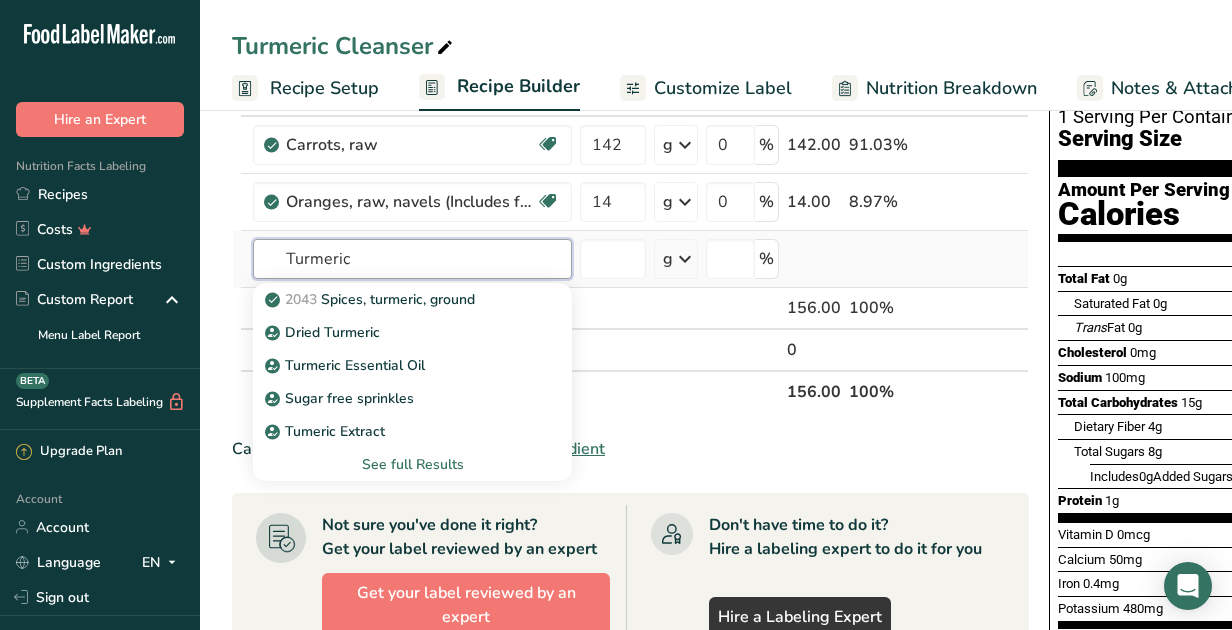 type on "Turmeric" 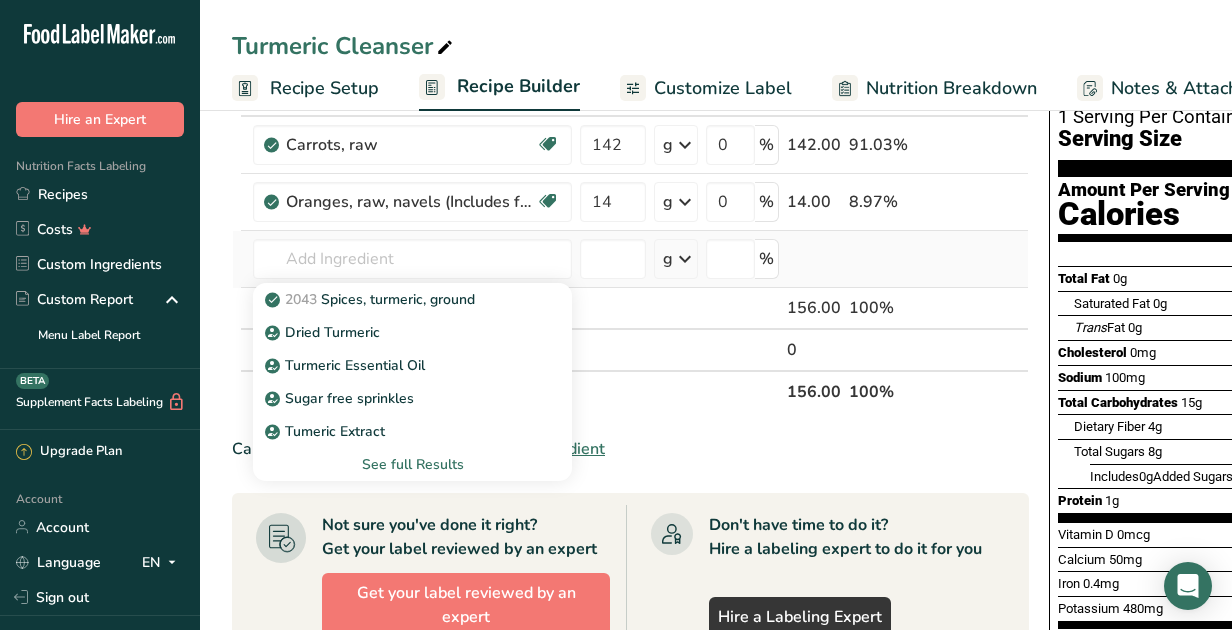 click on "See full Results" at bounding box center (412, 464) 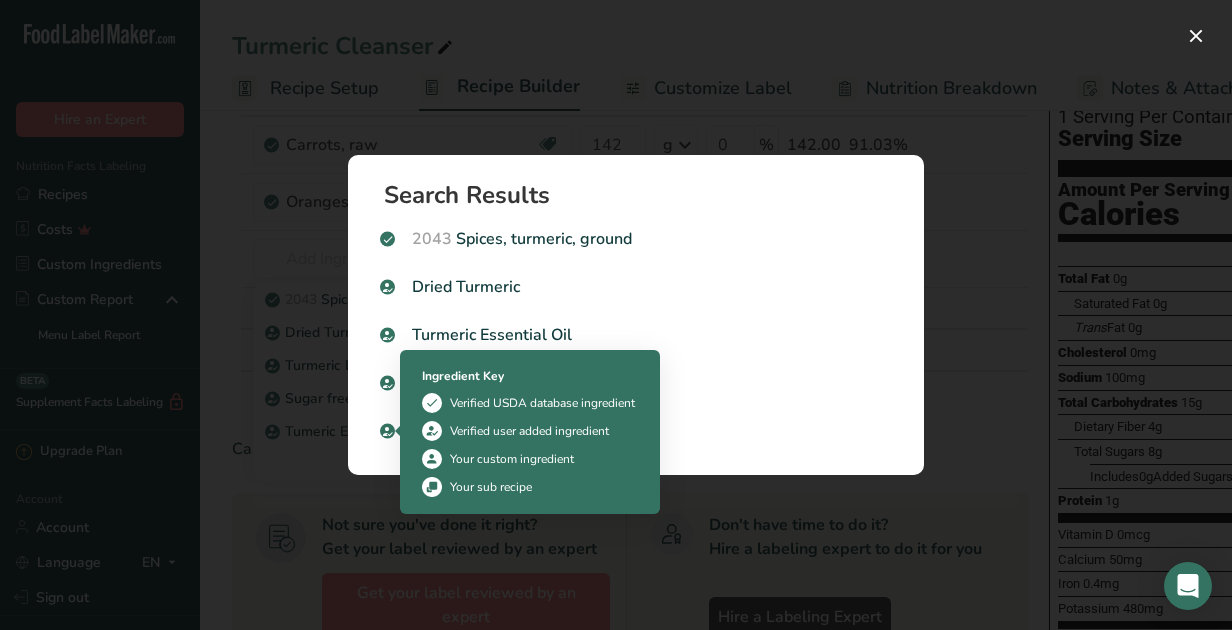 click at bounding box center [616, 315] 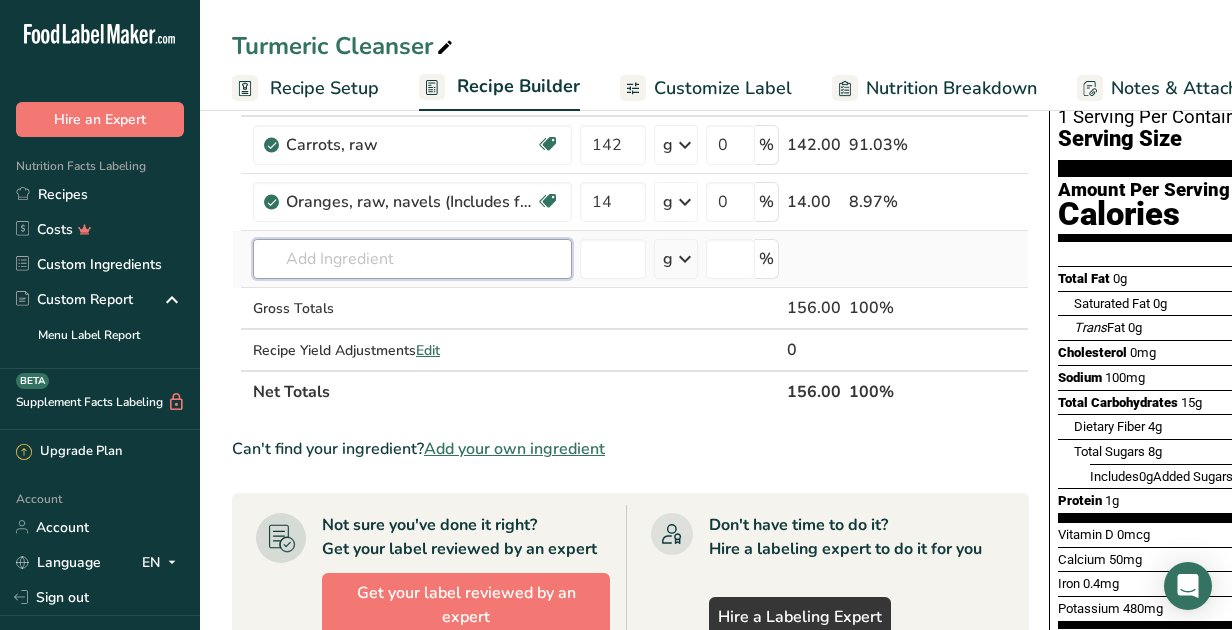 click at bounding box center (412, 259) 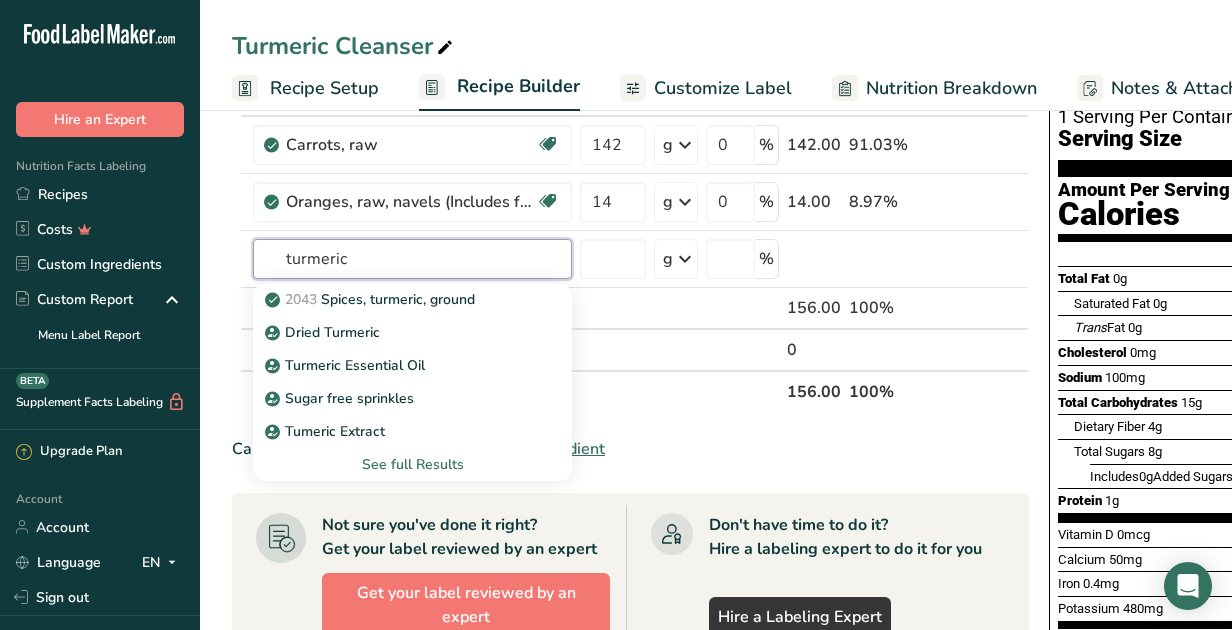 type on "turmeric" 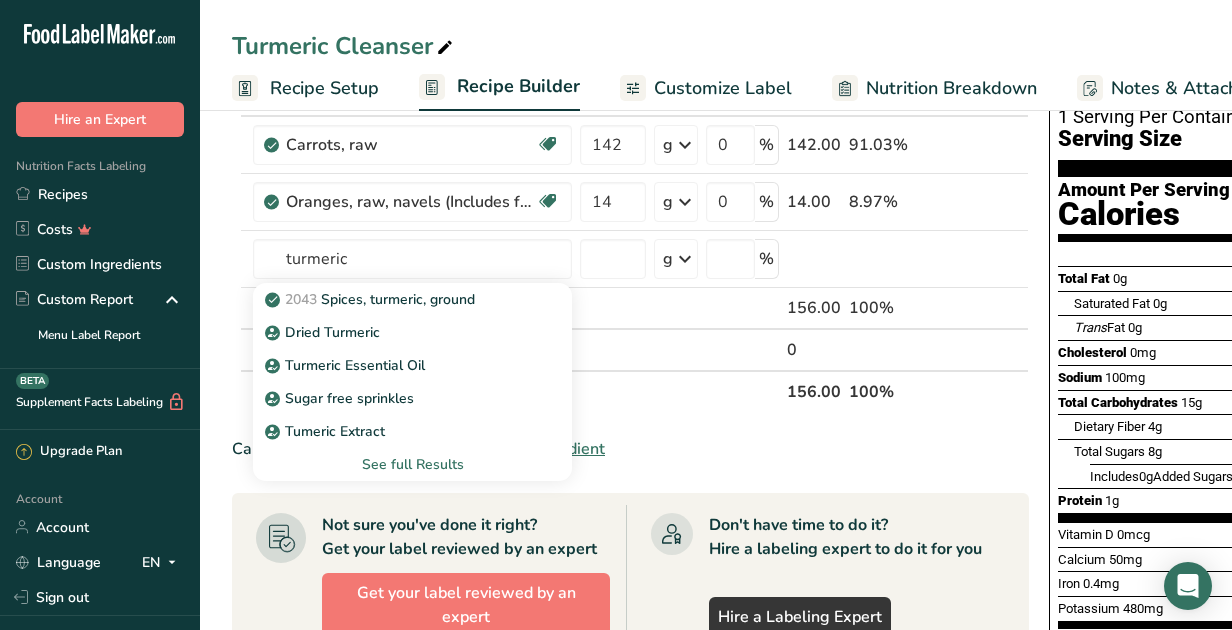 type 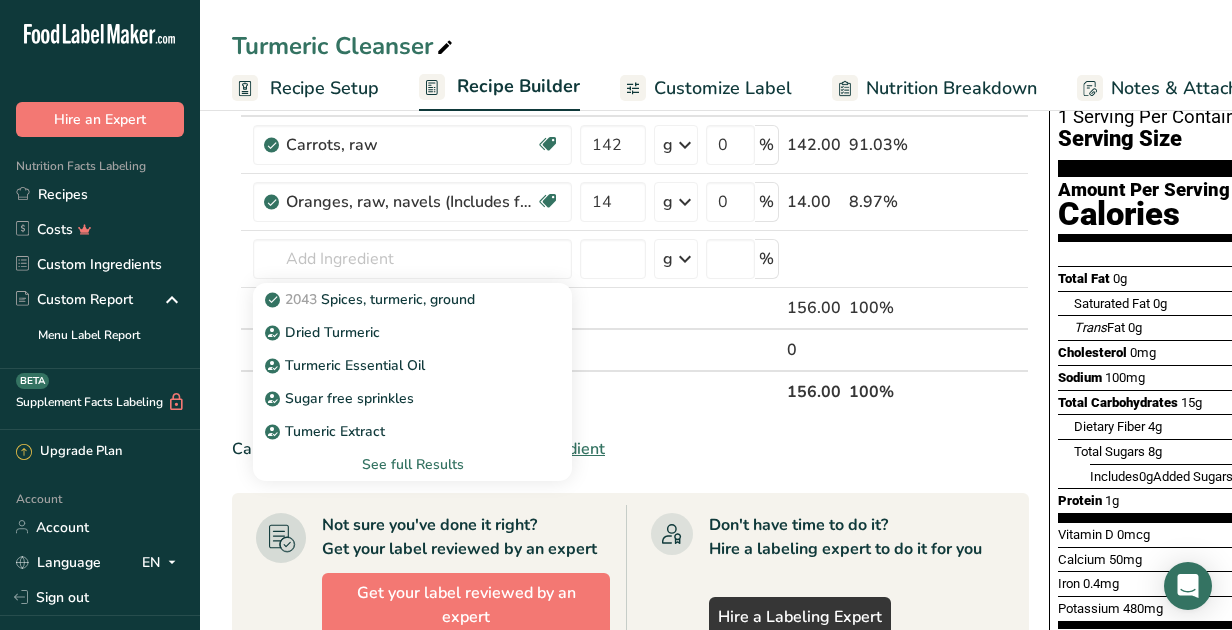 click on "Net Totals" at bounding box center [516, 391] 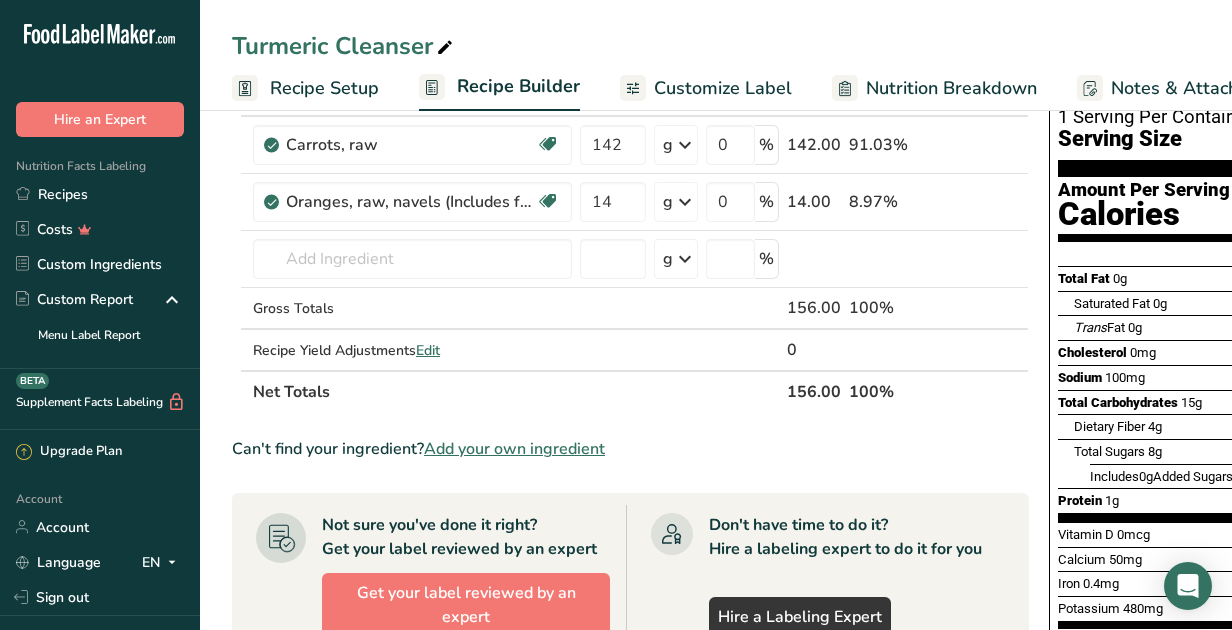 click on "Add your own ingredient" at bounding box center (514, 449) 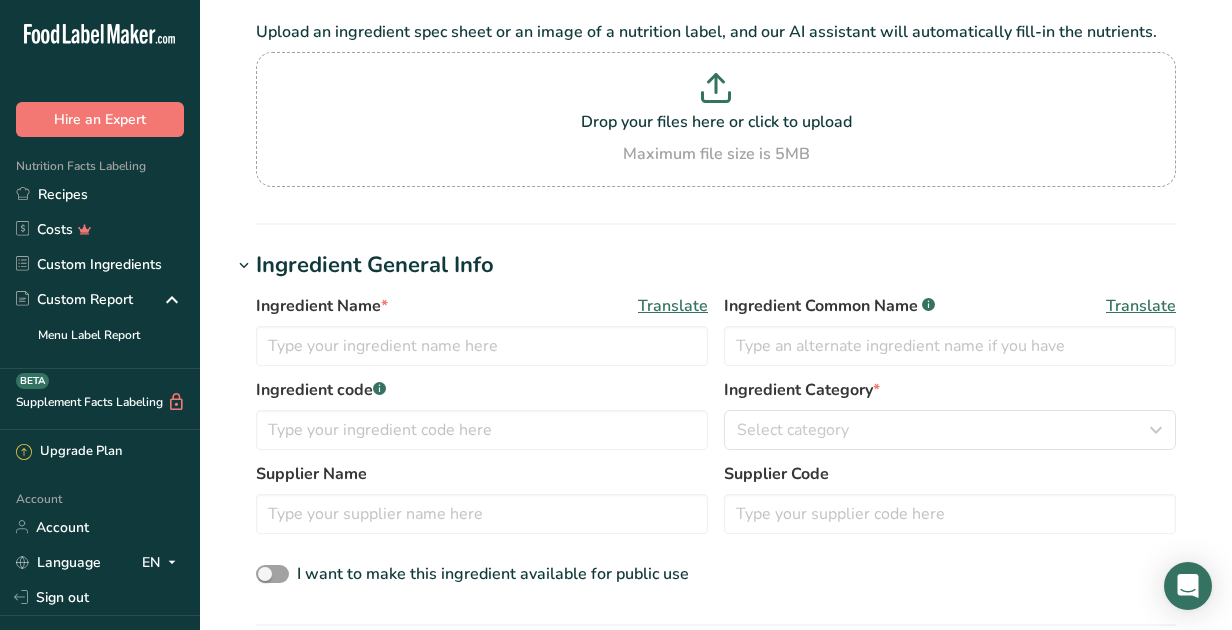 scroll, scrollTop: 0, scrollLeft: 0, axis: both 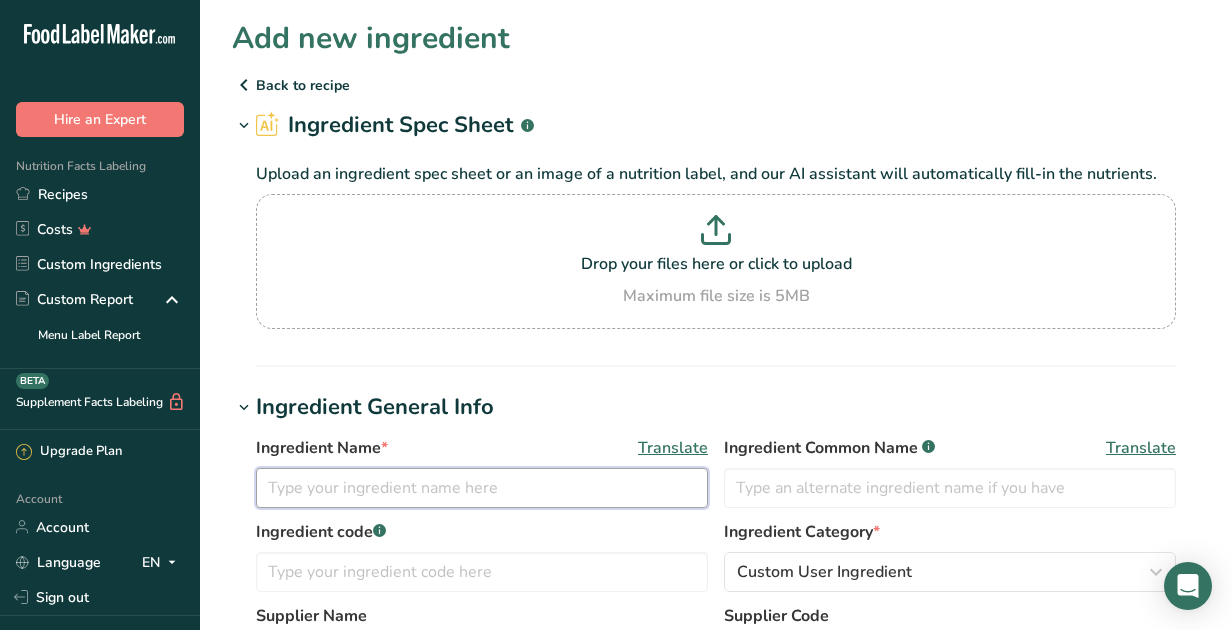 click at bounding box center (482, 488) 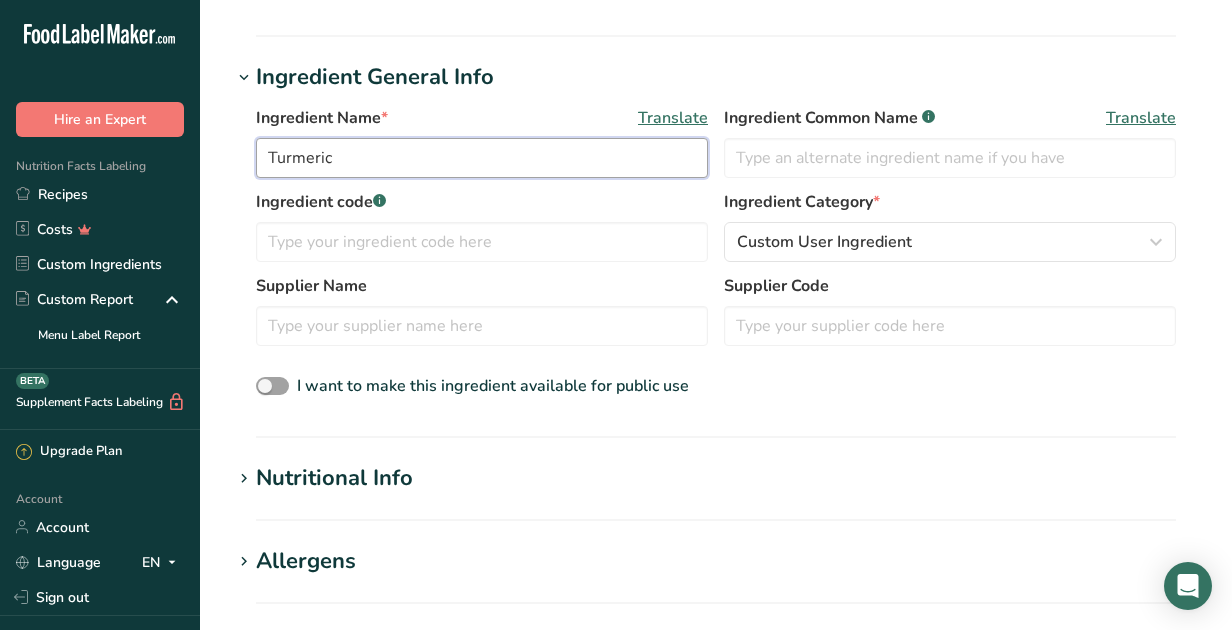 scroll, scrollTop: 341, scrollLeft: 0, axis: vertical 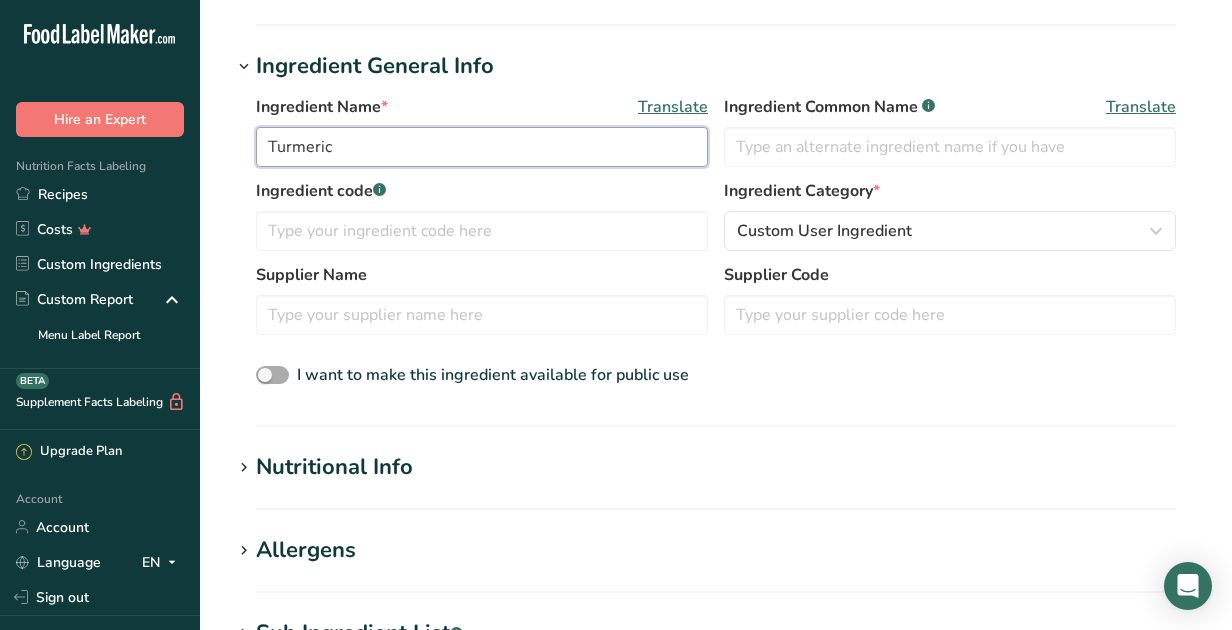 type on "Turmeric" 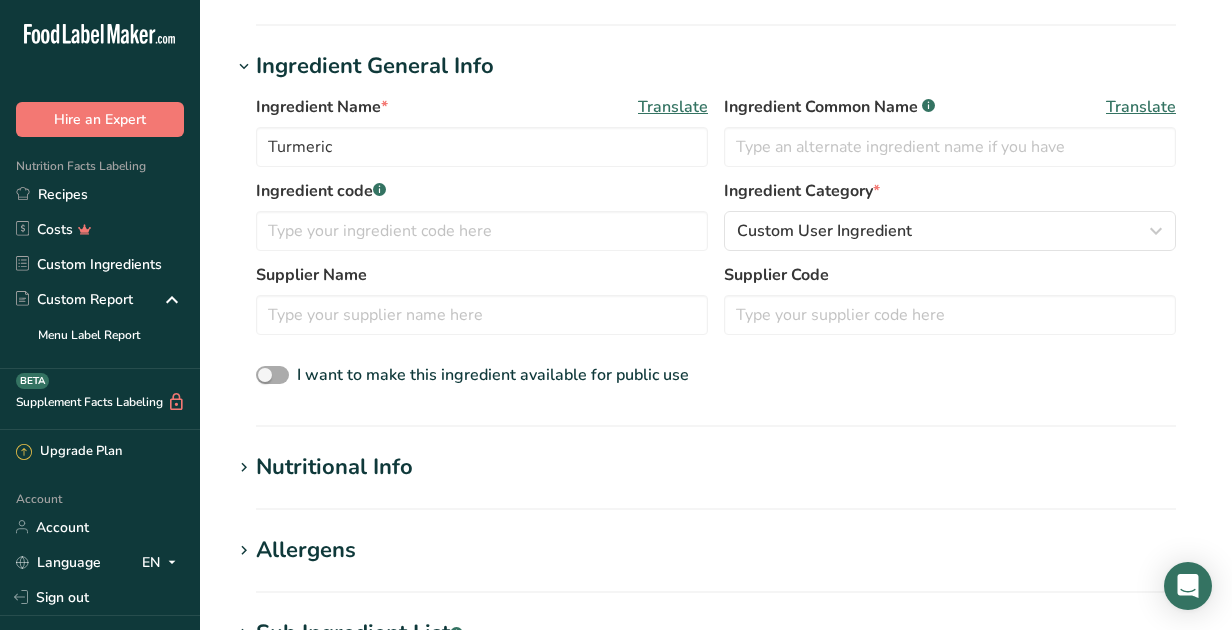 click at bounding box center [272, 375] 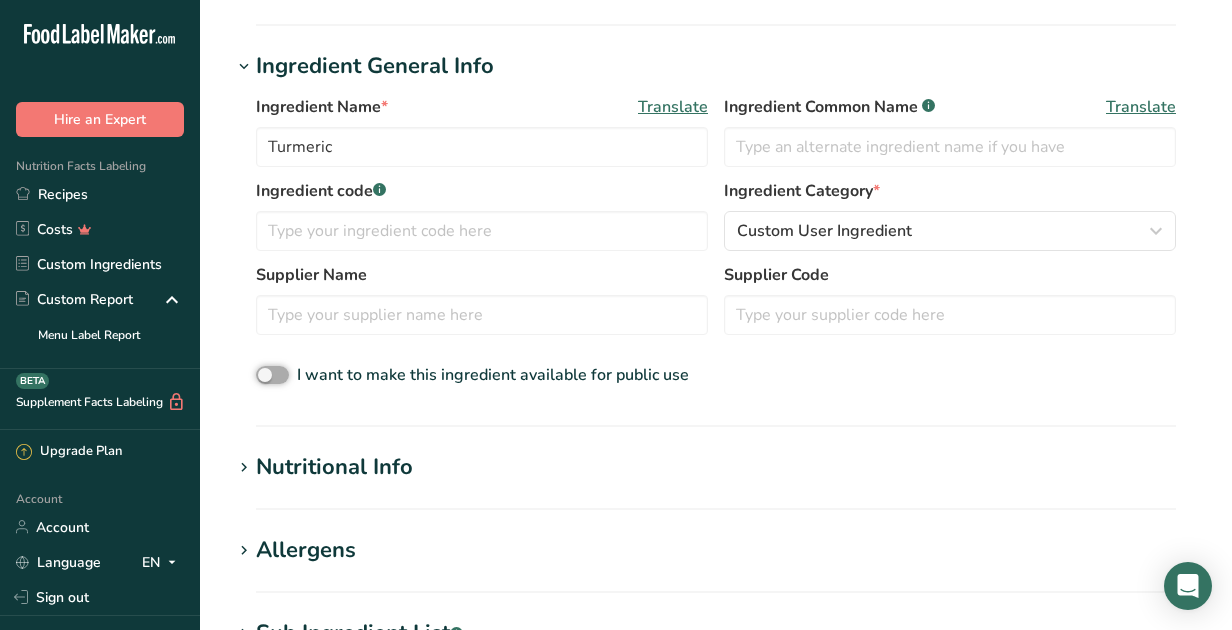 click on "I want to make this ingredient available for public use" at bounding box center [262, 375] 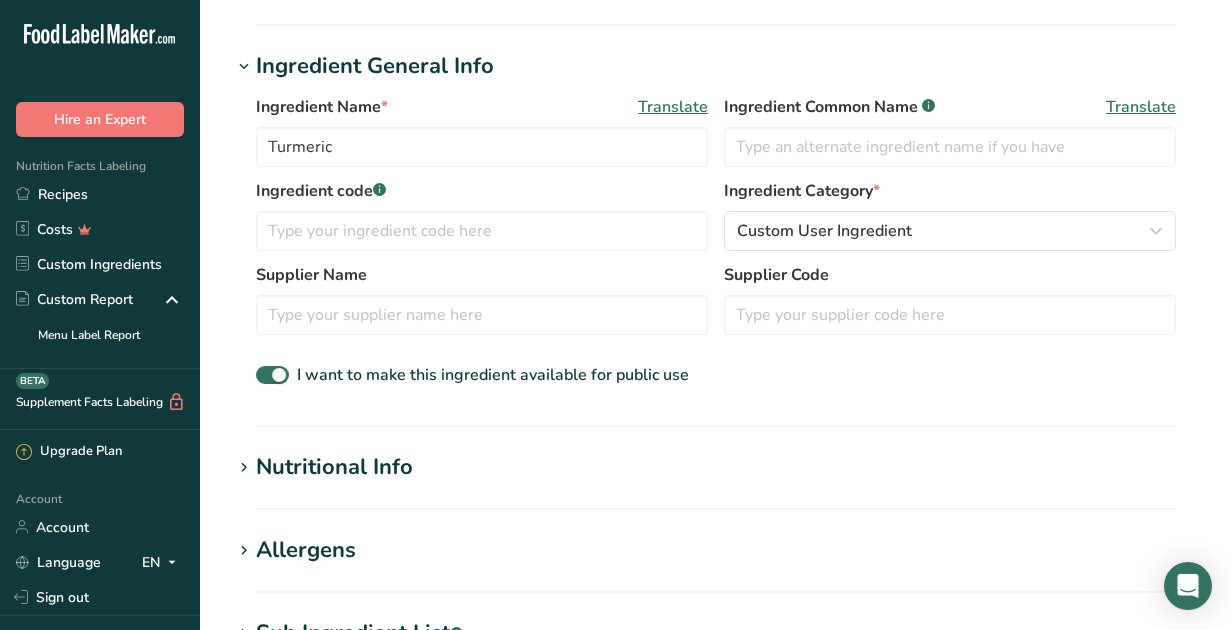 click on "Nutritional Info" at bounding box center (334, 467) 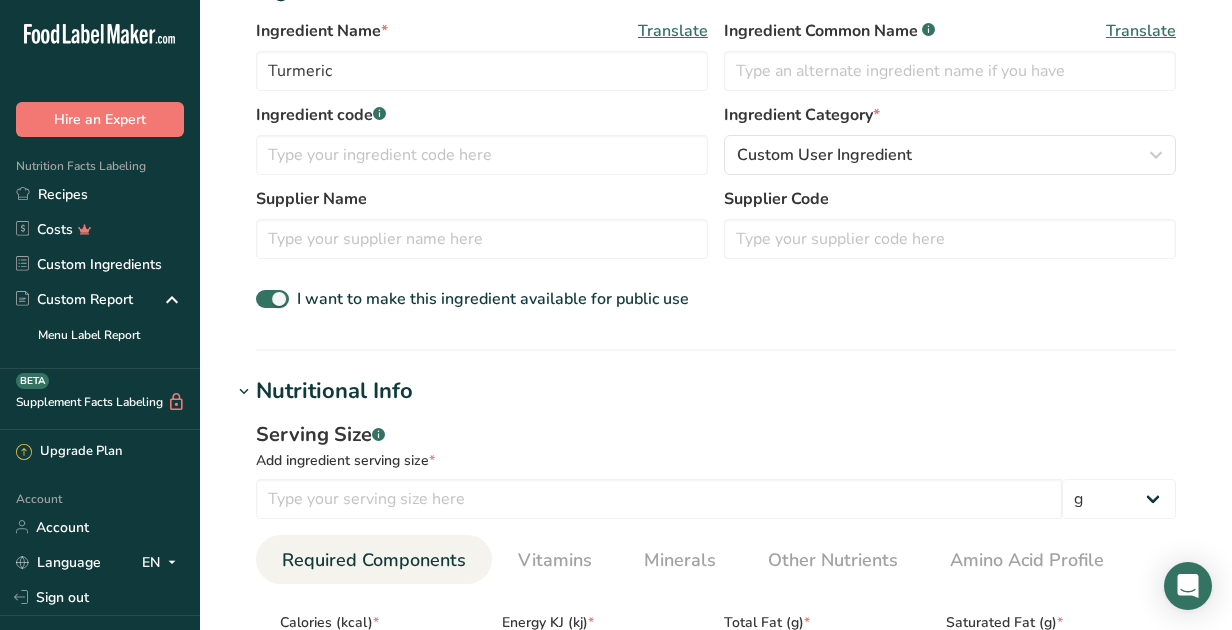 scroll, scrollTop: 478, scrollLeft: 0, axis: vertical 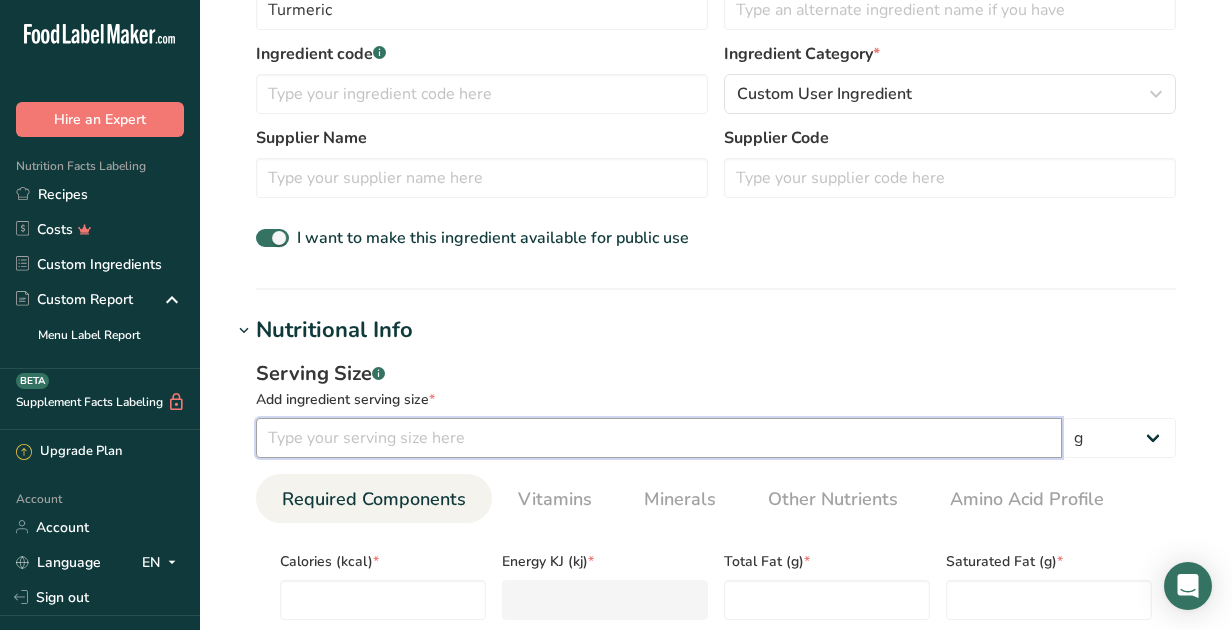 click at bounding box center (659, 438) 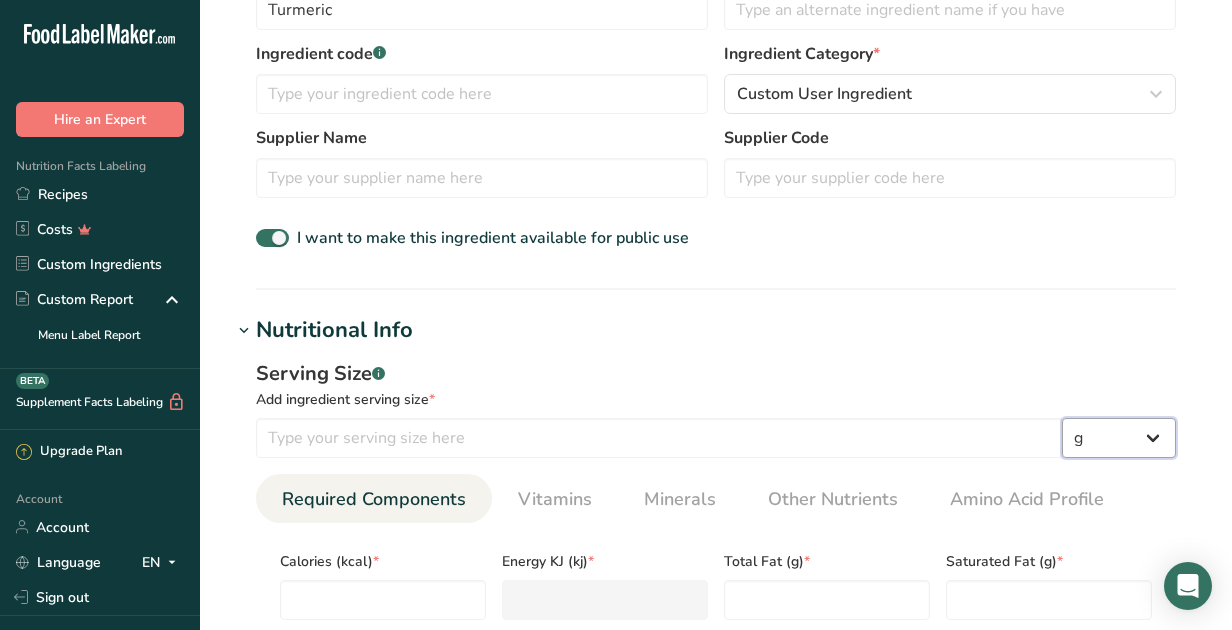 click on "g
kg
mg
mcg
lb
oz
l
mL
fl oz
tbsp
tsp
cup
qt
gallon" at bounding box center (1119, 438) 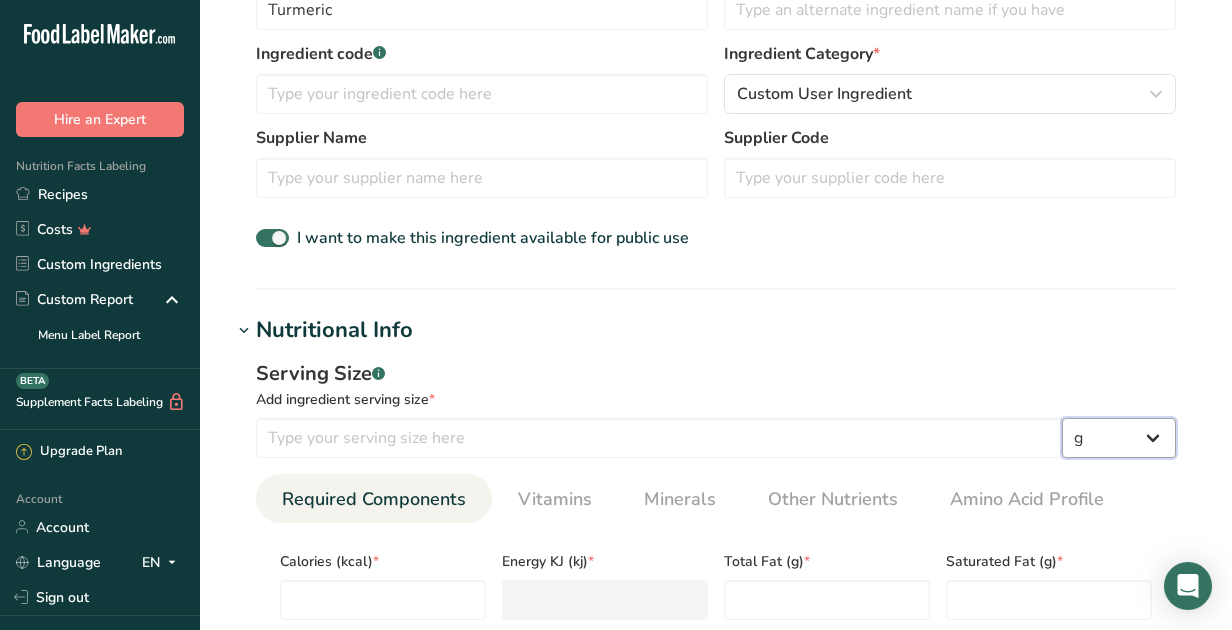 select on "5" 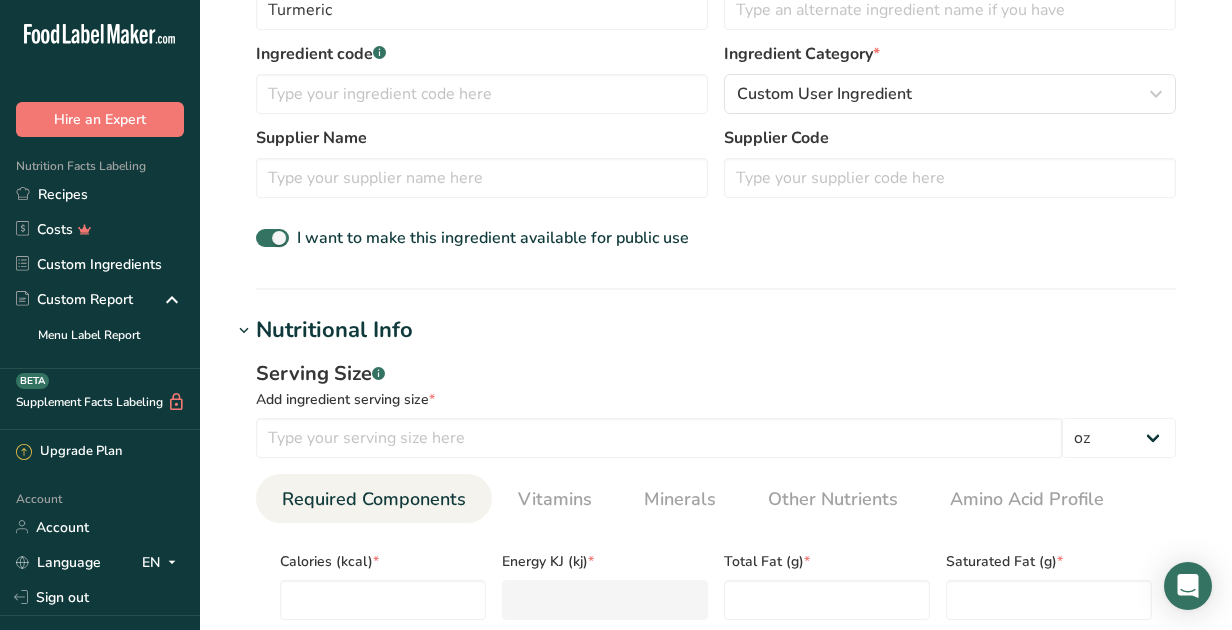 click on "Serving Size
.a-a{fill:#347362;}.b-a{fill:#fff;}
Add ingredient serving size *
g
kg
mg
mcg
lb
oz
l
mL
fl oz
tbsp
tsp
cup
qt
gallon
Required Components Vitamins Minerals Other Nutrients Amino Acid Profile
Calories
(kcal) *
Energy KJ
(kj) *
Total Fat
(g) *
Saturated Fat
(g) *     *     *     *" at bounding box center [716, 578] 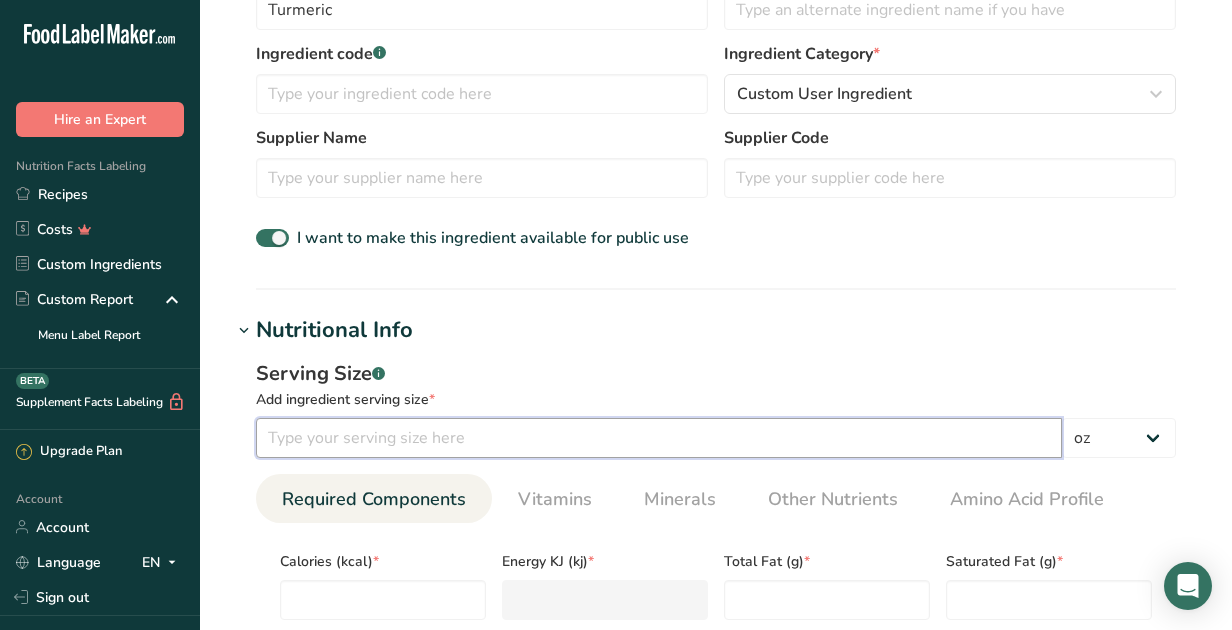 click at bounding box center (659, 438) 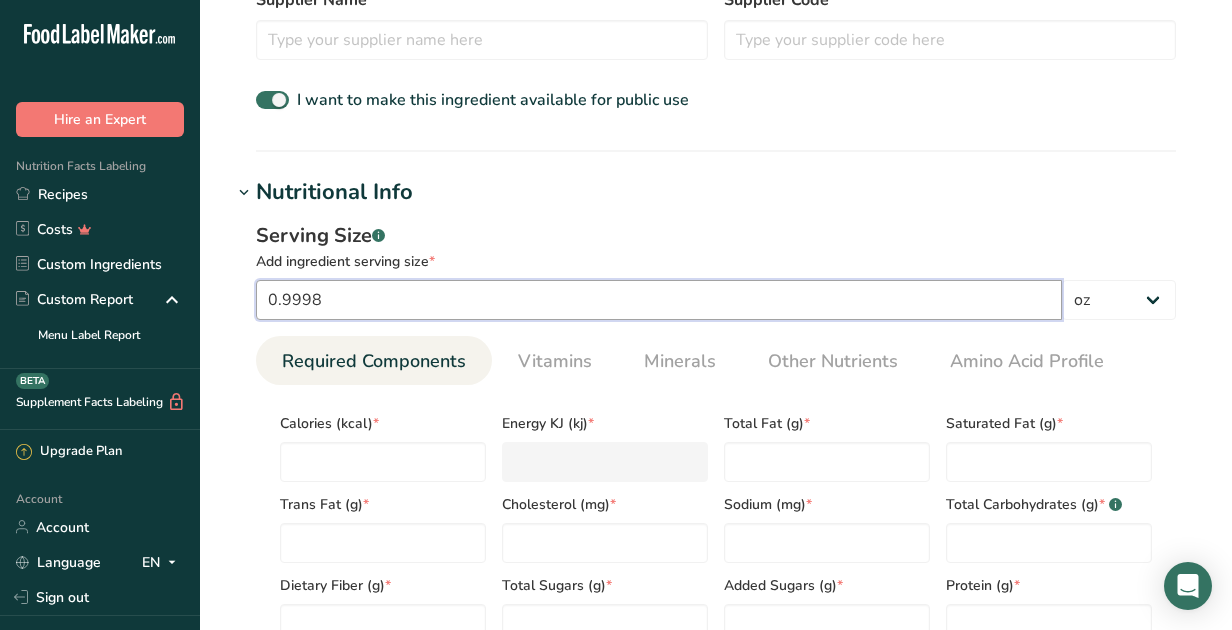 scroll, scrollTop: 625, scrollLeft: 0, axis: vertical 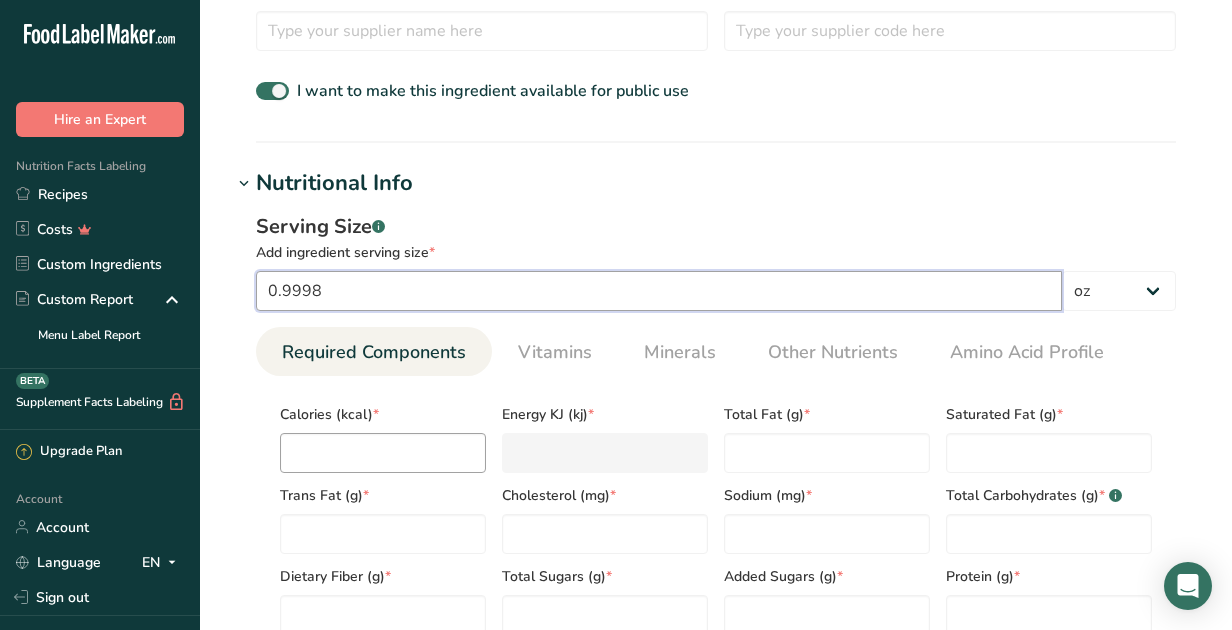type on "0.9998" 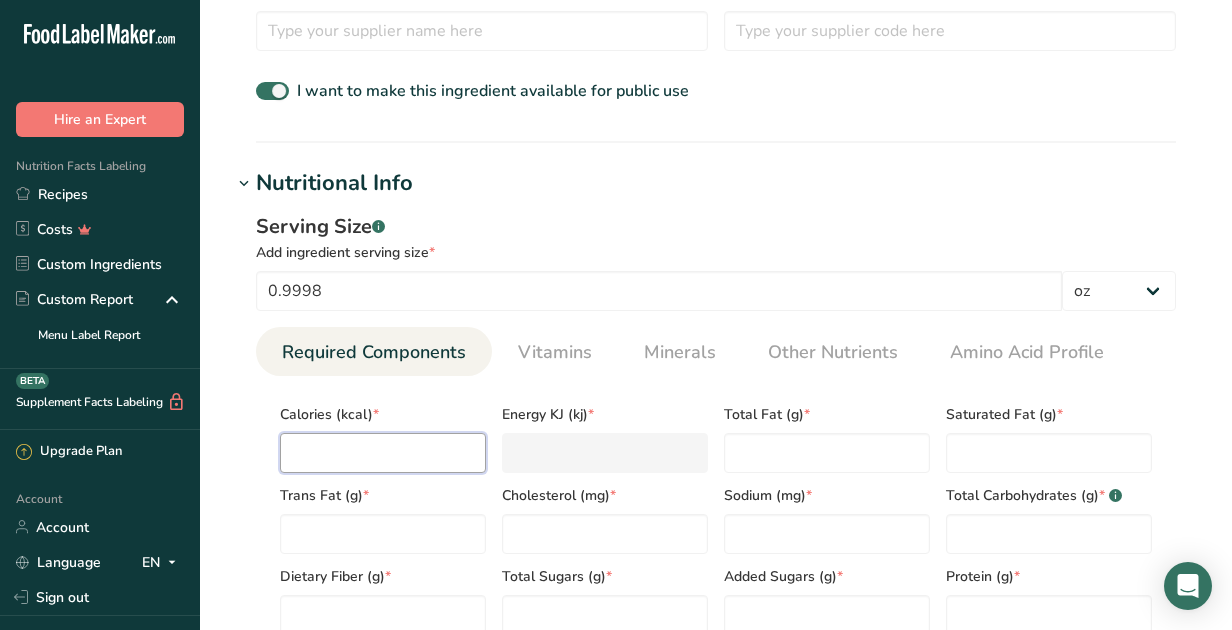 click at bounding box center [383, 453] 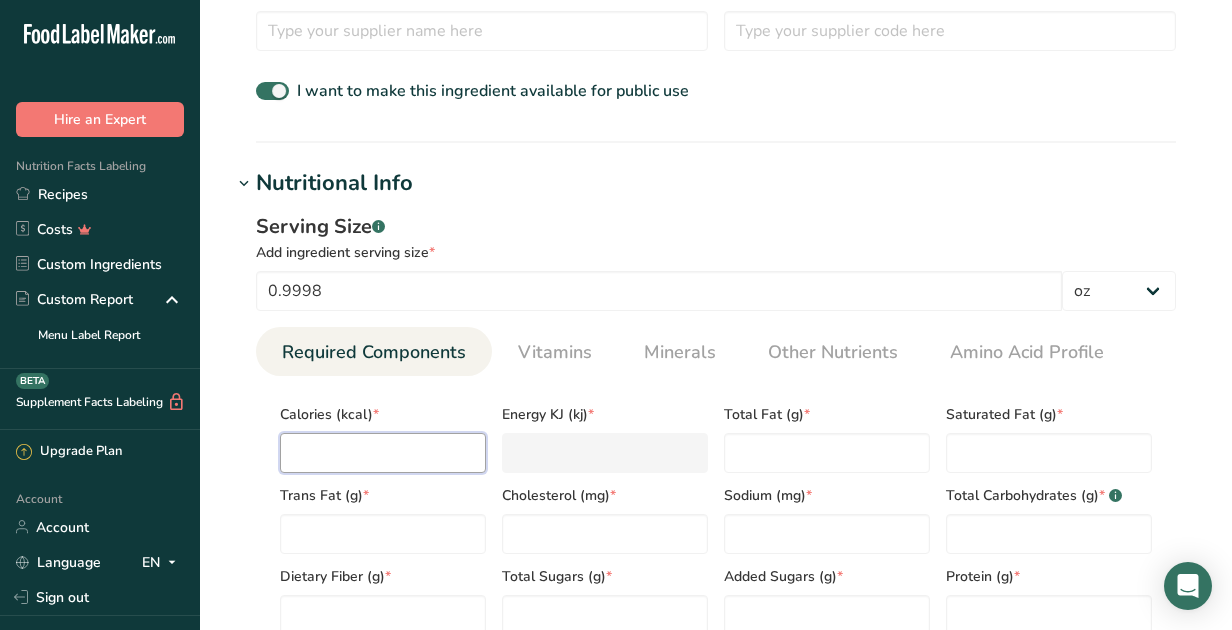 type on "8" 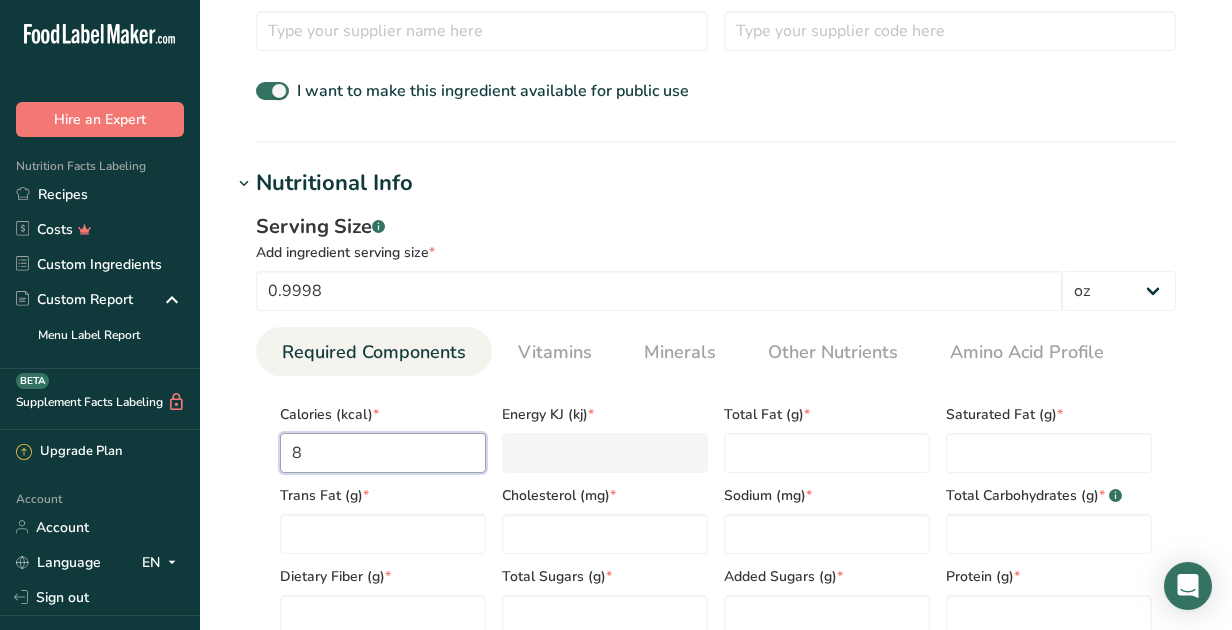 type on "33.5" 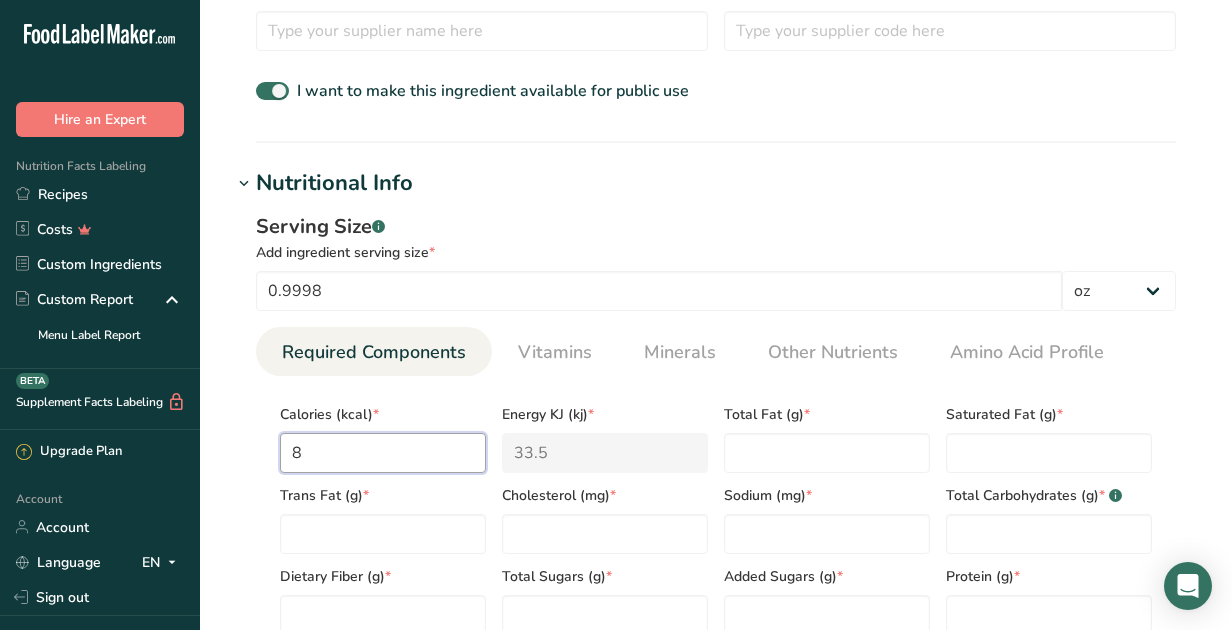 type on "82" 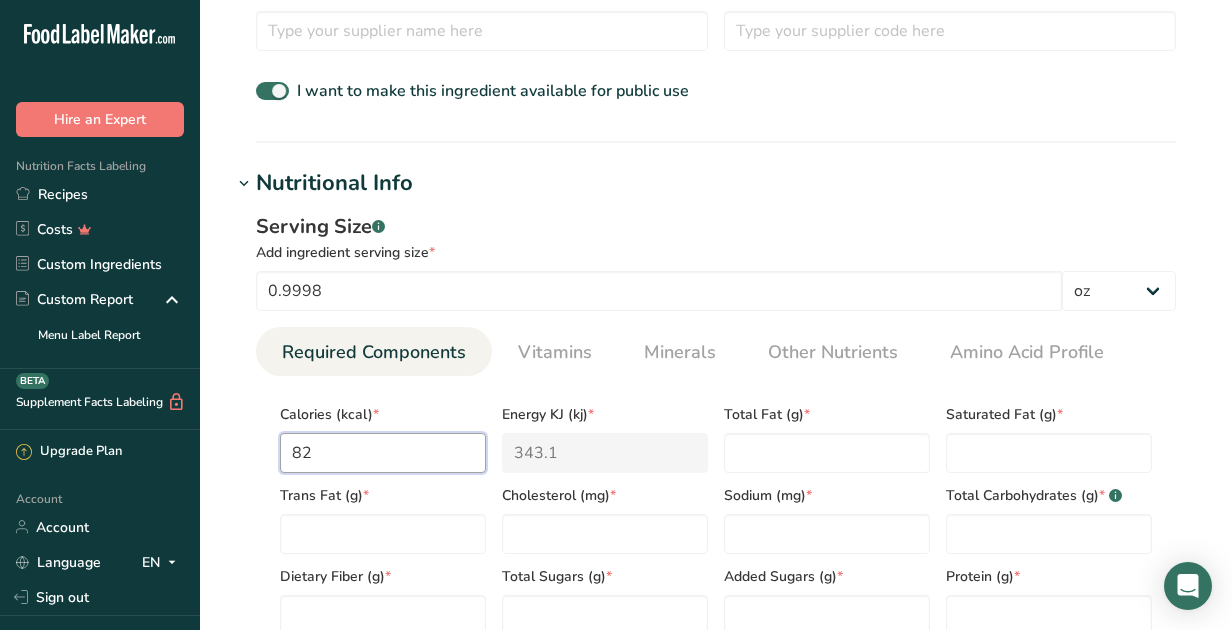 type on "82" 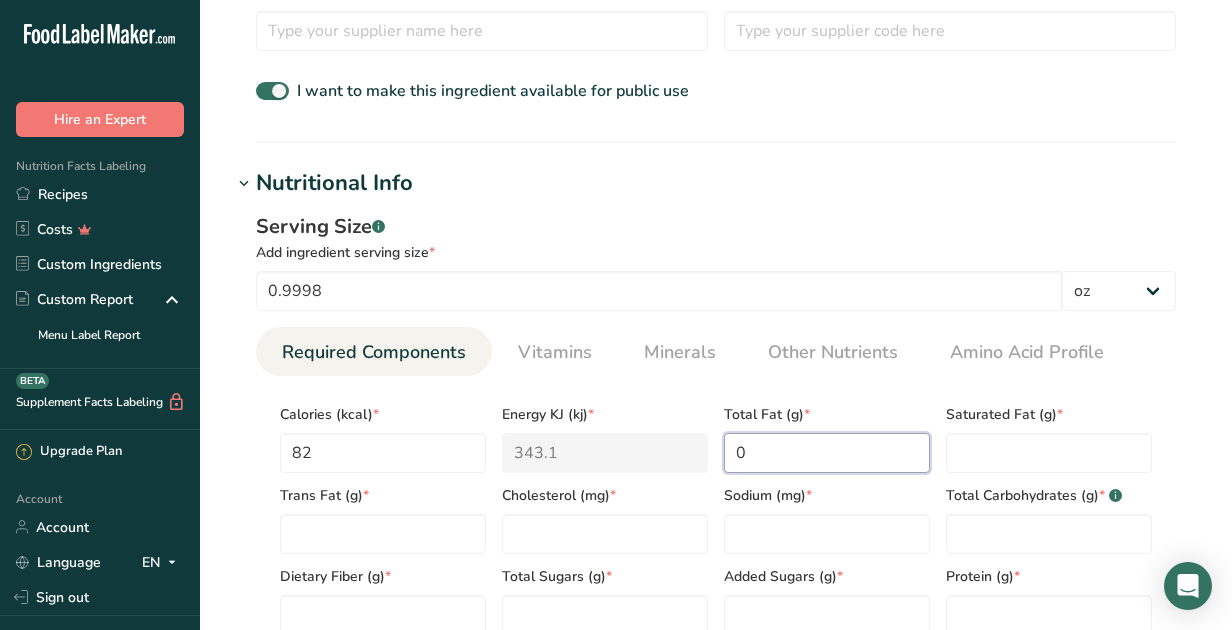 type on "0" 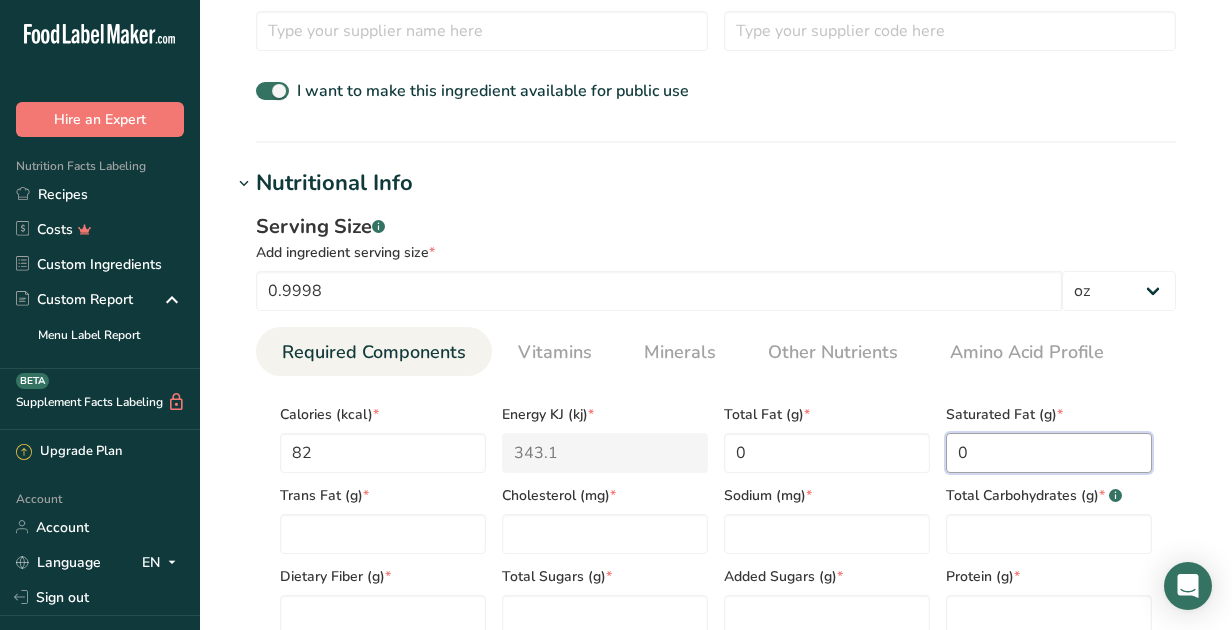 type on "0" 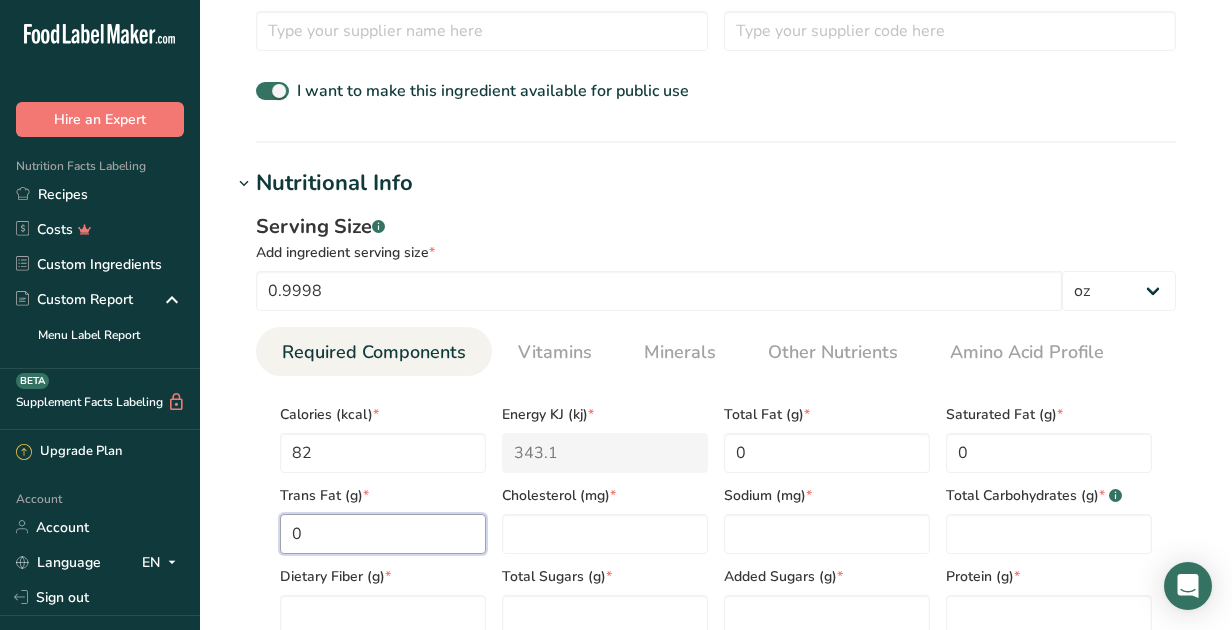 type on "0" 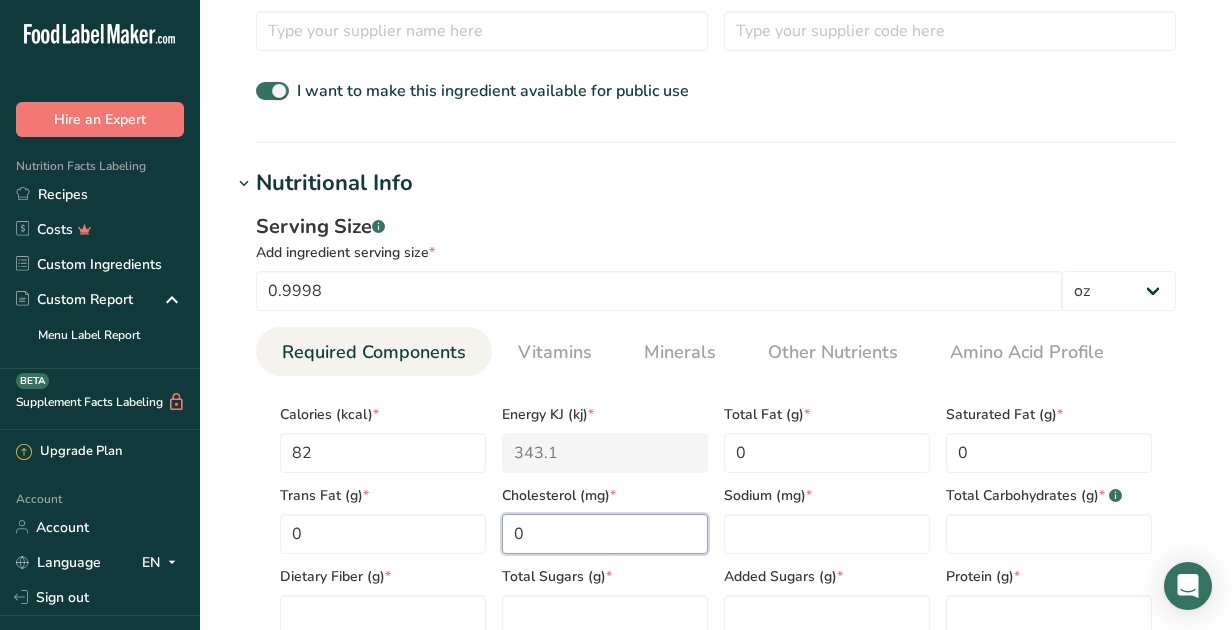 type on "0" 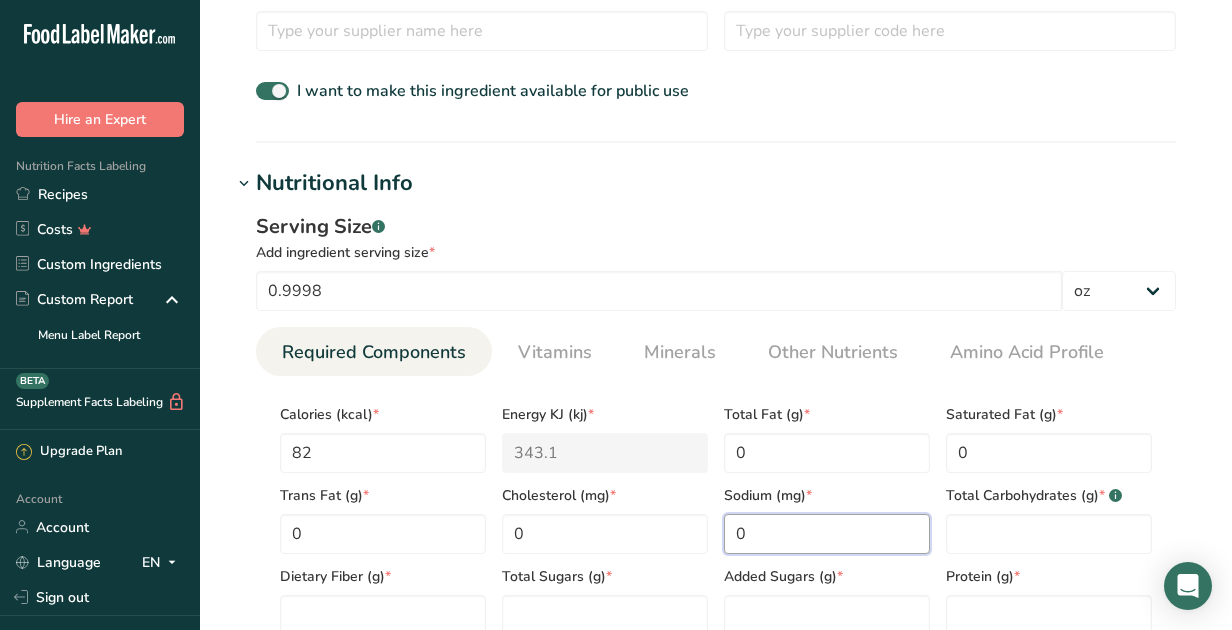 type on "0" 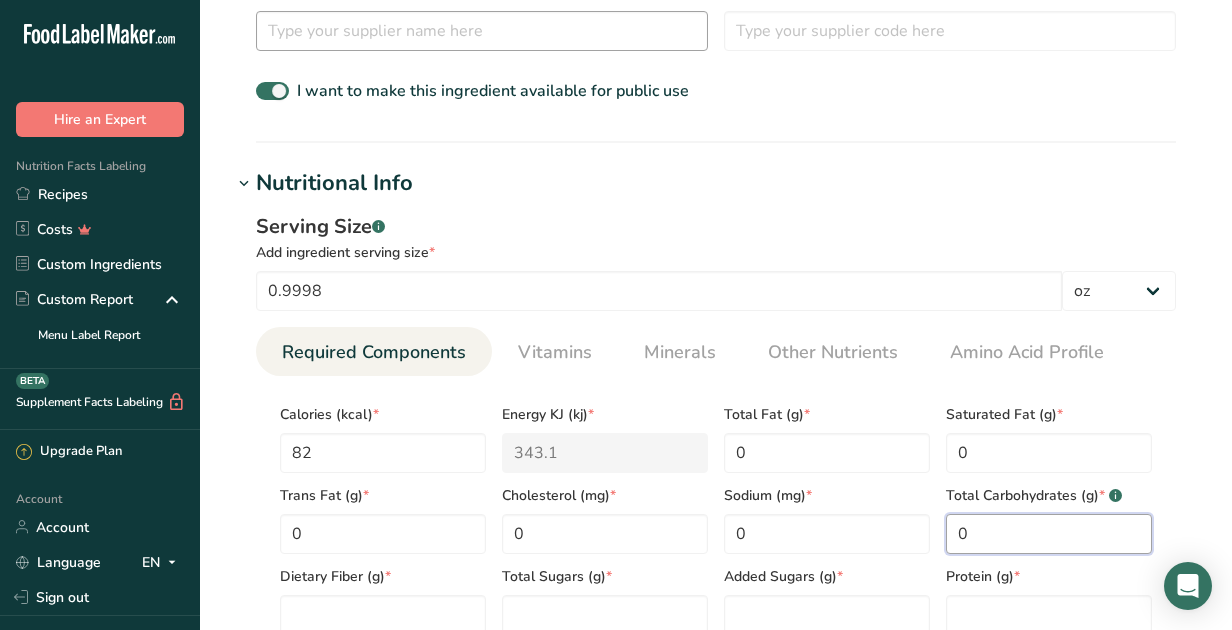 type on "0" 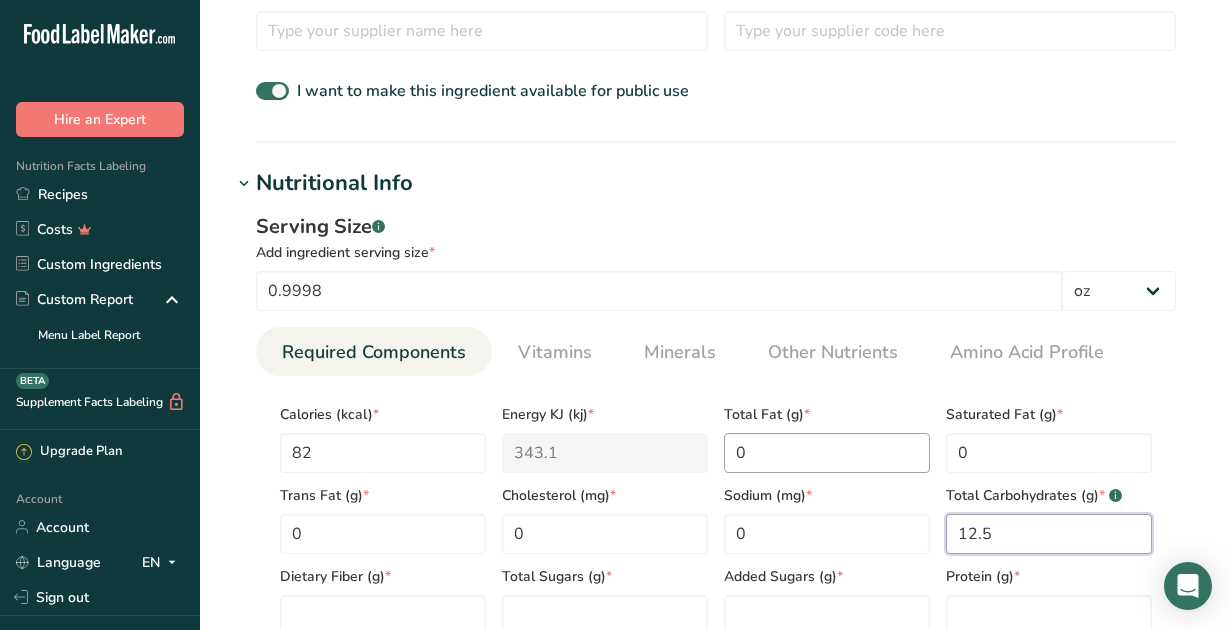 type on "12.5" 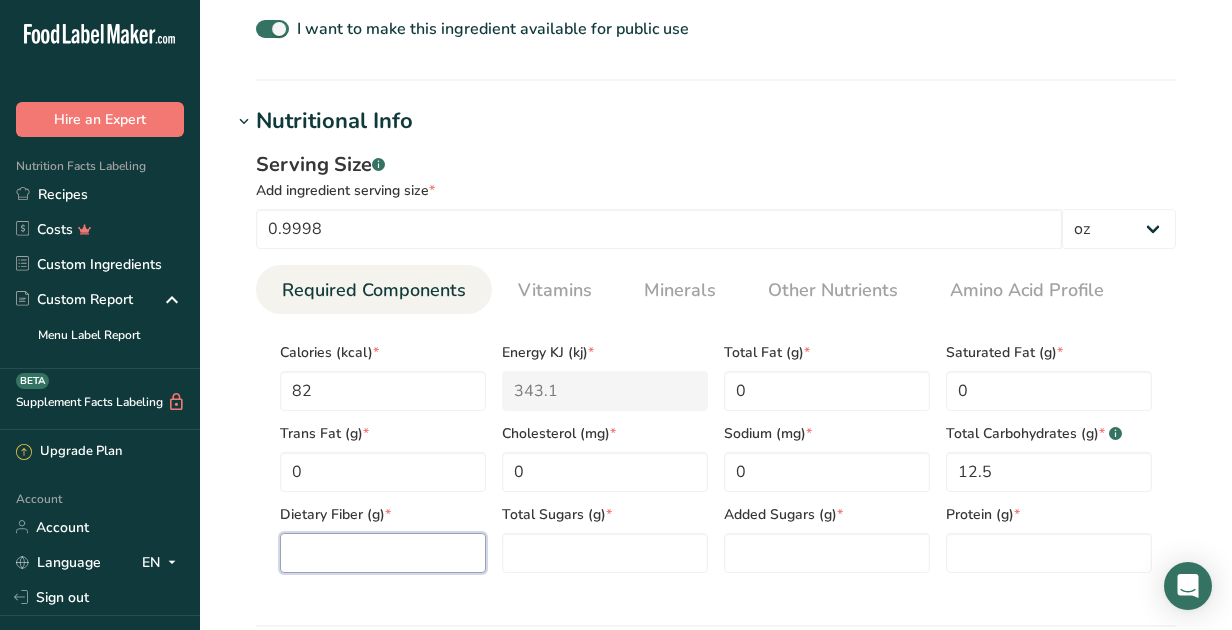 scroll, scrollTop: 710, scrollLeft: 0, axis: vertical 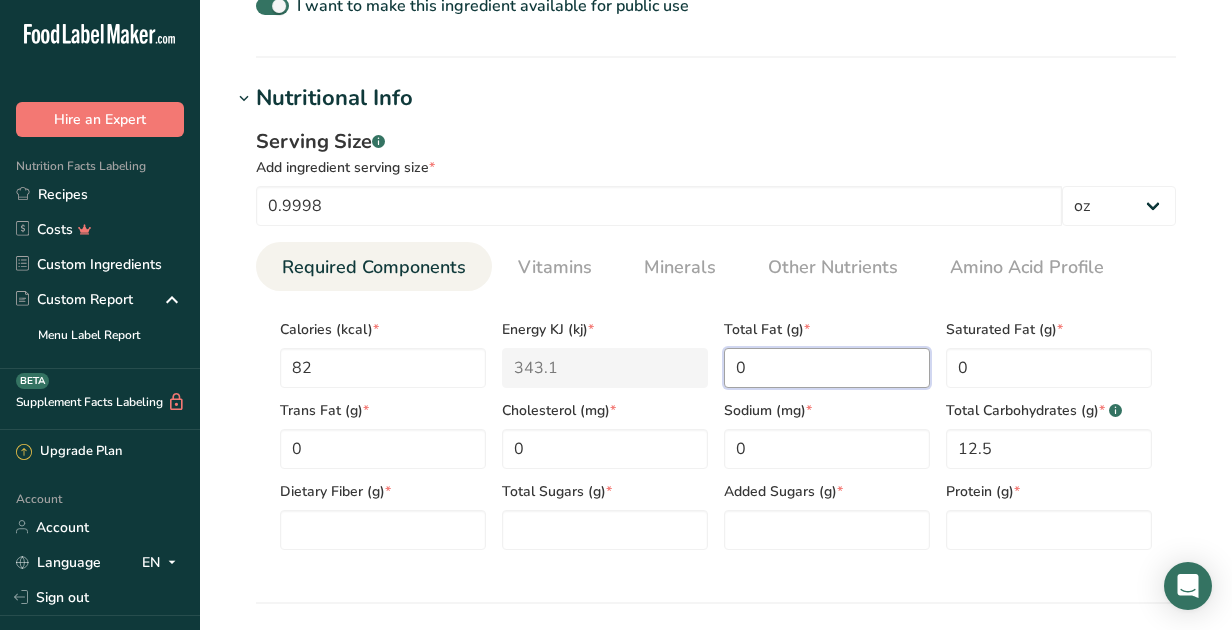 click on "0" at bounding box center (827, 368) 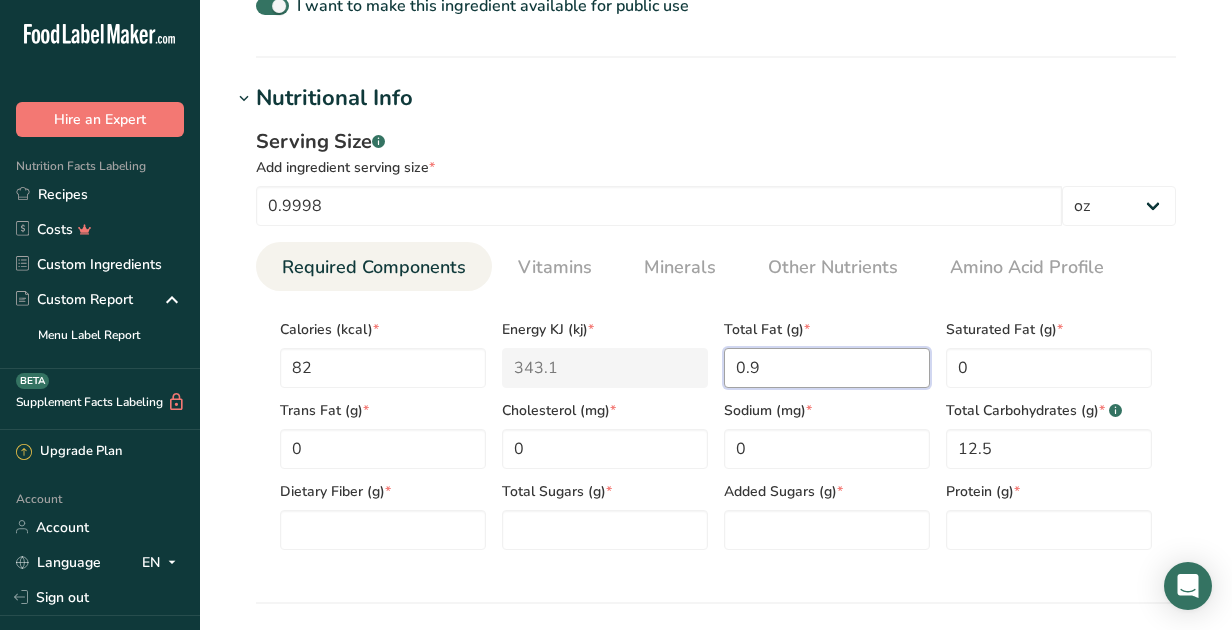 type on "0.9" 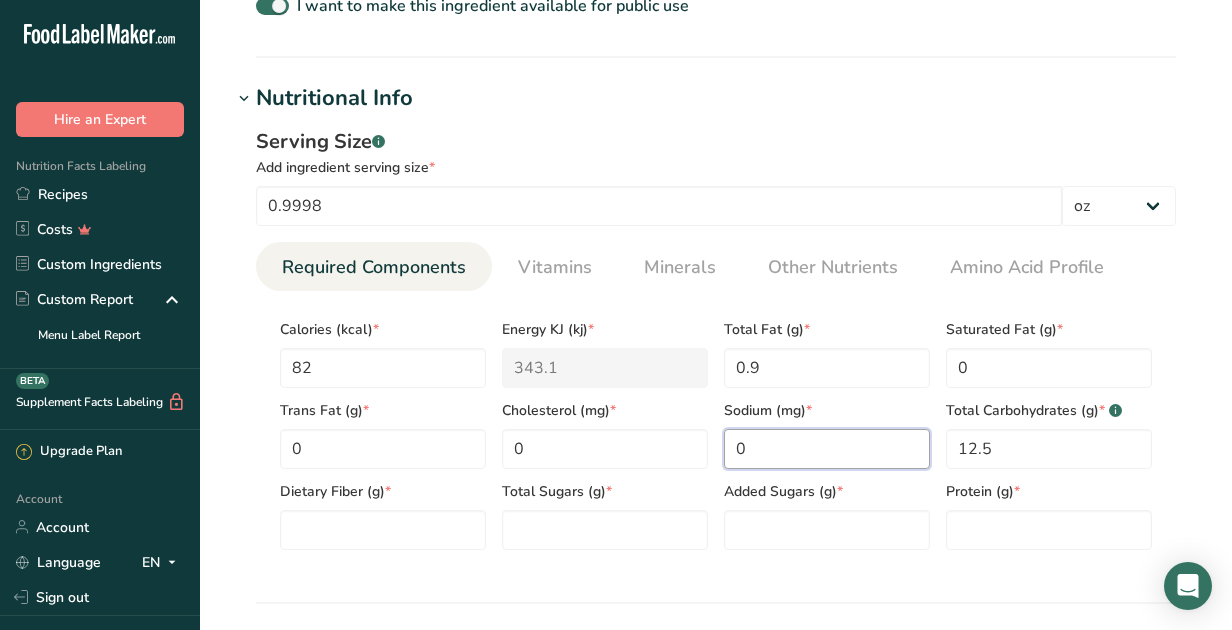 click on "0" at bounding box center (827, 449) 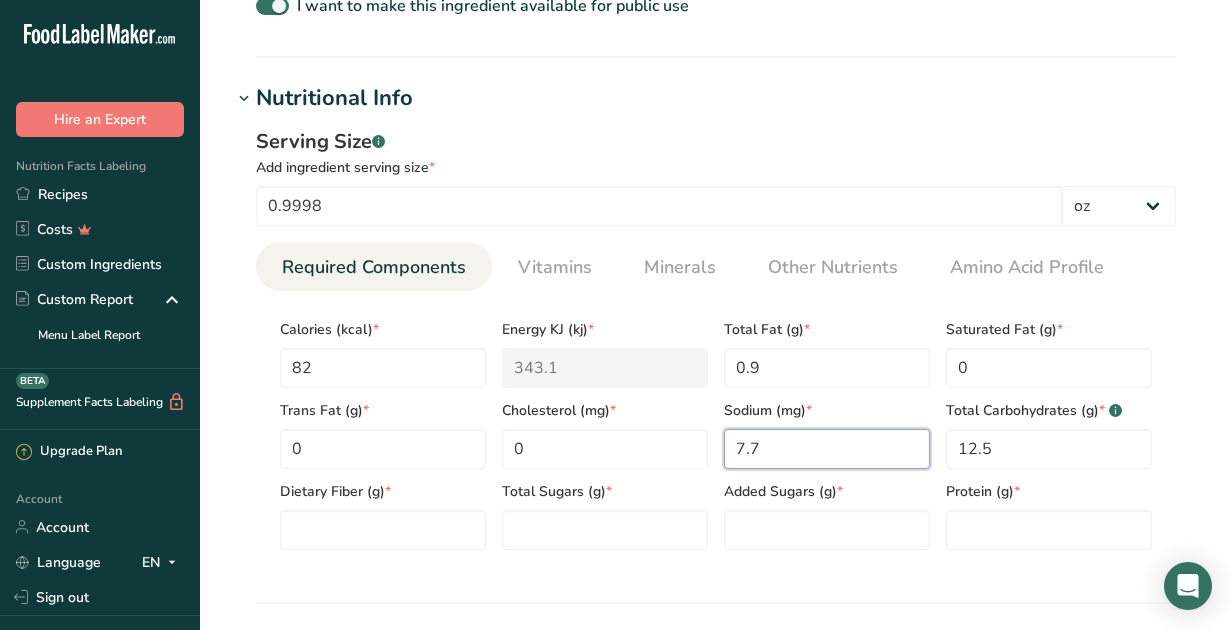 type on "7.7" 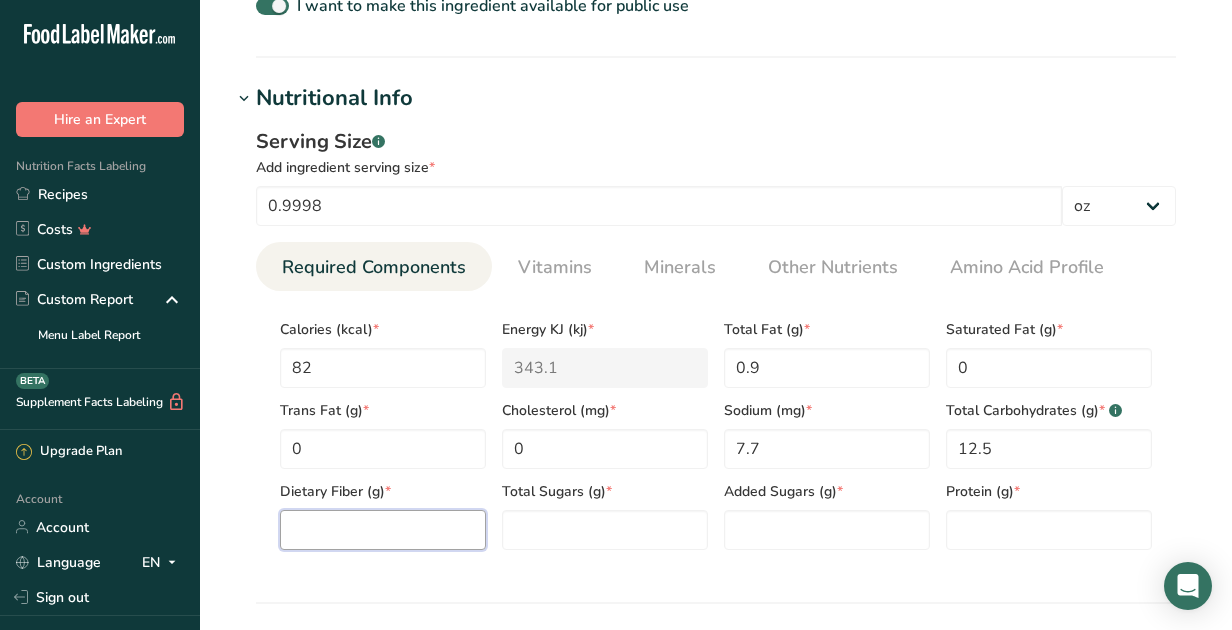 click at bounding box center [383, 530] 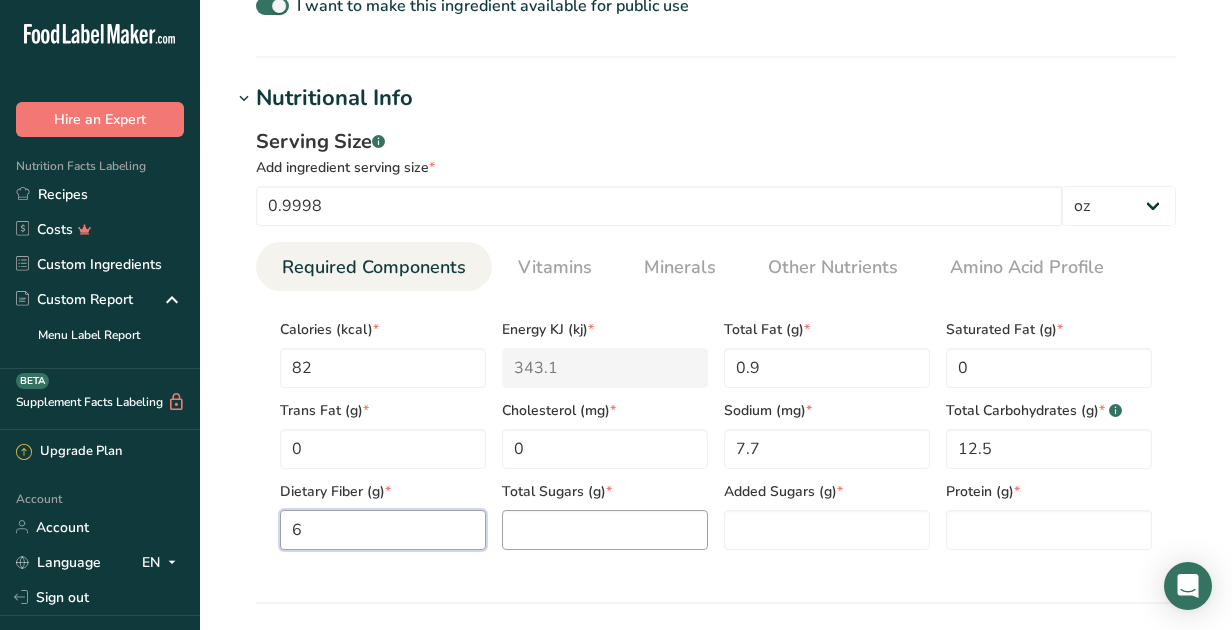 type on "6" 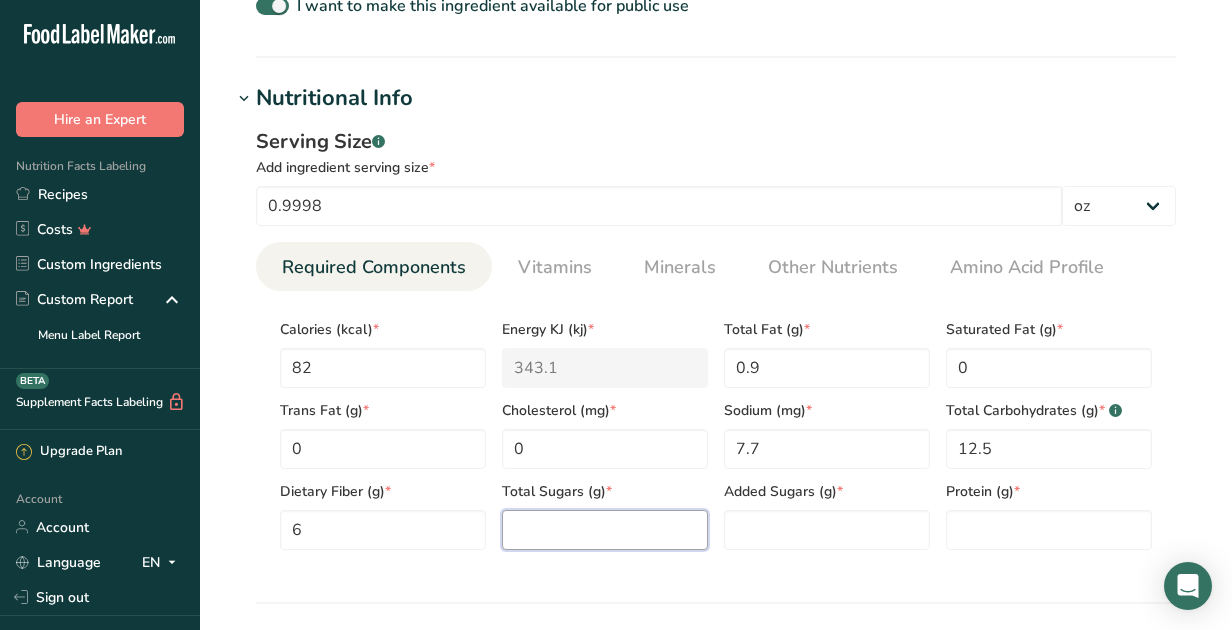 click at bounding box center [605, 530] 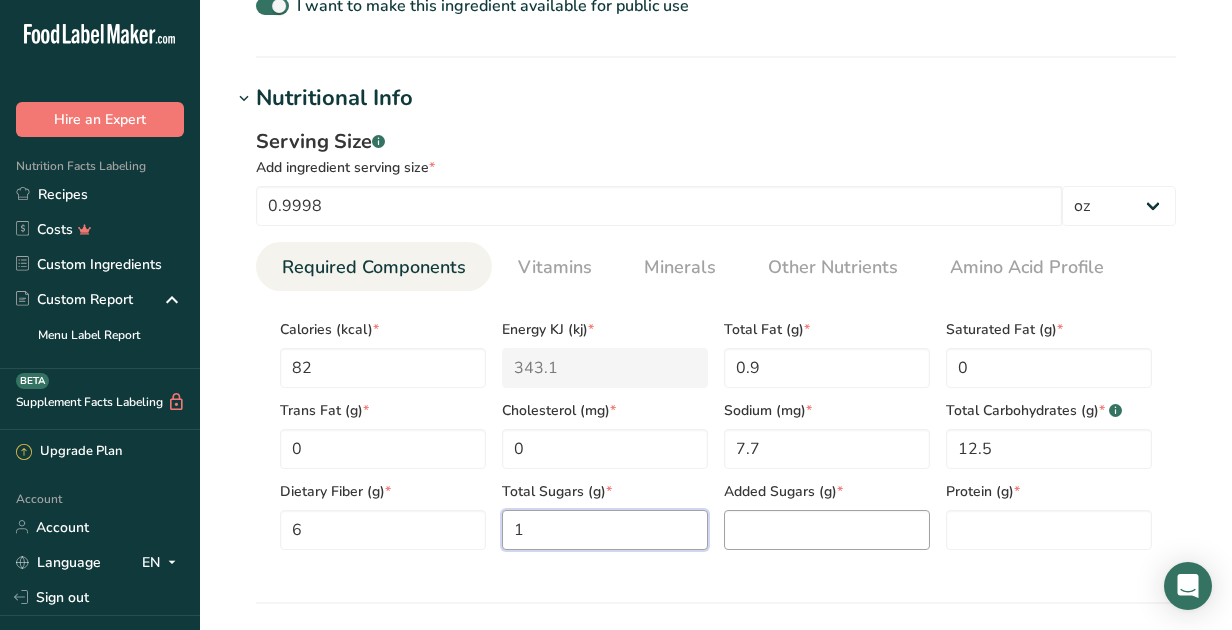 type on "1" 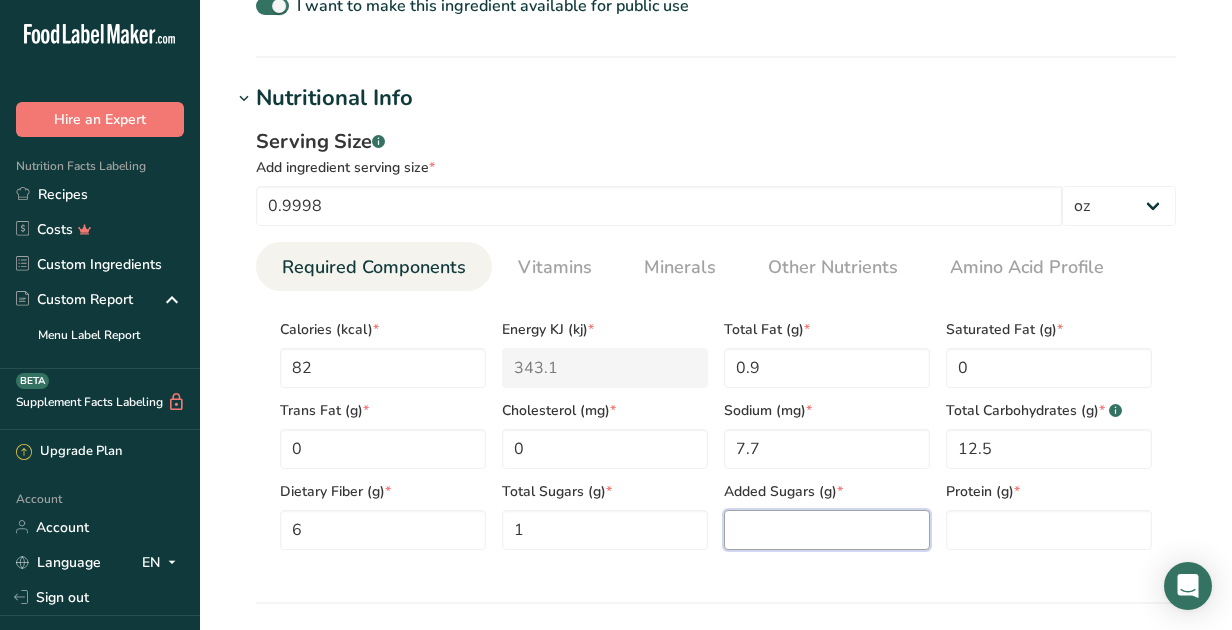 click at bounding box center [827, 530] 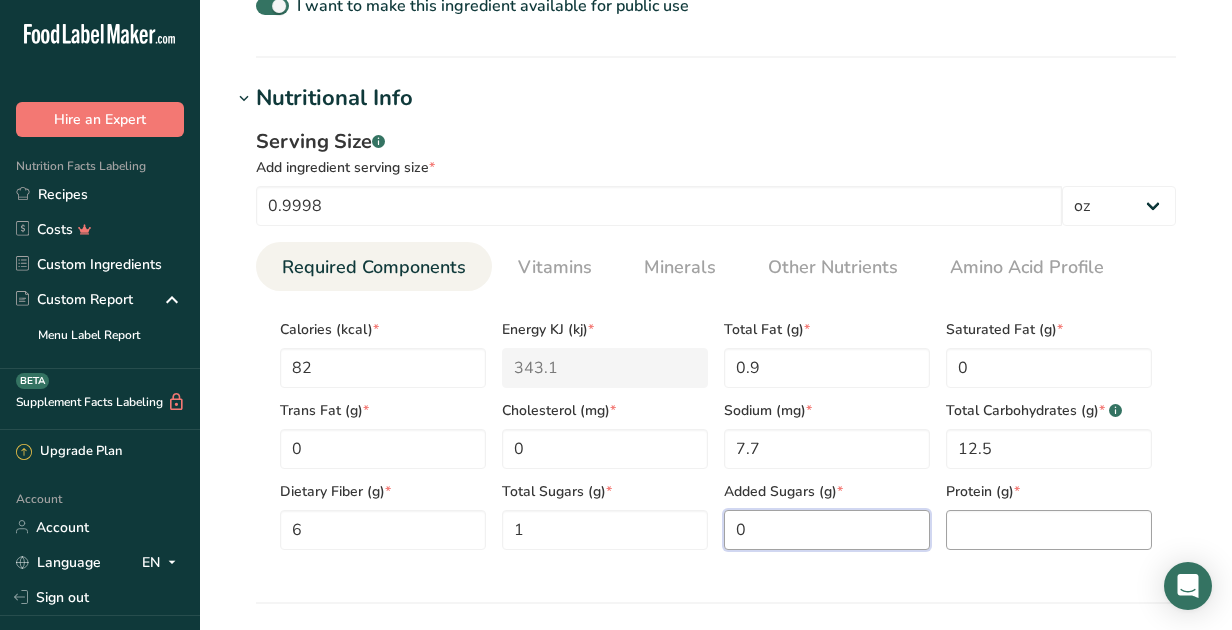 type on "0" 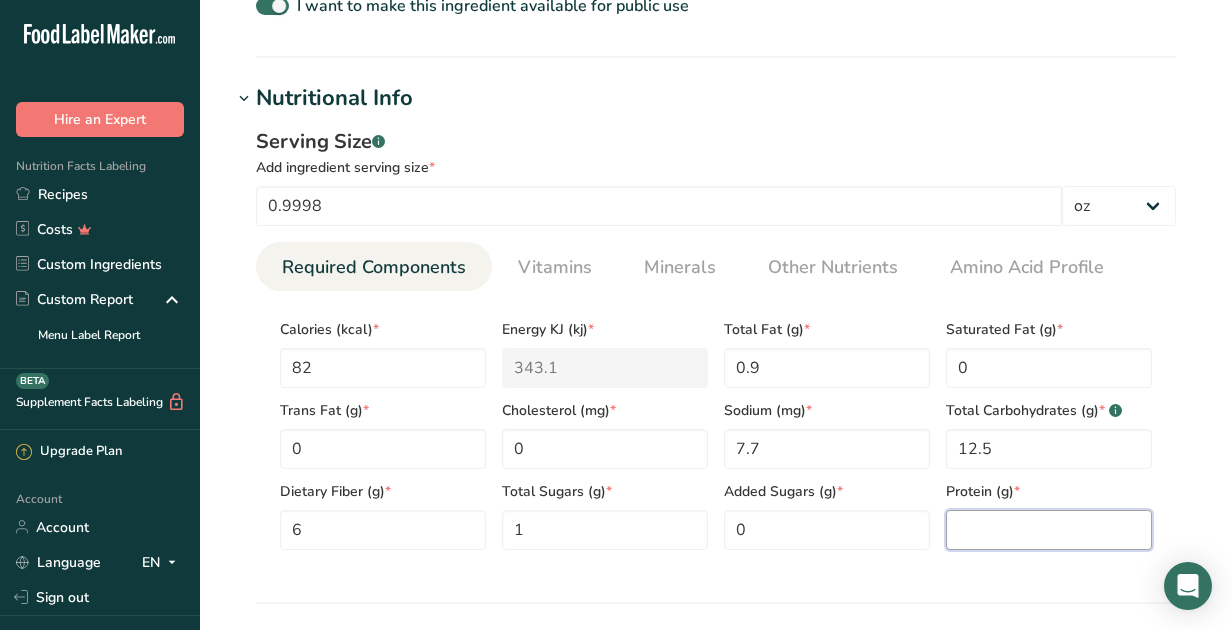 click at bounding box center [1049, 530] 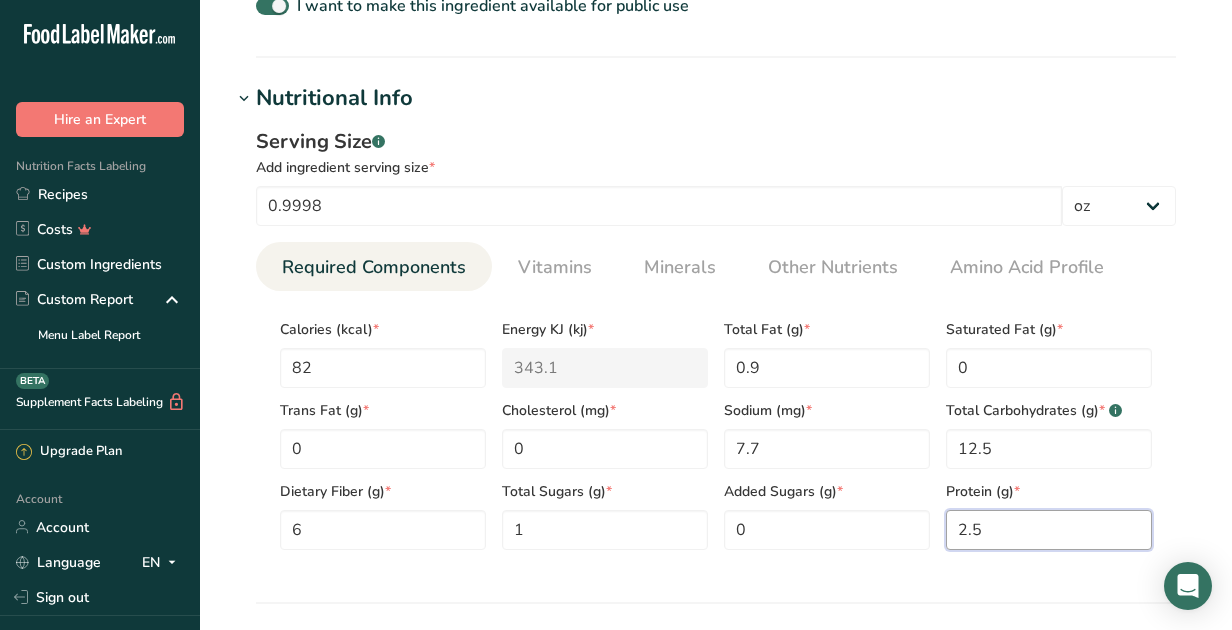 type on "2.5" 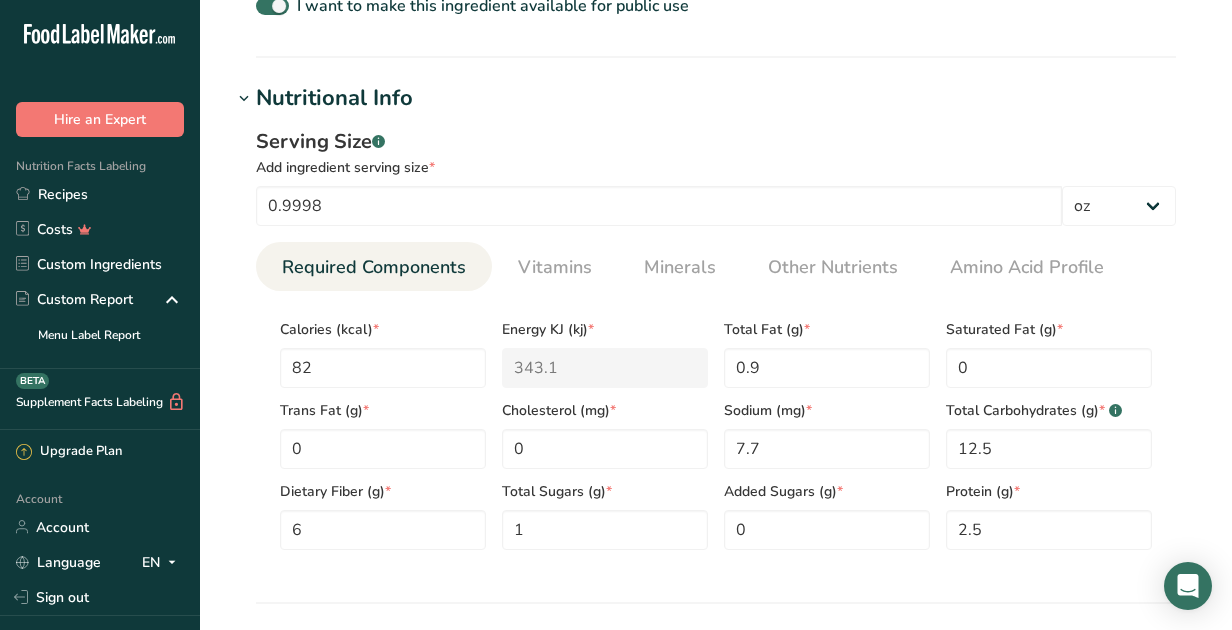 click on "Nutritional Info
Serving Size
.a-a{fill:#347362;}.b-a{fill:#fff;}
Add ingredient serving size *   0.9998
g
kg
mg
mcg
lb
oz
l
mL
fl oz
tbsp
tsp
cup
qt
gallon
Required Components Vitamins Minerals Other Nutrients Amino Acid Profile
Calories
(kcal) *     82
Energy KJ
(kj) *     343.1
Total Fat
(g) *     0.9 *     0 *" at bounding box center [716, 343] 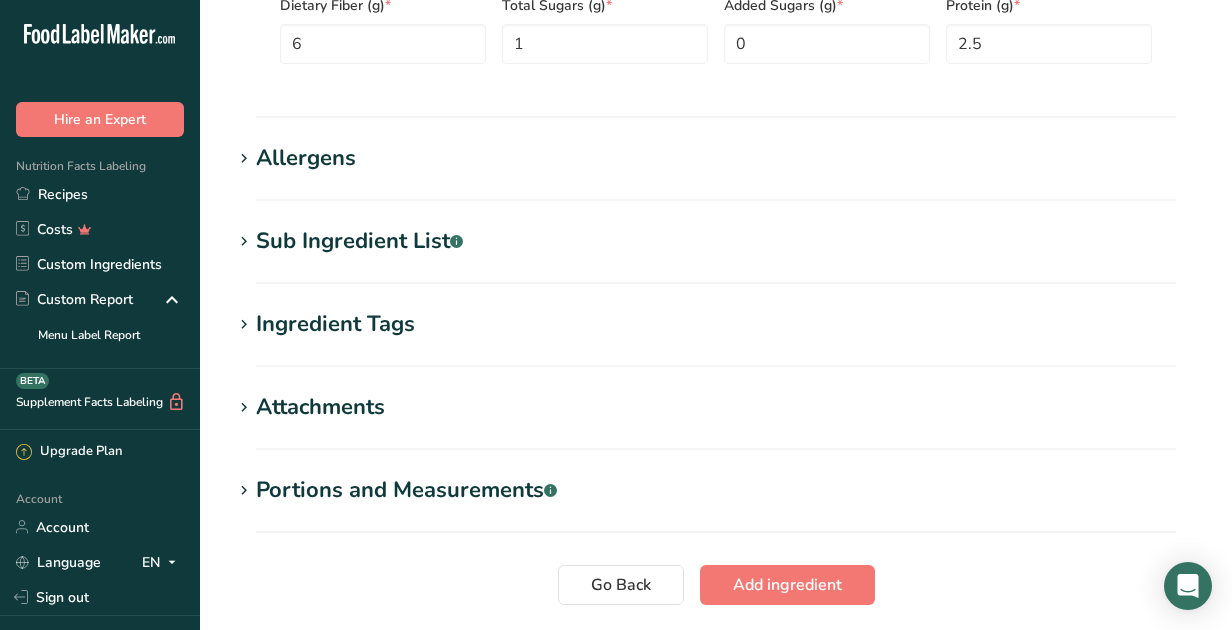 scroll, scrollTop: 1341, scrollLeft: 0, axis: vertical 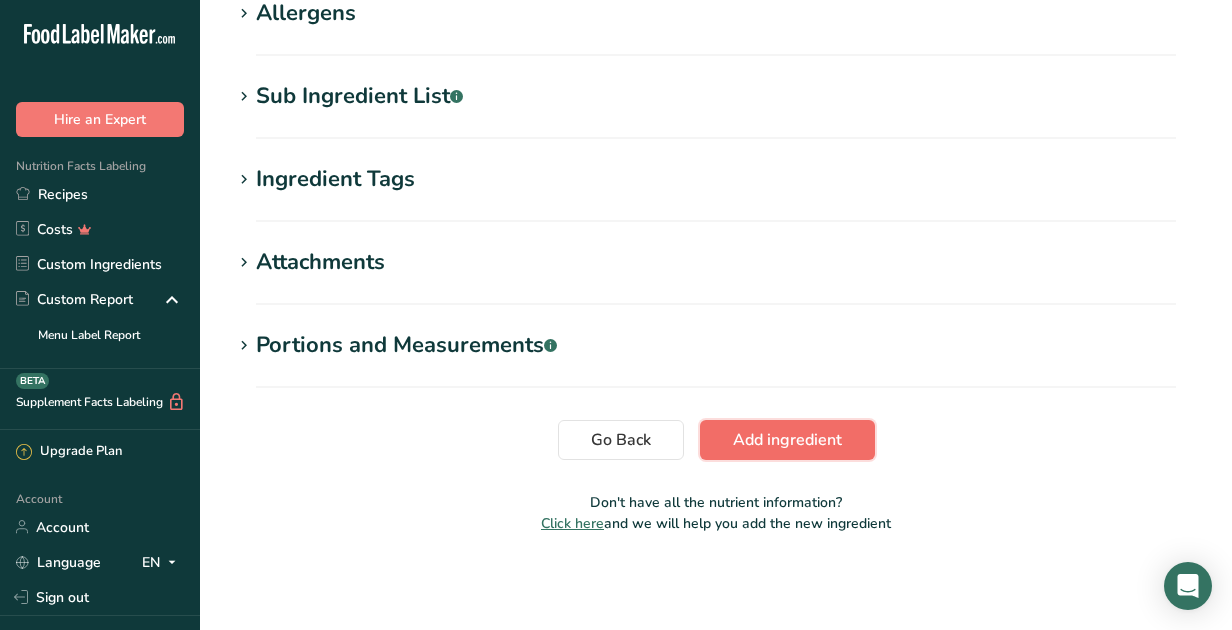 click on "Add ingredient" at bounding box center (787, 440) 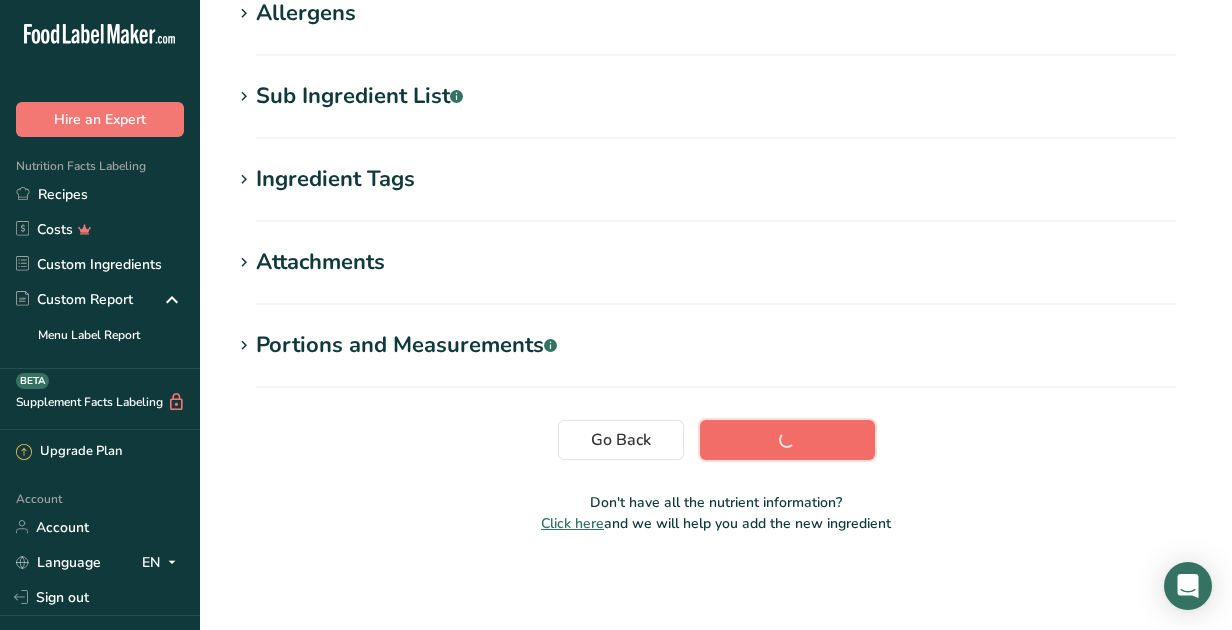 scroll, scrollTop: 361, scrollLeft: 0, axis: vertical 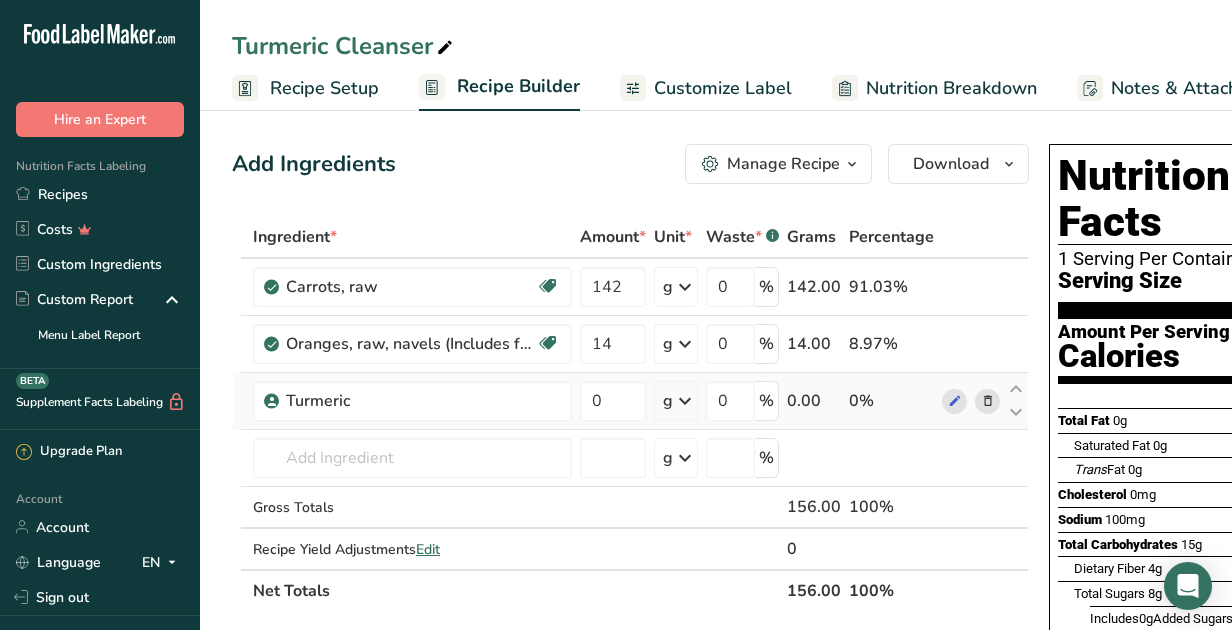 click on "g" at bounding box center [676, 401] 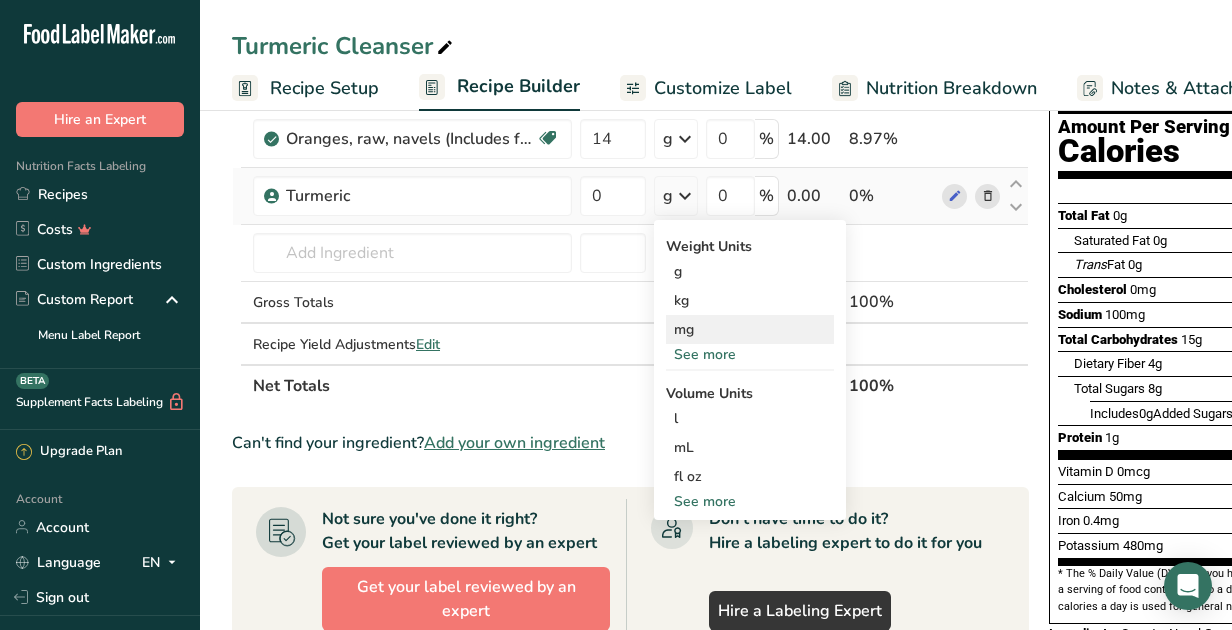 scroll, scrollTop: 208, scrollLeft: 0, axis: vertical 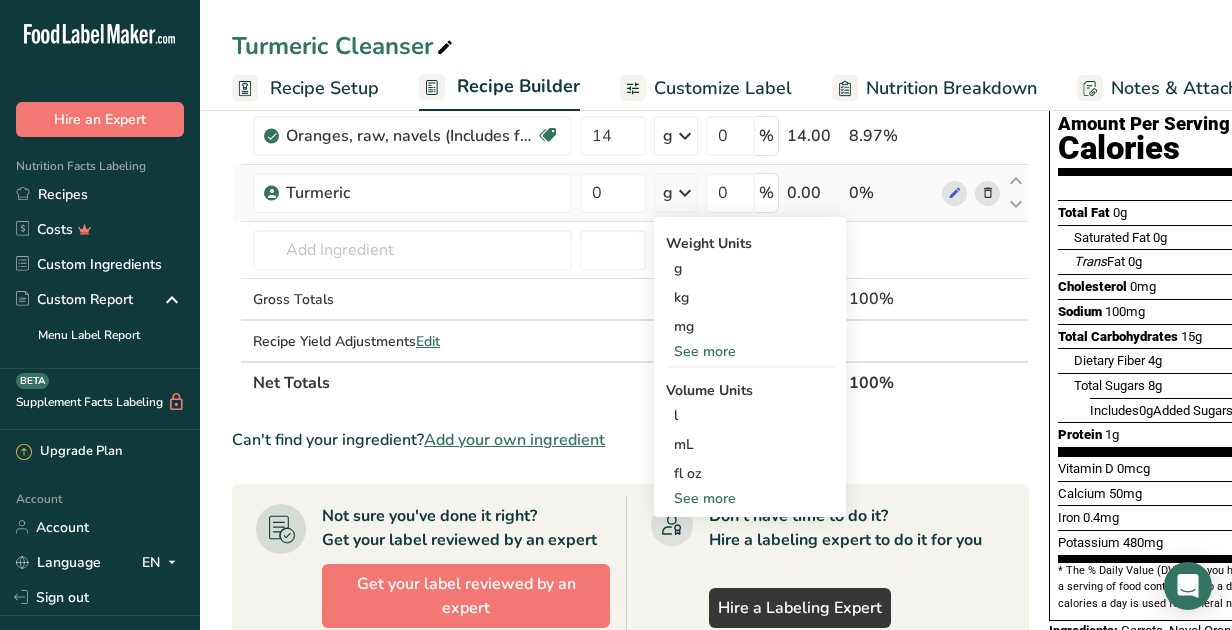 click on "See more" at bounding box center [750, 498] 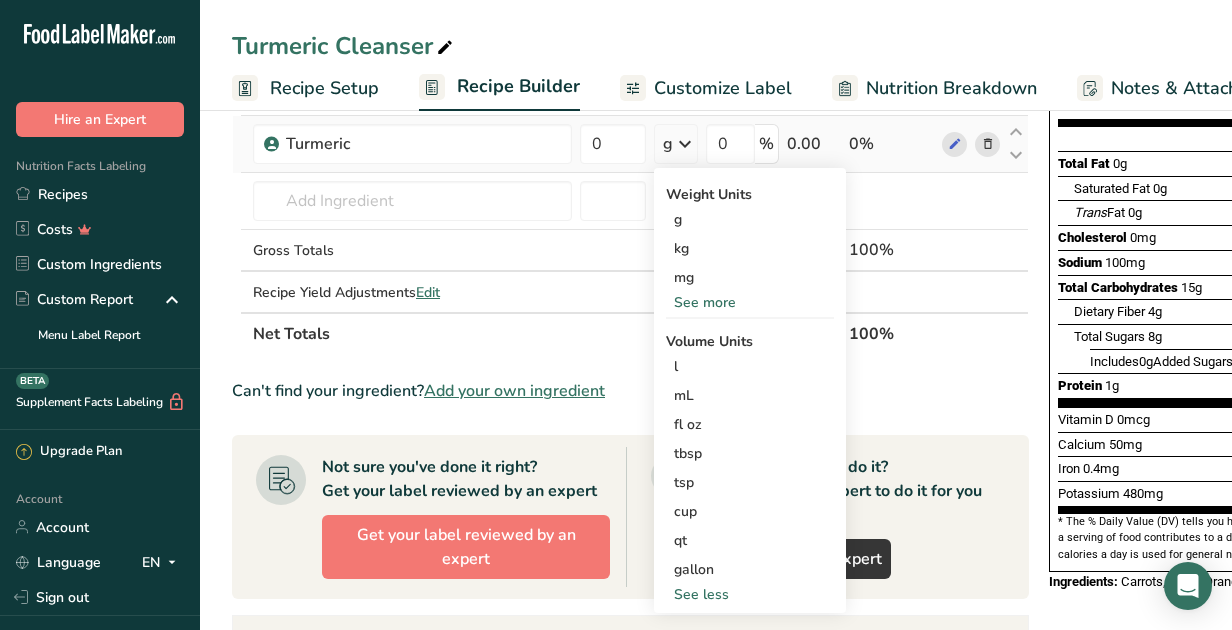 scroll, scrollTop: 148, scrollLeft: 0, axis: vertical 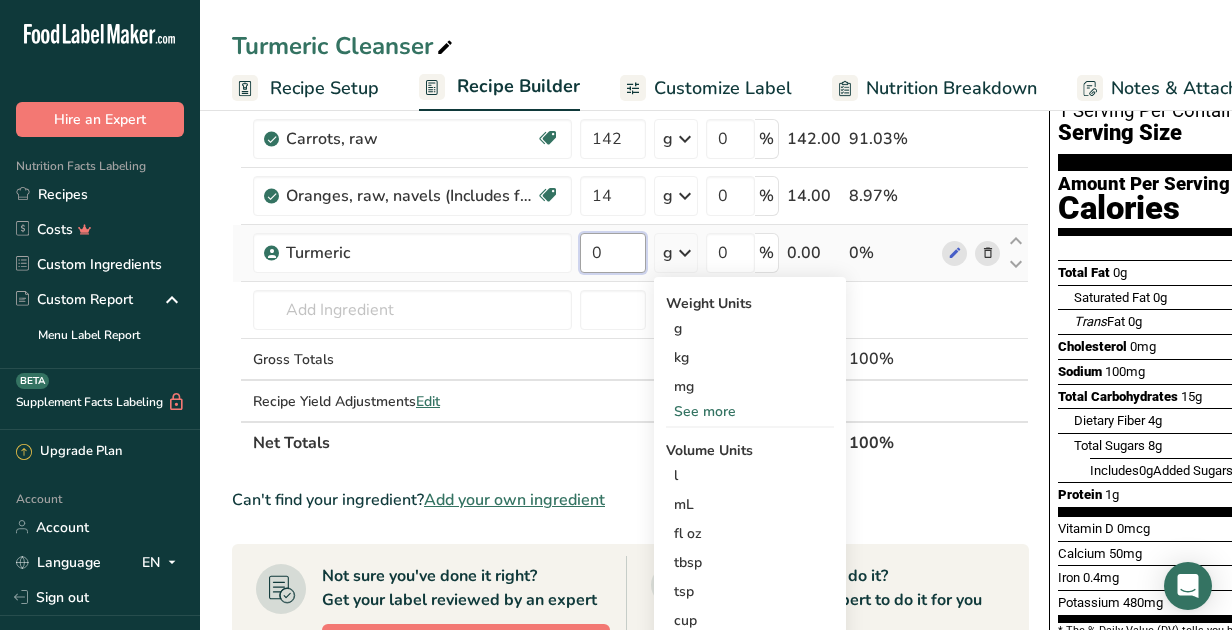 click on "0" at bounding box center (613, 253) 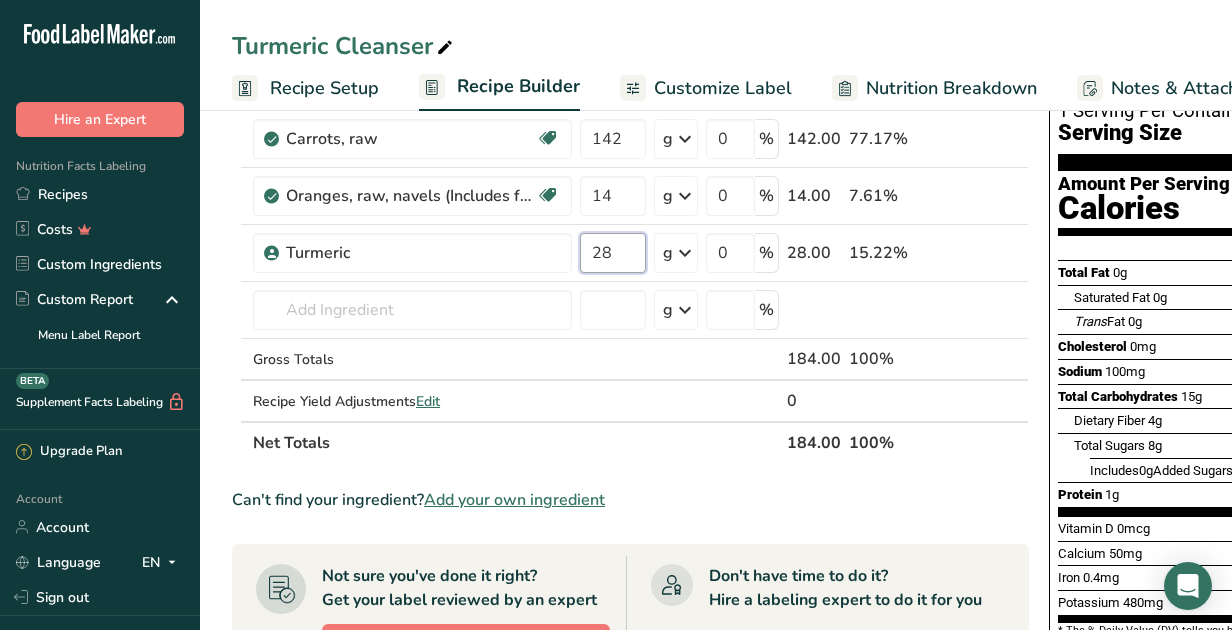 type on "28" 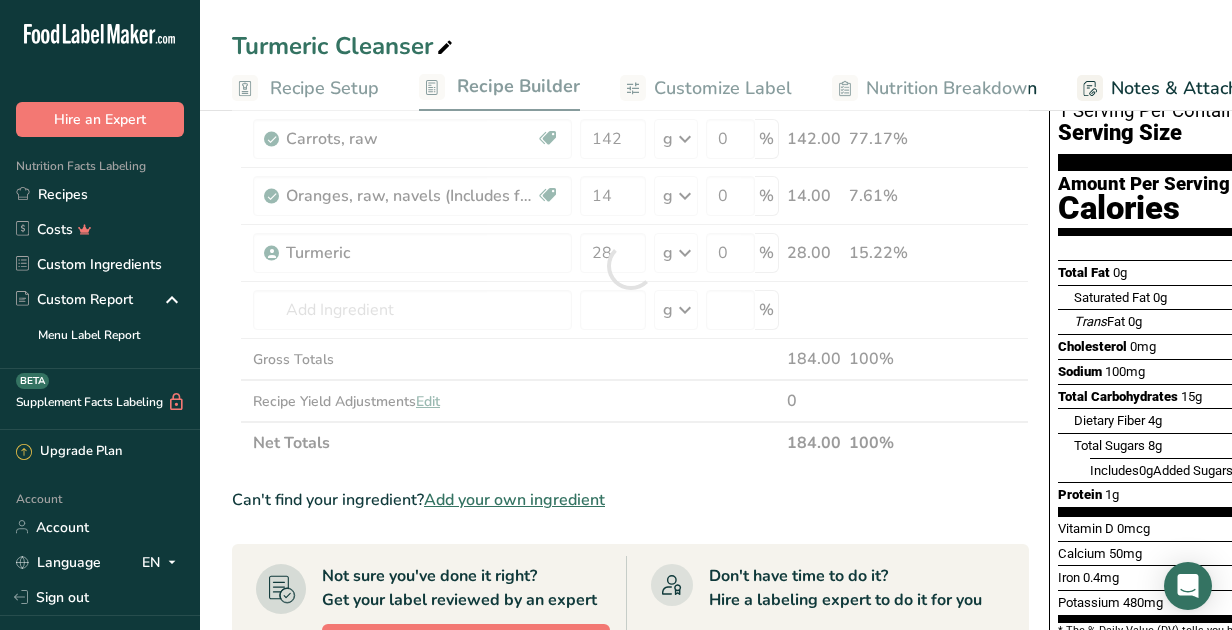 click on "Can't find your ingredient?
Add your own ingredient" at bounding box center (630, 500) 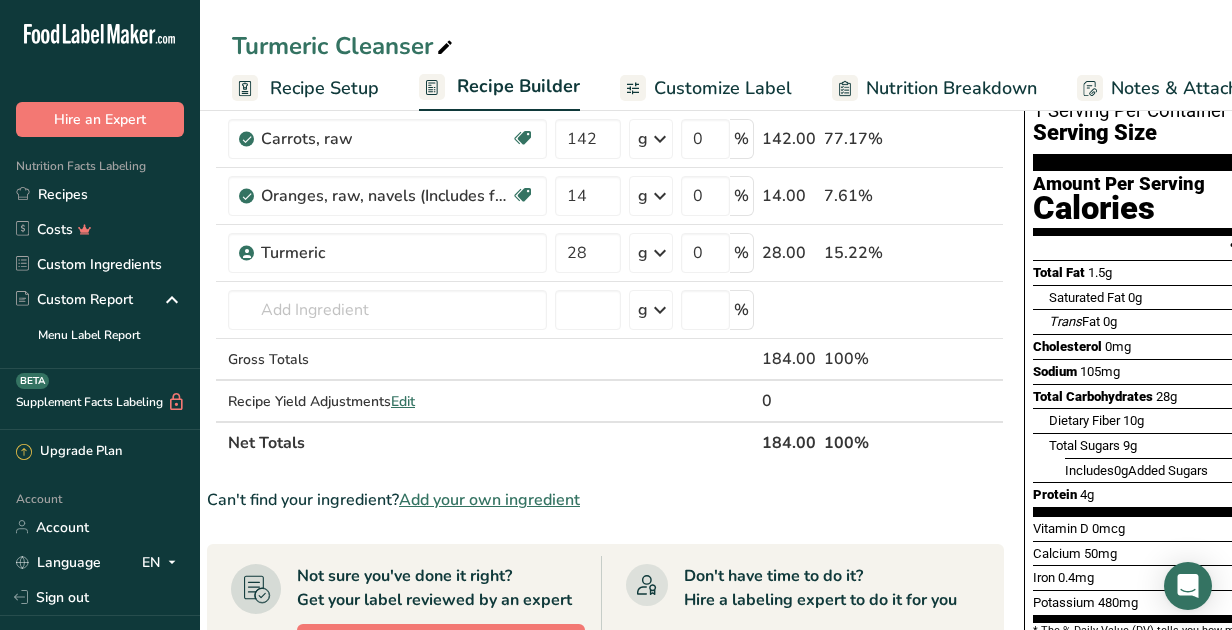 scroll, scrollTop: 0, scrollLeft: 0, axis: both 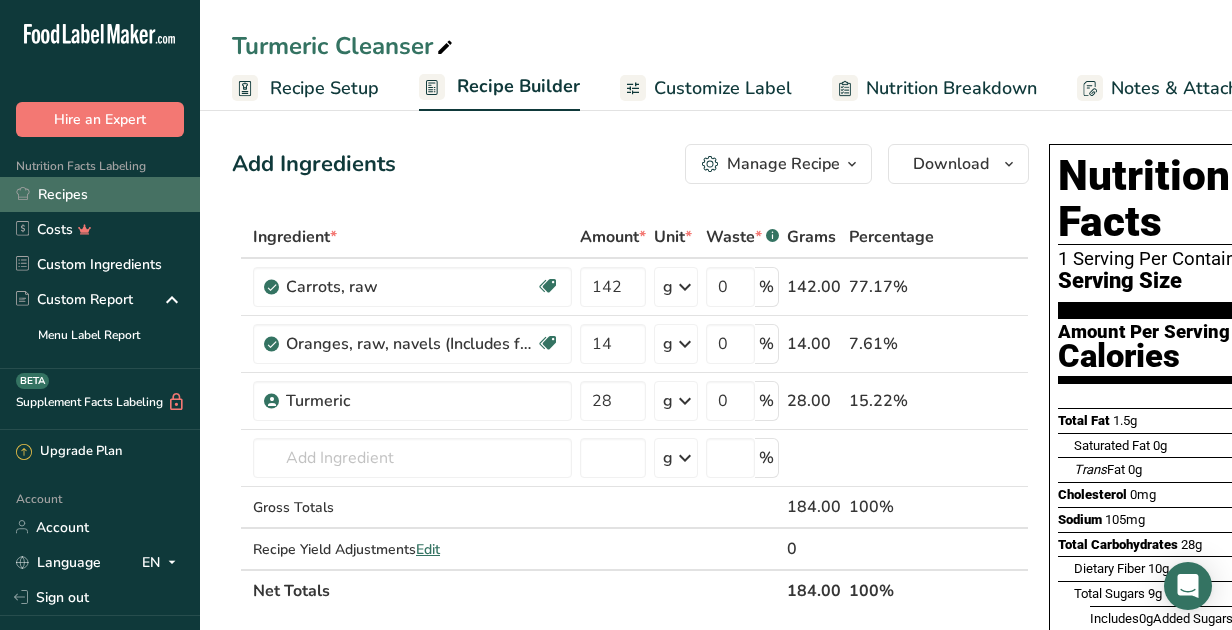 click on "Recipes" at bounding box center [100, 194] 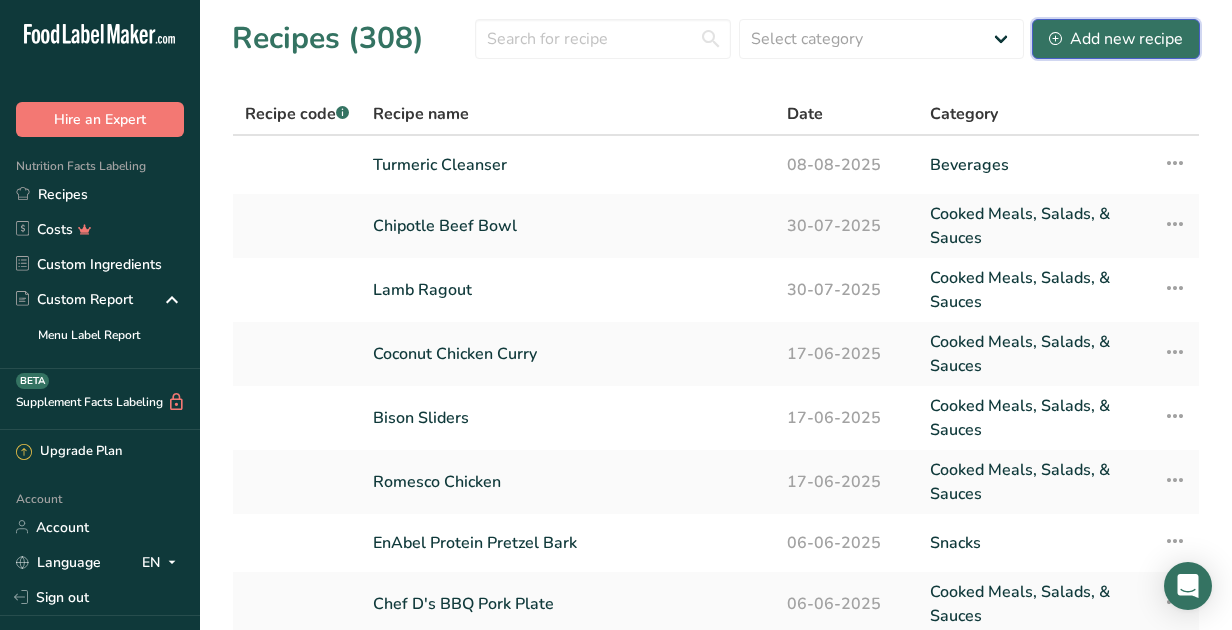 click on "Add new recipe" at bounding box center (1116, 39) 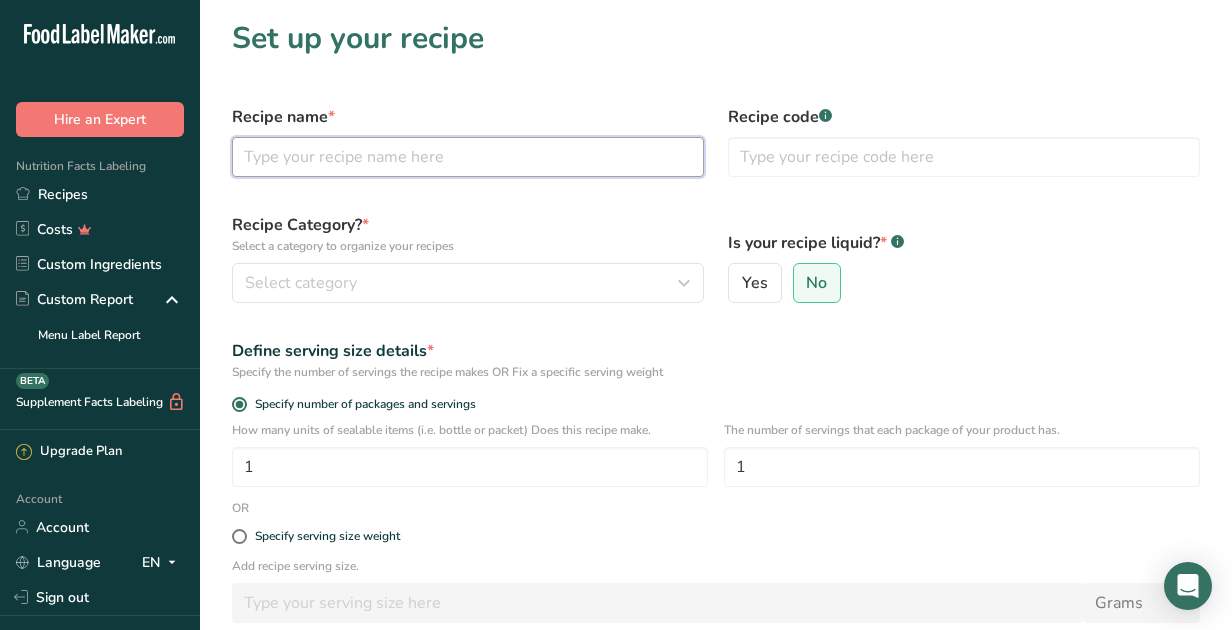 click at bounding box center (468, 157) 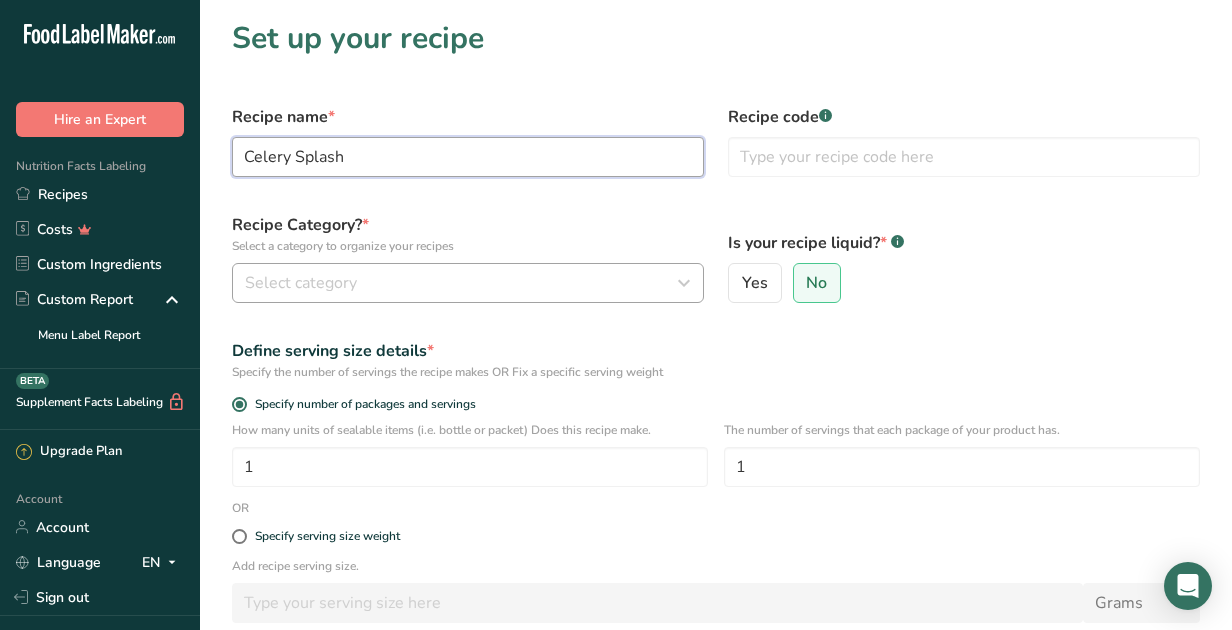 type on "Celery Splash" 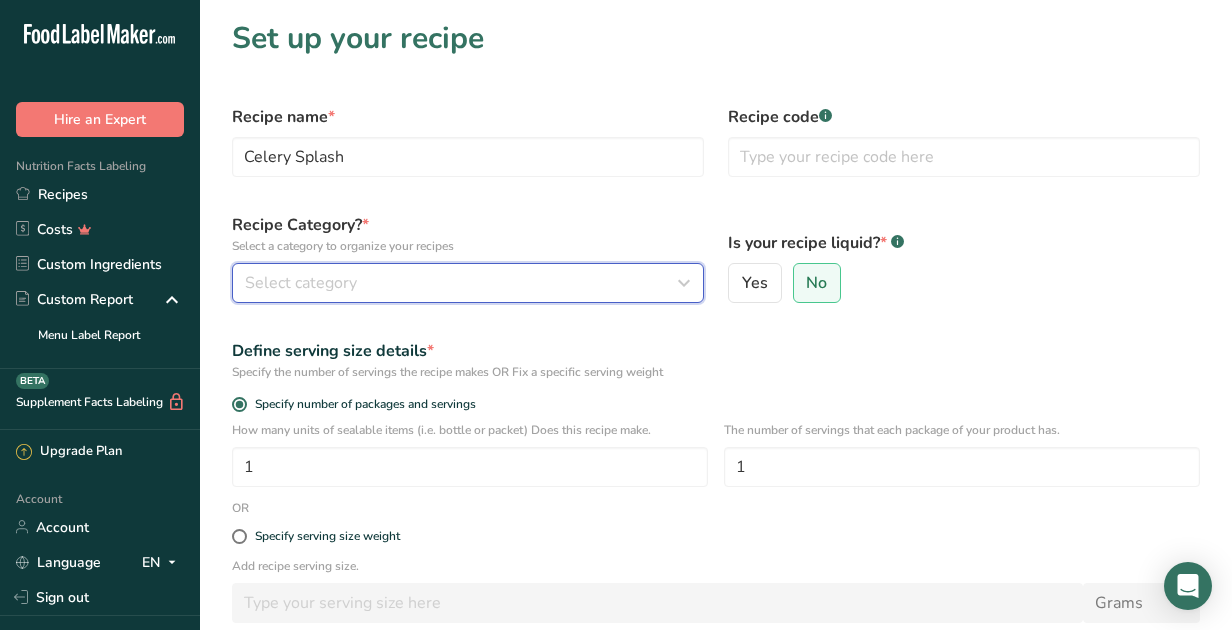 click on "Select category" at bounding box center (462, 283) 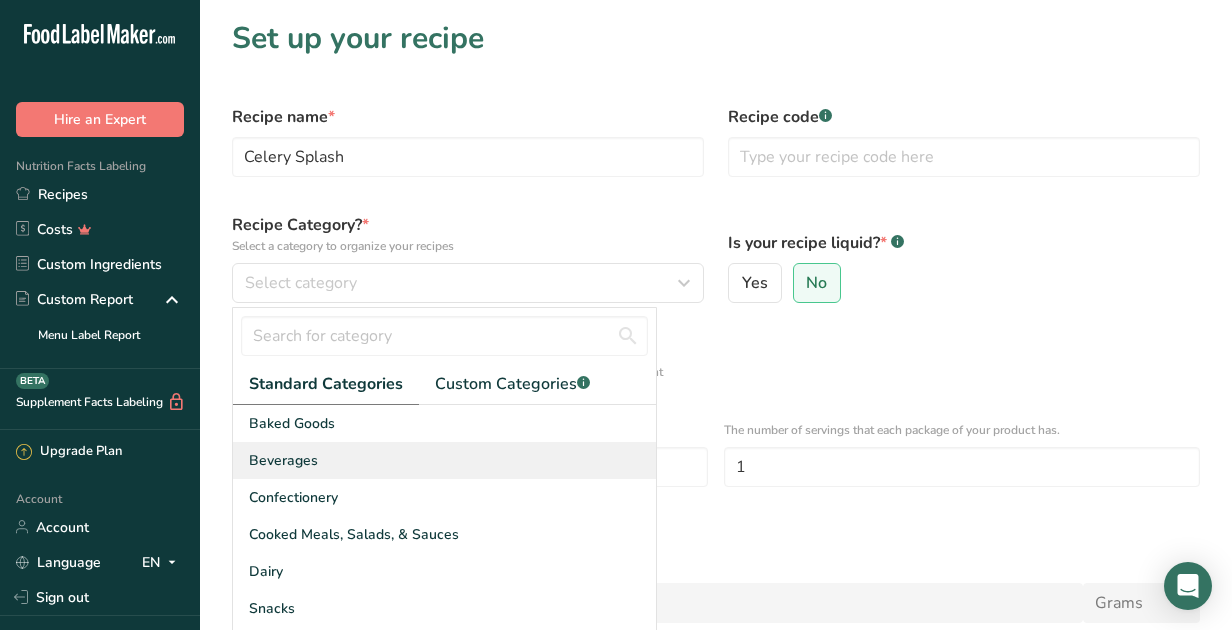 click on "Beverages" at bounding box center (444, 460) 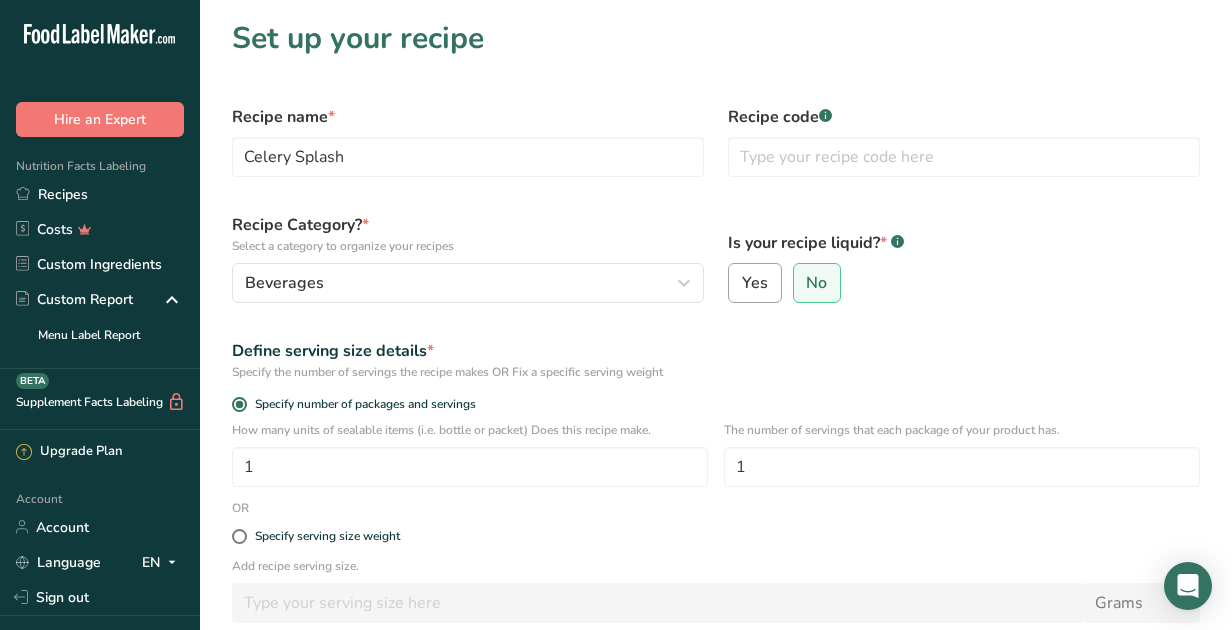 click on "Yes" at bounding box center (755, 283) 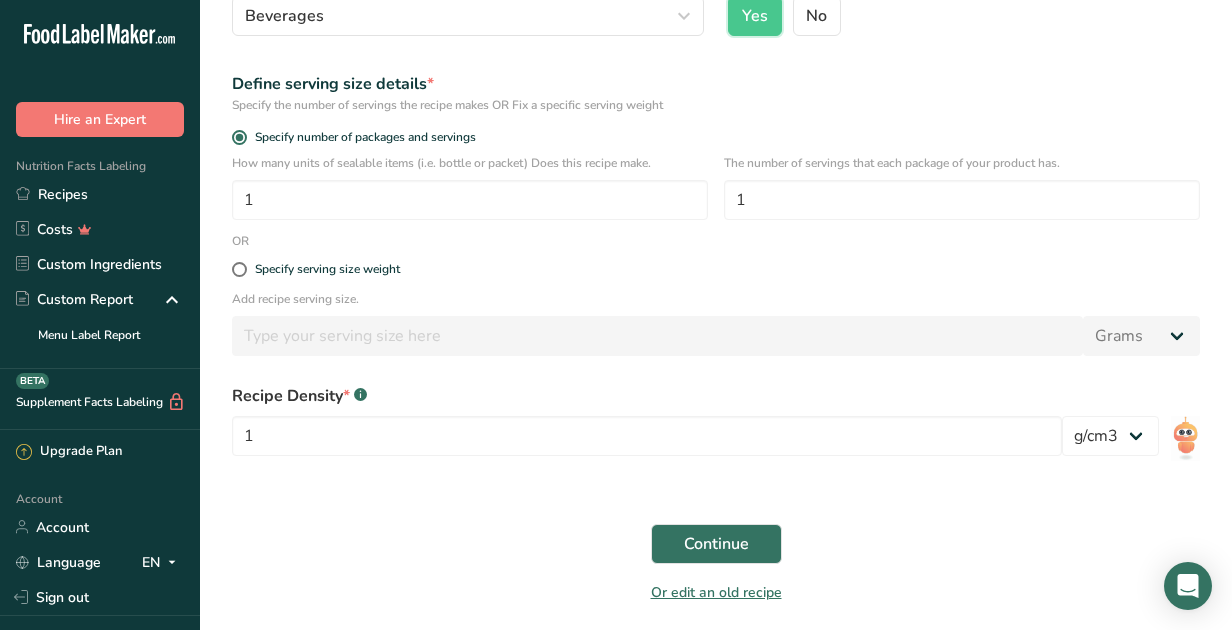 scroll, scrollTop: 271, scrollLeft: 0, axis: vertical 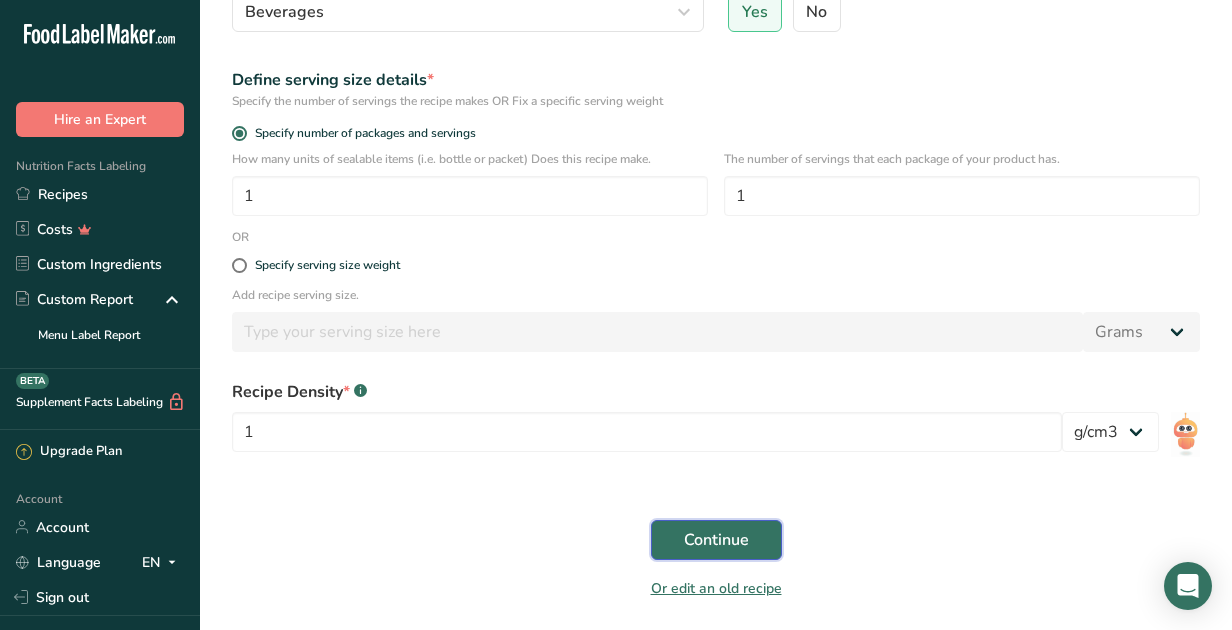 click on "Continue" at bounding box center [716, 540] 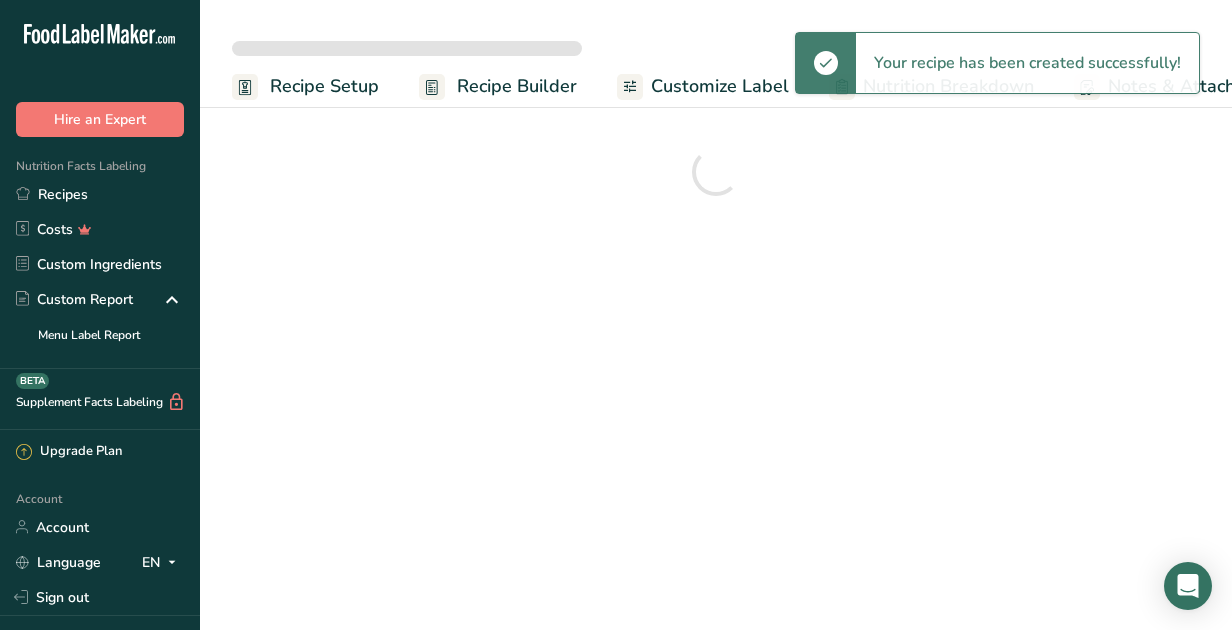 scroll, scrollTop: 0, scrollLeft: 0, axis: both 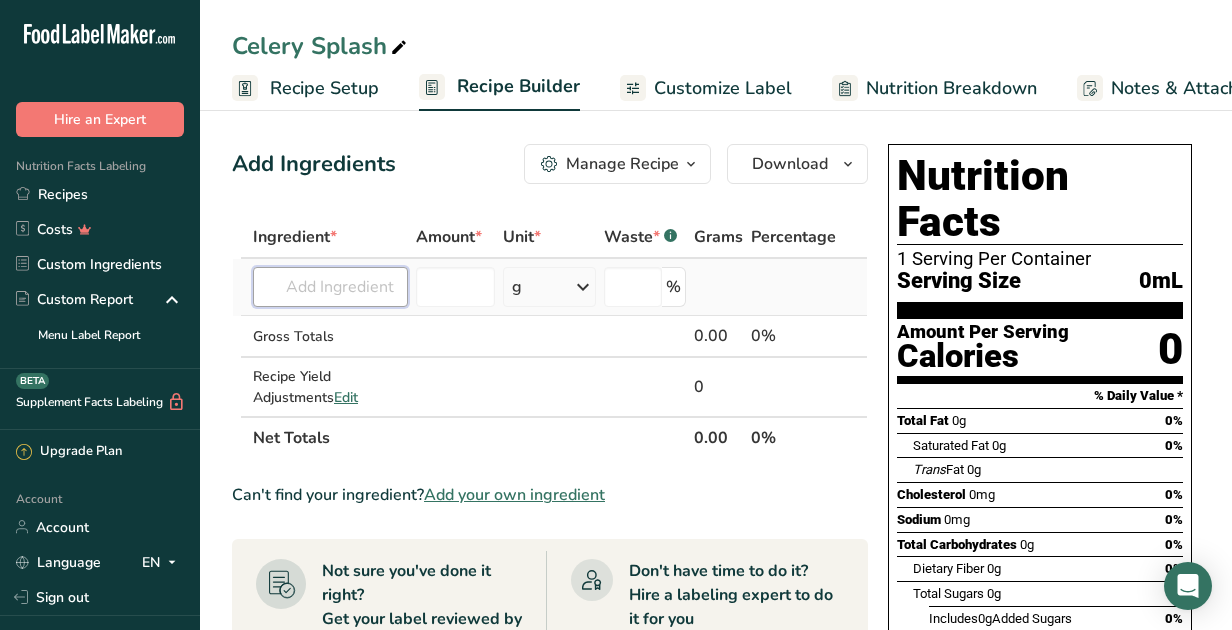 click at bounding box center [330, 287] 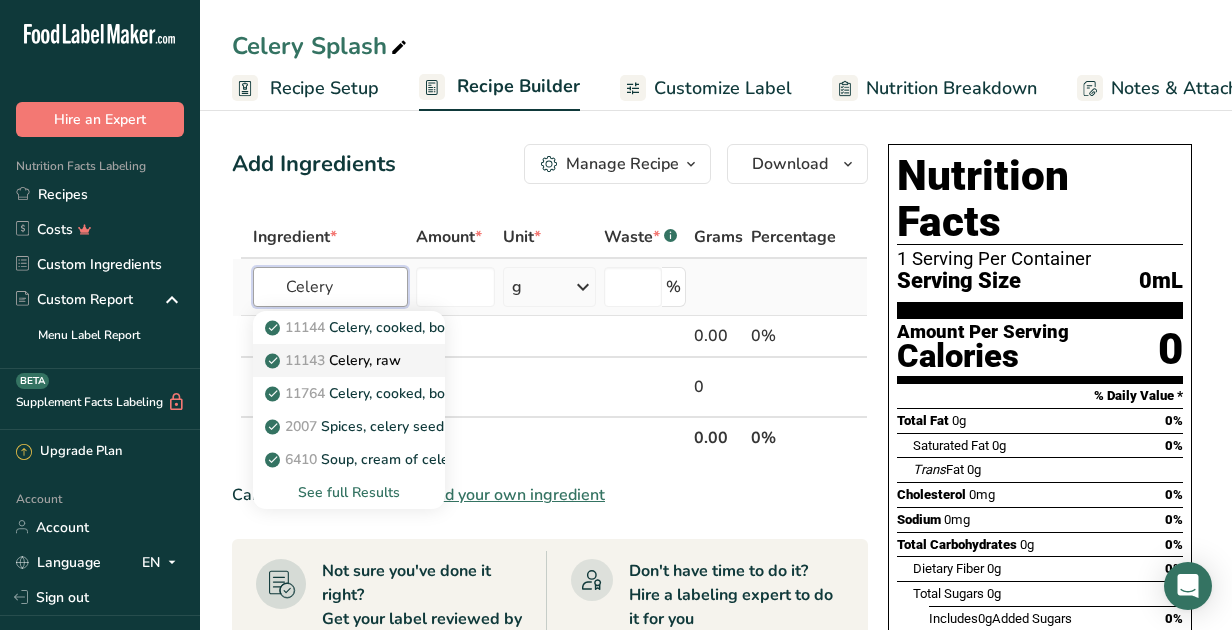 type on "Celery" 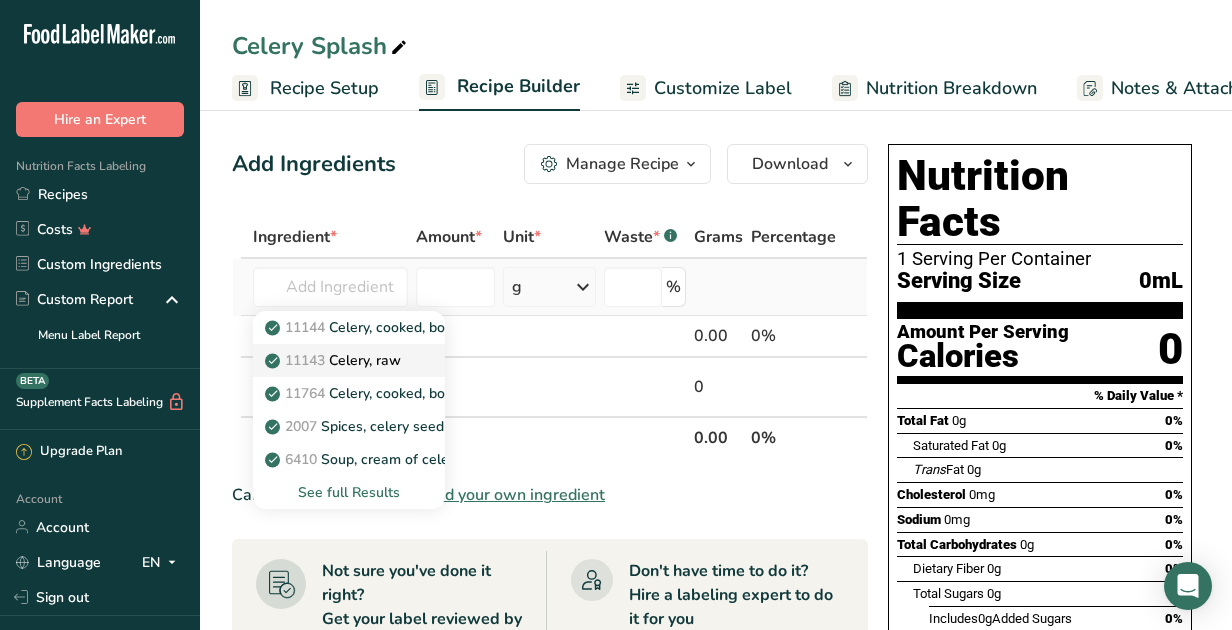 click on "11143
Celery, raw" at bounding box center (335, 360) 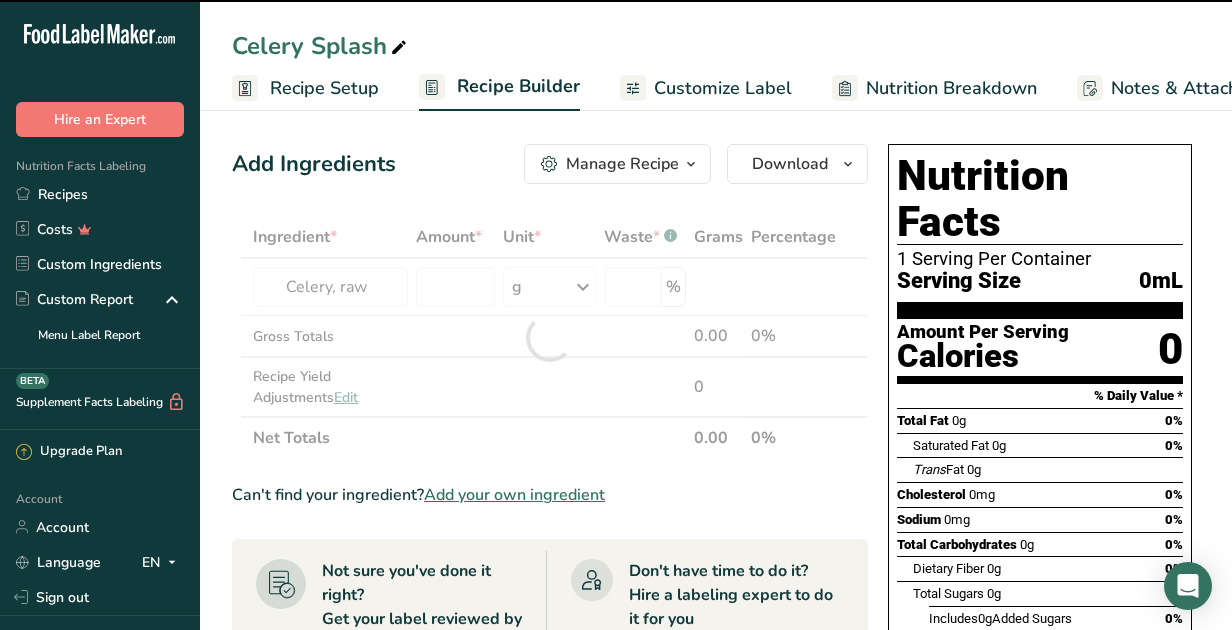 type on "0" 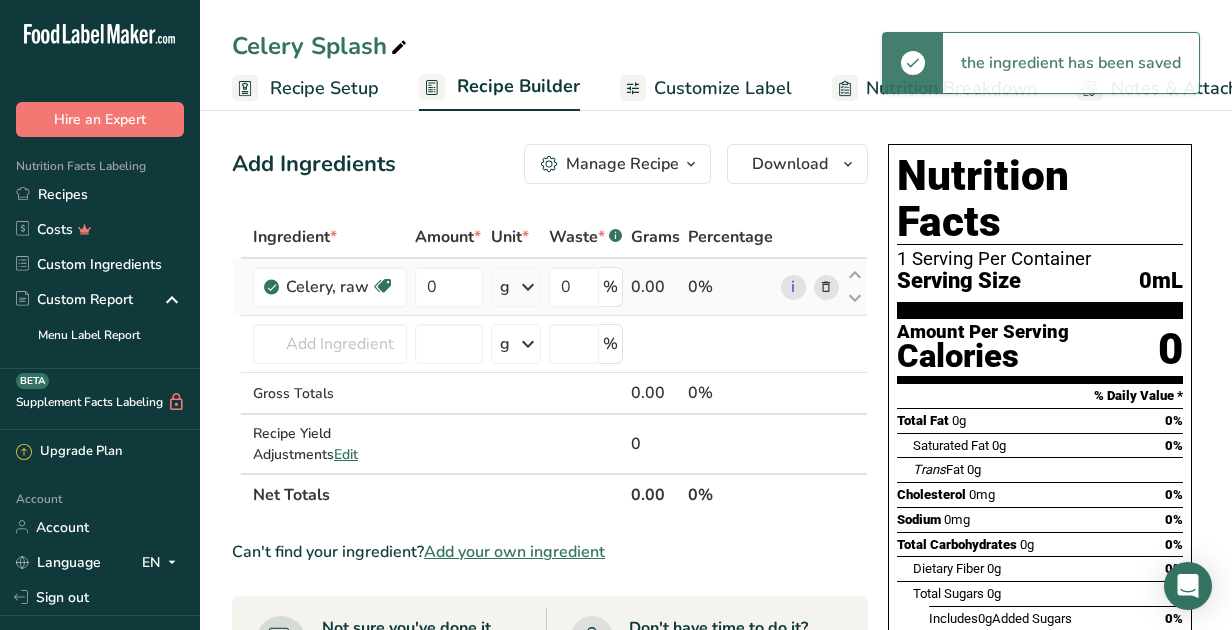 click at bounding box center [528, 287] 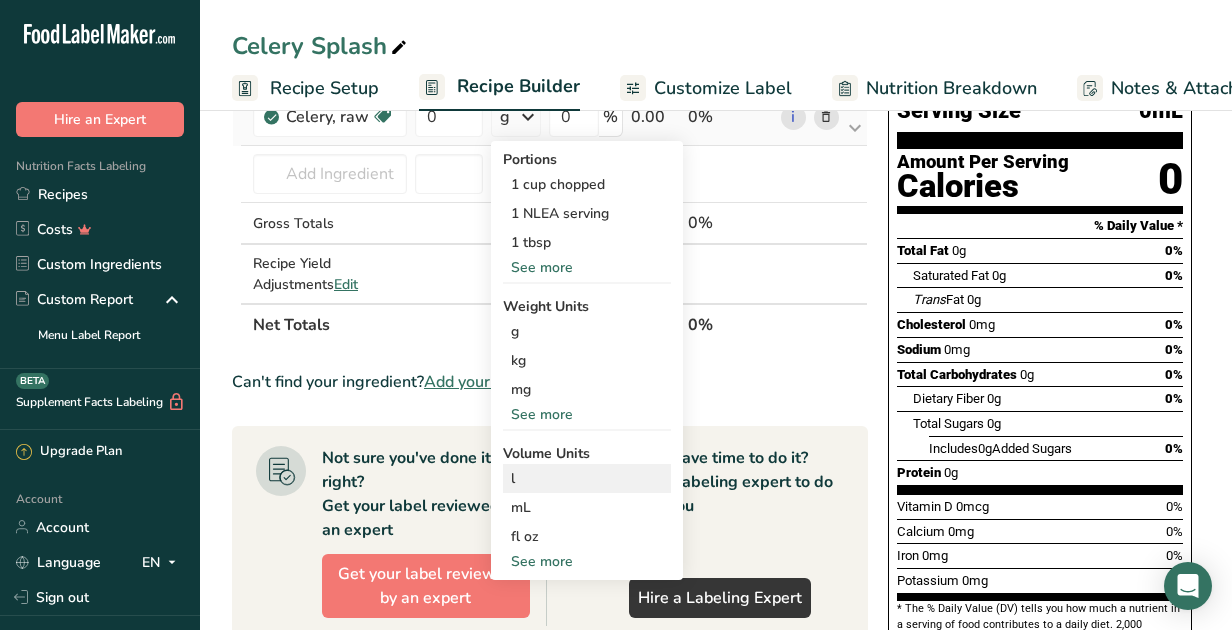 scroll, scrollTop: 180, scrollLeft: 0, axis: vertical 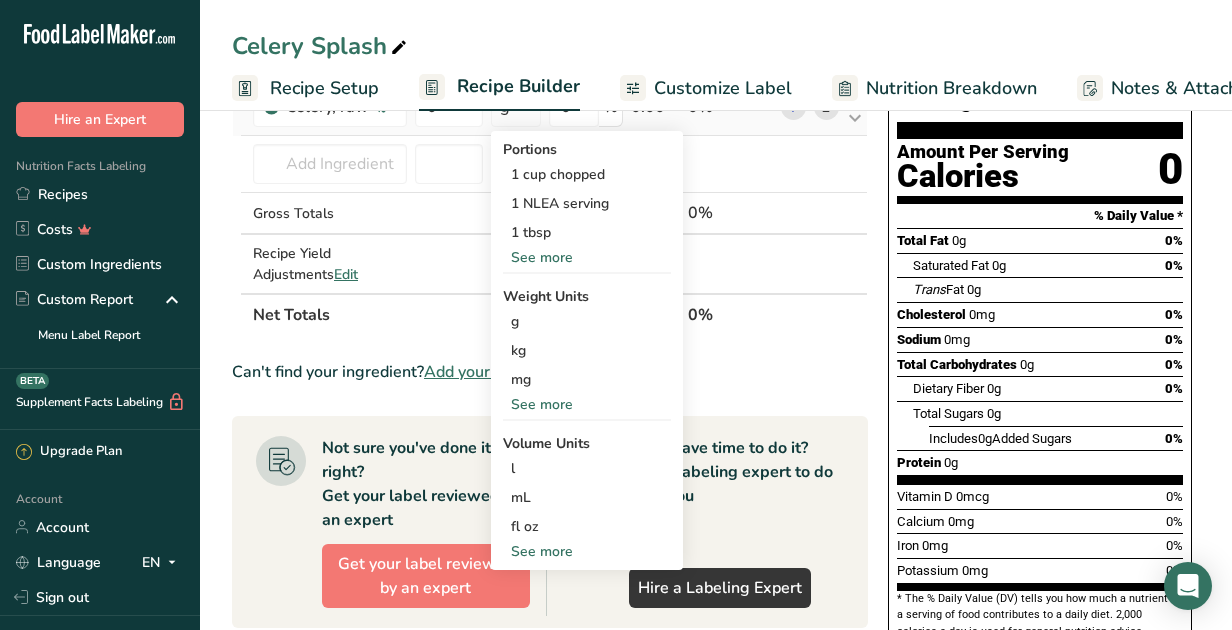 click on "See more" at bounding box center (587, 551) 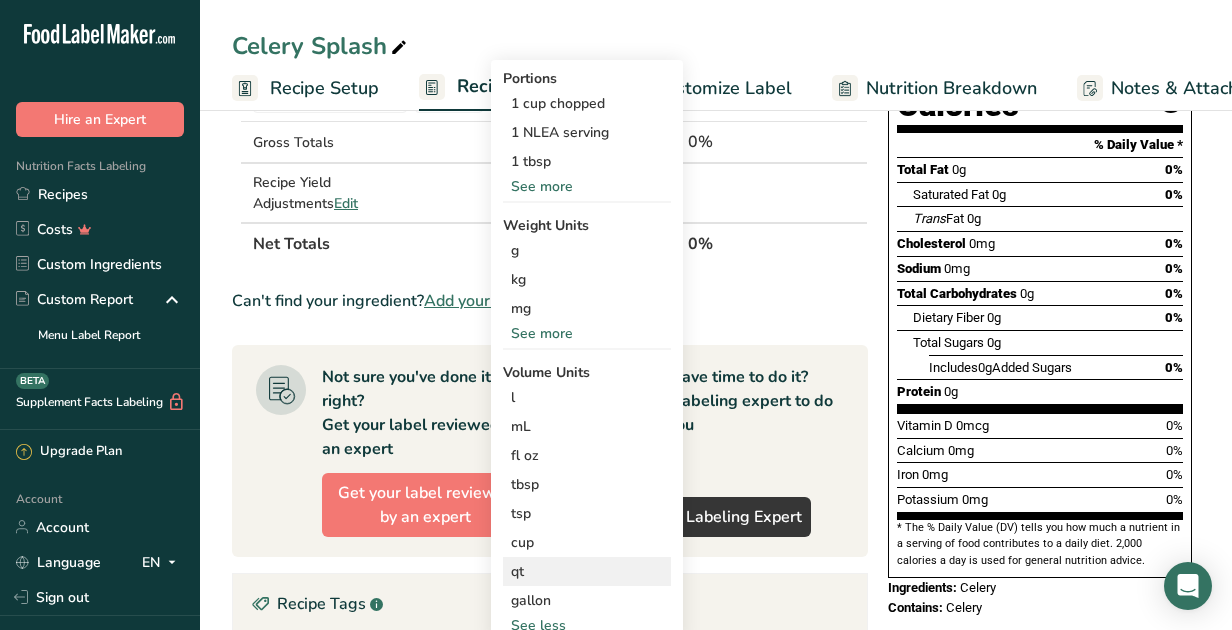 scroll, scrollTop: 244, scrollLeft: 0, axis: vertical 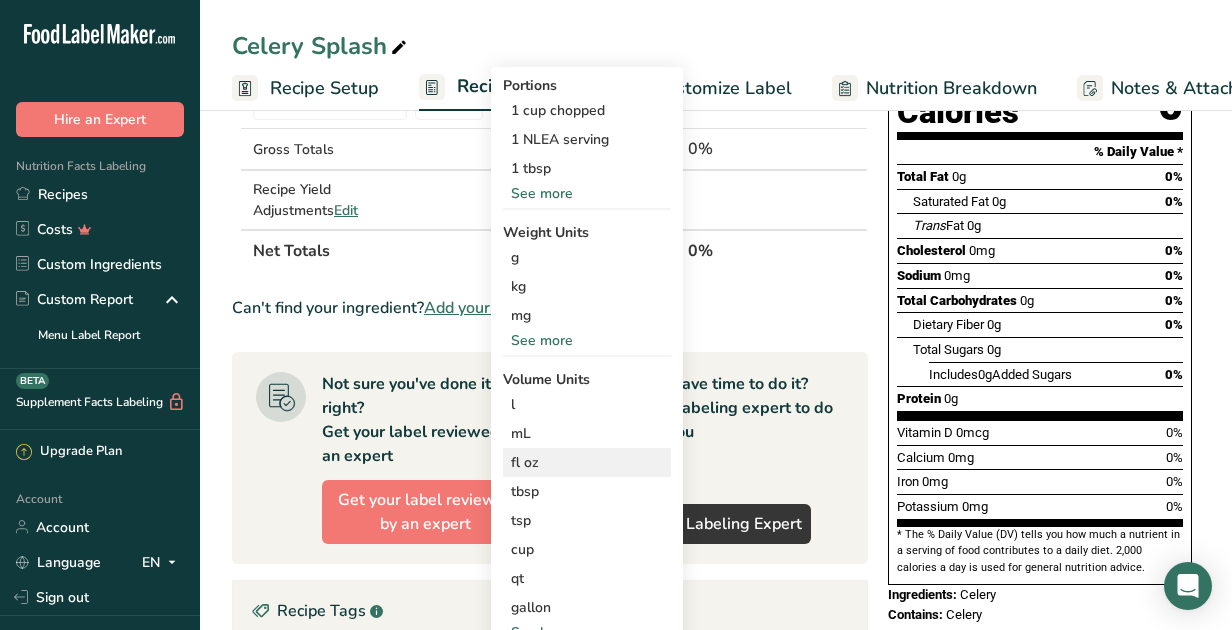 click on "fl oz" at bounding box center (587, 462) 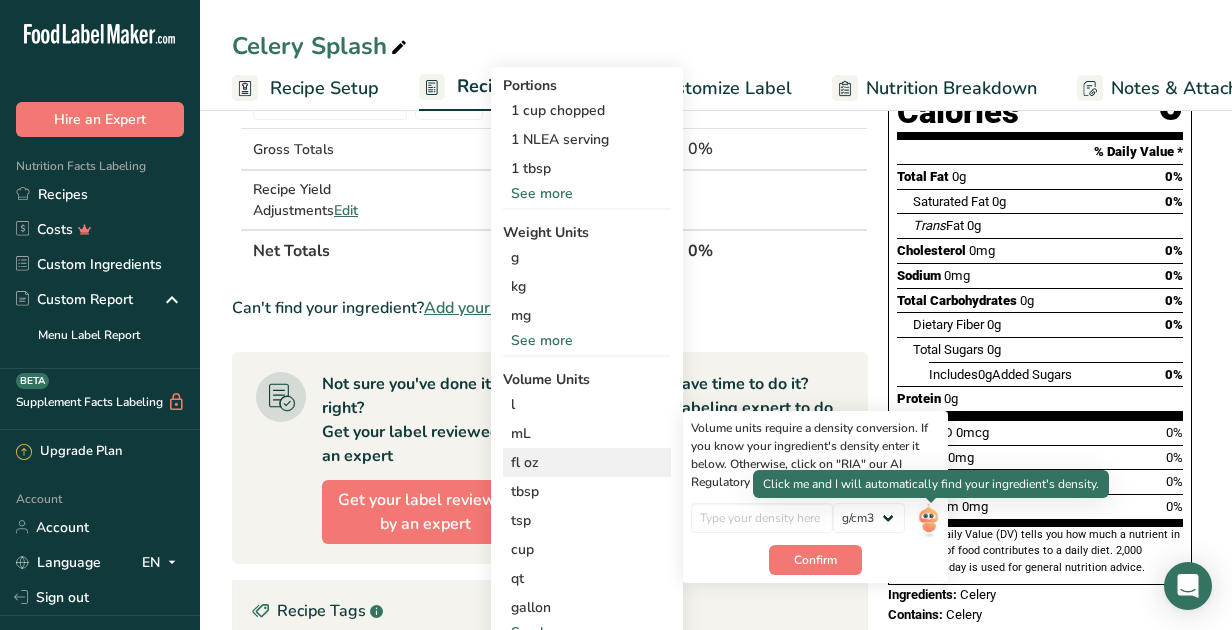 click at bounding box center [928, 520] 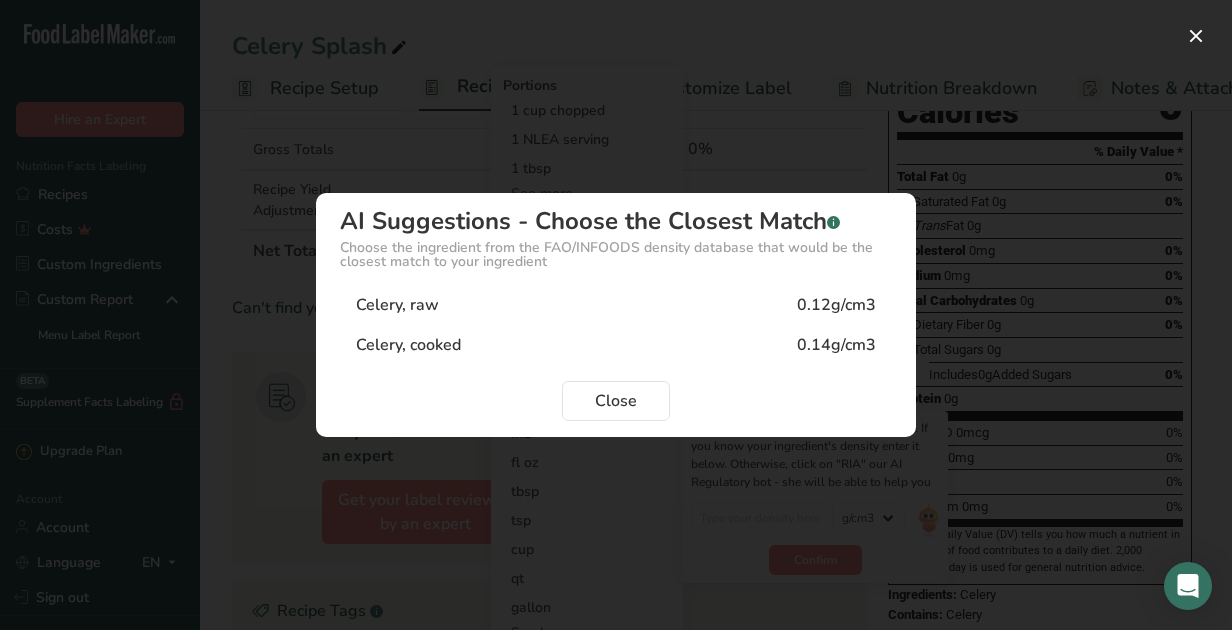 click on "Celery, raw   0.12g/cm3" at bounding box center (616, 305) 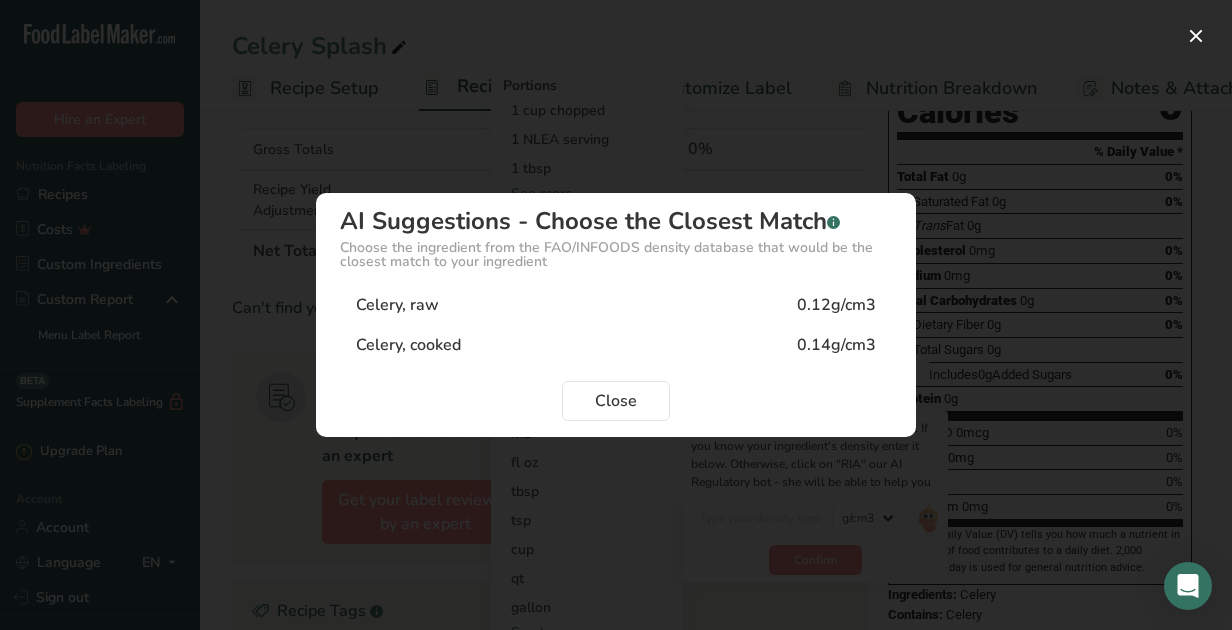 type on "0.12" 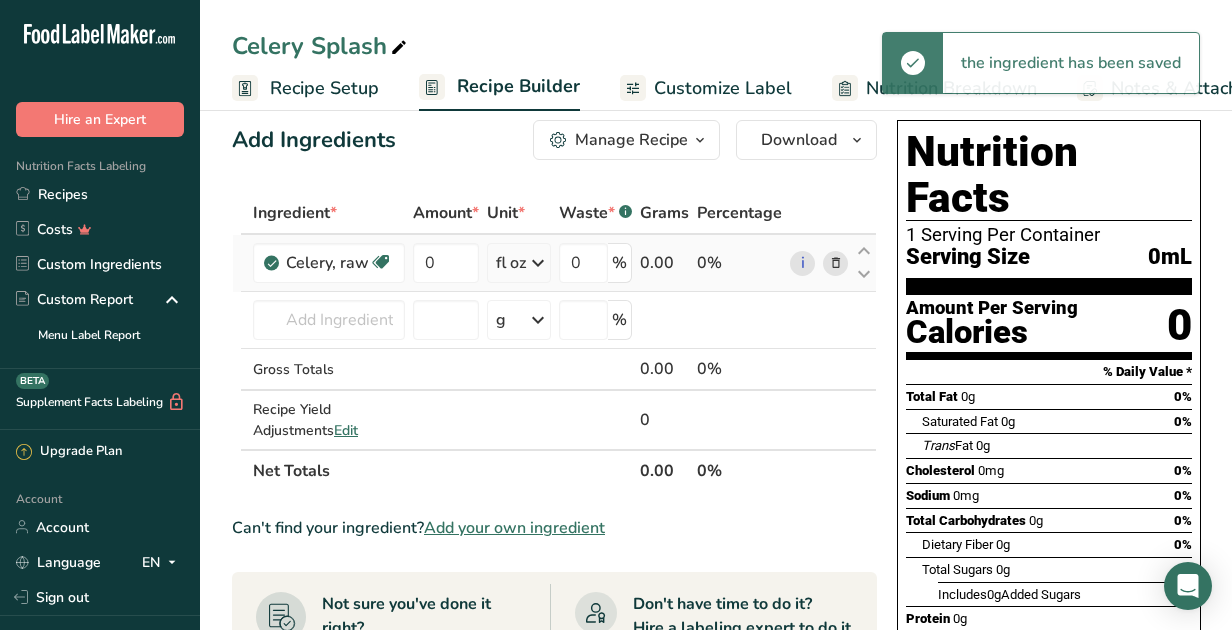 scroll, scrollTop: 0, scrollLeft: 0, axis: both 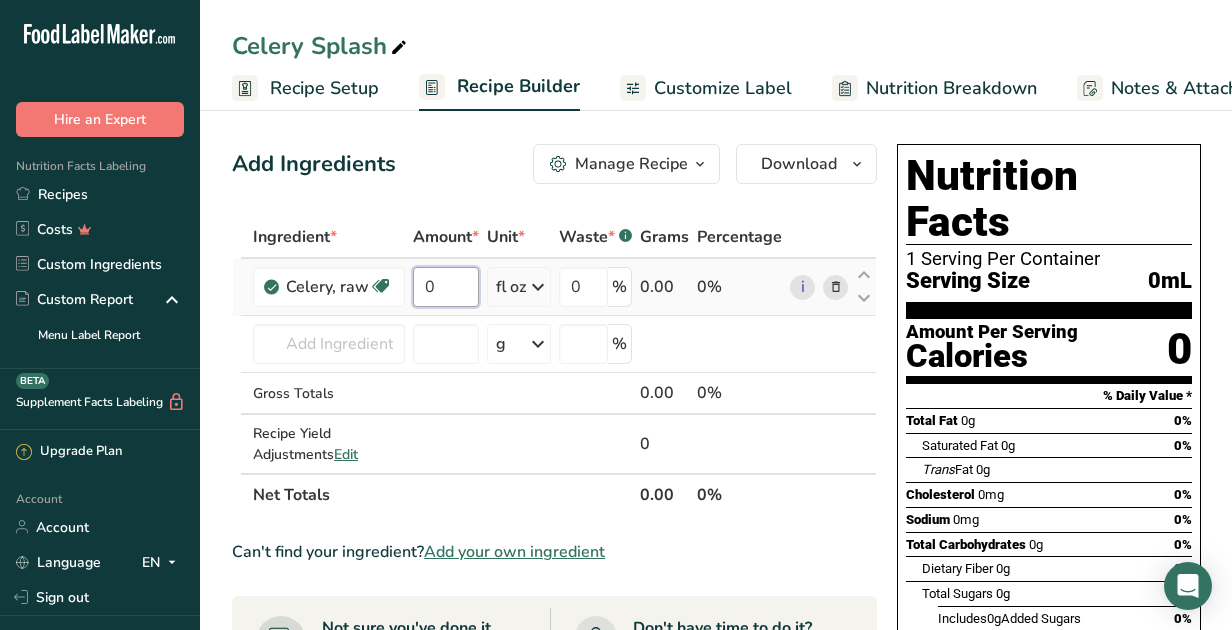 click on "0" at bounding box center [446, 287] 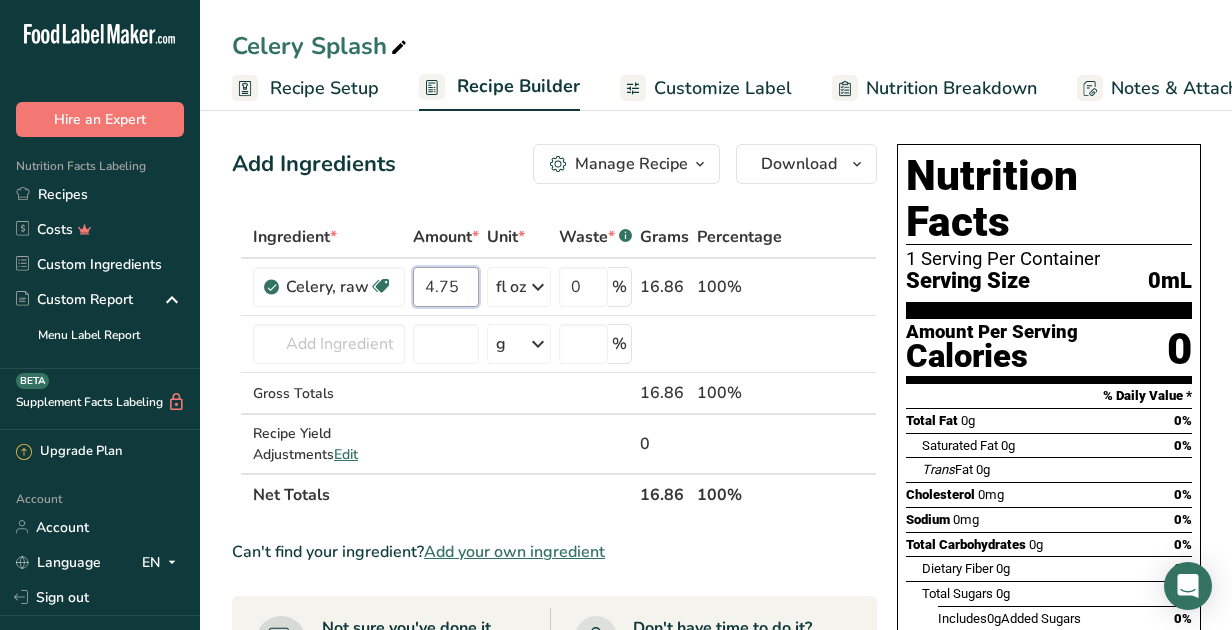 type on "4.75" 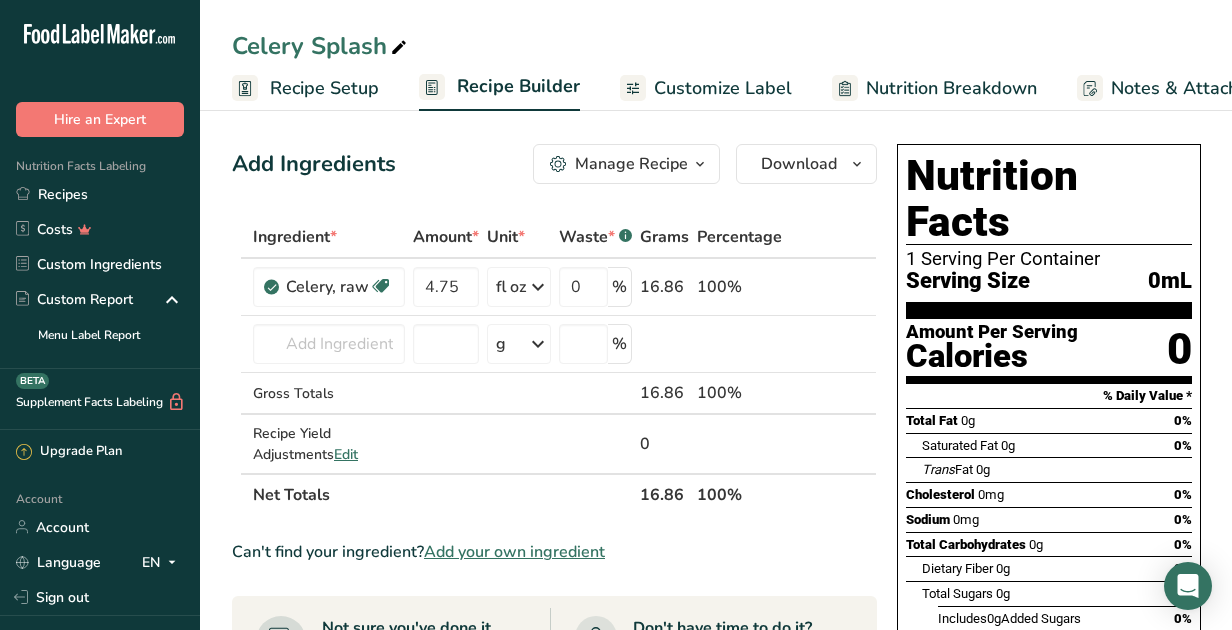 click on "Add Ingredients
Manage Recipe         Delete Recipe           Duplicate Recipe             Scale Recipe             Save as Sub-Recipe   .a-a{fill:#347362;}.b-a{fill:#fff;}                               Nutrition Breakdown                 Recipe Card
NEW
Amino Acids Pattern Report           Activity History
Download
Choose your preferred label style
Standard FDA label
Standard FDA label
The most common format for nutrition facts labels in compliance with the FDA's typeface, style and requirements
Tabular FDA label
A label format compliant with the FDA regulations presented in a tabular (horizontal) display.
Linear FDA label
A simple linear display for small sized packages.
Simplified FDA label" at bounding box center (560, 729) 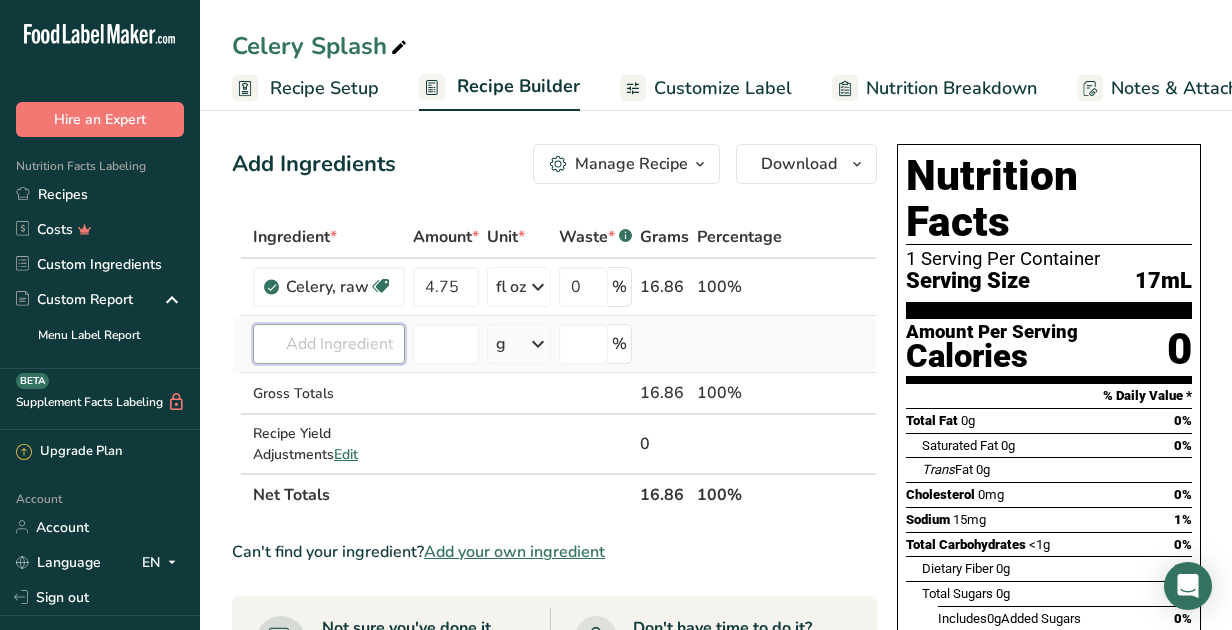 click at bounding box center (329, 344) 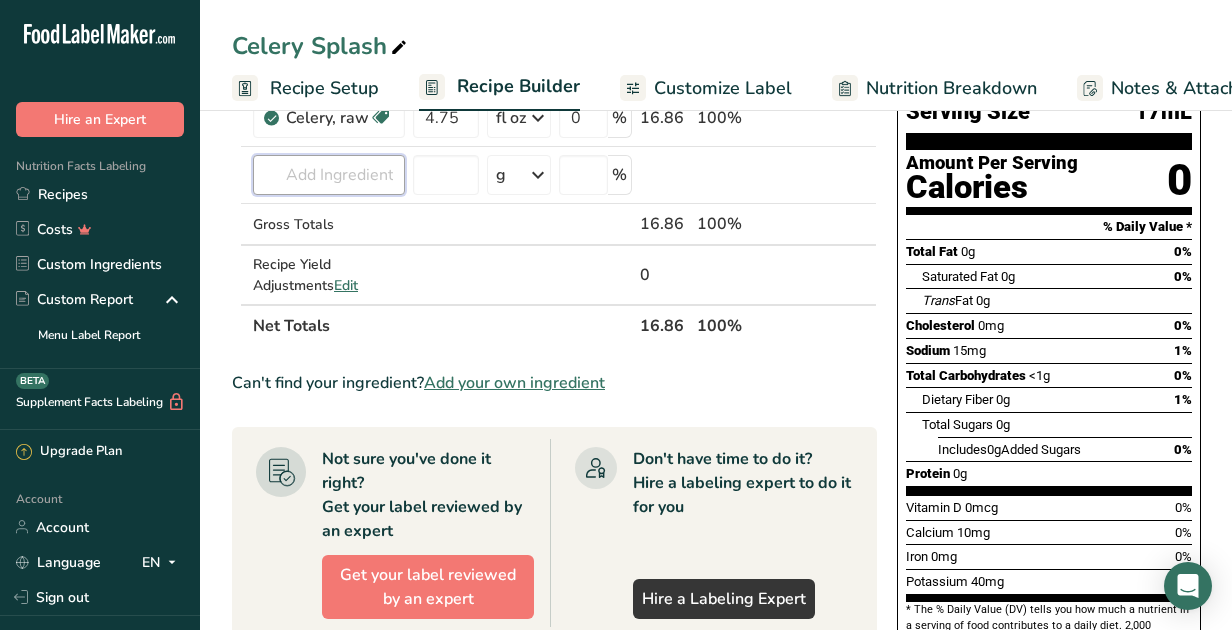 scroll, scrollTop: 0, scrollLeft: 0, axis: both 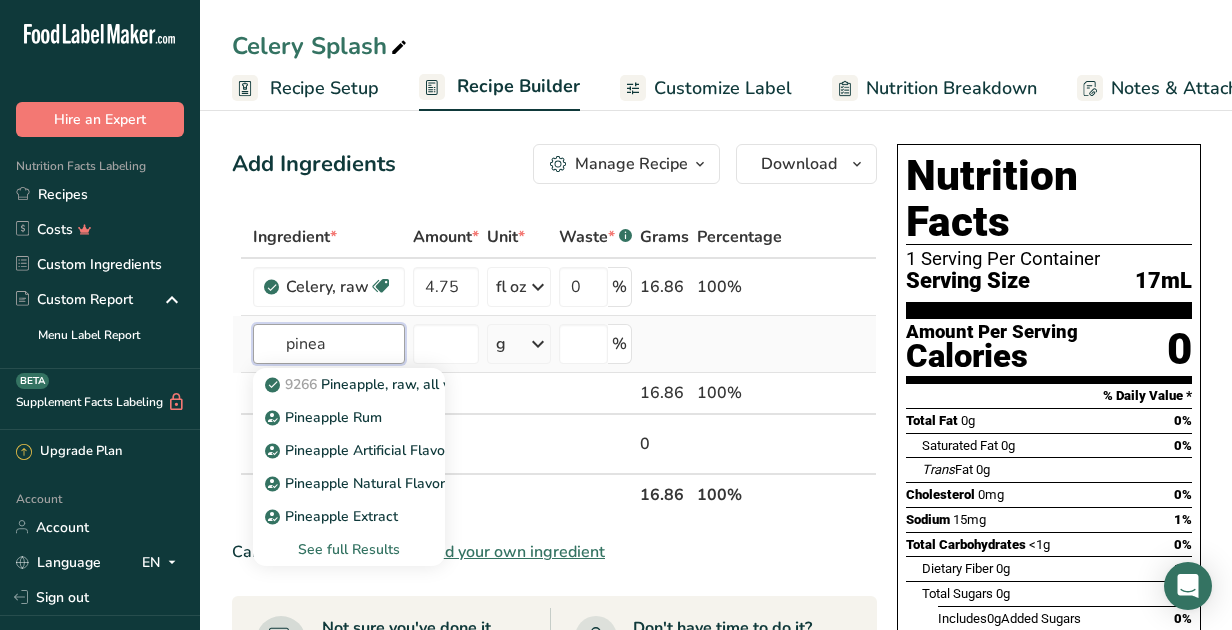 type on "pinea" 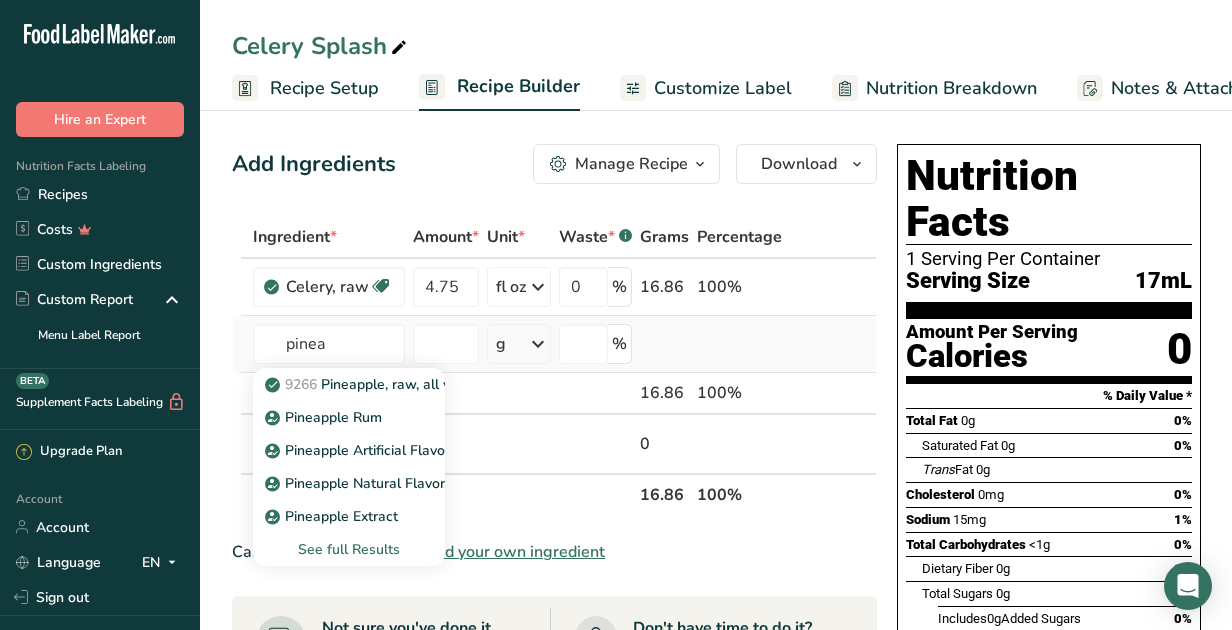 type 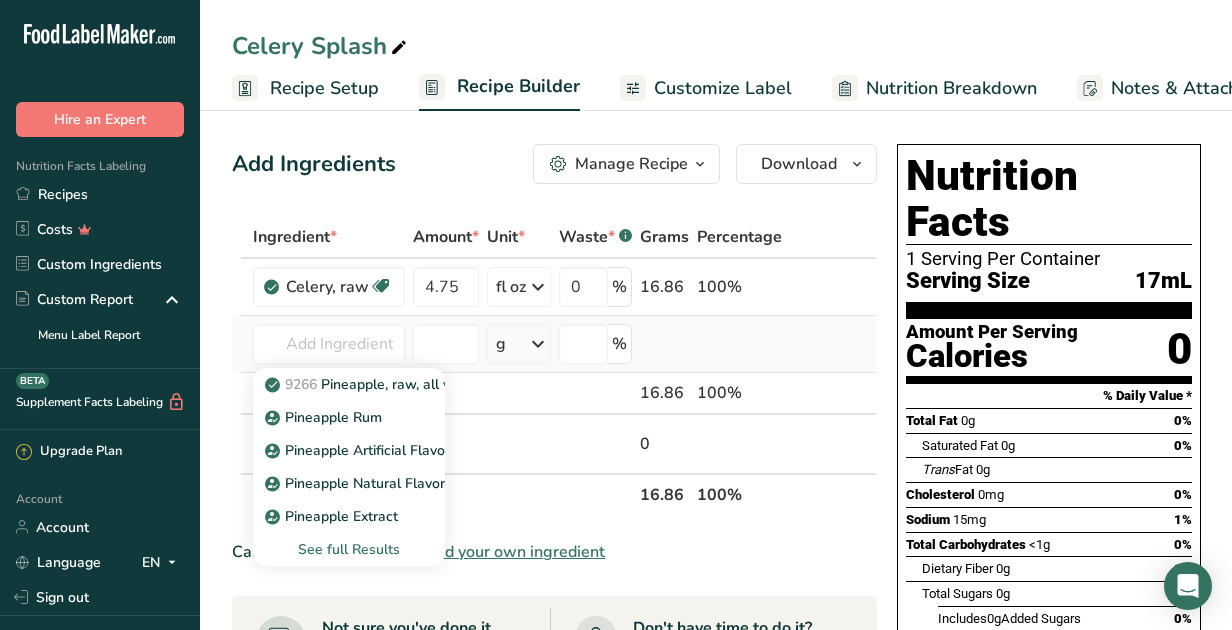 click on "See full Results" at bounding box center (349, 549) 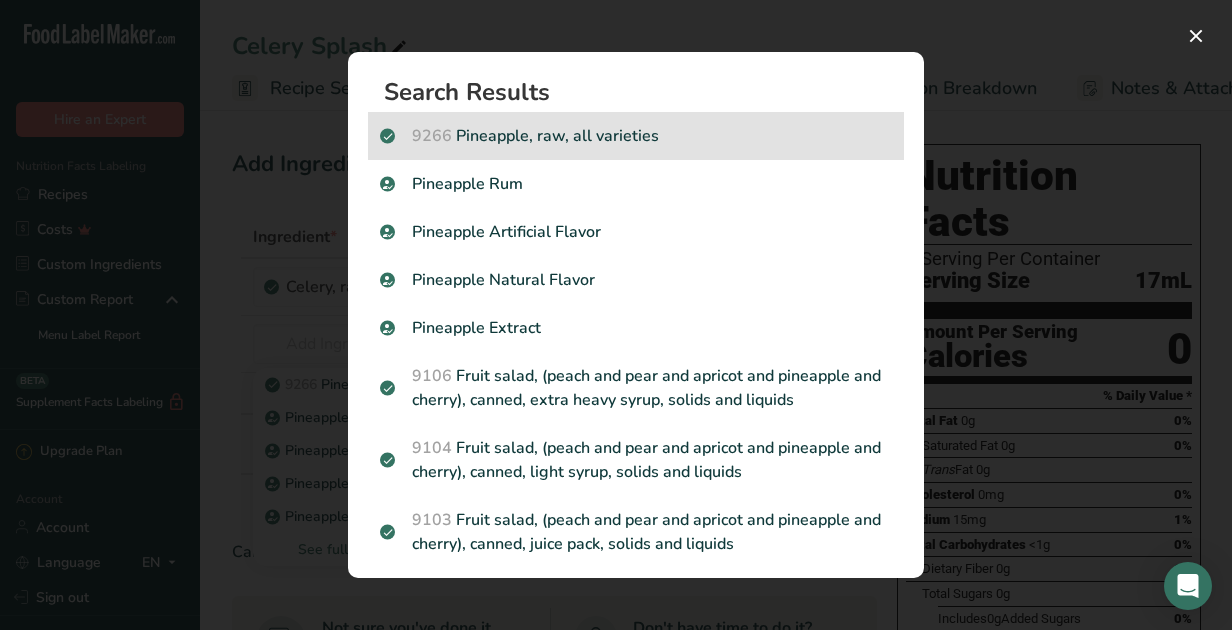 click on "[QUANTITY] Pineapple, raw, all varieties" at bounding box center [636, 136] 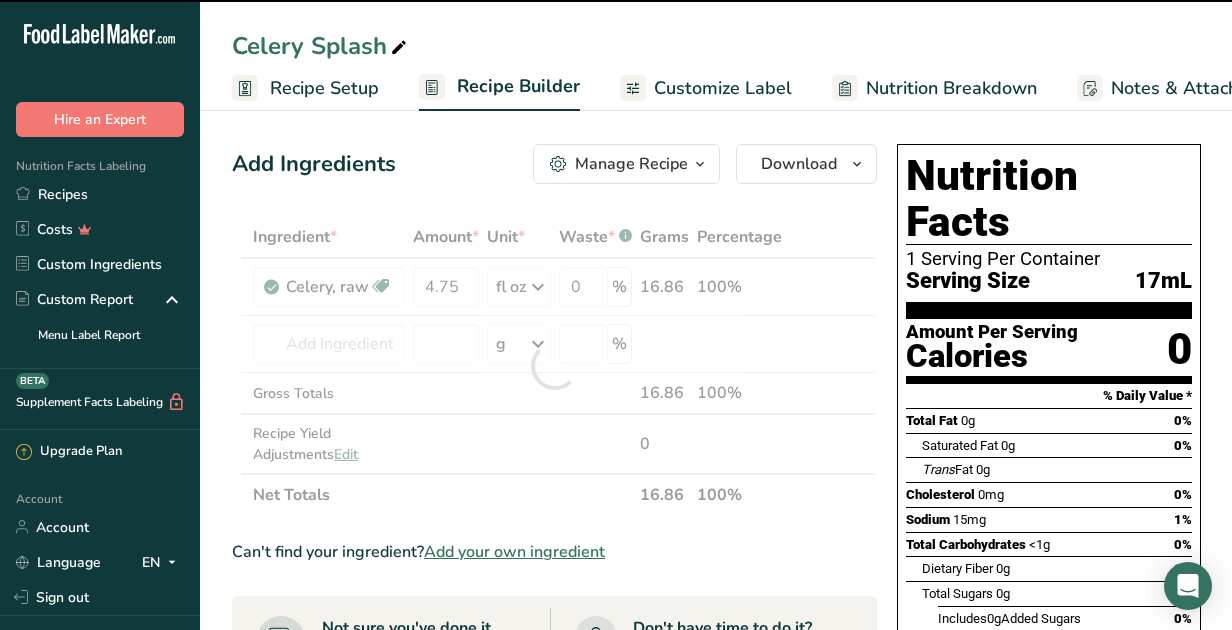 type on "0" 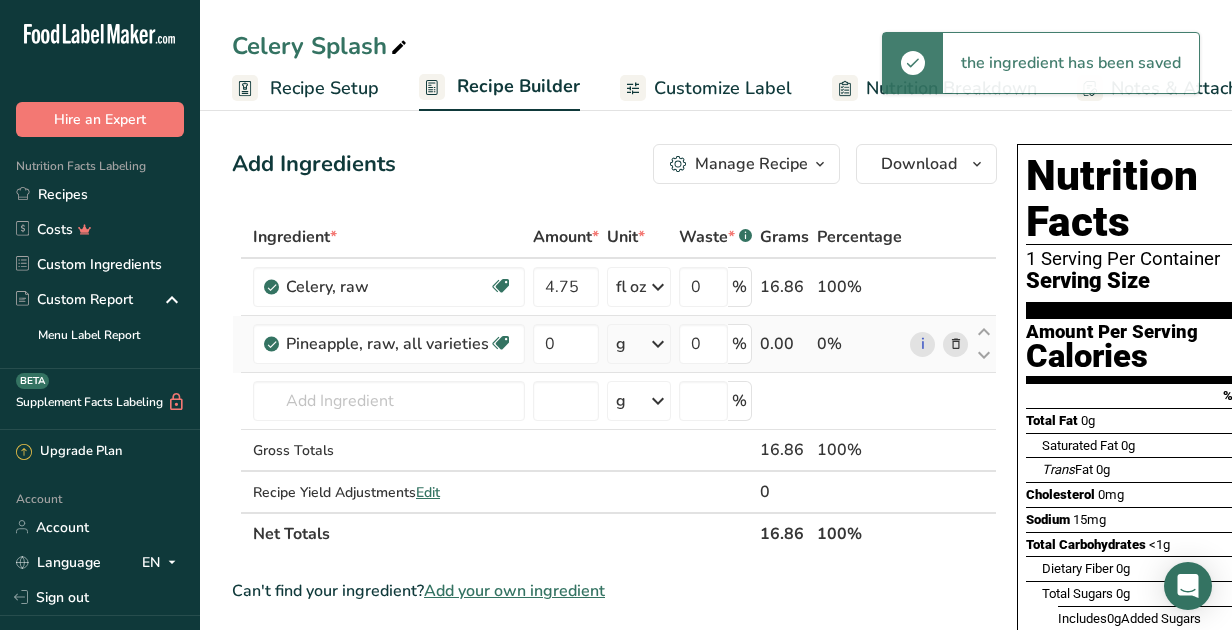 click on "g" at bounding box center [639, 344] 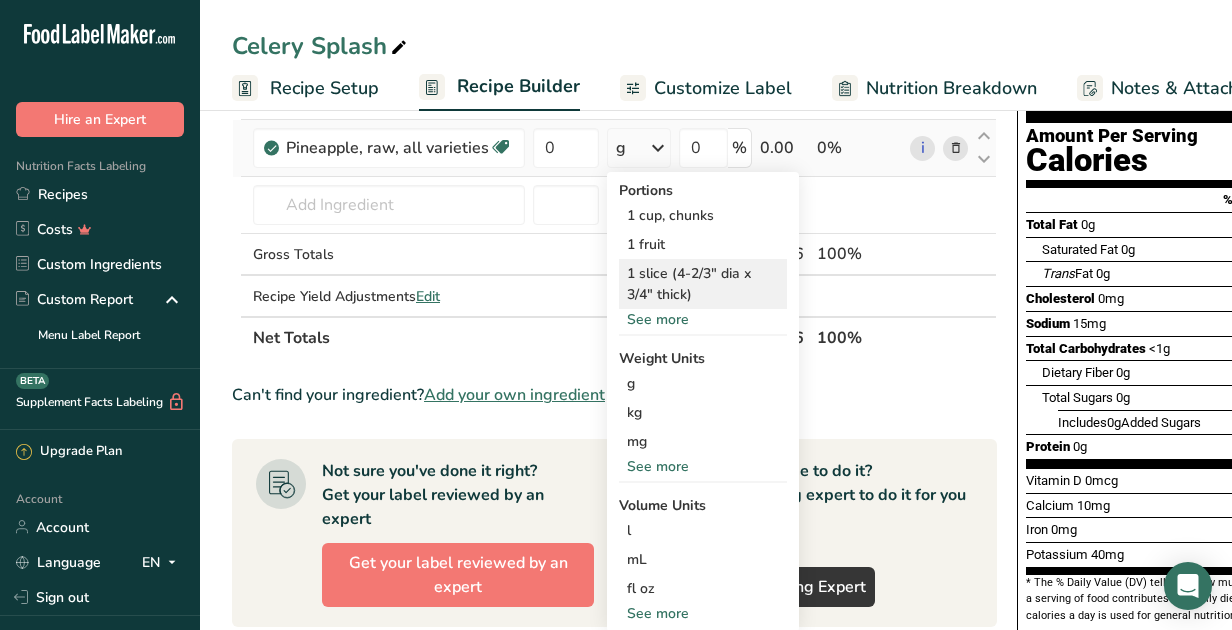scroll, scrollTop: 220, scrollLeft: 0, axis: vertical 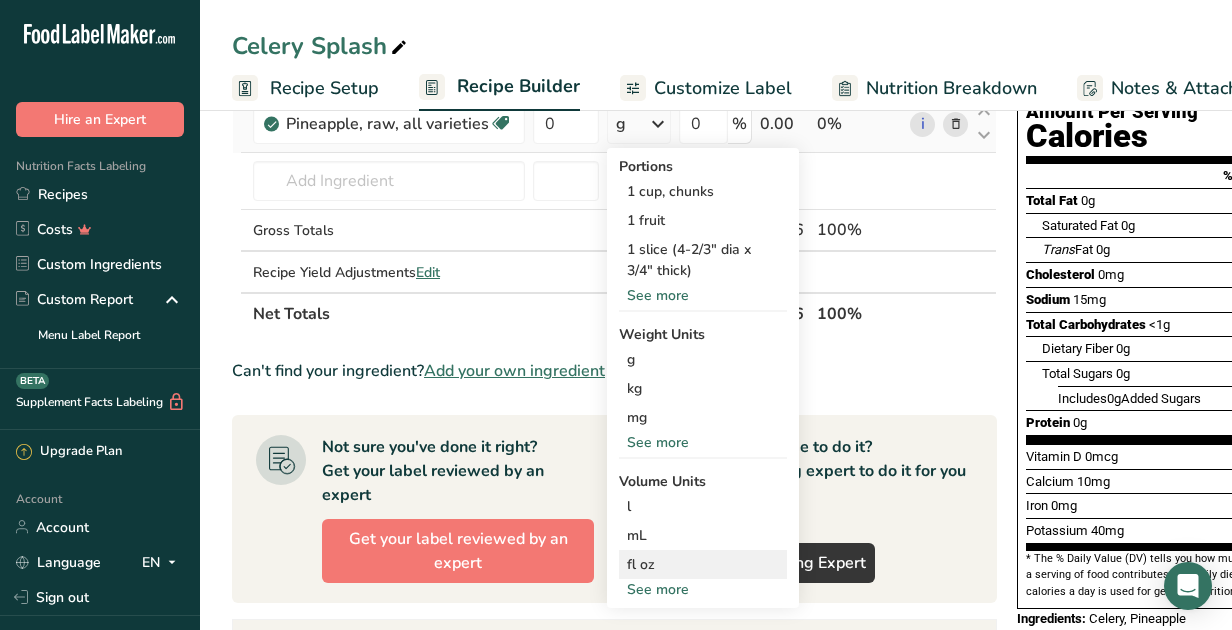 click on "fl oz" at bounding box center [703, 564] 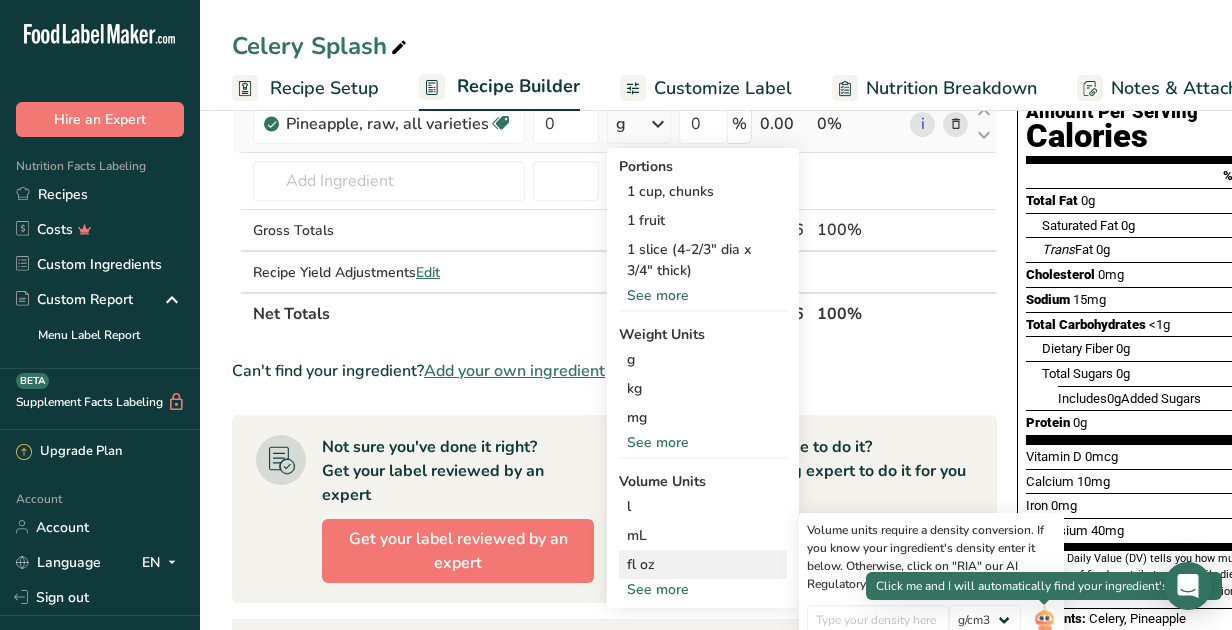 click at bounding box center [1044, 622] 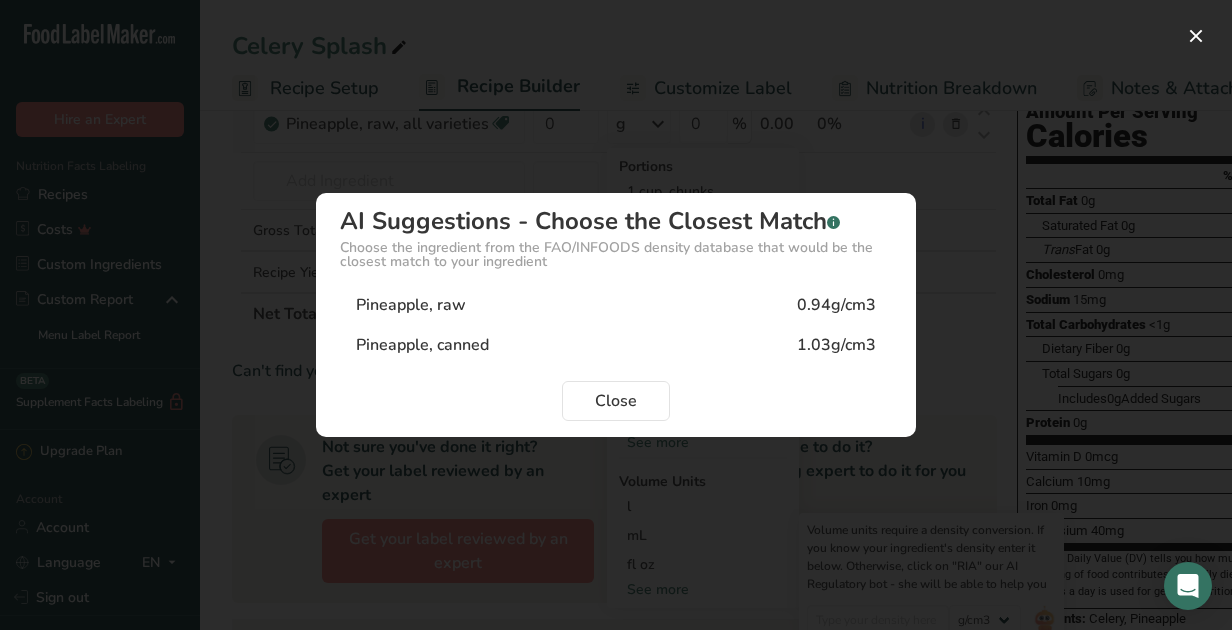click on "Pineapple, raw   0.94g/cm3" at bounding box center [616, 305] 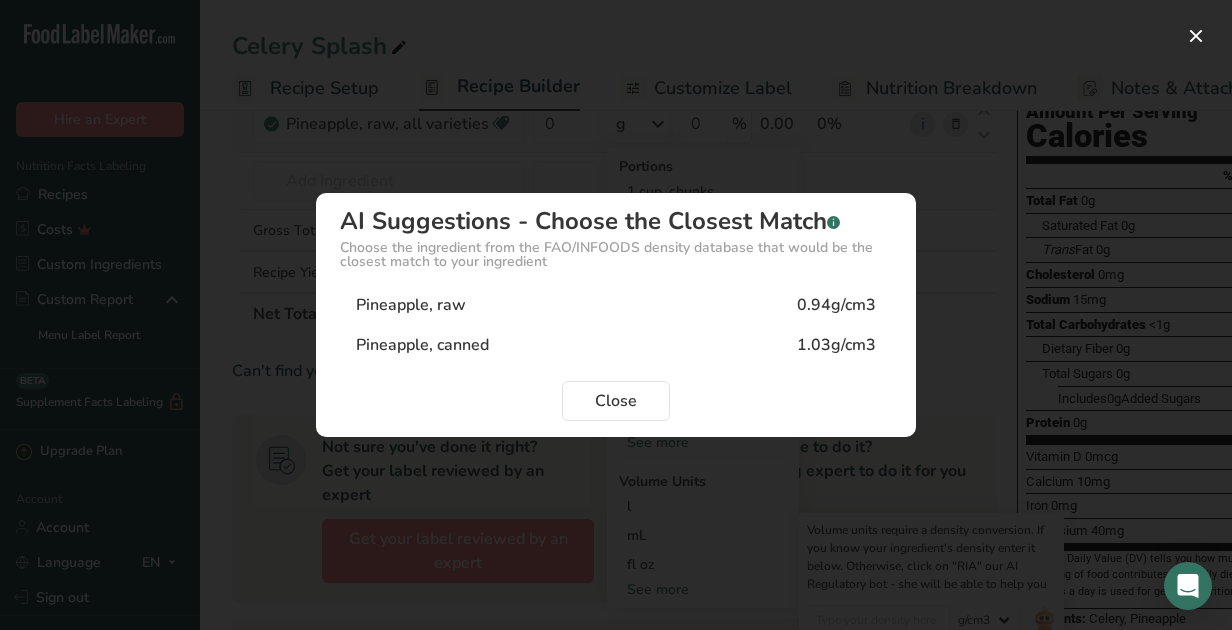 type on "0.94" 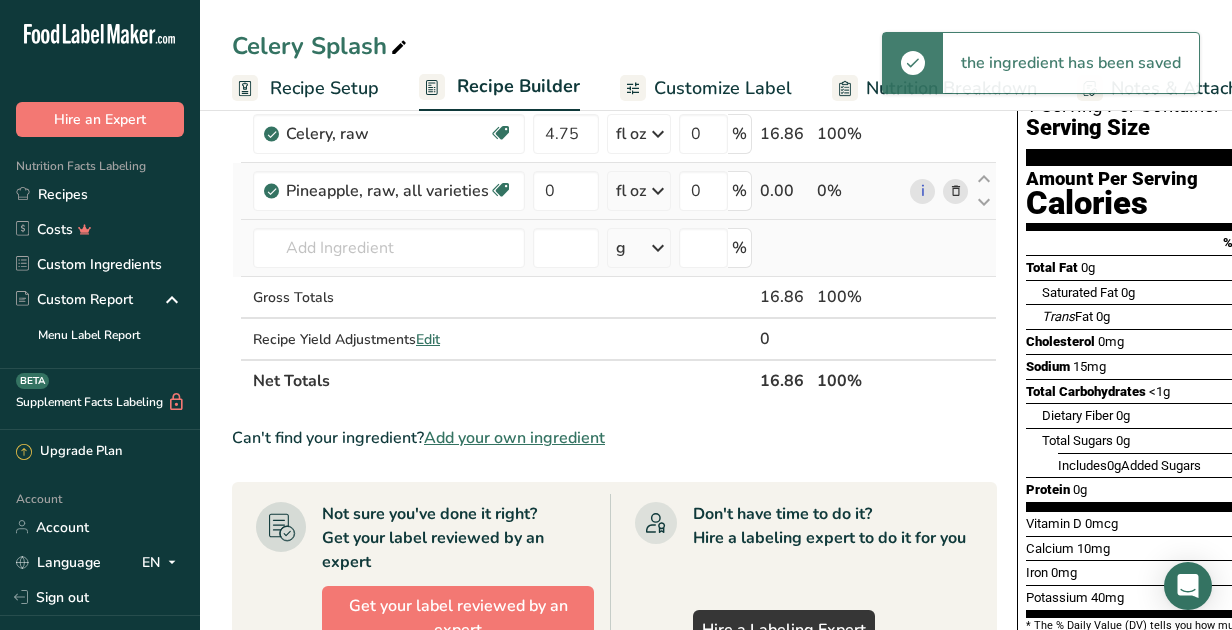 scroll, scrollTop: 149, scrollLeft: 0, axis: vertical 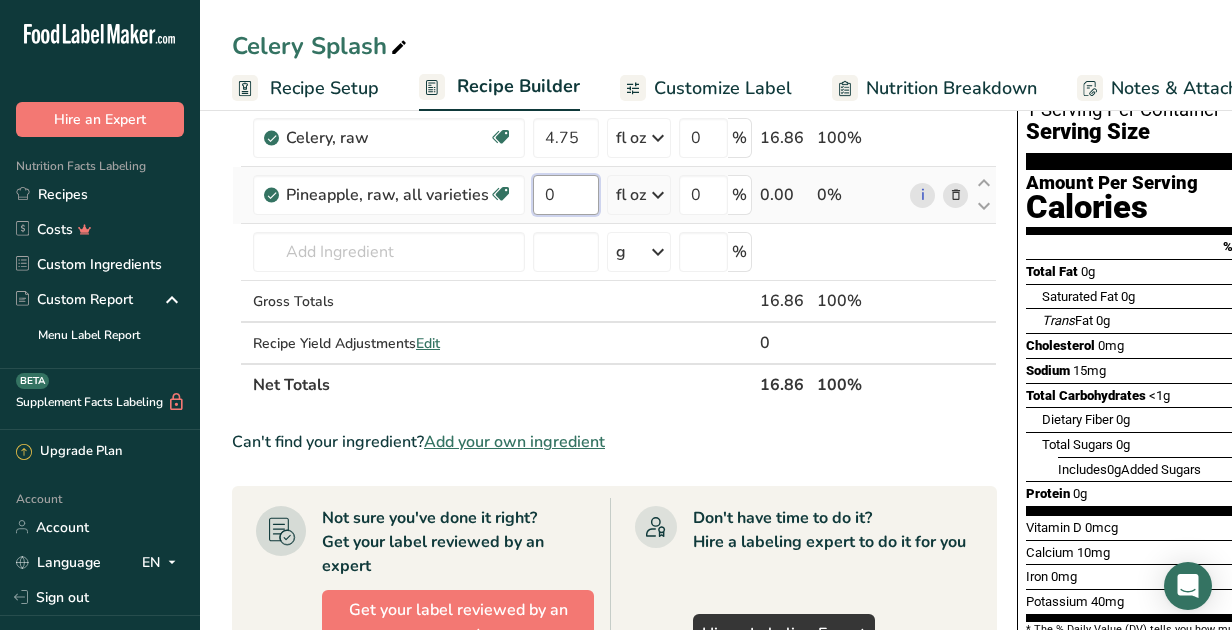 click on "0" at bounding box center [566, 195] 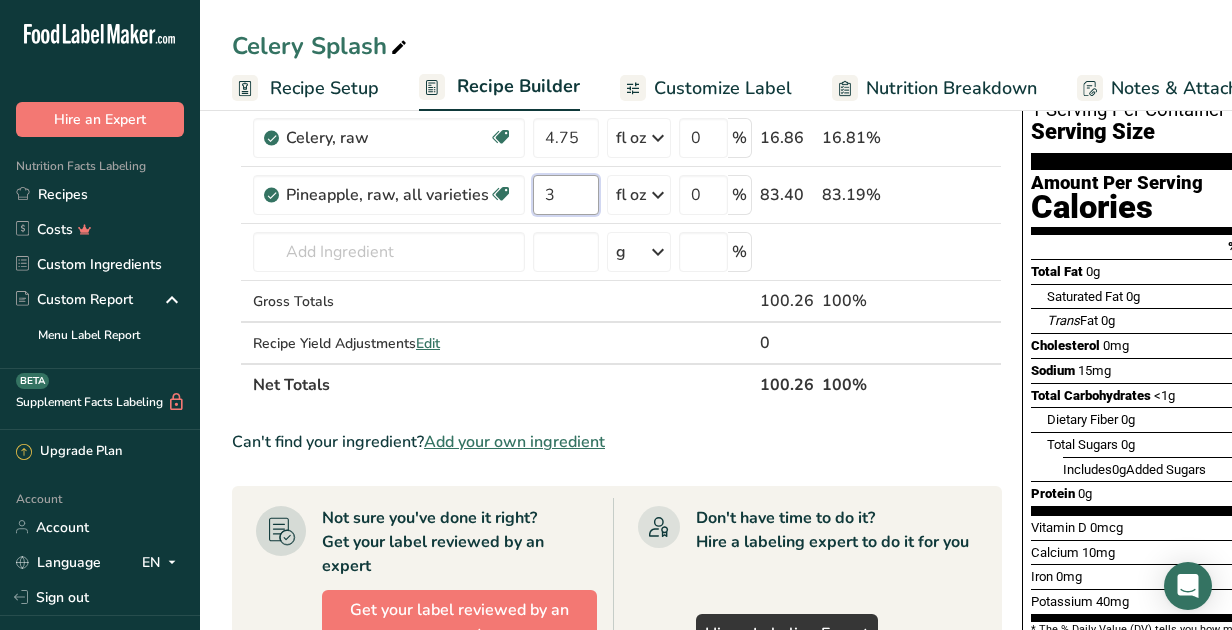 type on "3" 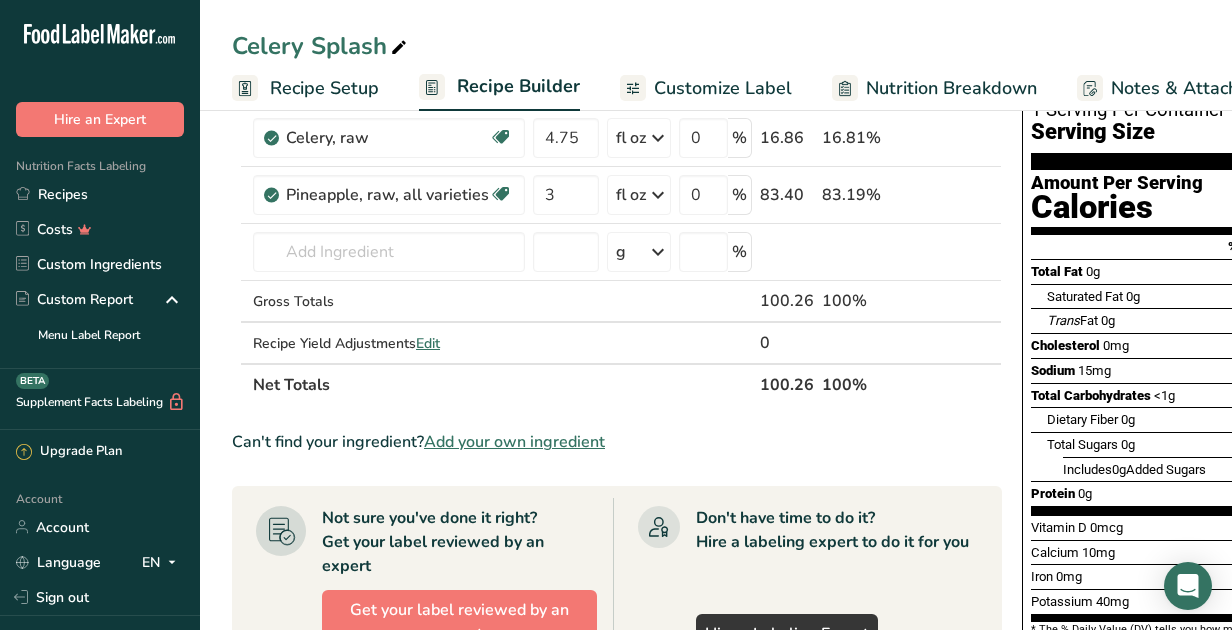 click on "Don't have time to do it?
Hire a labeling expert to do it for you
Hire a Labeling Expert" at bounding box center (796, 580) 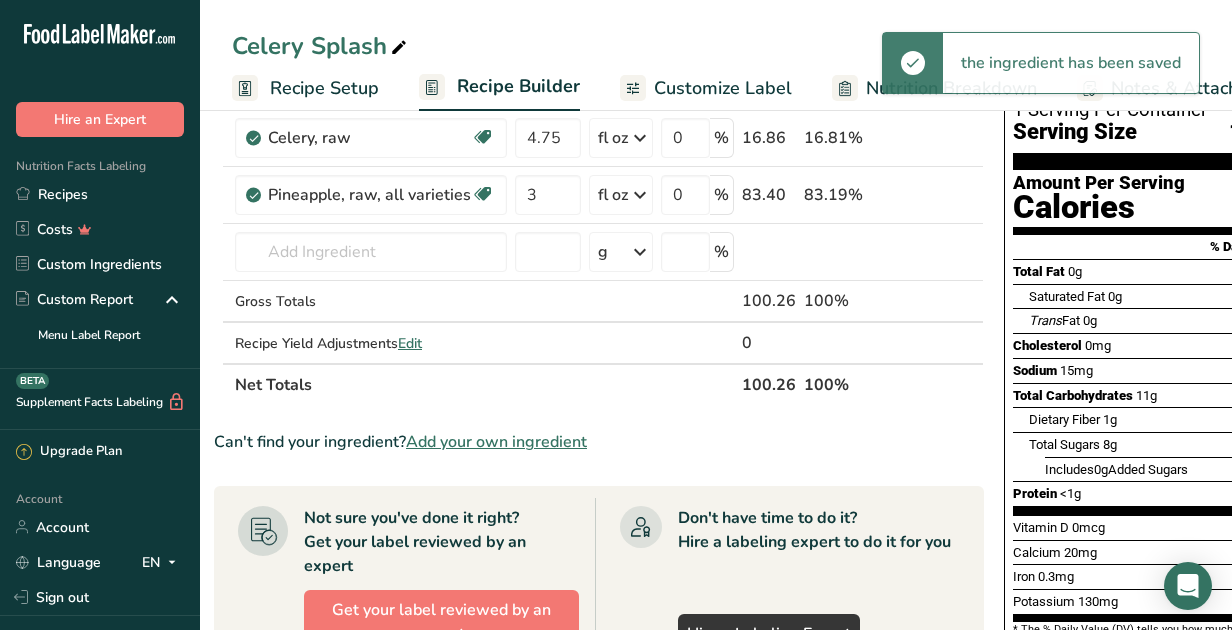 scroll, scrollTop: 0, scrollLeft: 0, axis: both 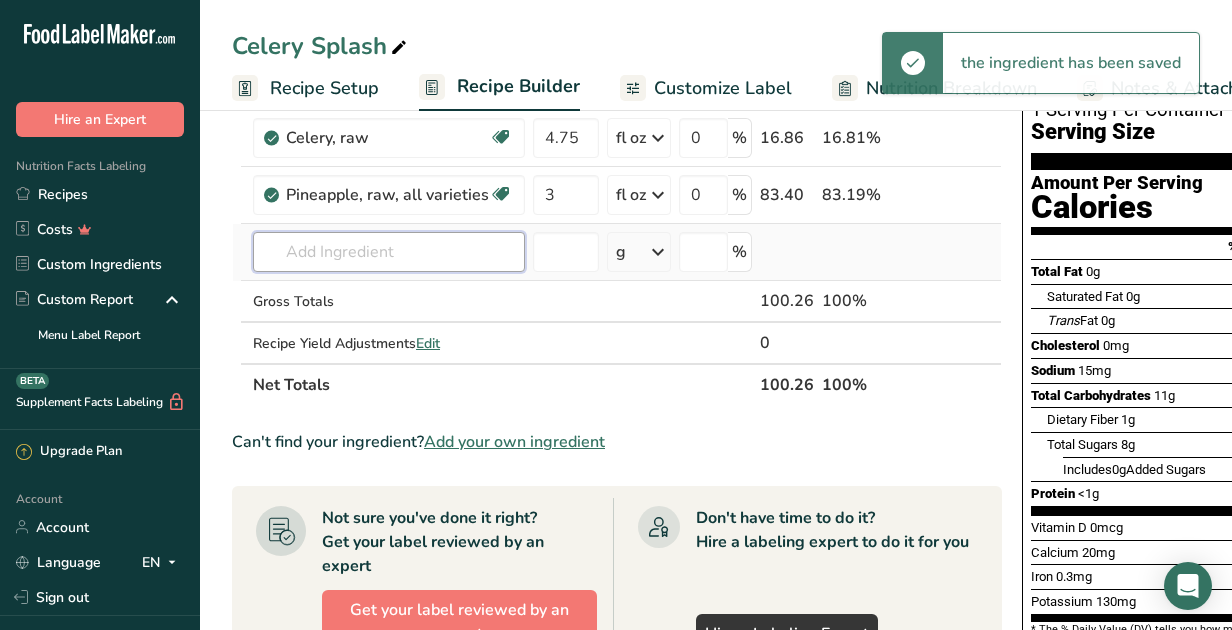 click at bounding box center (389, 252) 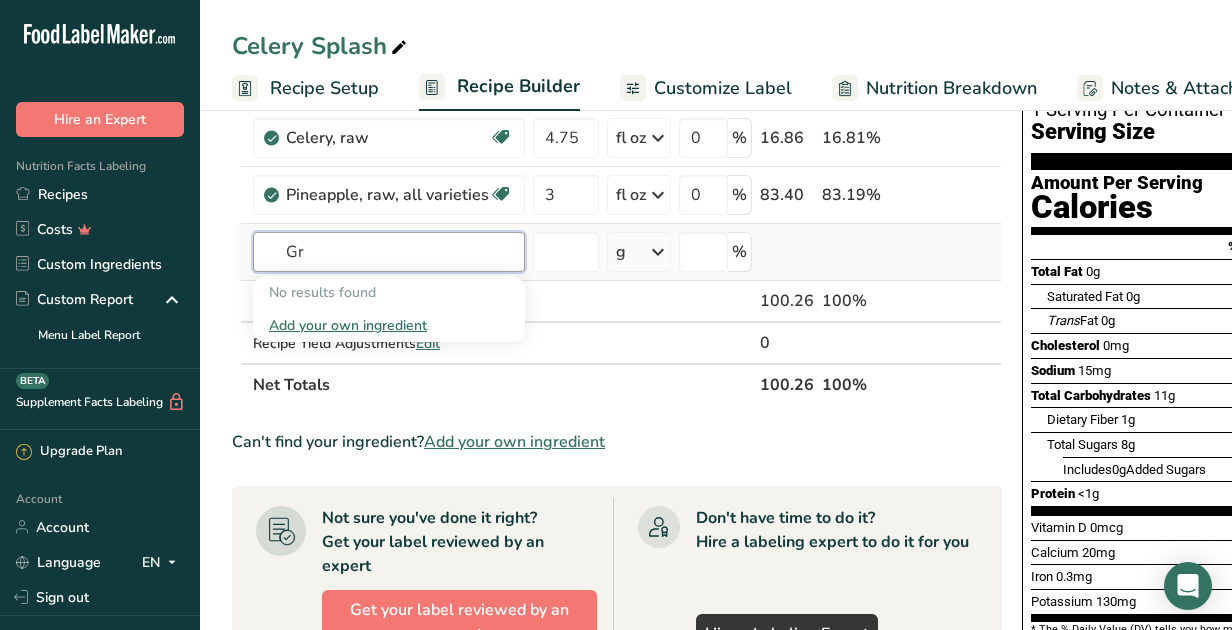 type on "G" 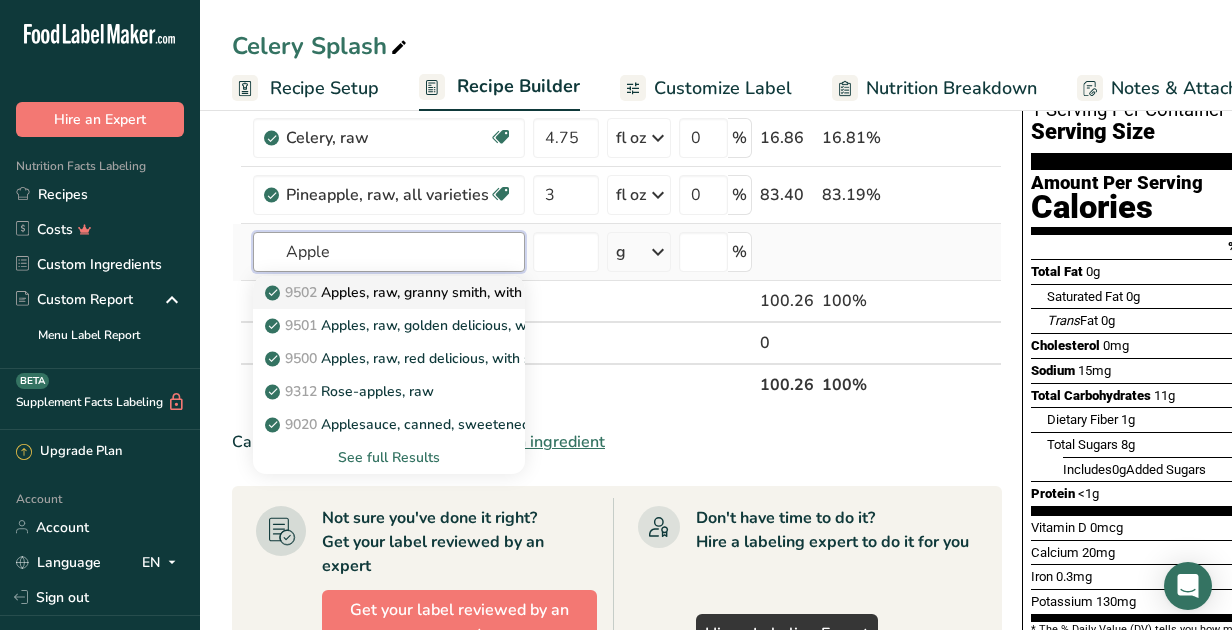 type on "Apple" 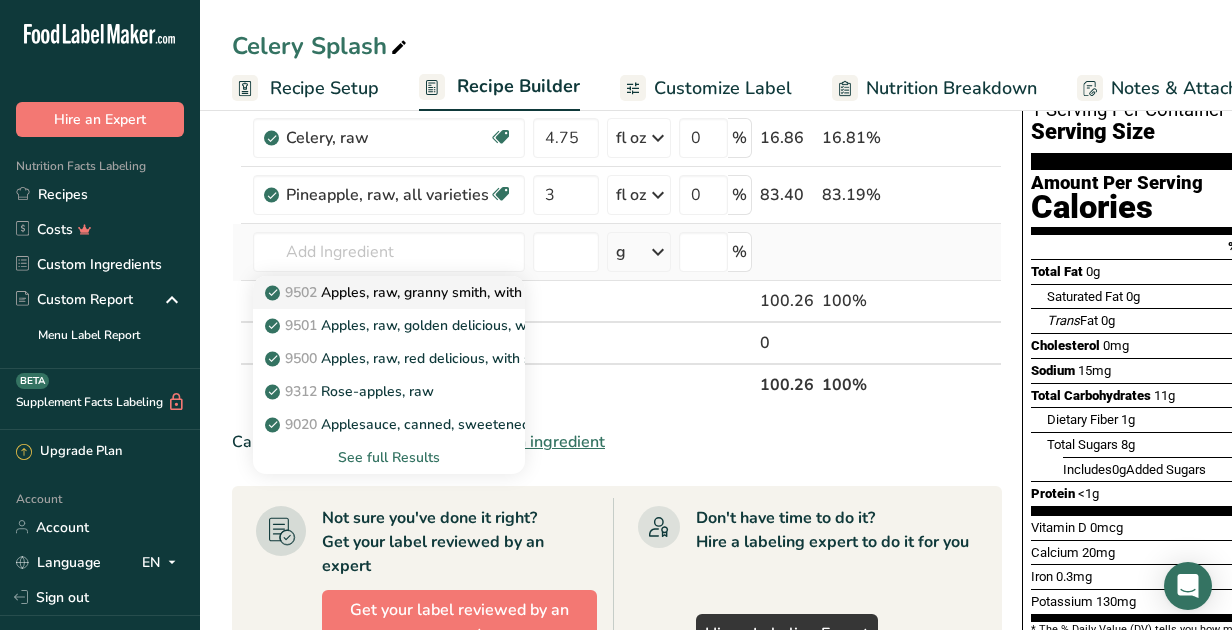 click on "9502
Apples, raw, granny smith, with skin (Includes foods for USDA's Food Distribution Program)" at bounding box center (588, 292) 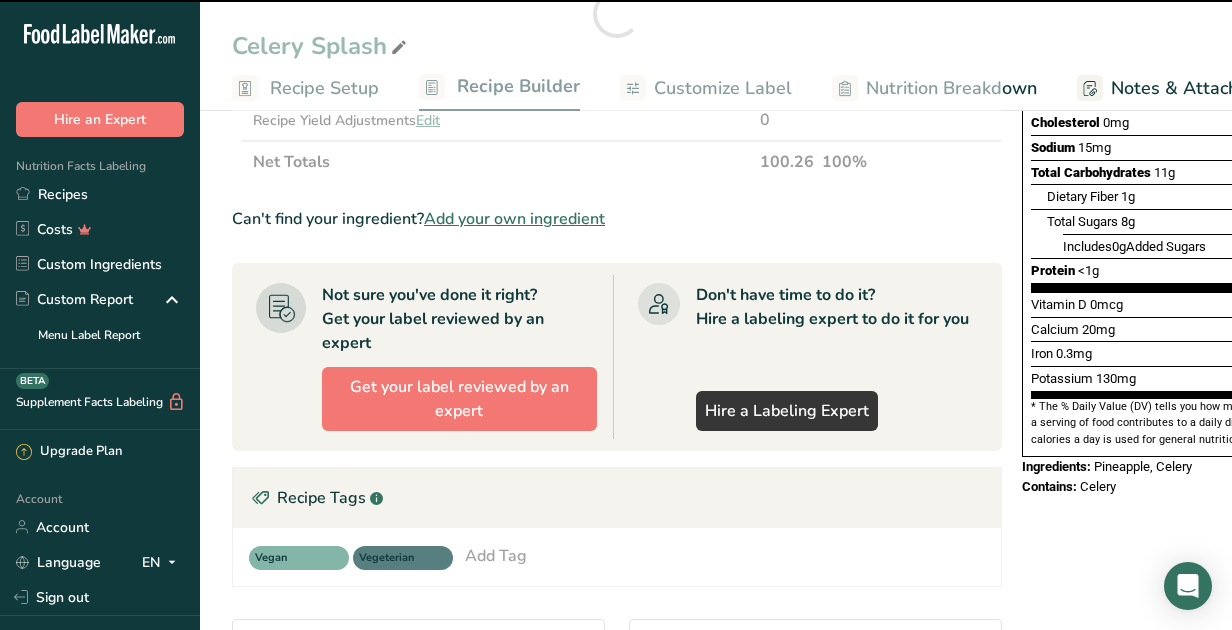 scroll, scrollTop: 395, scrollLeft: 0, axis: vertical 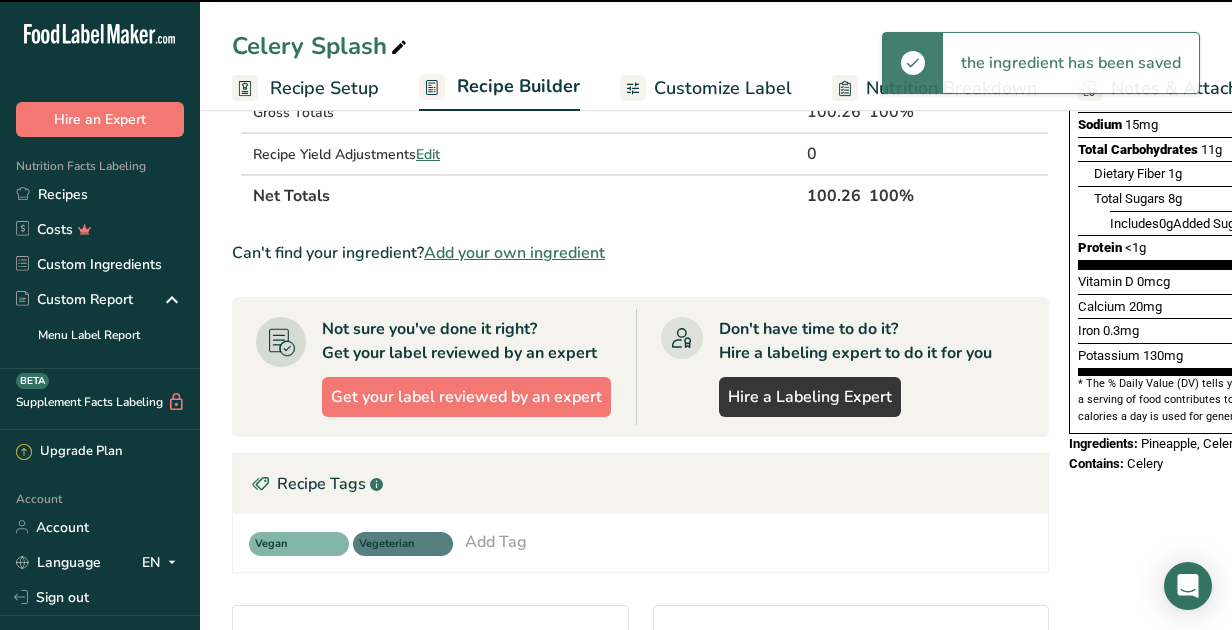 type on "0" 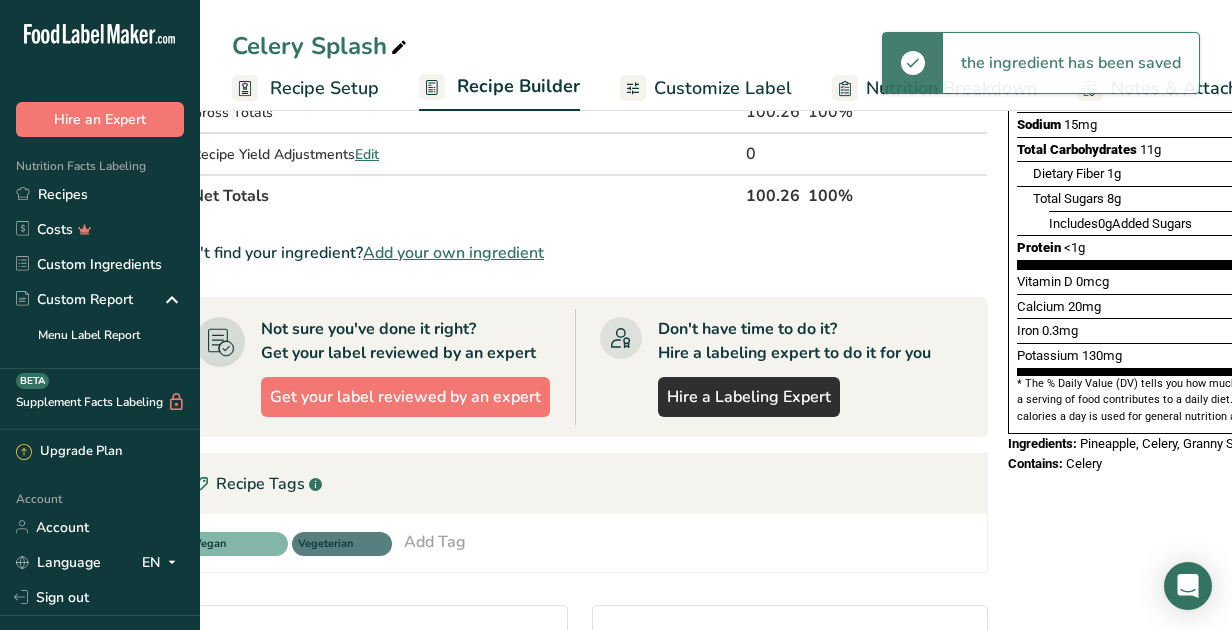 scroll, scrollTop: 0, scrollLeft: 0, axis: both 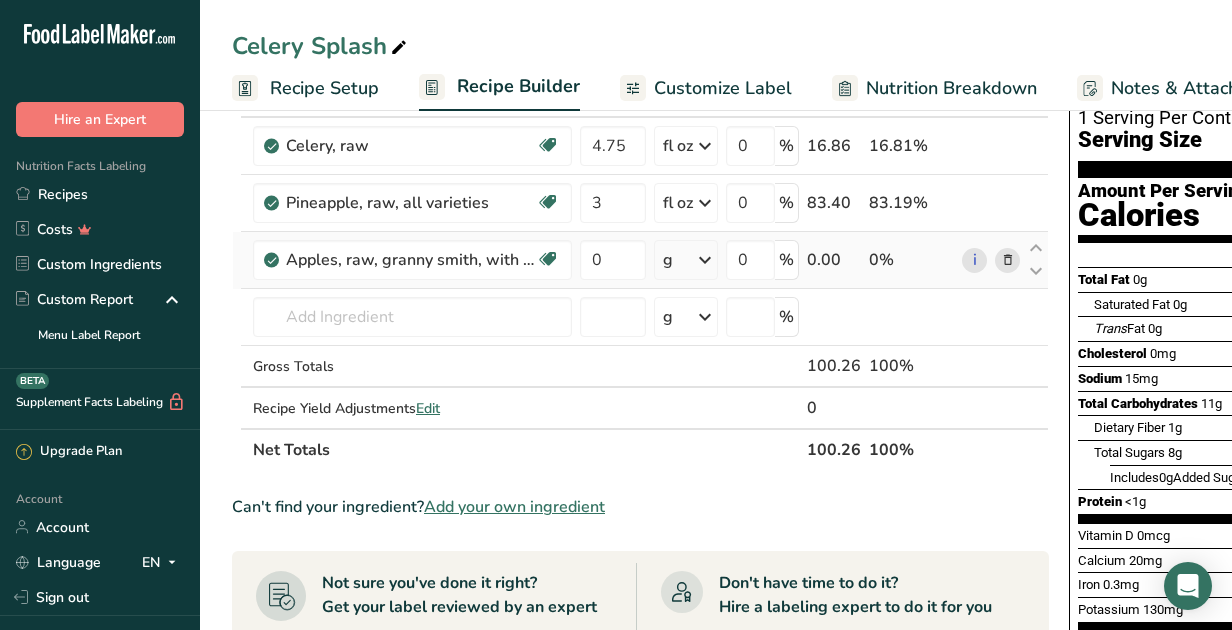 click at bounding box center (705, 260) 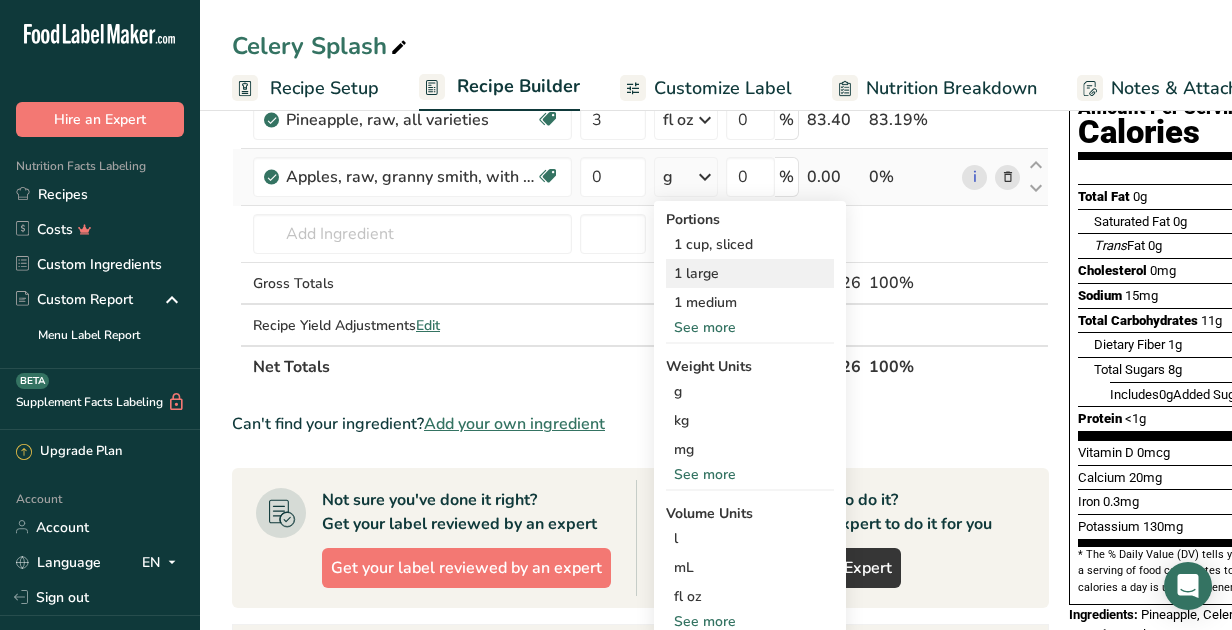 scroll, scrollTop: 262, scrollLeft: 0, axis: vertical 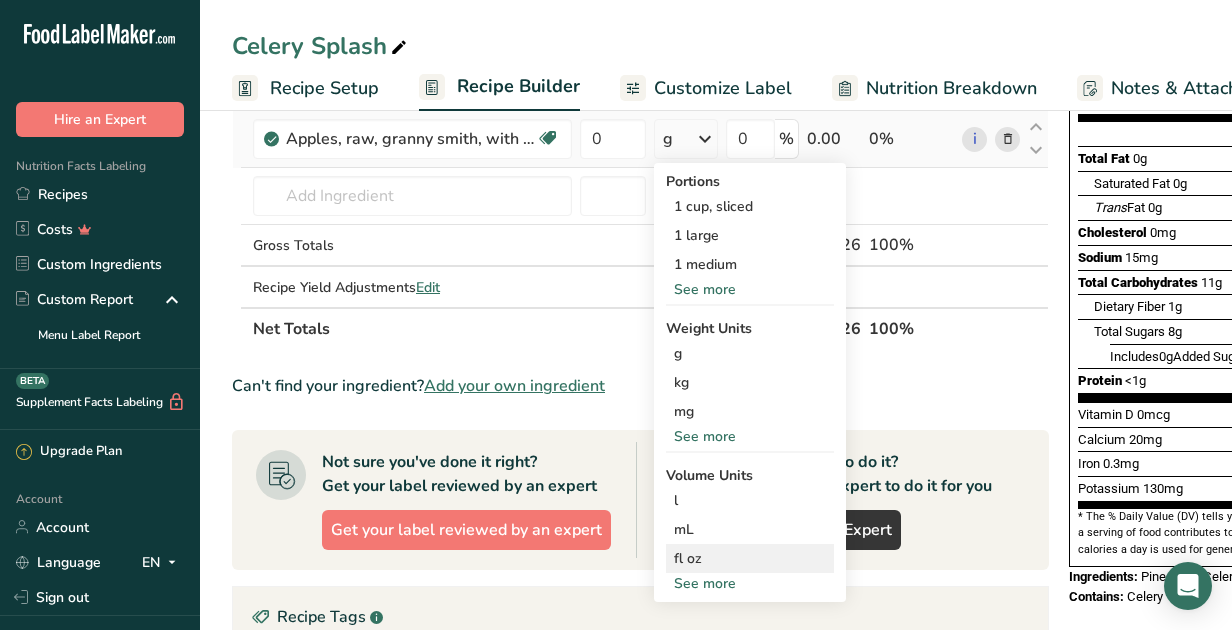 click on "fl oz
Volume units require a density conversion. If you know your ingredient's density enter it below. Otherwise, click on "RIA" our AI Regulatory bot - she will be able to help you
lb/ft3
g/cm3
Confirm" at bounding box center [750, 558] 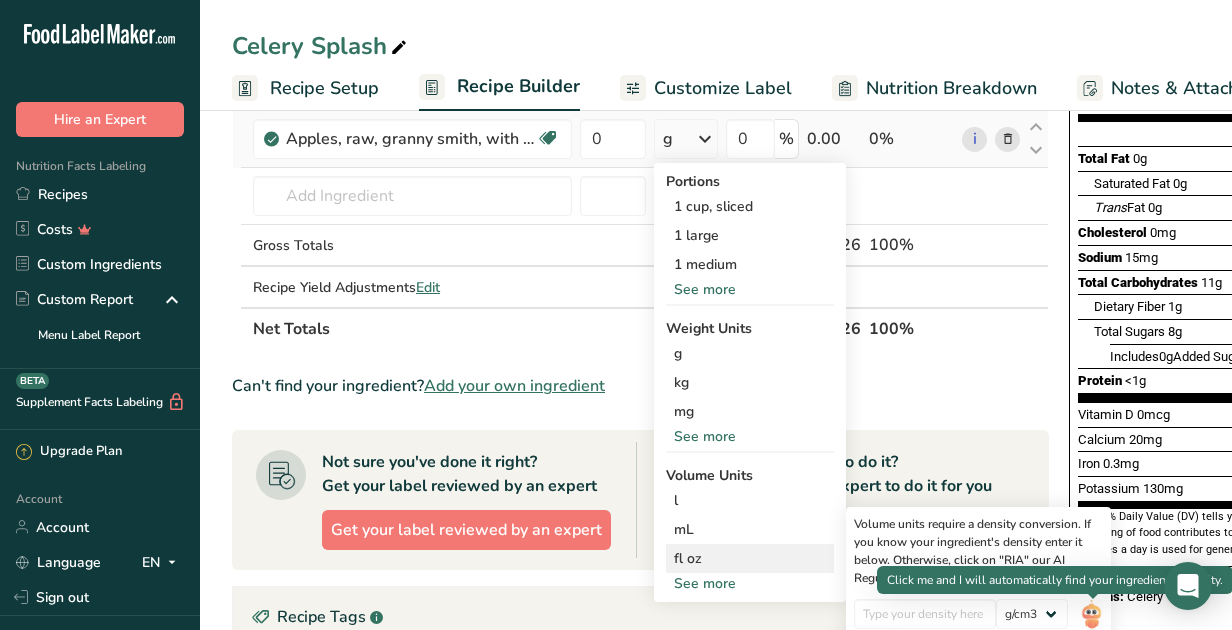 click at bounding box center [1091, 616] 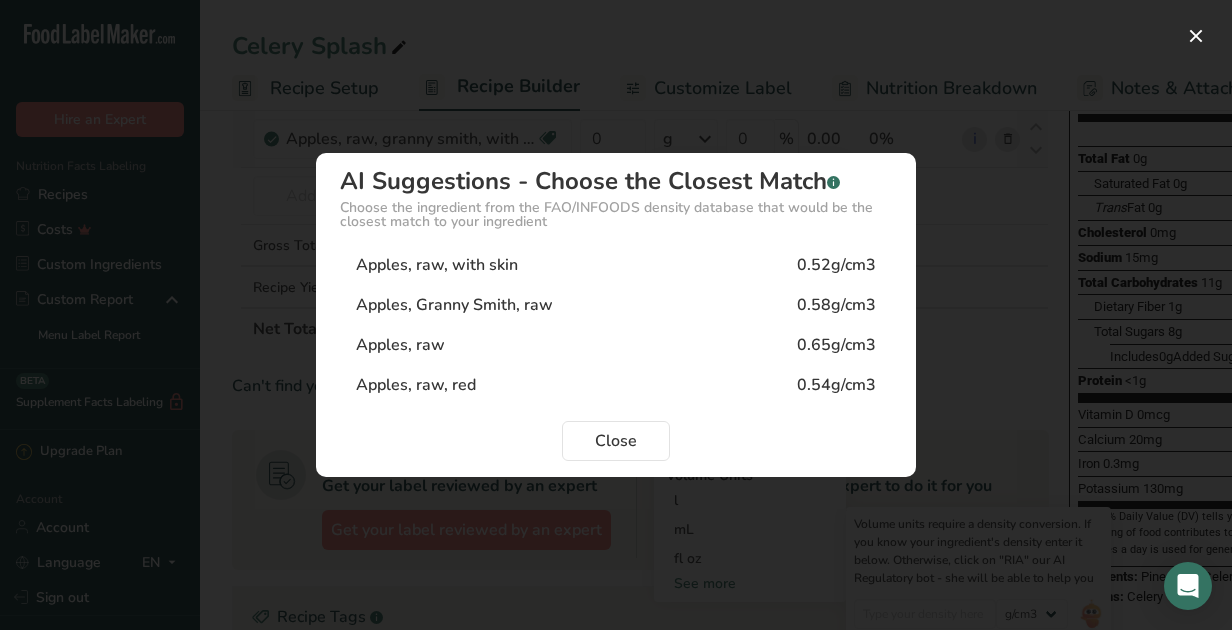 click on "Apples, Granny Smith, raw   0.58g/cm3" at bounding box center (616, 305) 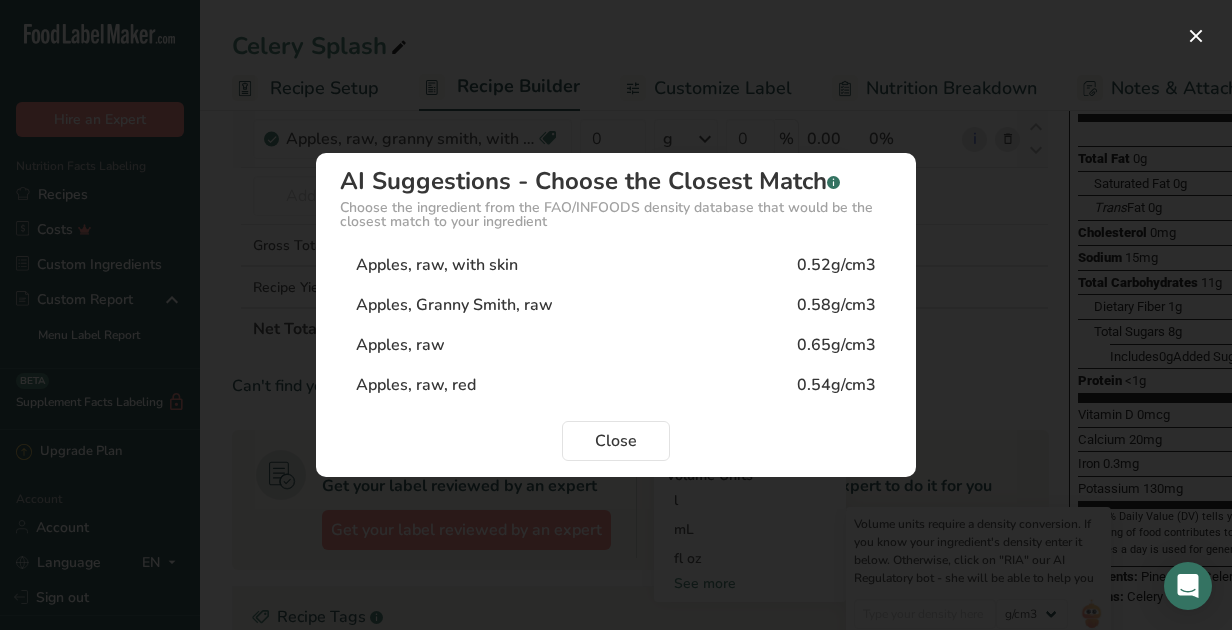 type on "0.58" 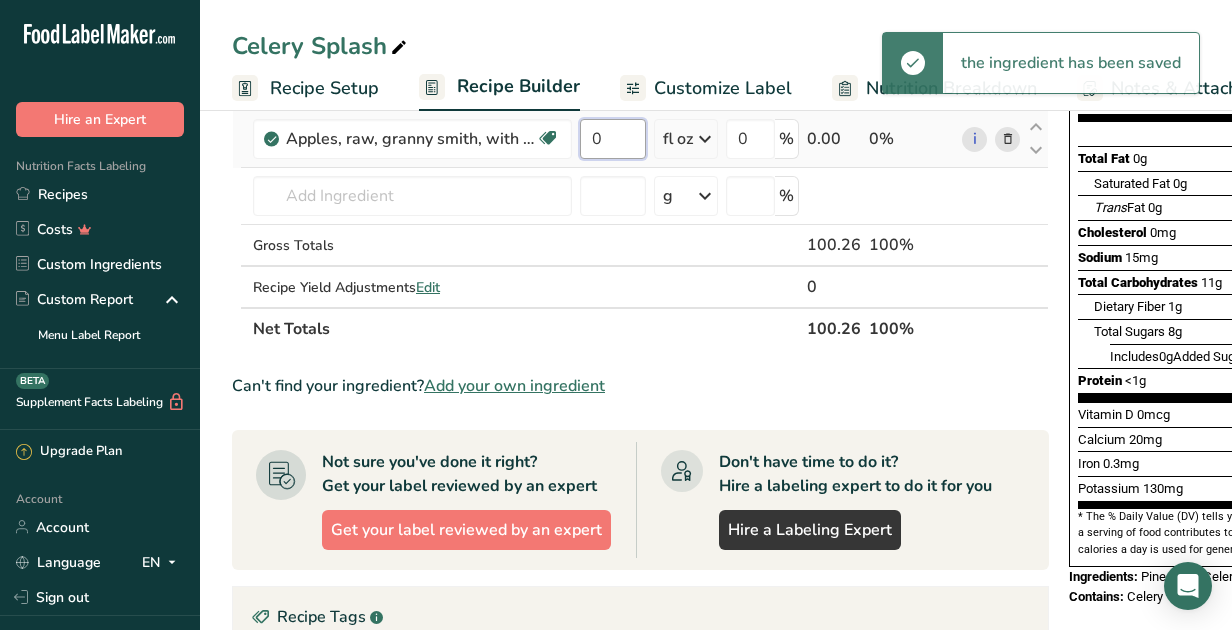 click on "0" at bounding box center (613, 139) 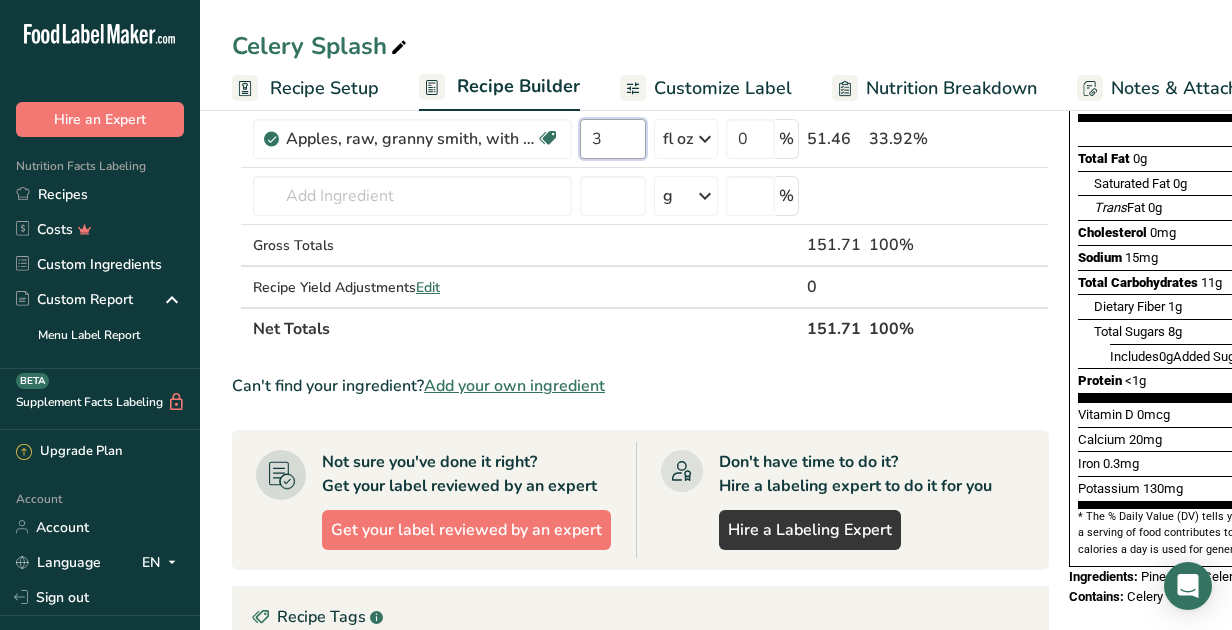 type on "3" 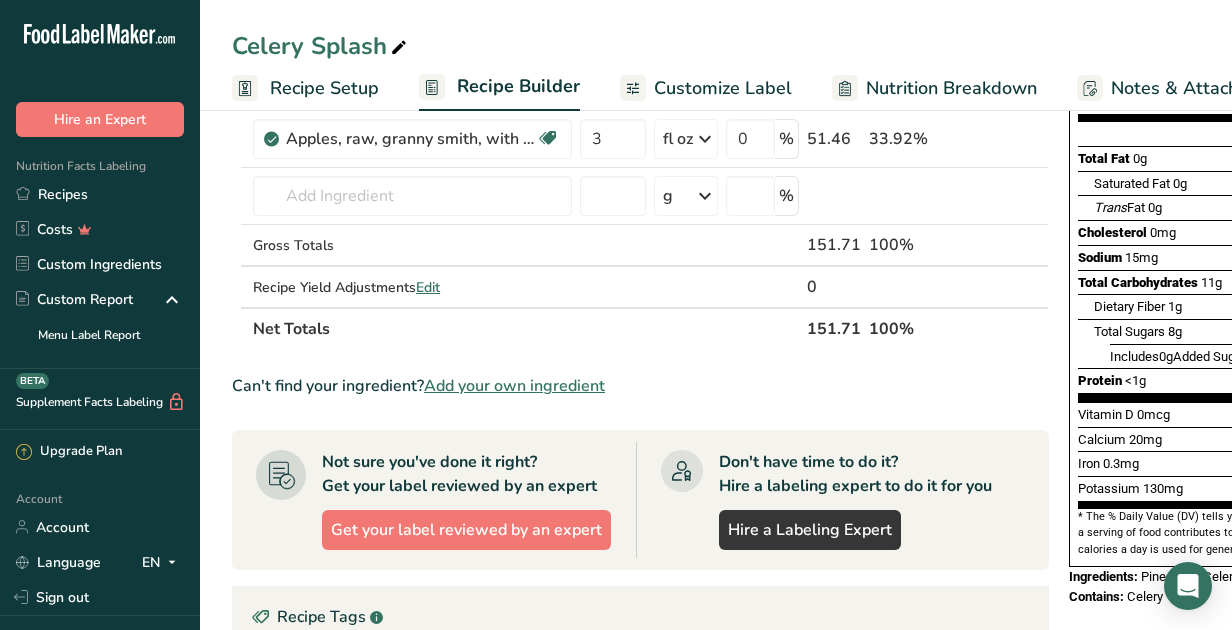 click on "Can't find your ingredient?
Add your own ingredient" at bounding box center [640, 386] 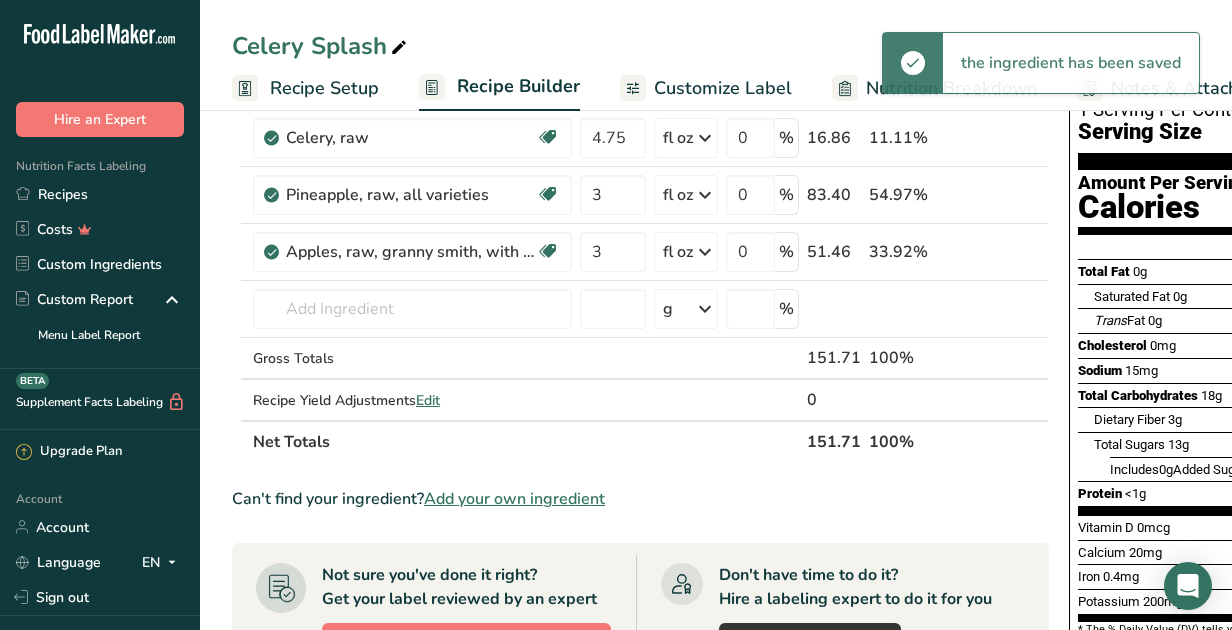 scroll, scrollTop: 128, scrollLeft: 0, axis: vertical 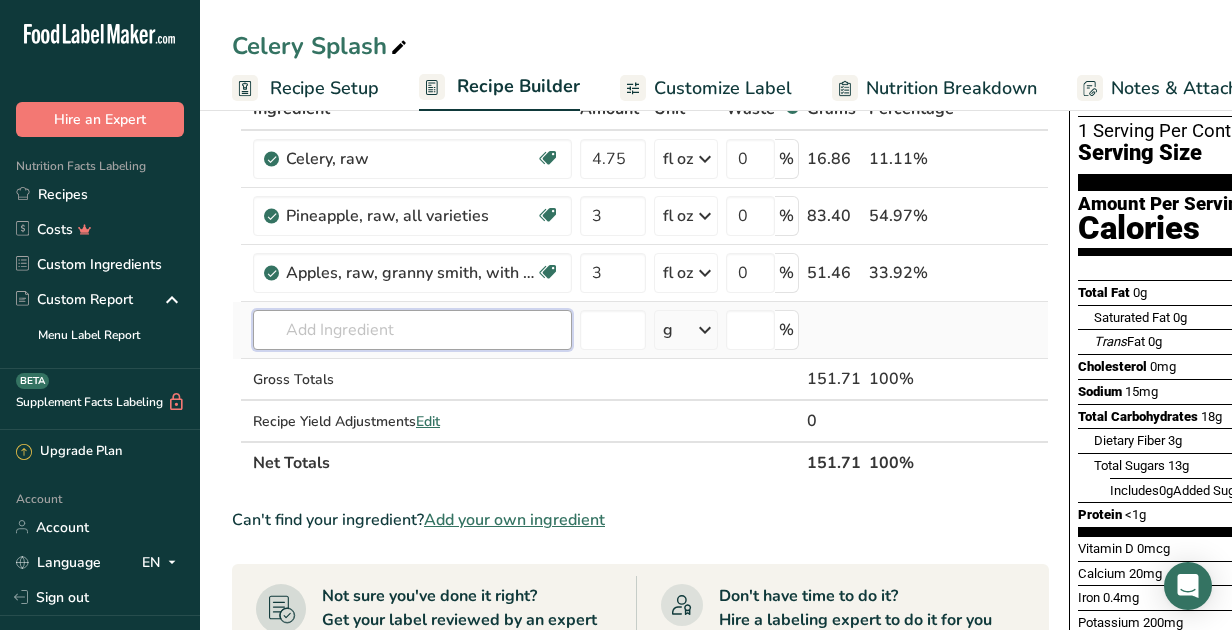 click at bounding box center [412, 330] 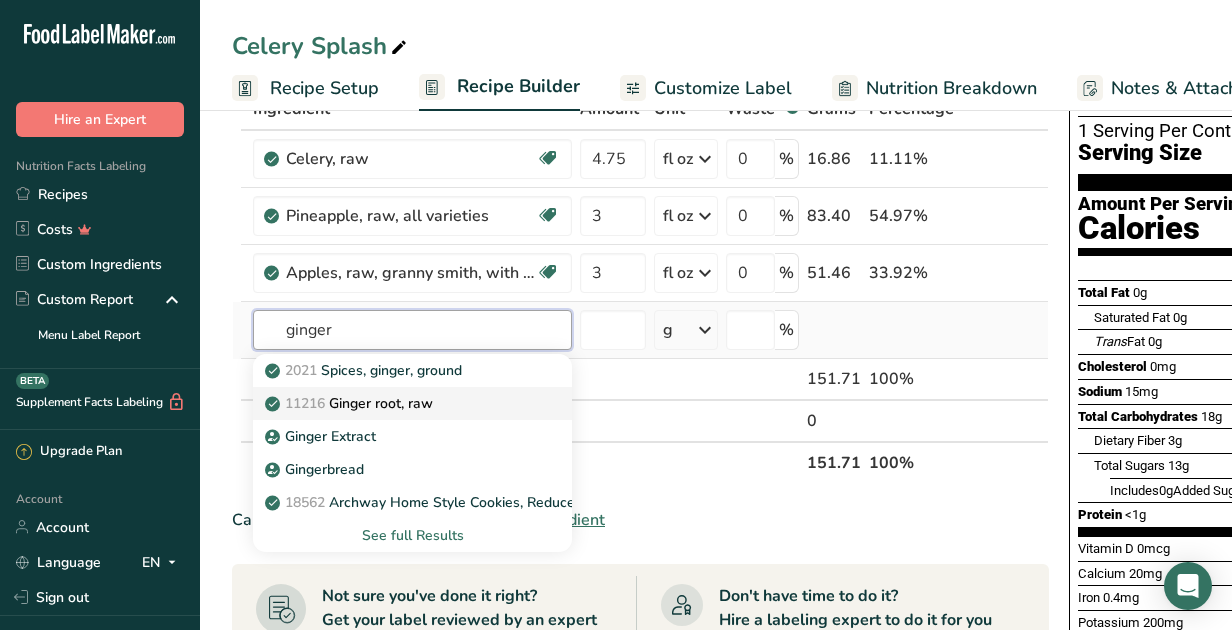 type on "ginger" 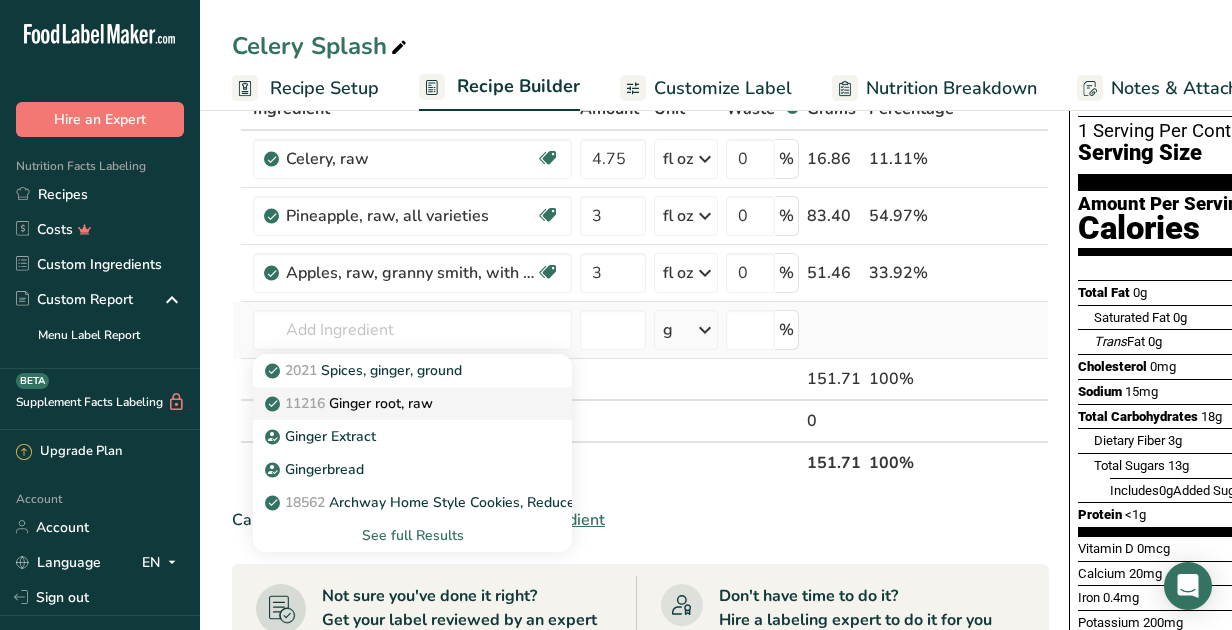 click on "11216
Ginger root, raw" at bounding box center [351, 403] 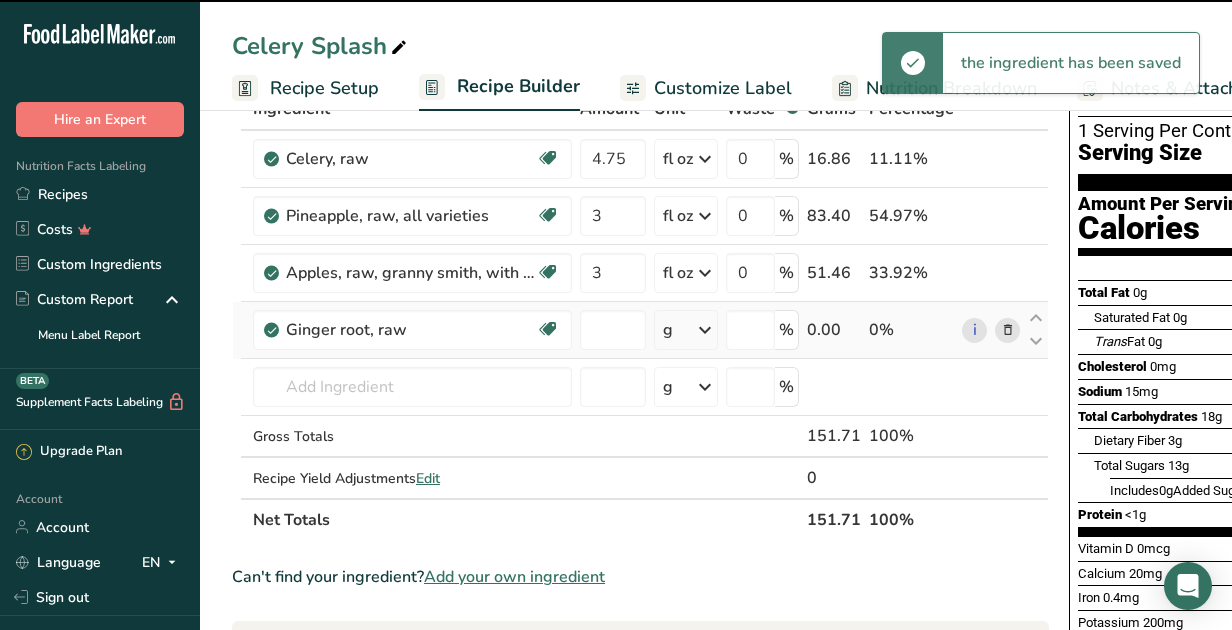 type on "0" 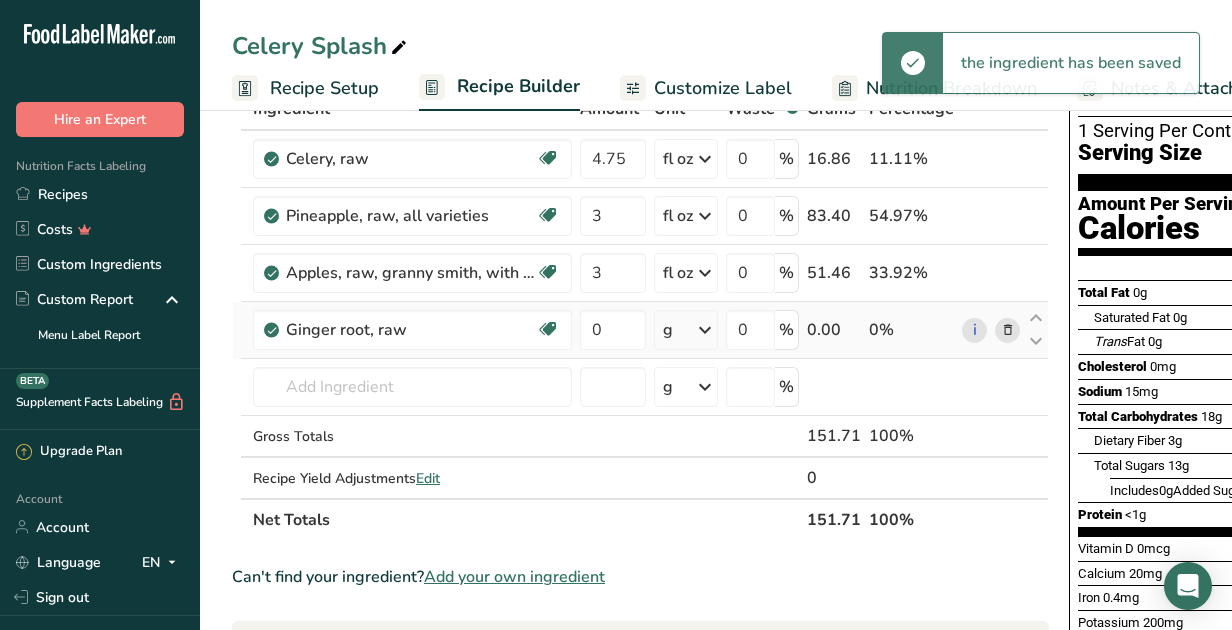 click on "g" at bounding box center [686, 330] 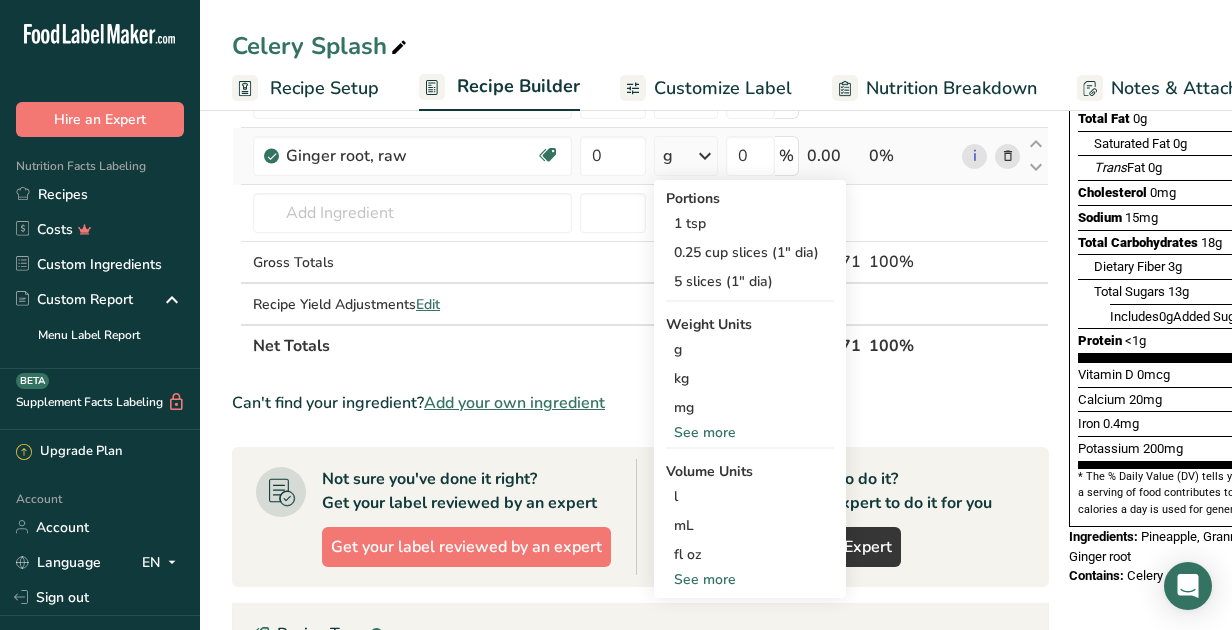 scroll, scrollTop: 311, scrollLeft: 0, axis: vertical 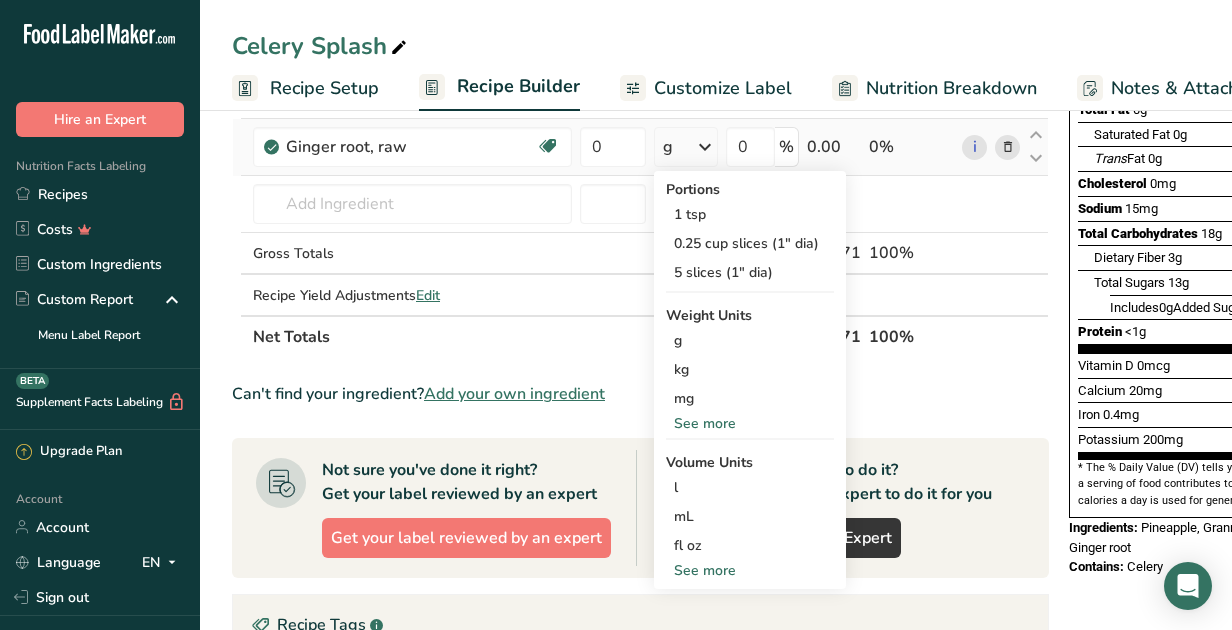 click on "See more" at bounding box center (750, 570) 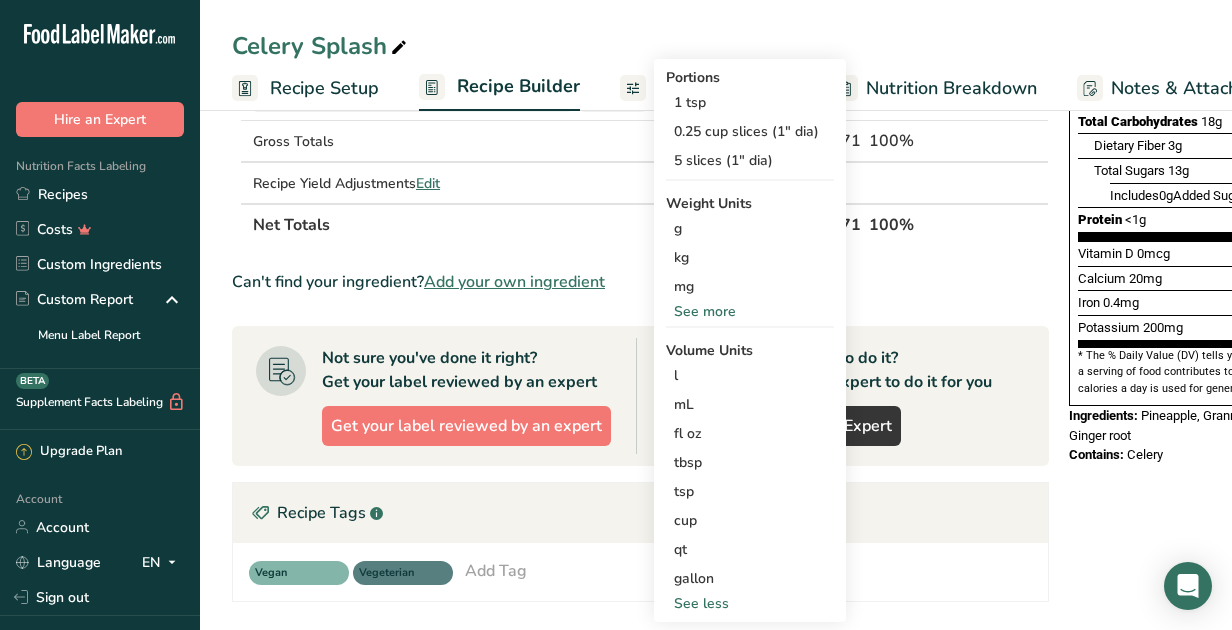 scroll, scrollTop: 432, scrollLeft: 0, axis: vertical 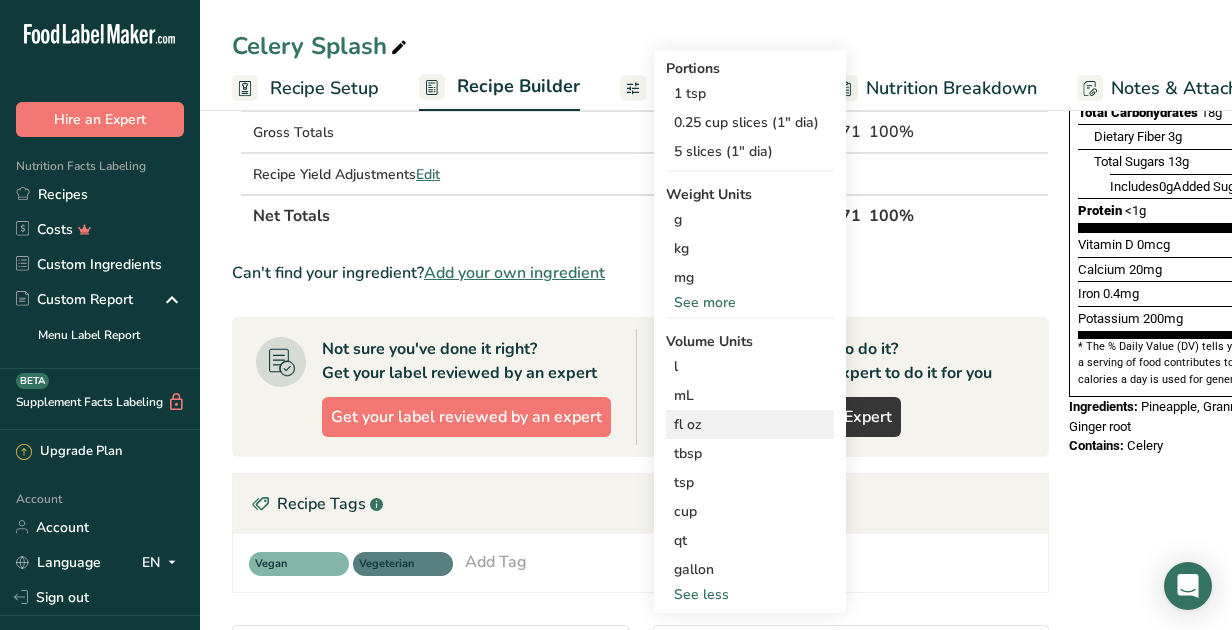 click on "fl oz" at bounding box center (750, 424) 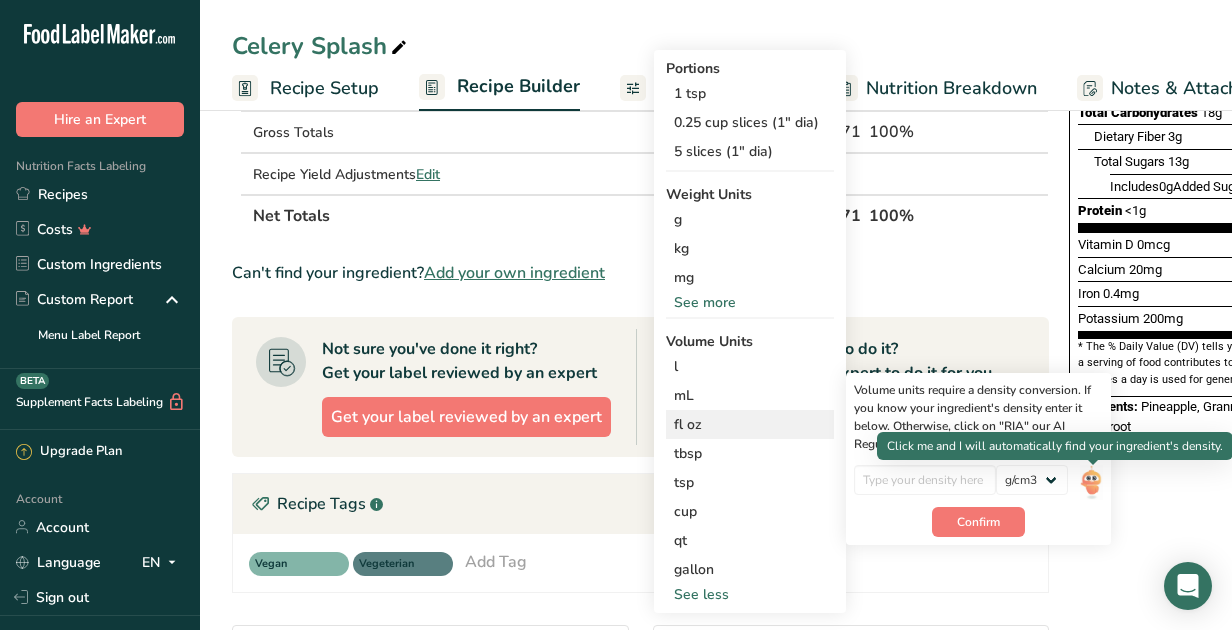 click at bounding box center (1091, 482) 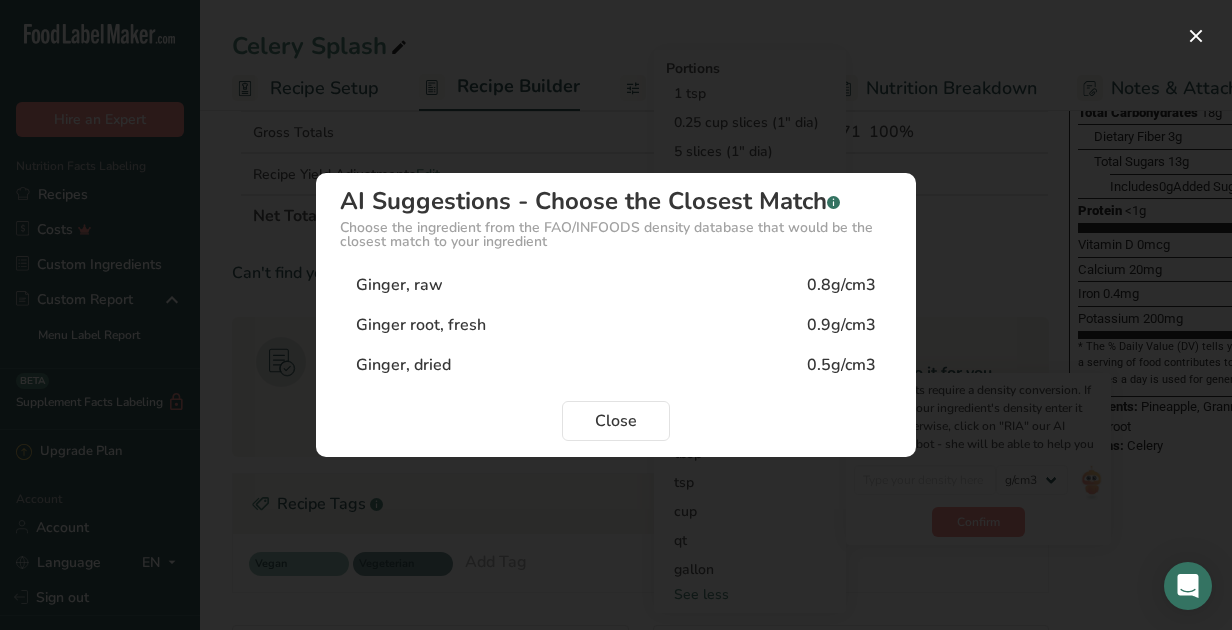 click on "Ginger, raw" at bounding box center [399, 285] 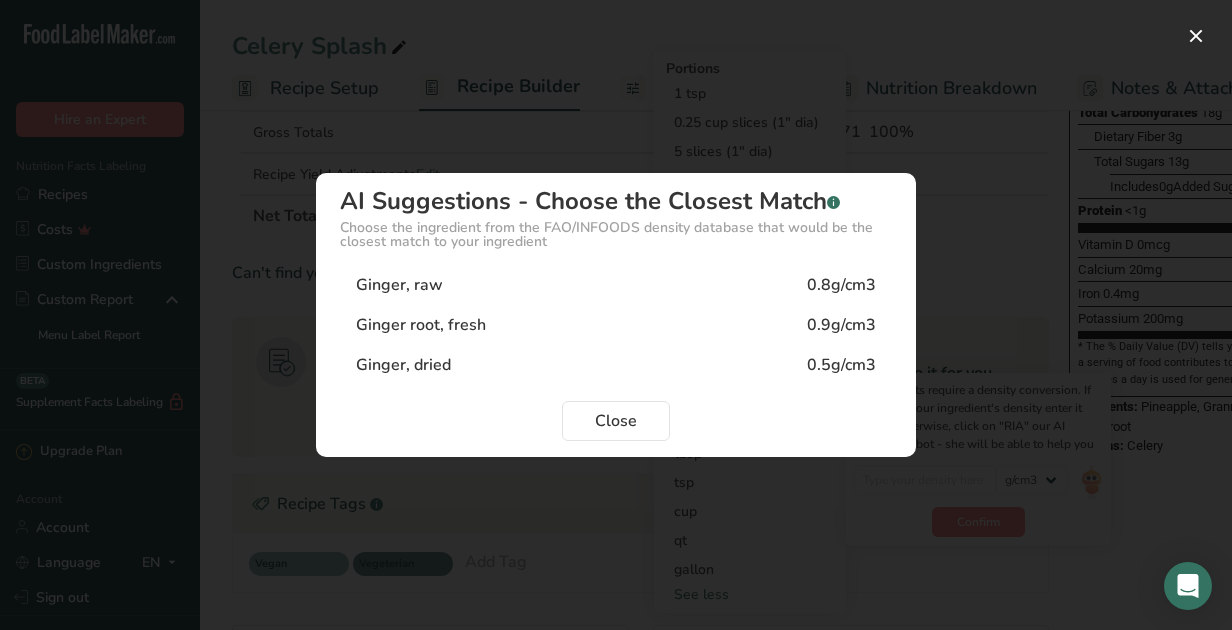 type on "0.8" 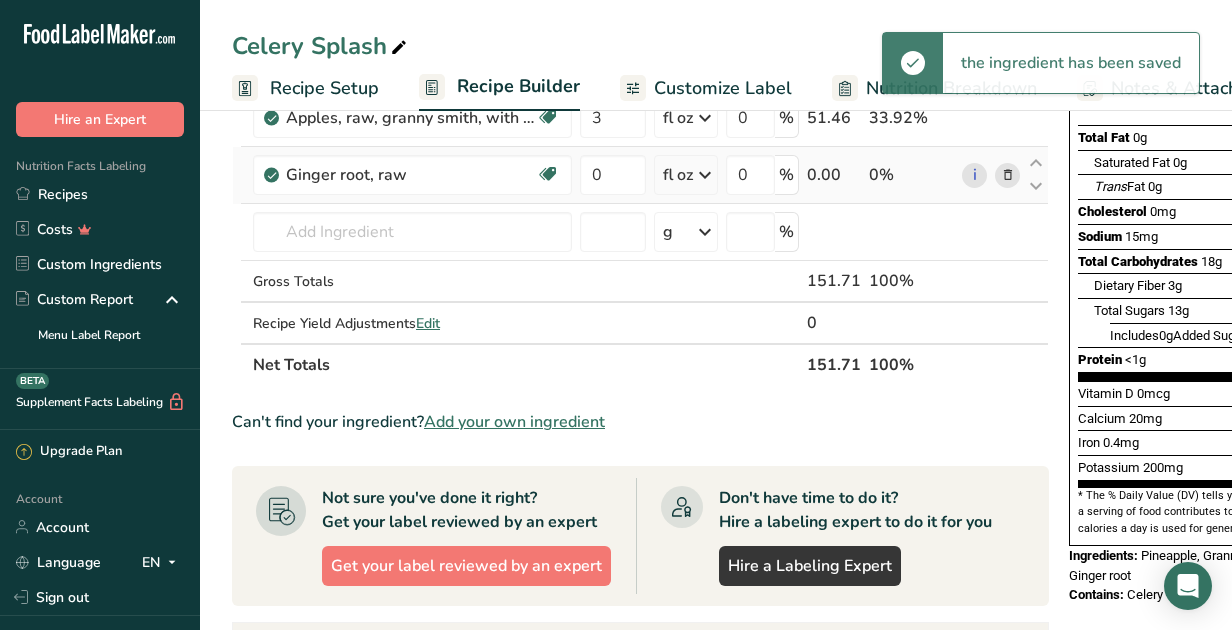 scroll, scrollTop: 215, scrollLeft: 0, axis: vertical 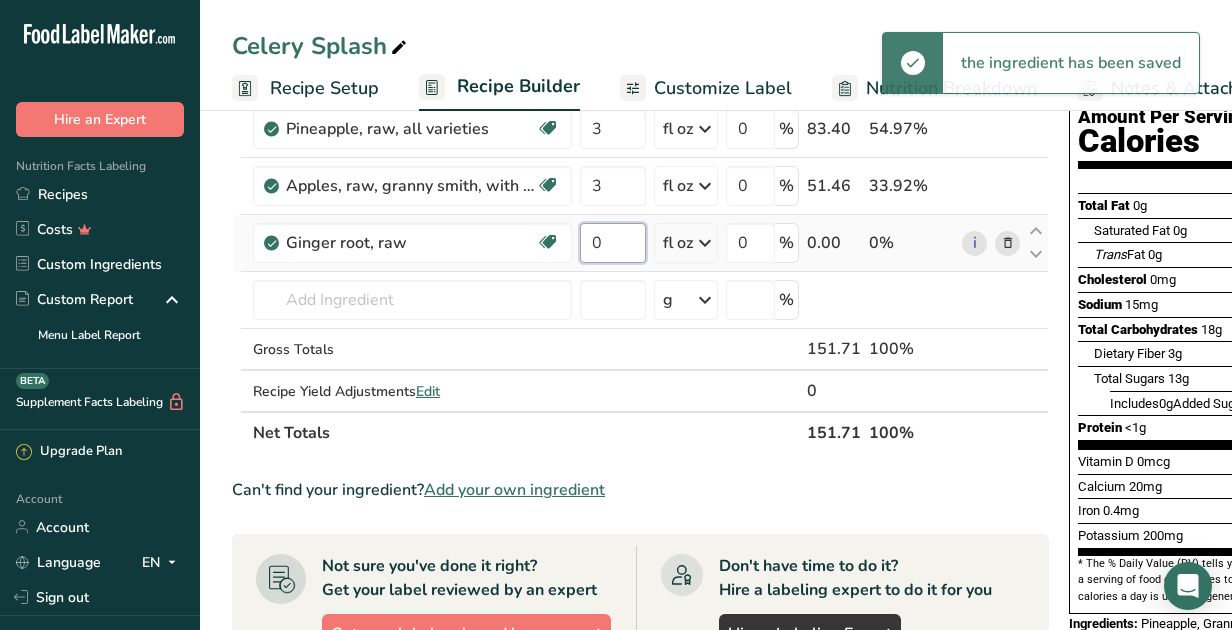 click on "0" at bounding box center [613, 243] 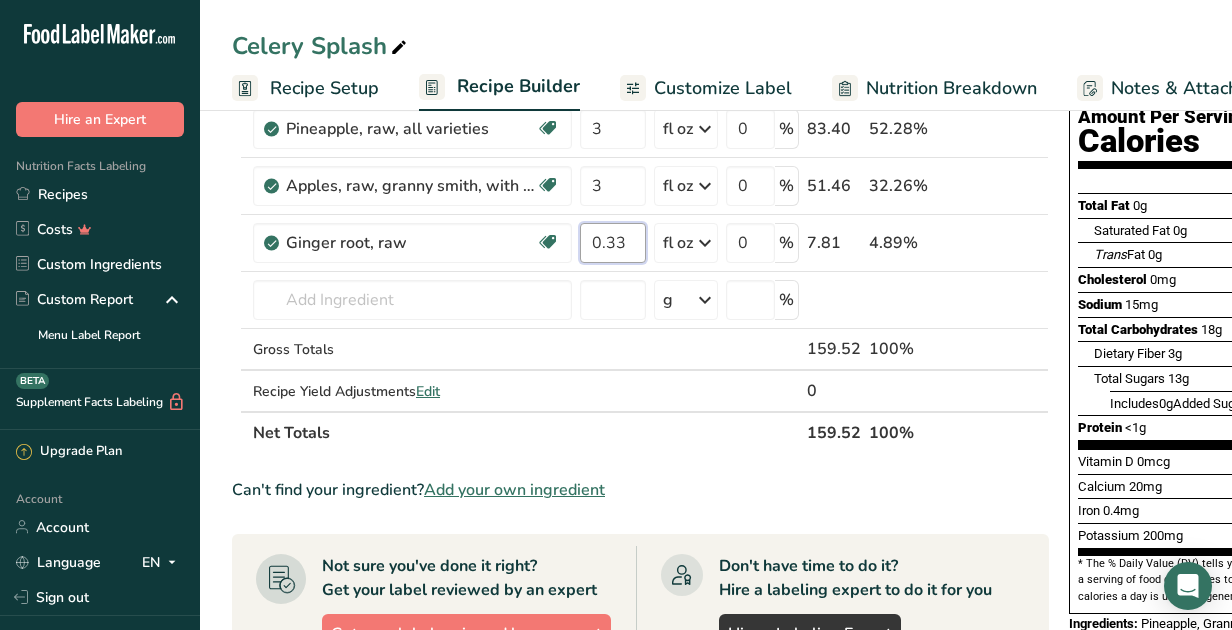 type on "0.33" 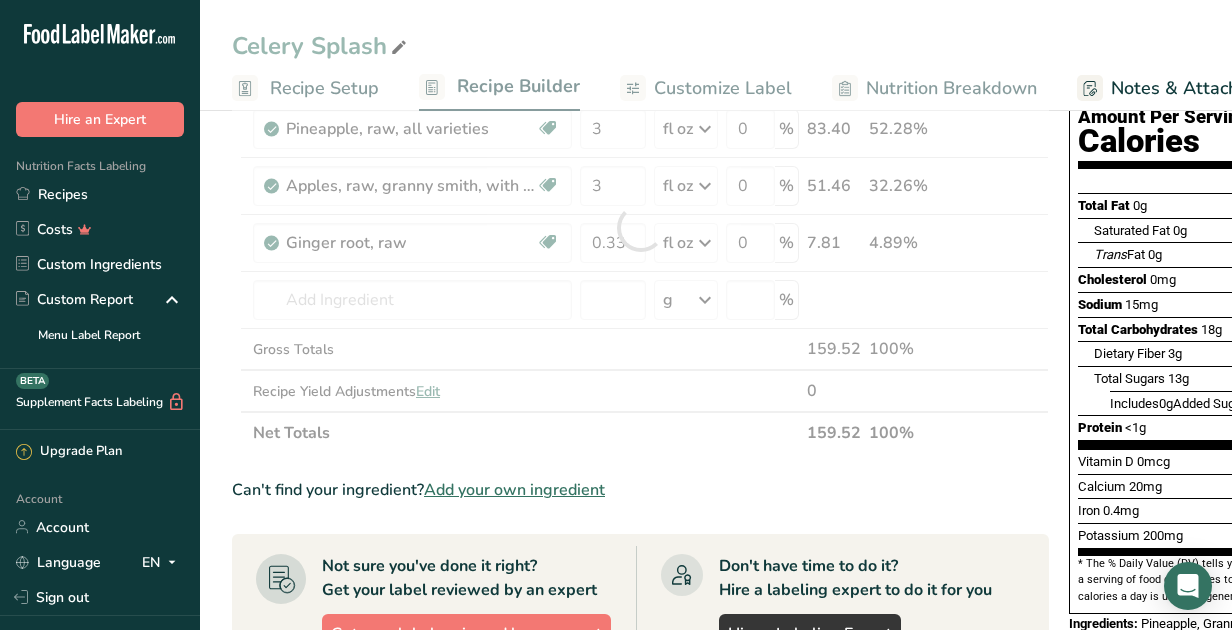 click on "Can't find your ingredient?
Add your own ingredient" at bounding box center (640, 490) 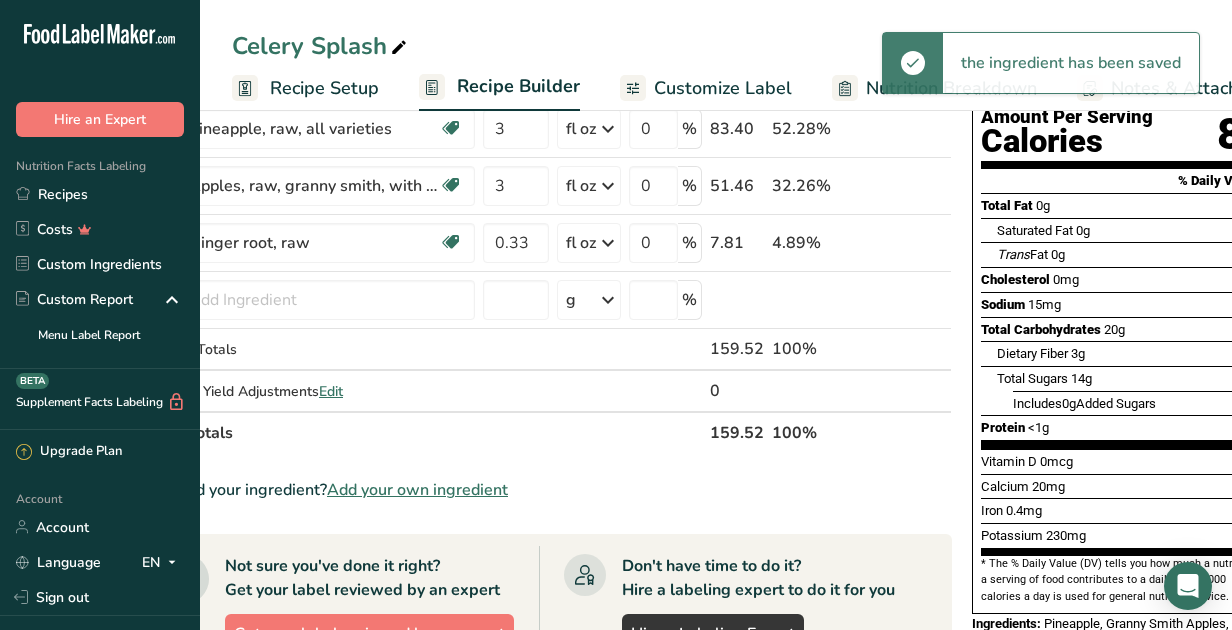 scroll, scrollTop: 0, scrollLeft: 147, axis: horizontal 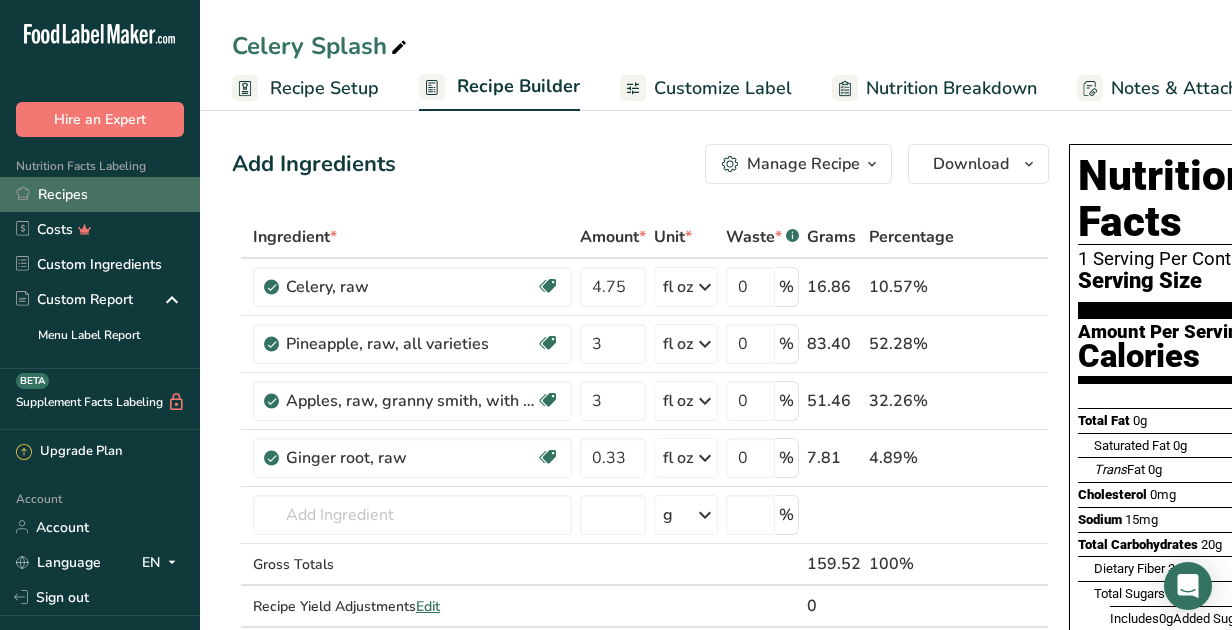 click on "Recipes" at bounding box center [100, 194] 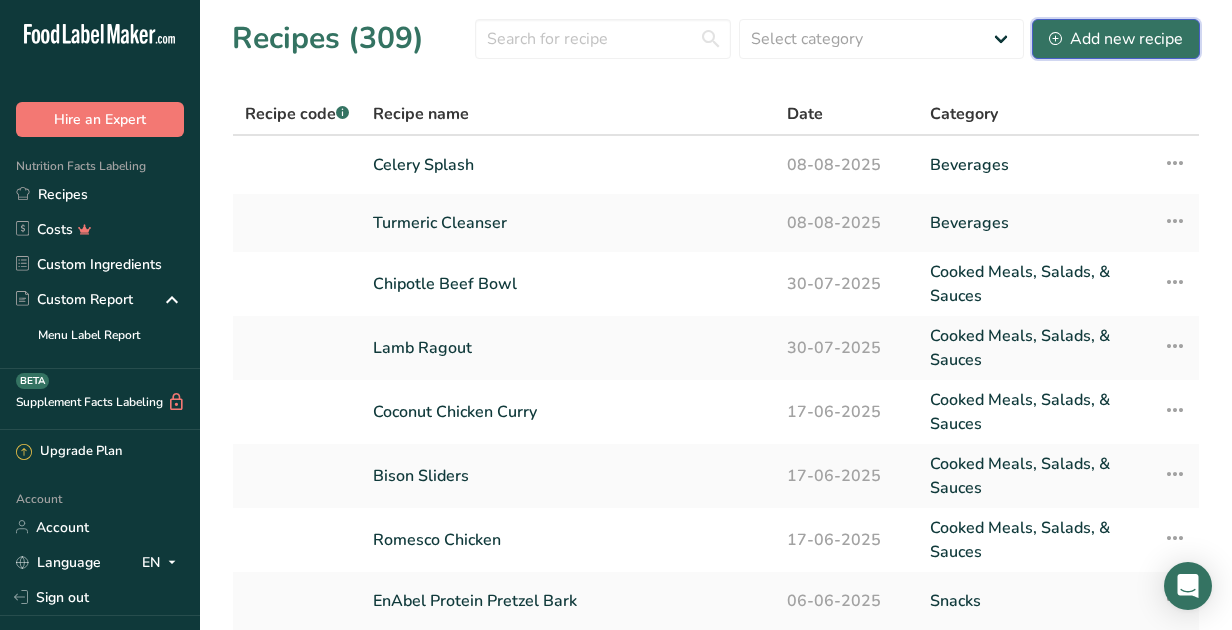 click on "Add new recipe" at bounding box center (1116, 39) 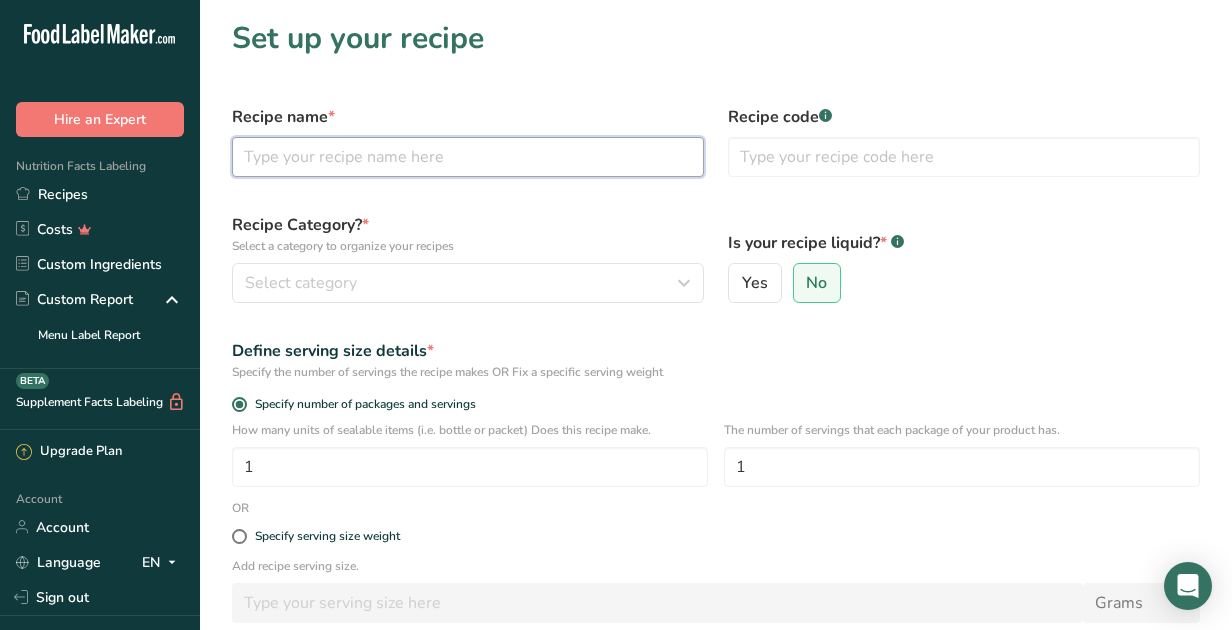 click at bounding box center (468, 157) 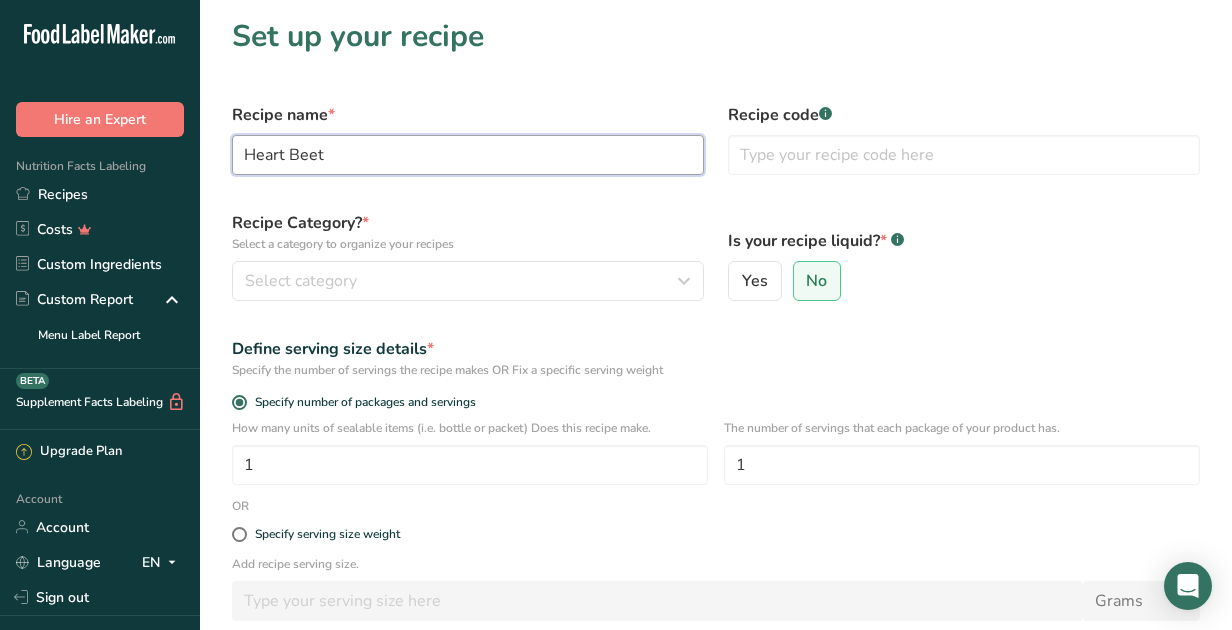 scroll, scrollTop: 0, scrollLeft: 0, axis: both 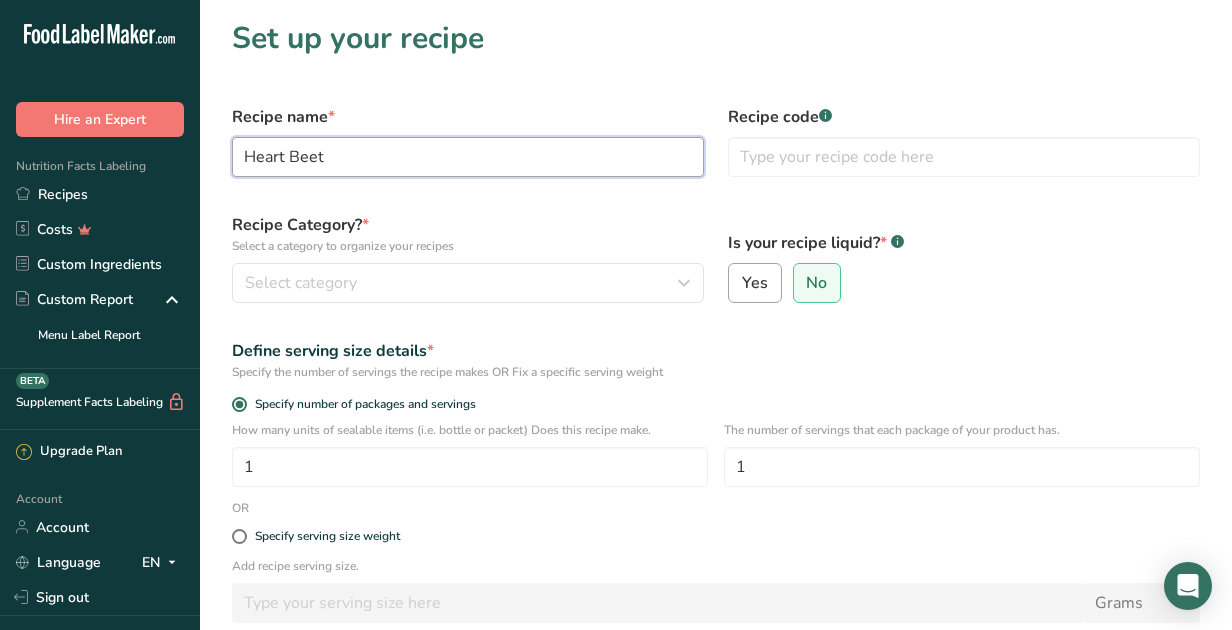 type on "Heart Beet" 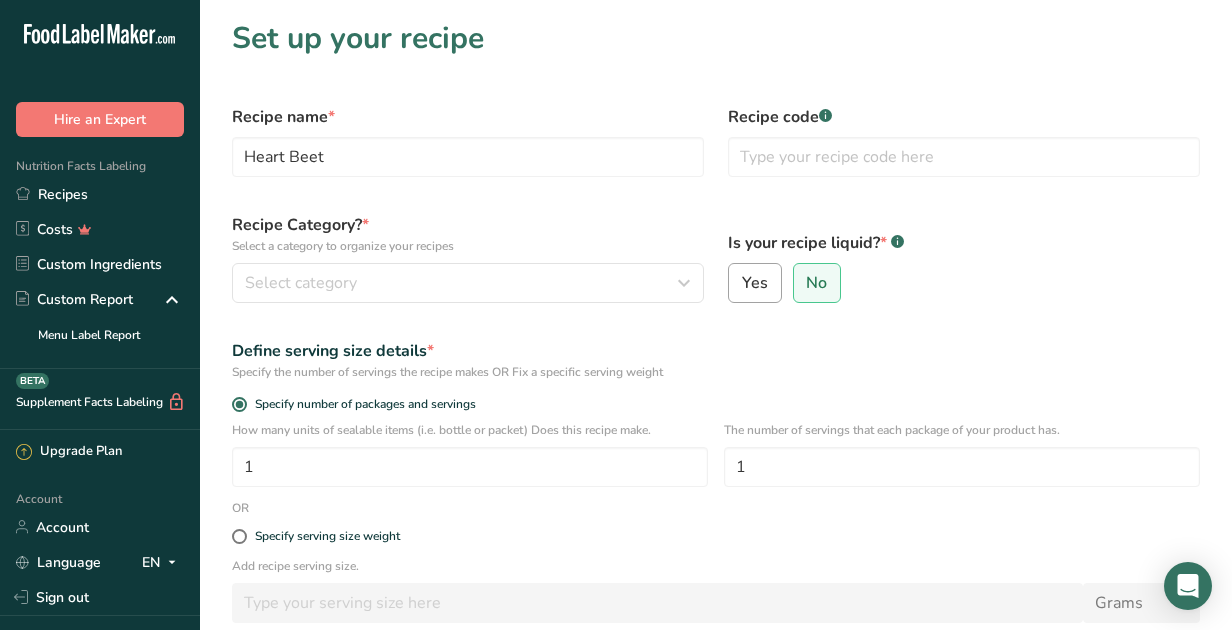 click on "Yes" at bounding box center (755, 283) 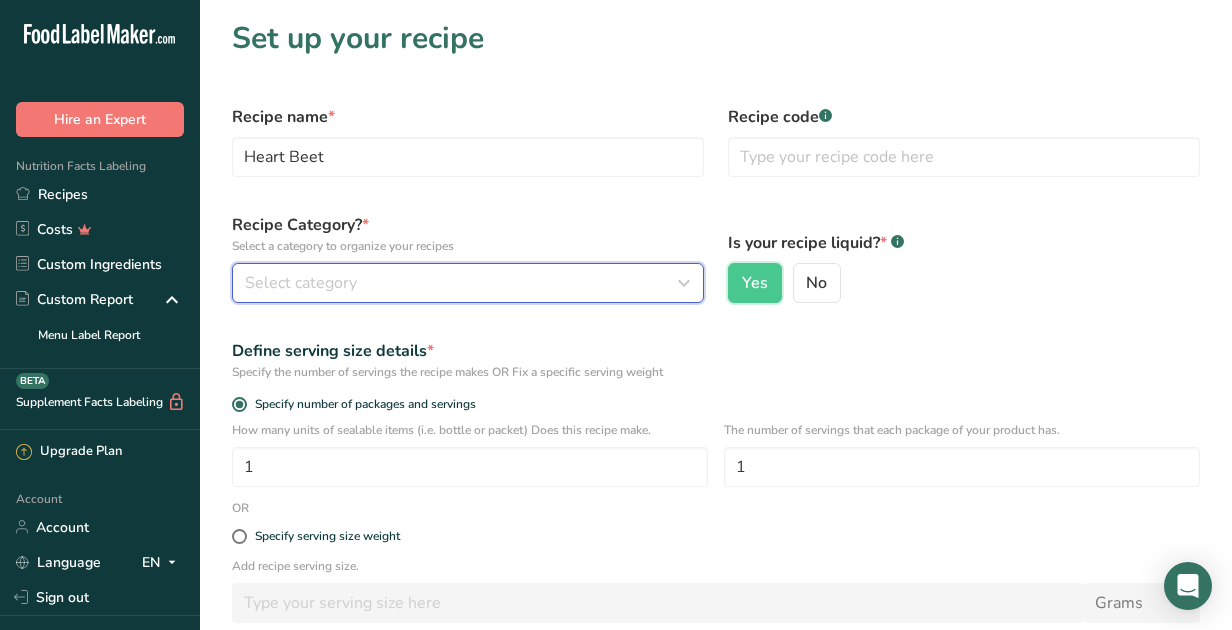 click on "Select category" at bounding box center (462, 283) 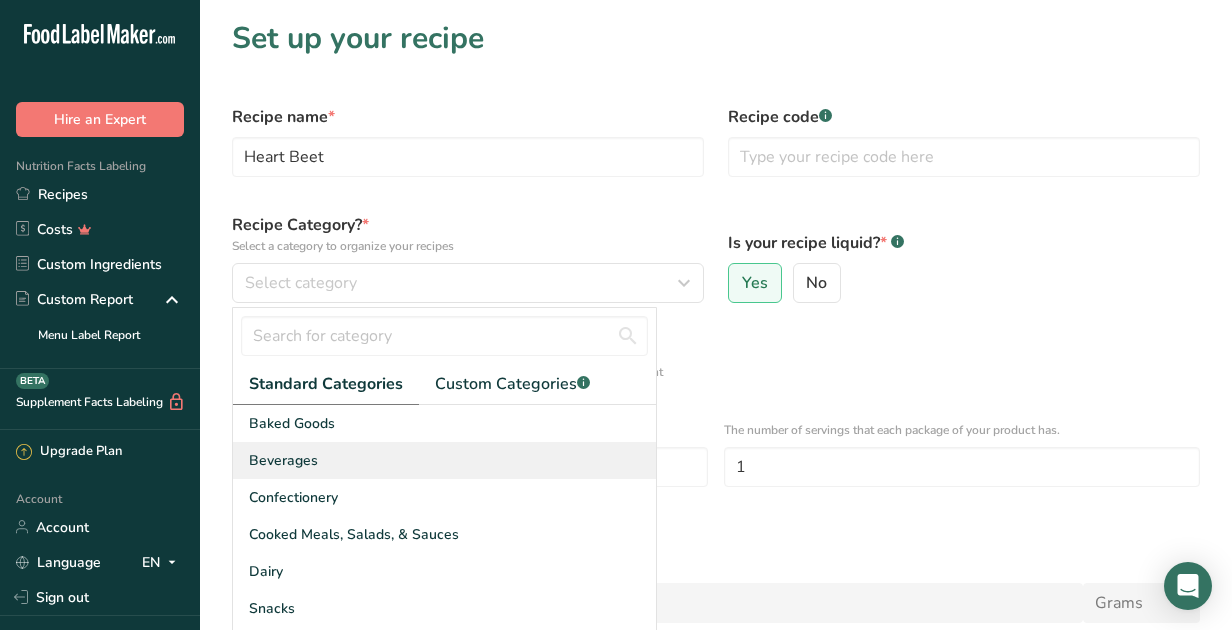 click on "Beverages" at bounding box center [444, 460] 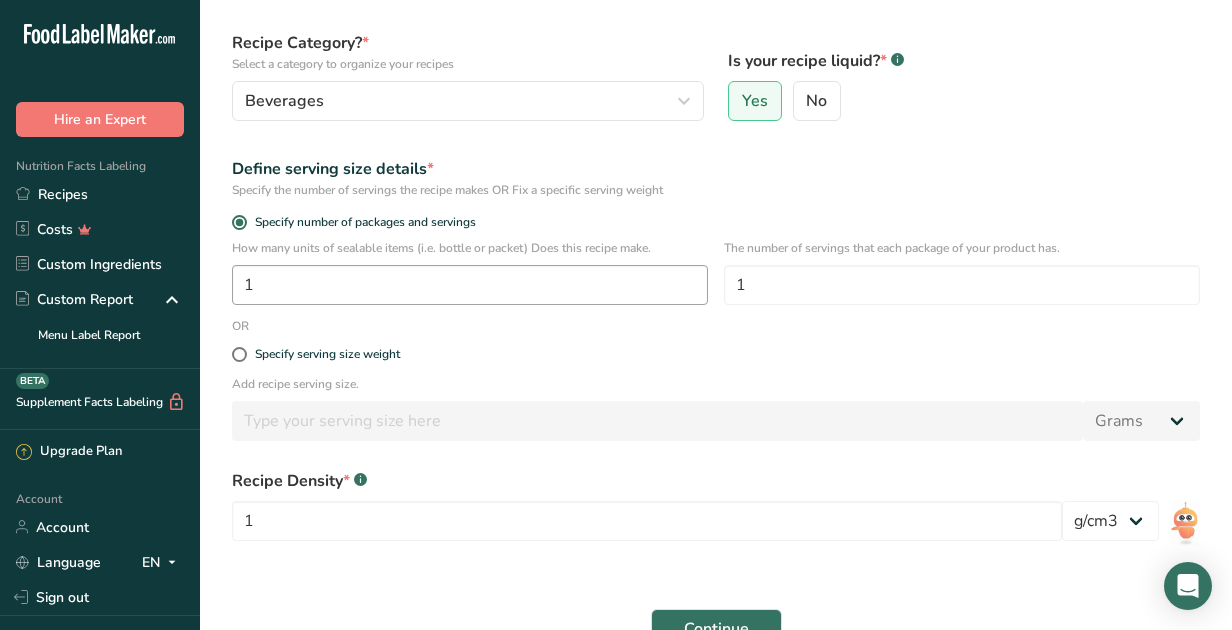 scroll, scrollTop: 337, scrollLeft: 0, axis: vertical 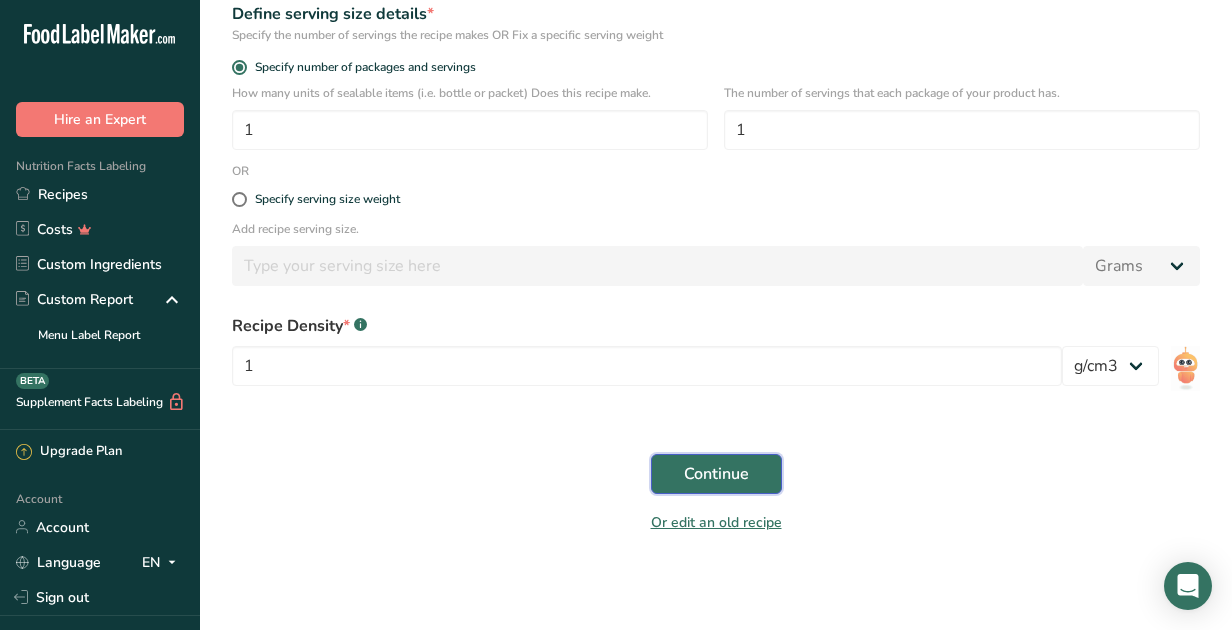 click on "Continue" at bounding box center (716, 474) 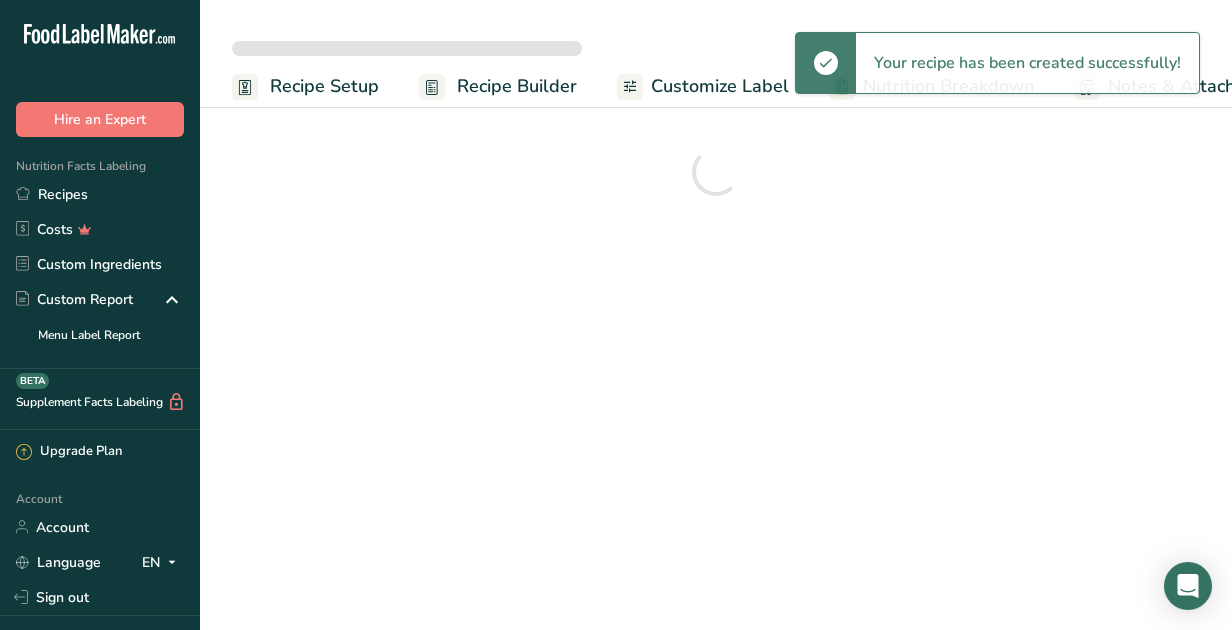 scroll, scrollTop: 0, scrollLeft: 0, axis: both 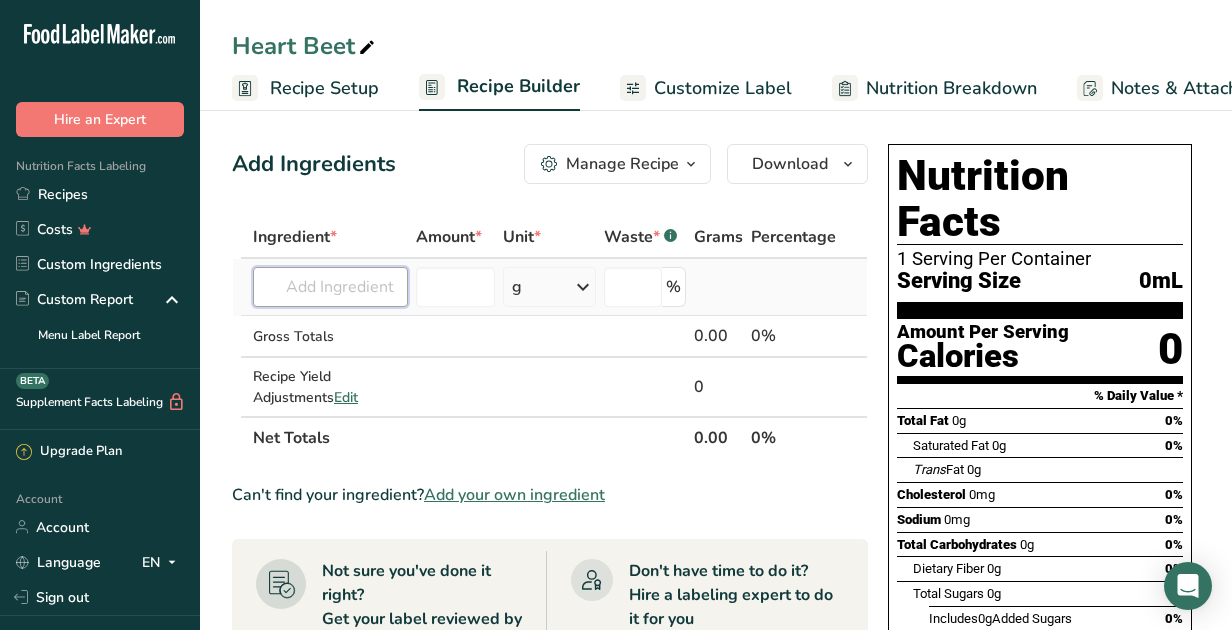 click at bounding box center (330, 287) 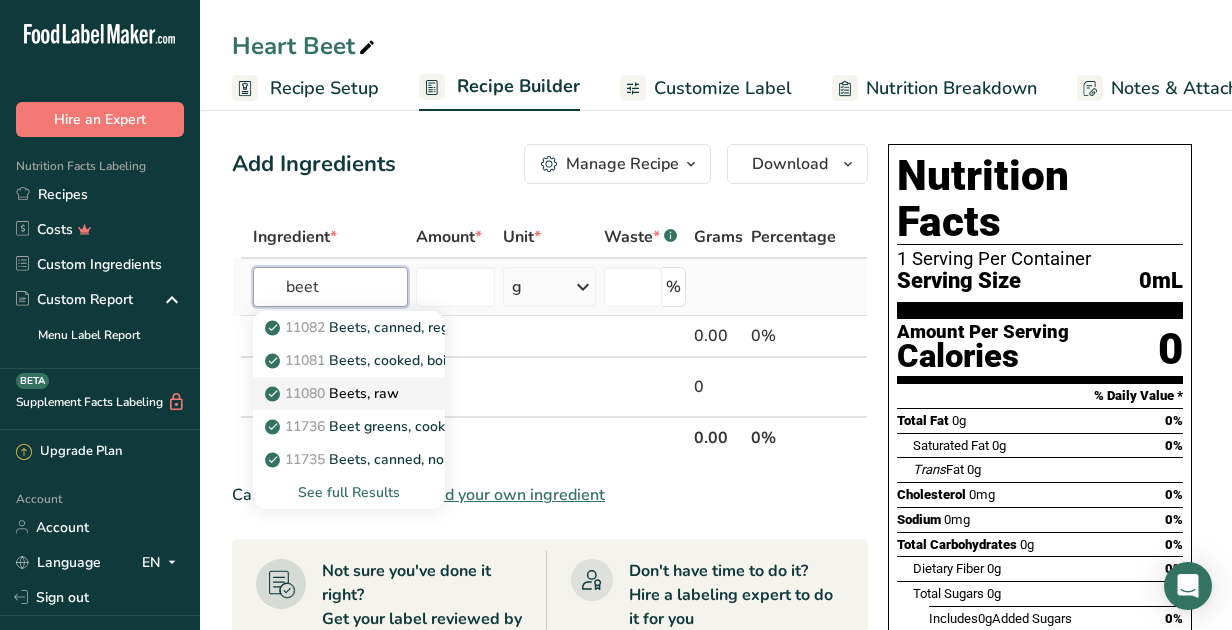 type on "beet" 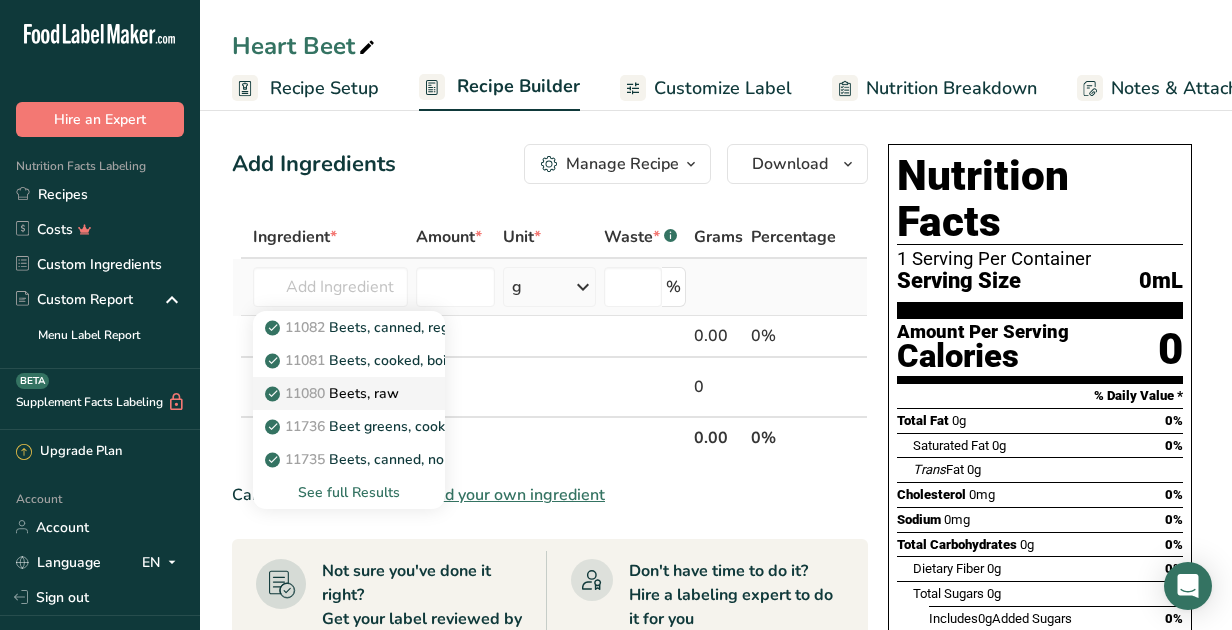 click on "11080
Beets, raw" at bounding box center (349, 393) 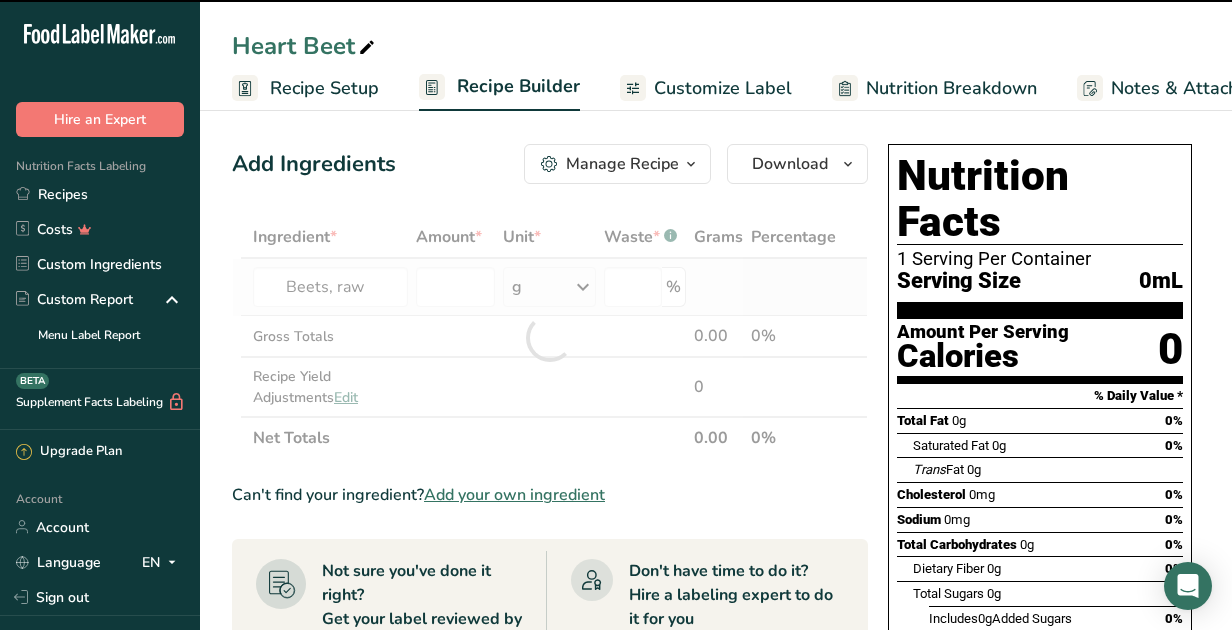 type on "0" 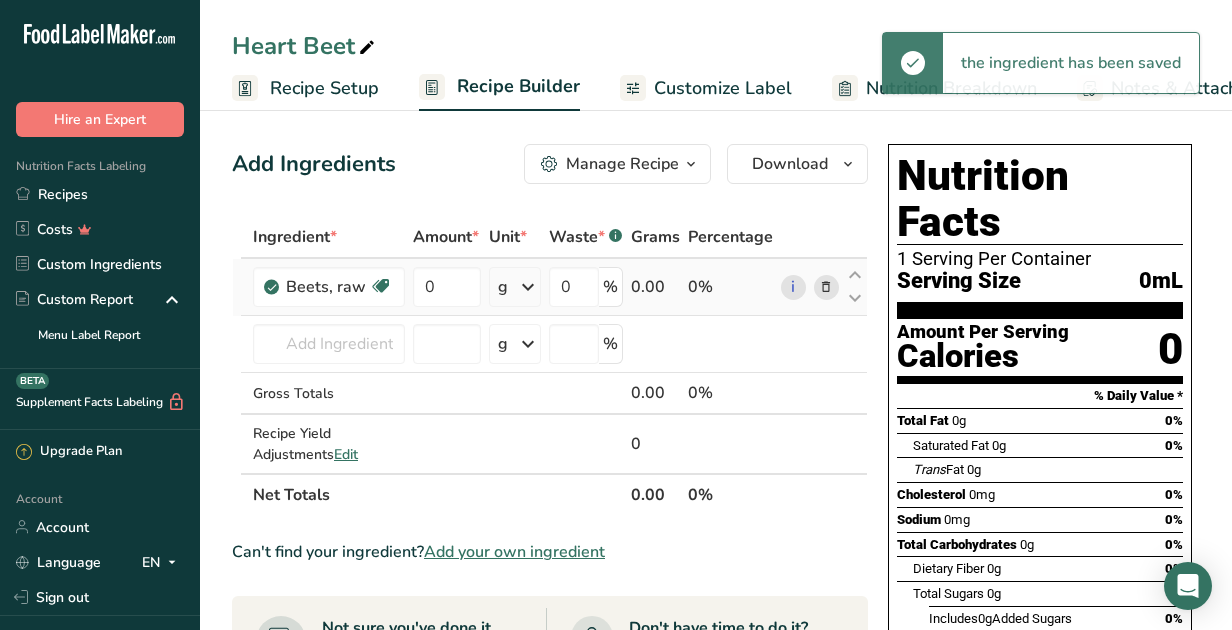 click at bounding box center (528, 287) 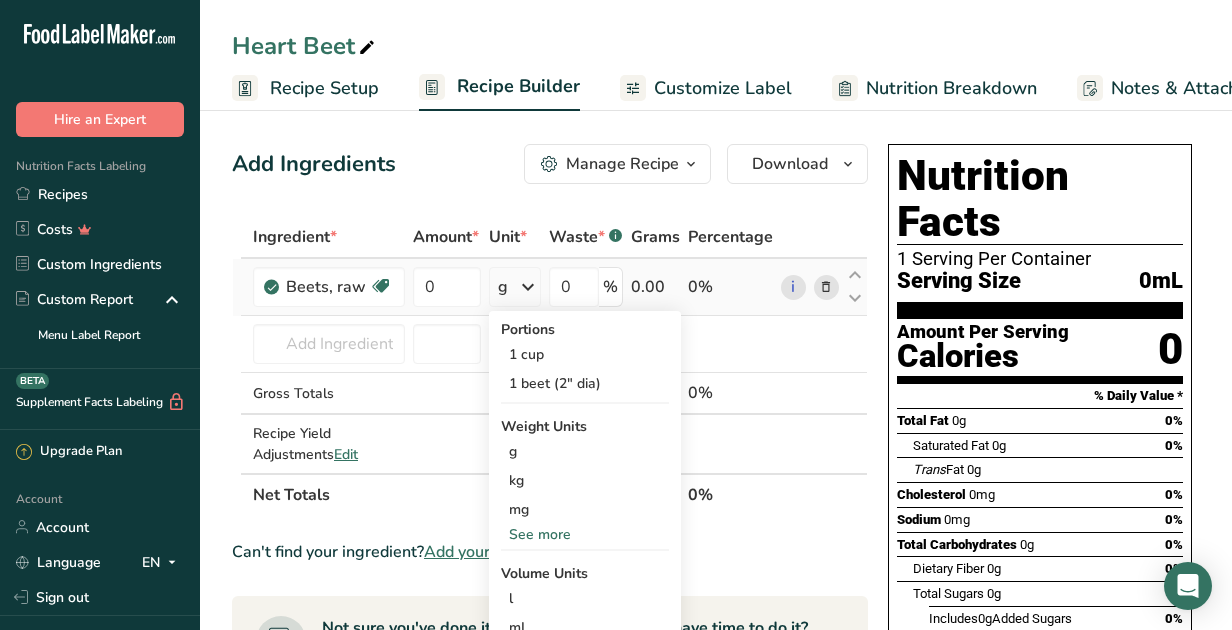 scroll, scrollTop: 106, scrollLeft: 0, axis: vertical 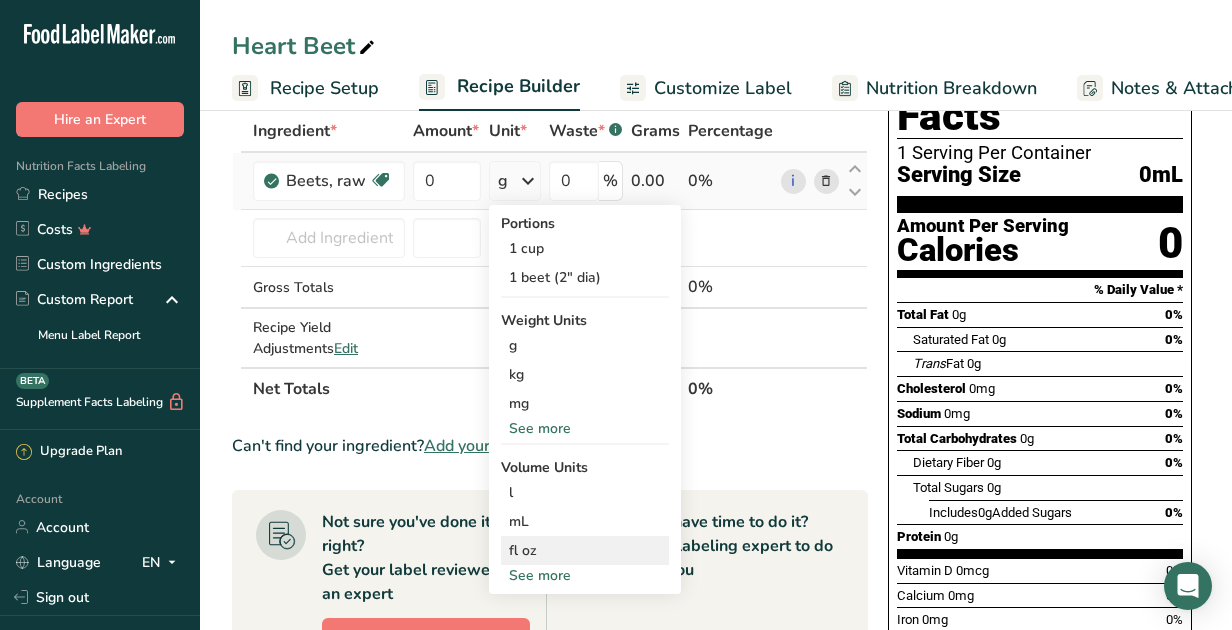 click on "fl oz" at bounding box center (585, 550) 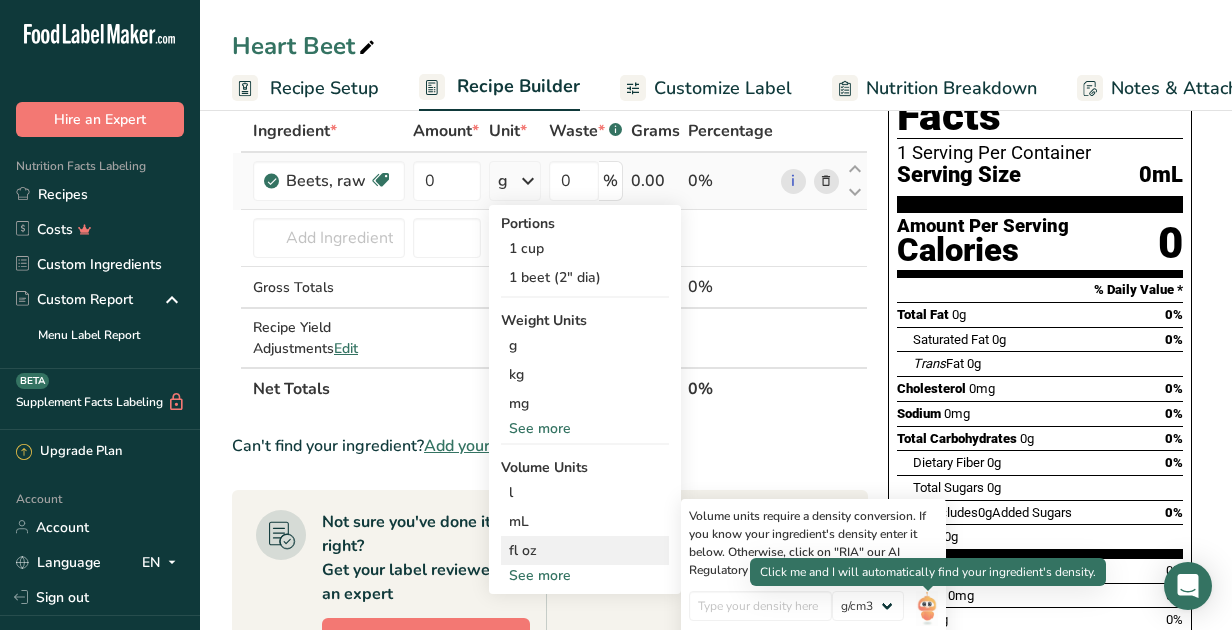 click at bounding box center (927, 608) 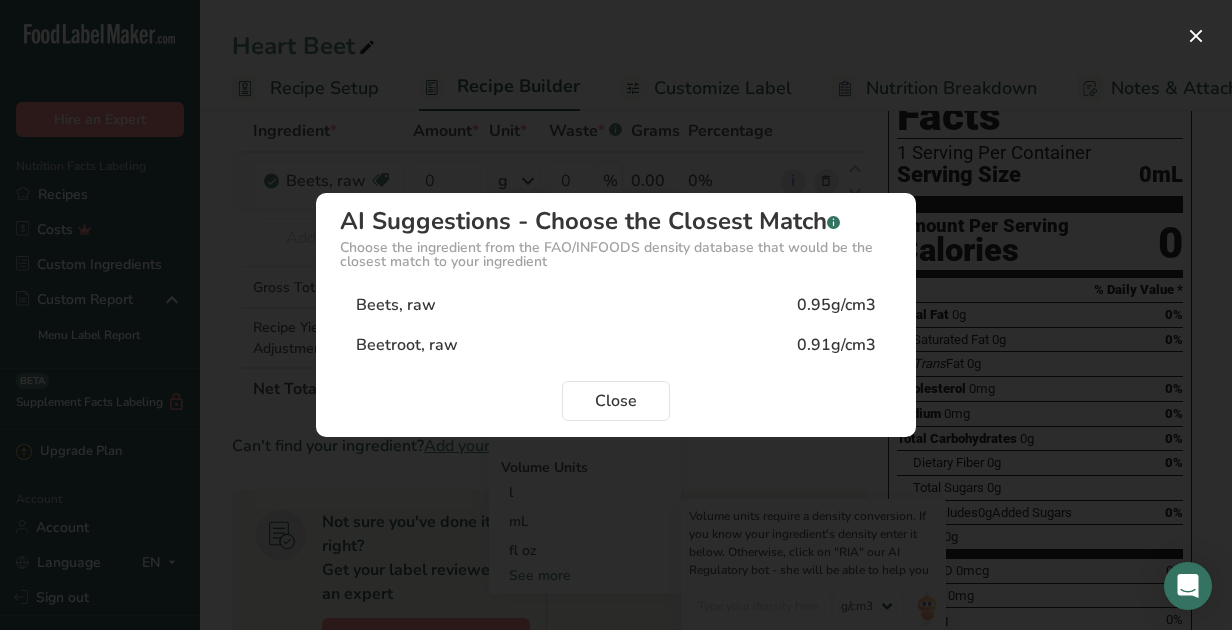 click on "Beets, raw" at bounding box center [396, 305] 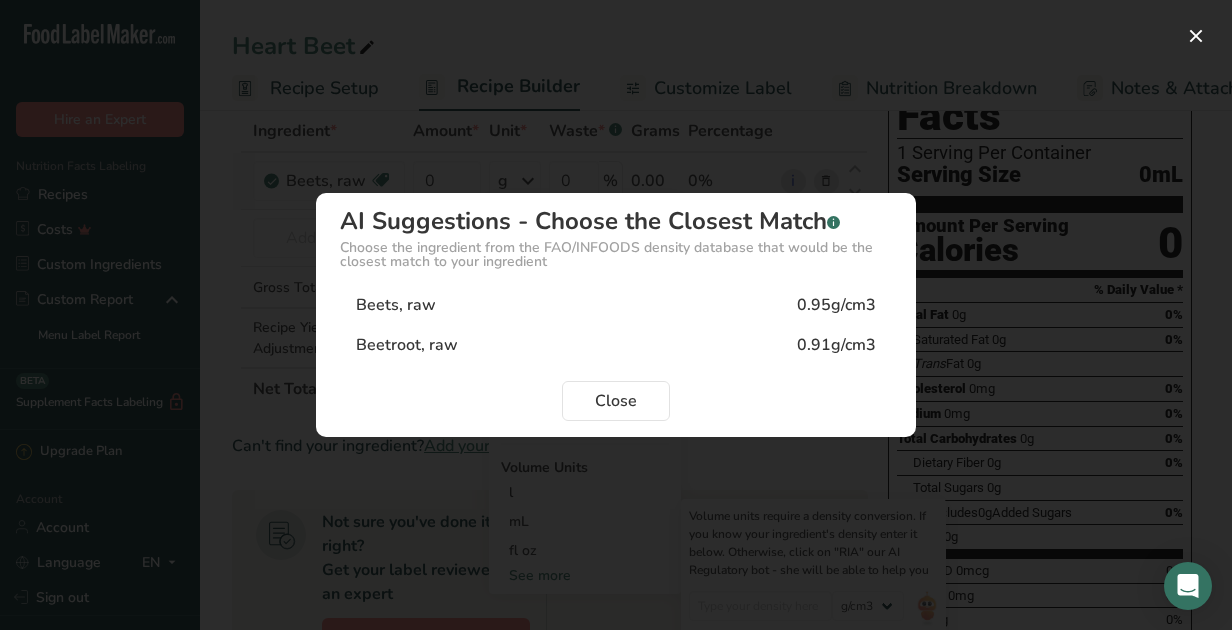 type on "0.95" 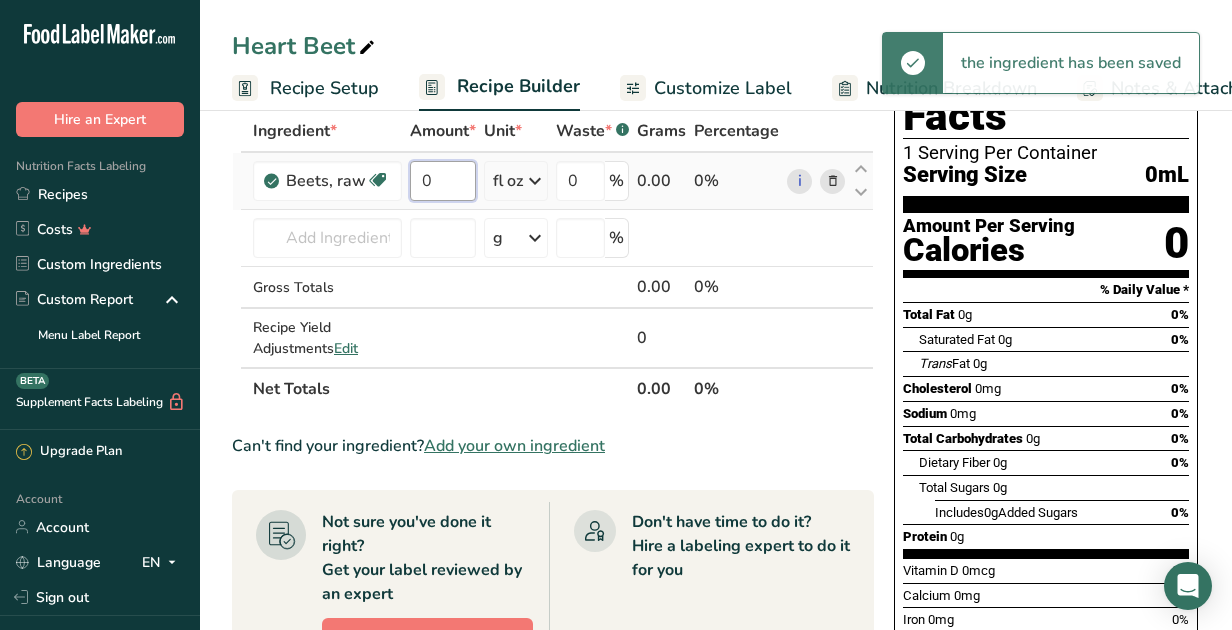 click on "0" at bounding box center [443, 181] 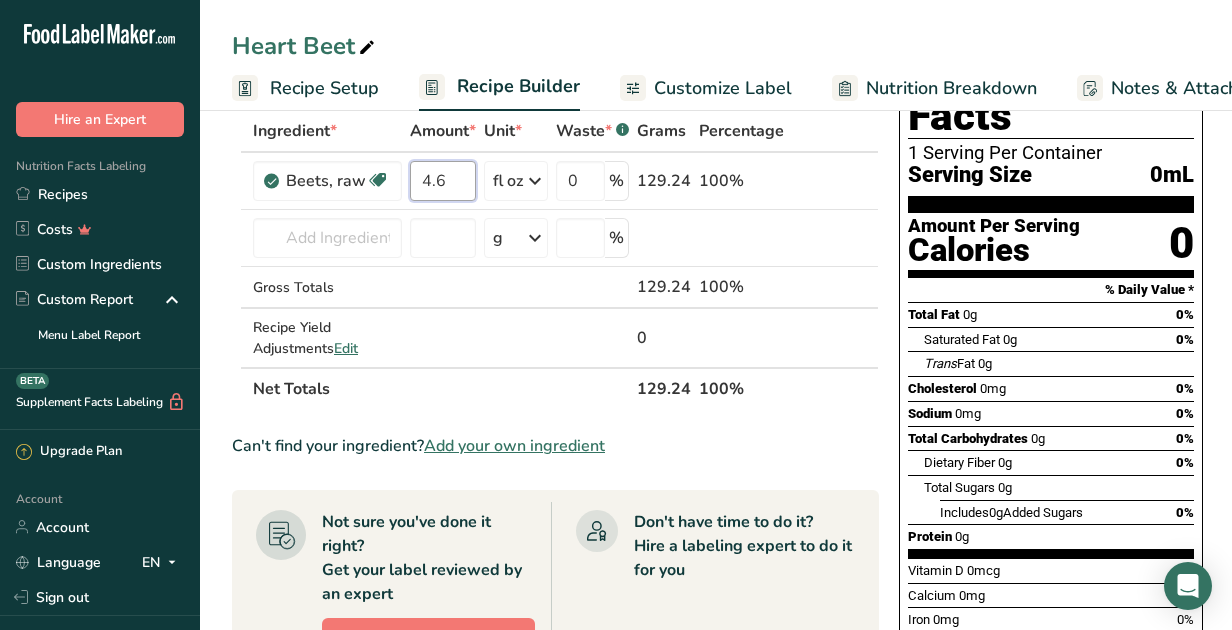 type on "4.6" 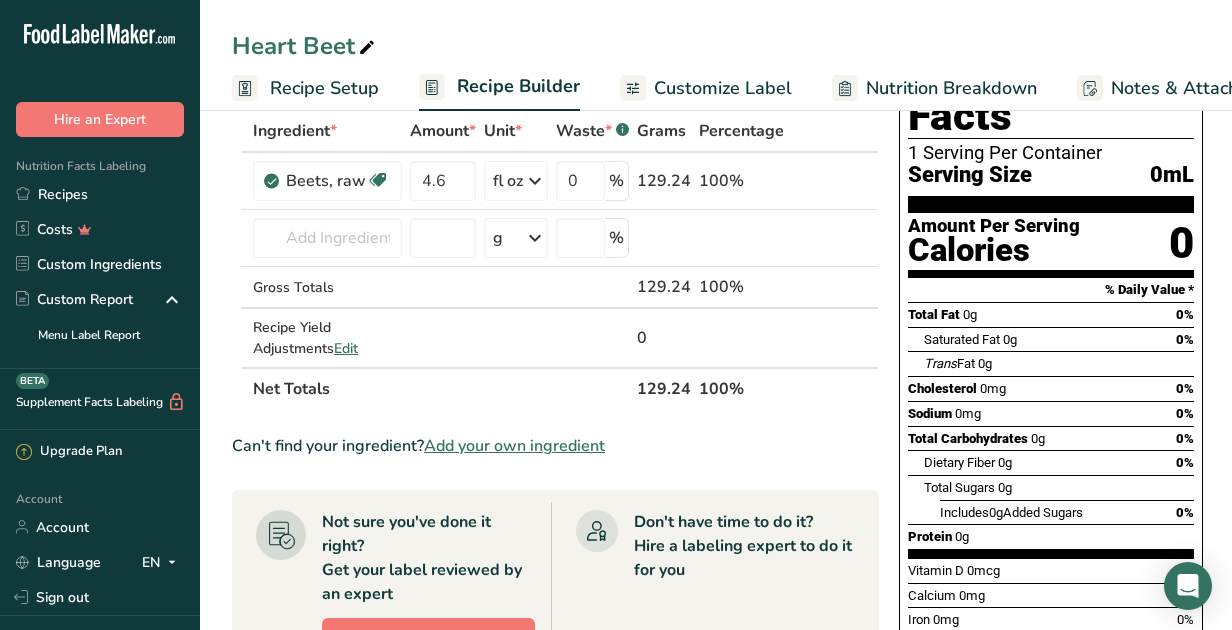 click on "Ingredient *
Amount *
Unit *
Waste *   .a-a{fill:#347362;}.b-a{fill:#fff;}          Grams
Percentage
Beets, raw
Dairy free
Gluten free
Vegan
Vegetarian
Soy free
4.6
fl oz
Portions
1 cup
1 beet (2" dia)
Weight Units
g
kg
mg
See more
Volume Units
l
Volume units require a density conversion. If you know your ingredient's density enter it below. Otherwise, click on "RIA" our AI Regulatory bot - she will be able to help you
0.95
lb/ft3
g/cm3
Confirm
mL
0.95
lb/ft3" at bounding box center [555, 260] 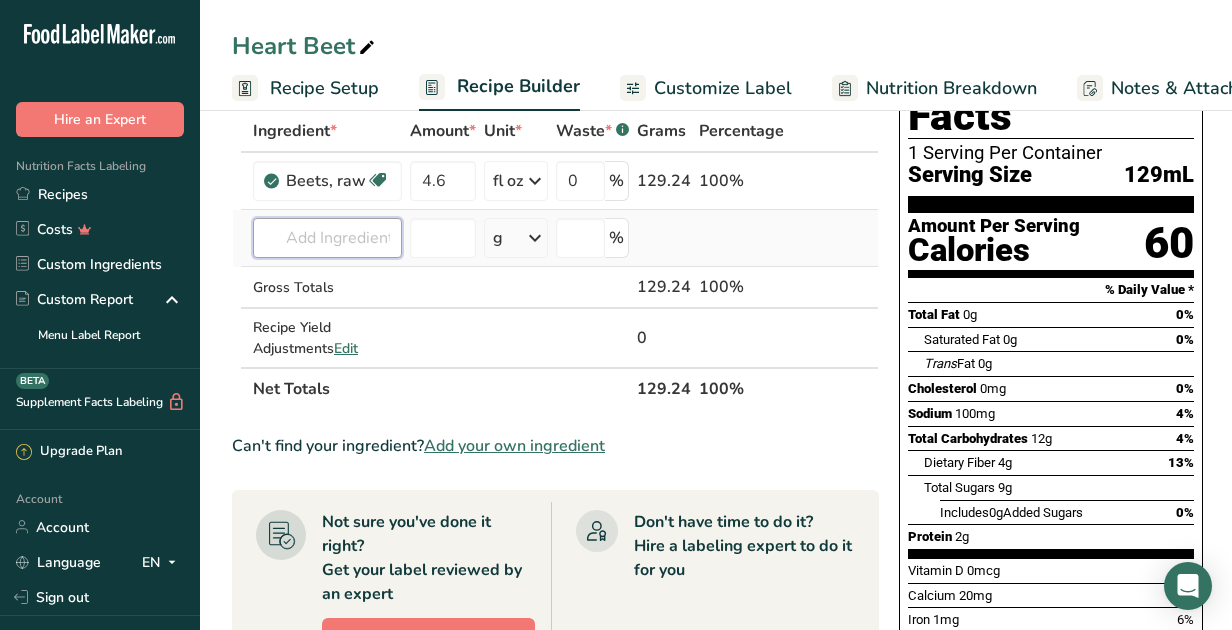 click at bounding box center [327, 238] 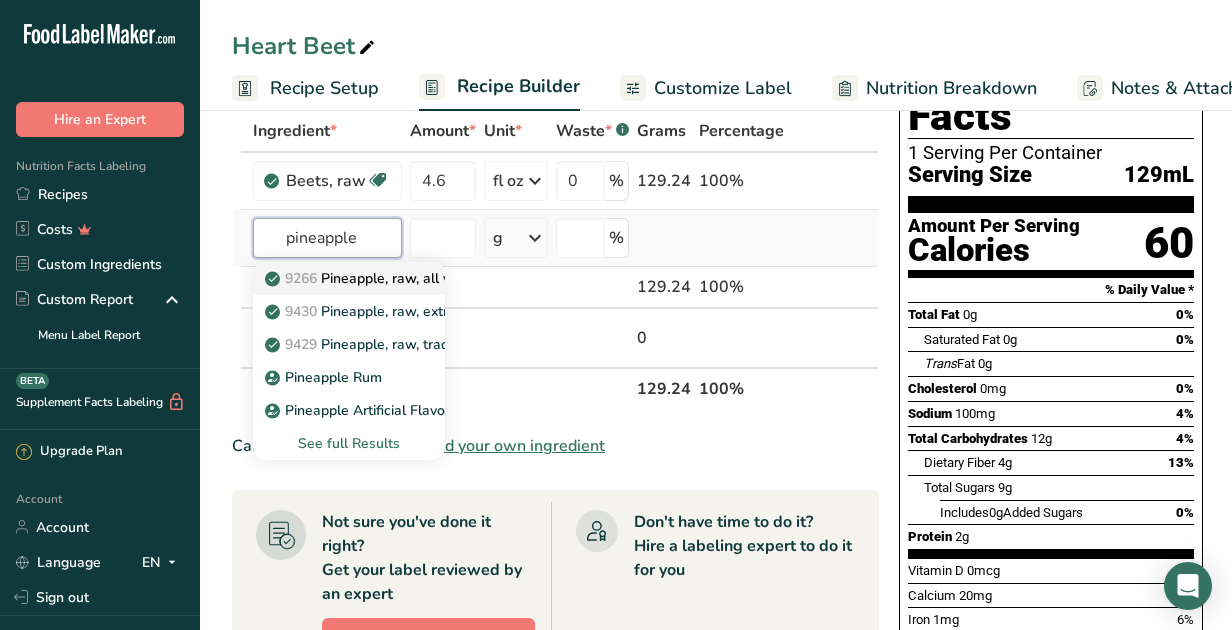 type on "pineapple" 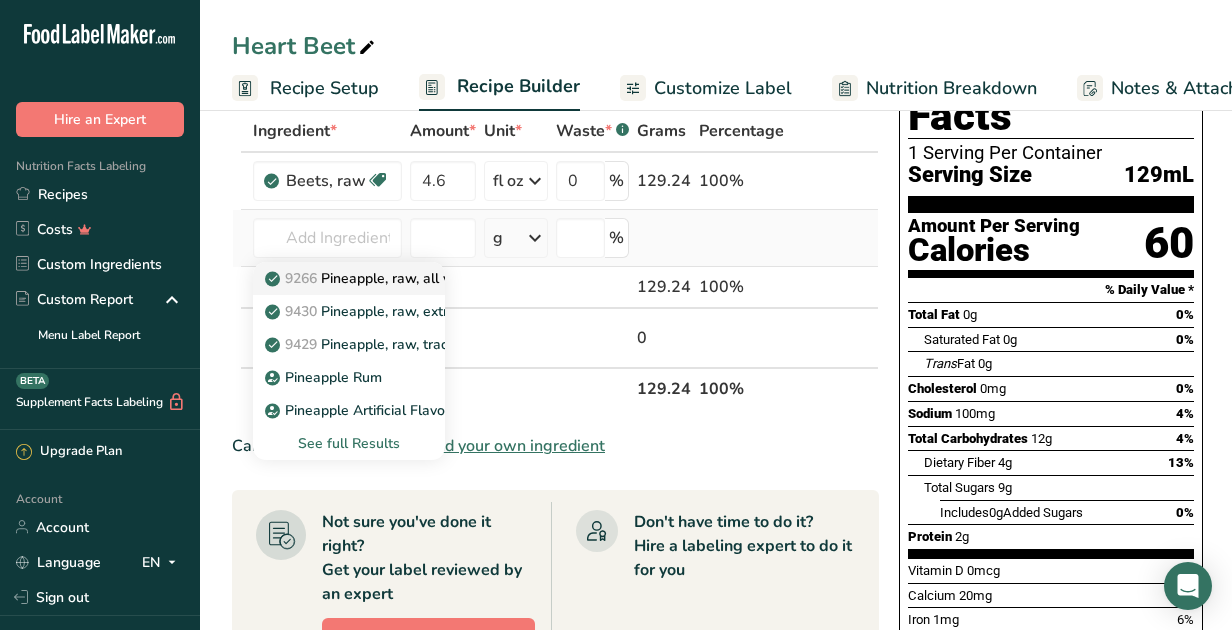 click on "9266
Pineapple, raw, all varieties" at bounding box center [383, 278] 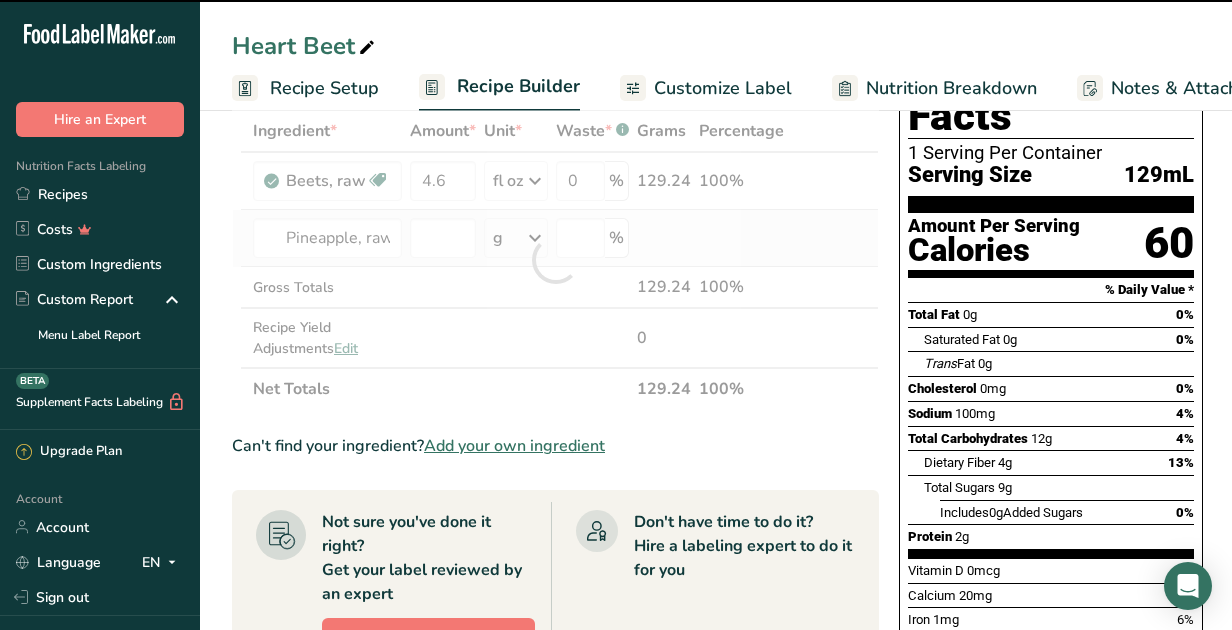 type on "0" 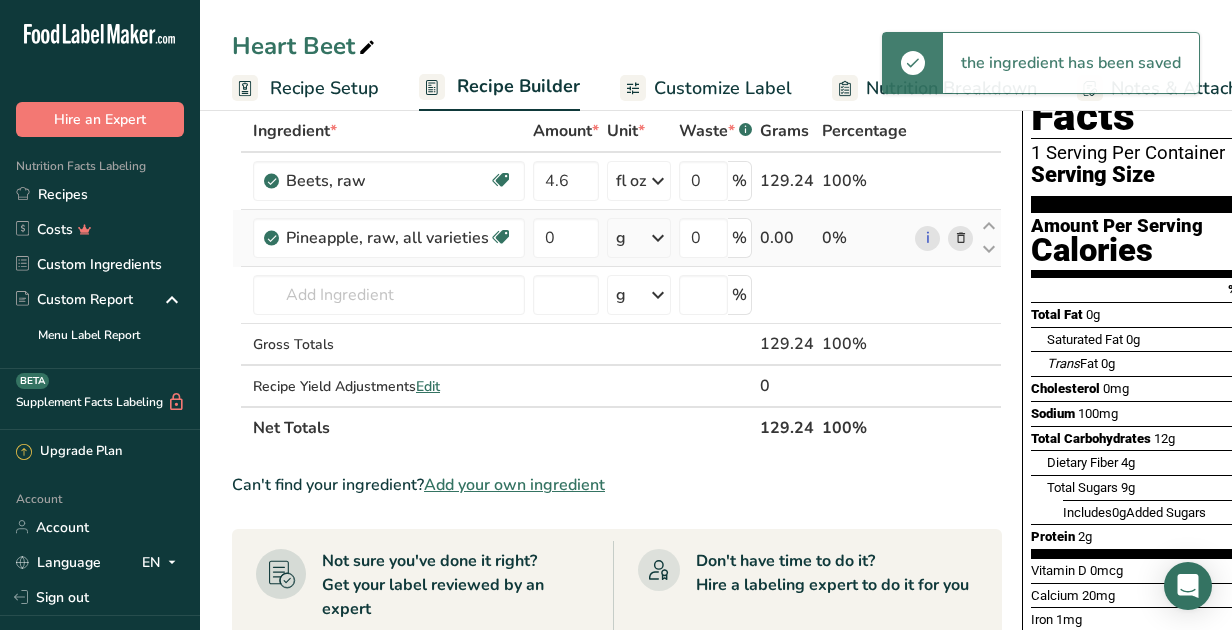 click at bounding box center [658, 238] 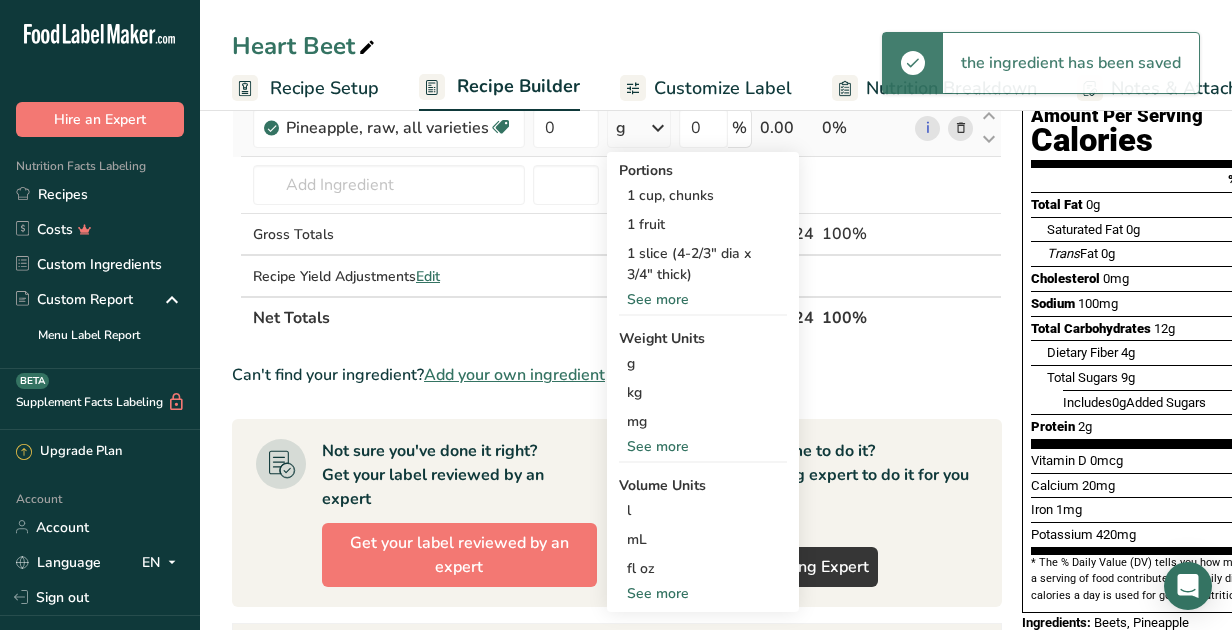 scroll, scrollTop: 219, scrollLeft: 0, axis: vertical 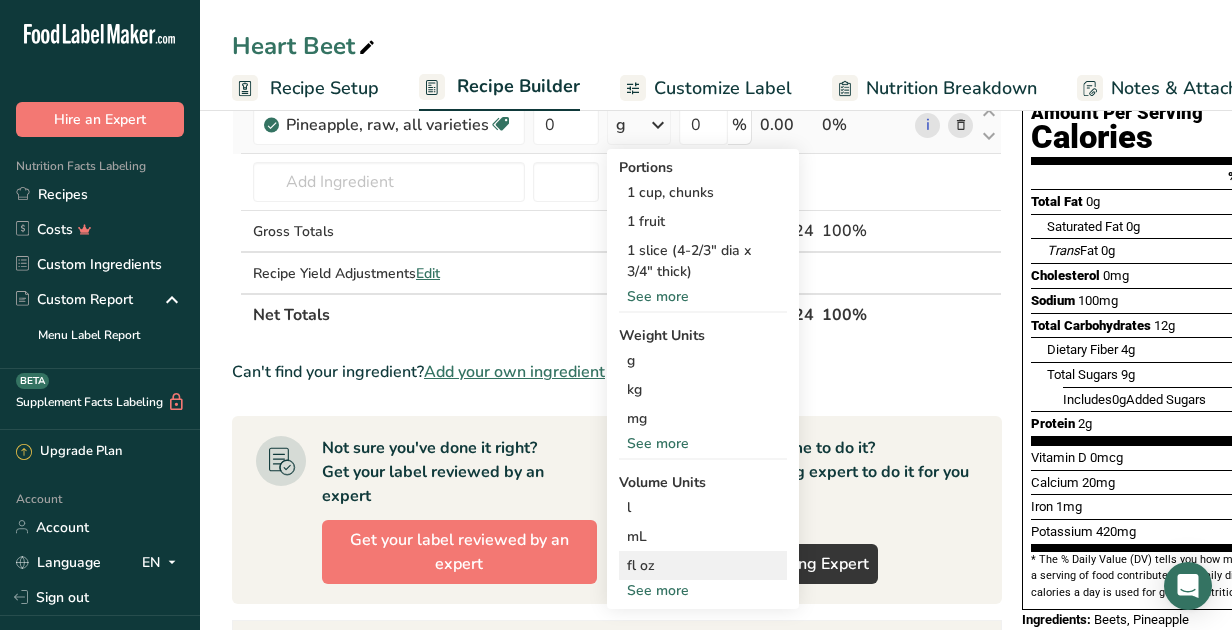 click on "fl oz" at bounding box center (703, 565) 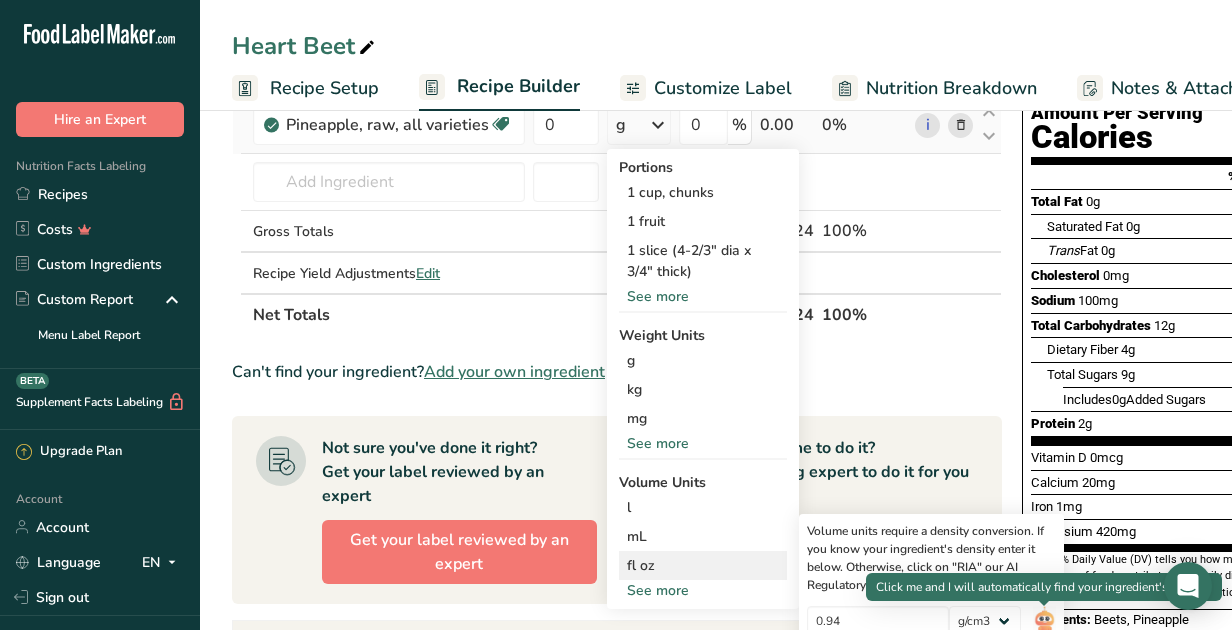 click at bounding box center (1044, 623) 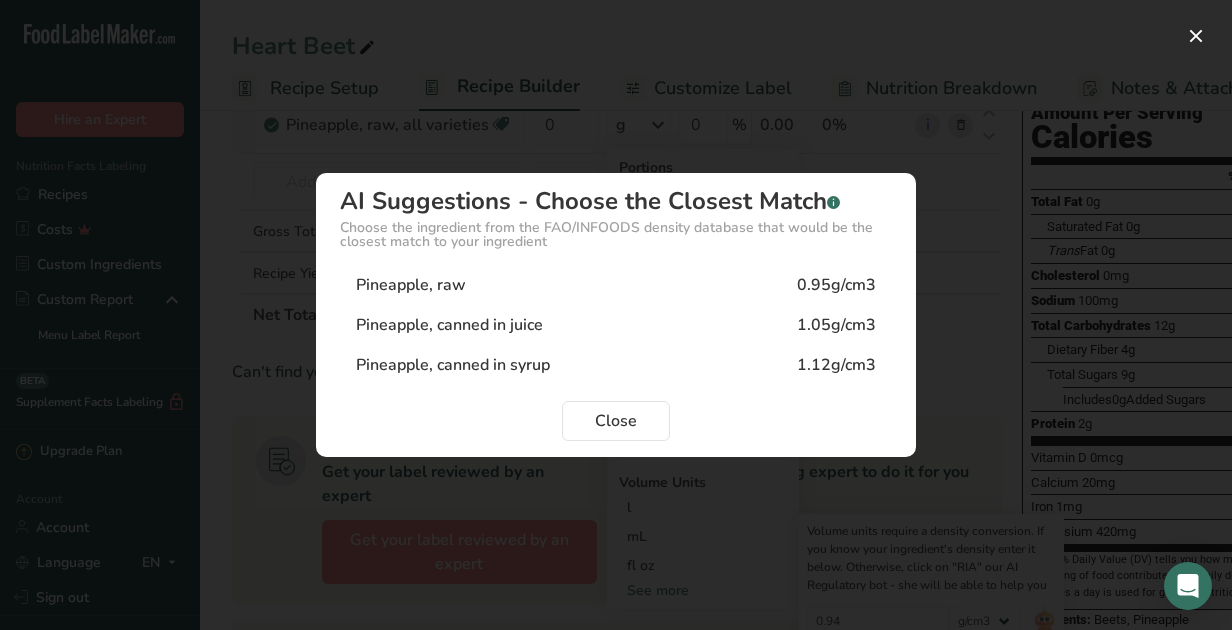 click on "Pineapple, raw" at bounding box center (411, 285) 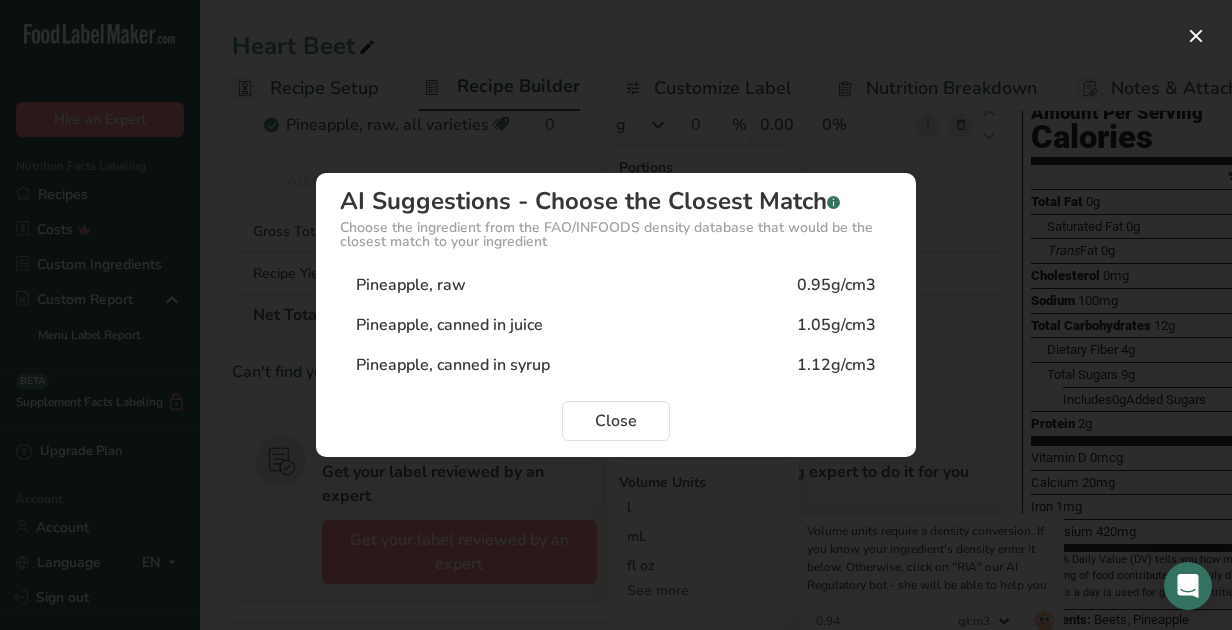 type on "0.95" 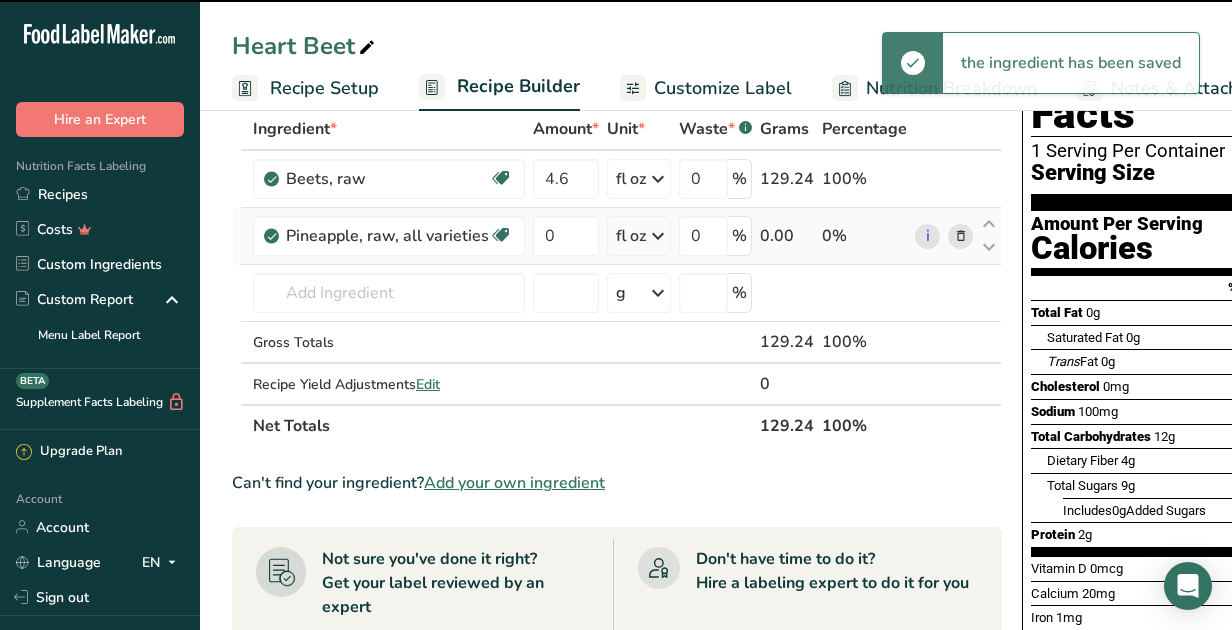 scroll, scrollTop: 83, scrollLeft: 0, axis: vertical 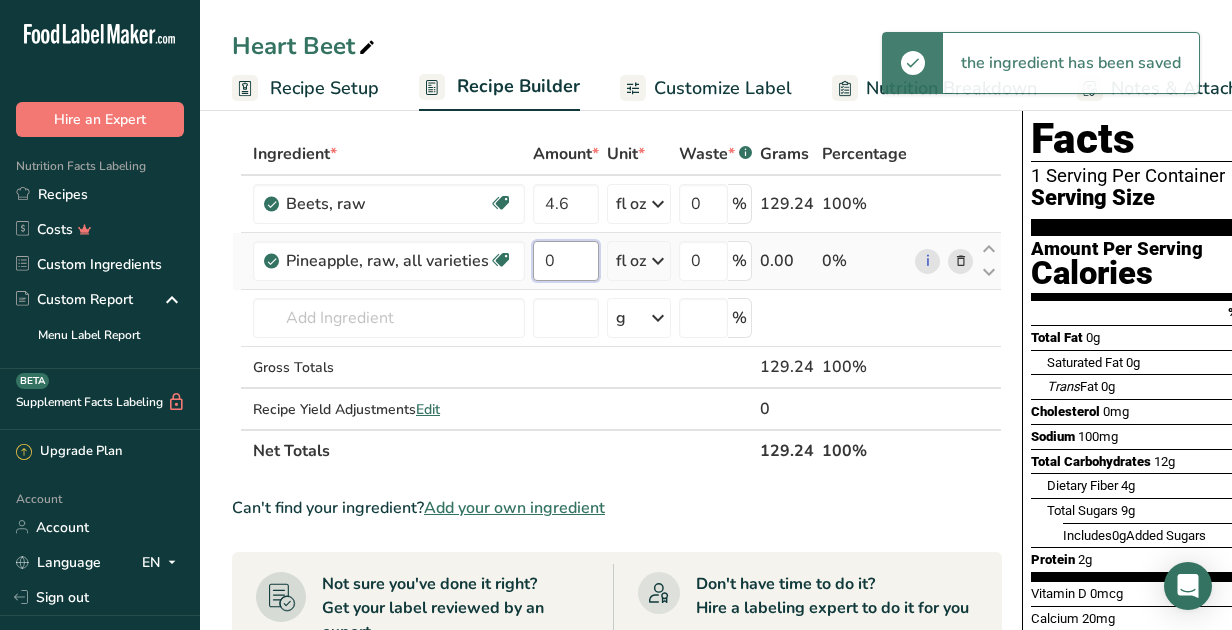 click on "0" at bounding box center [566, 261] 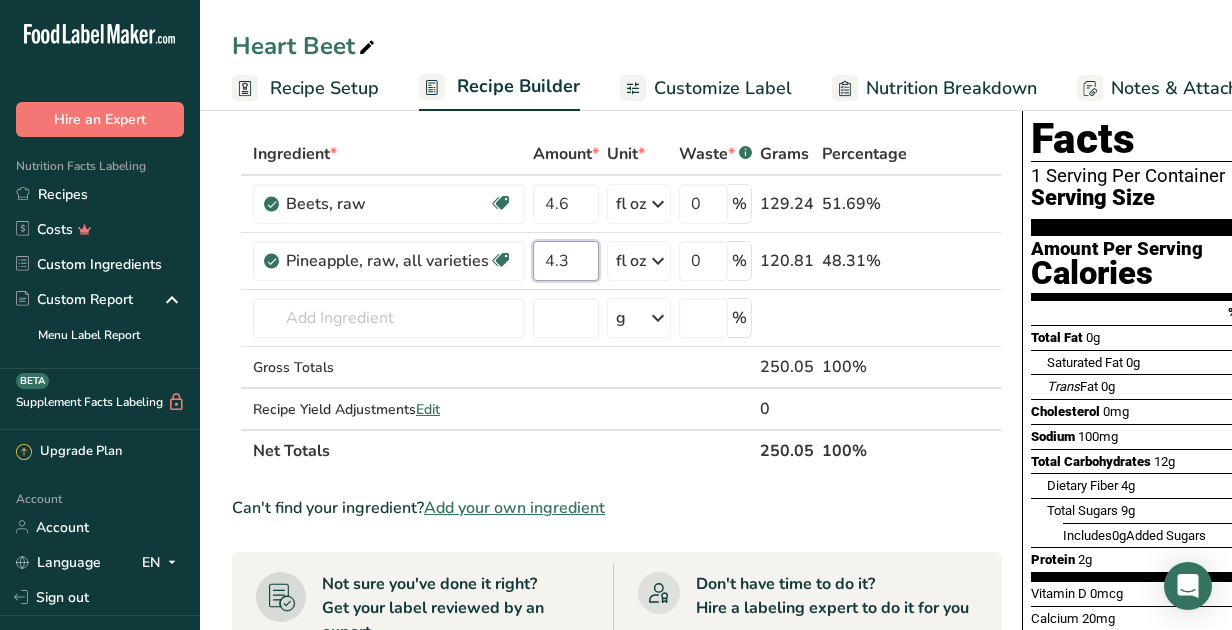 type on "4.3" 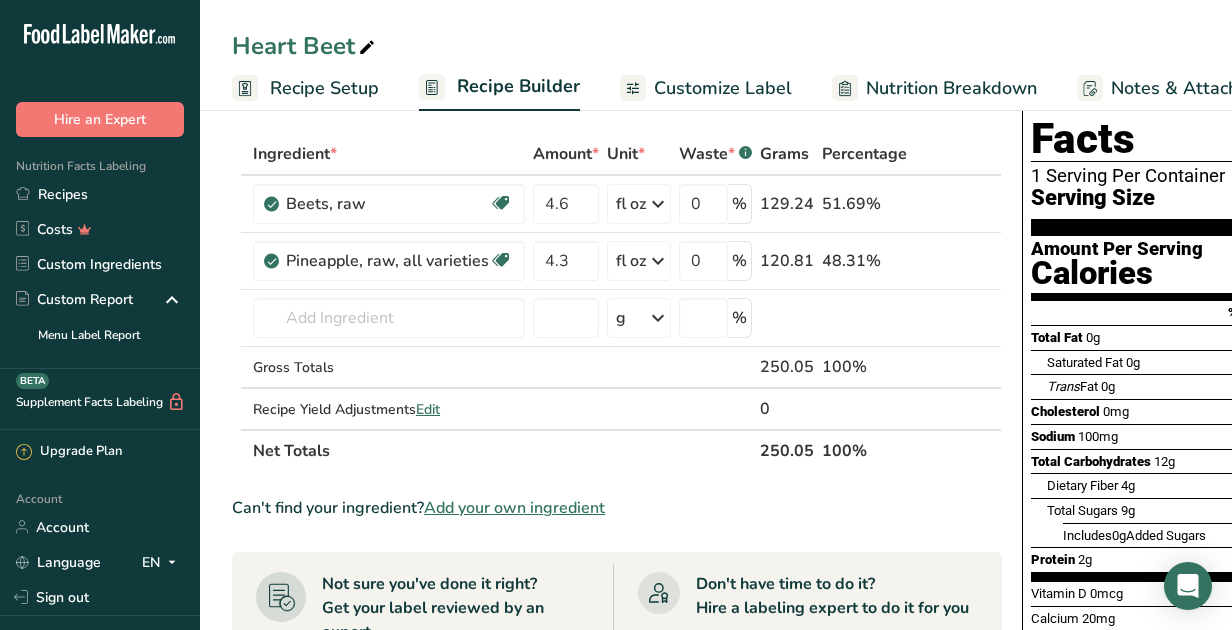 click on "Ingredient *
Amount *
Unit *
Waste *   .a-a{fill:#347362;}.b-a{fill:#fff;}          Grams
Percentage
Beets, raw
Dairy free
Gluten free
Vegan
Vegetarian
Soy free
4.6
fl oz
Portions
1 cup
1 beet (2" dia)
Weight Units
g
kg
mg
See more
Volume Units
l
Volume units require a density conversion. If you know your ingredient's density enter it below. Otherwise, click on "RIA" our AI Regulatory bot - she will be able to help you
0.95
lb/ft3
g/cm3
Confirm
mL
0.95
fl oz" at bounding box center (617, 677) 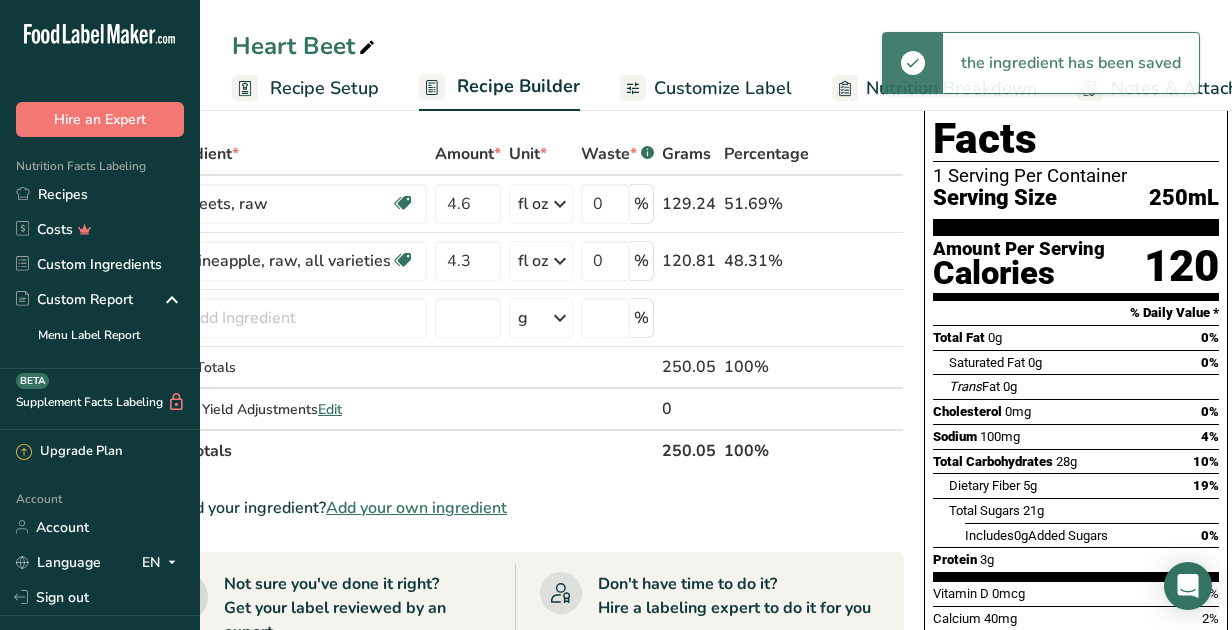 scroll, scrollTop: 0, scrollLeft: 0, axis: both 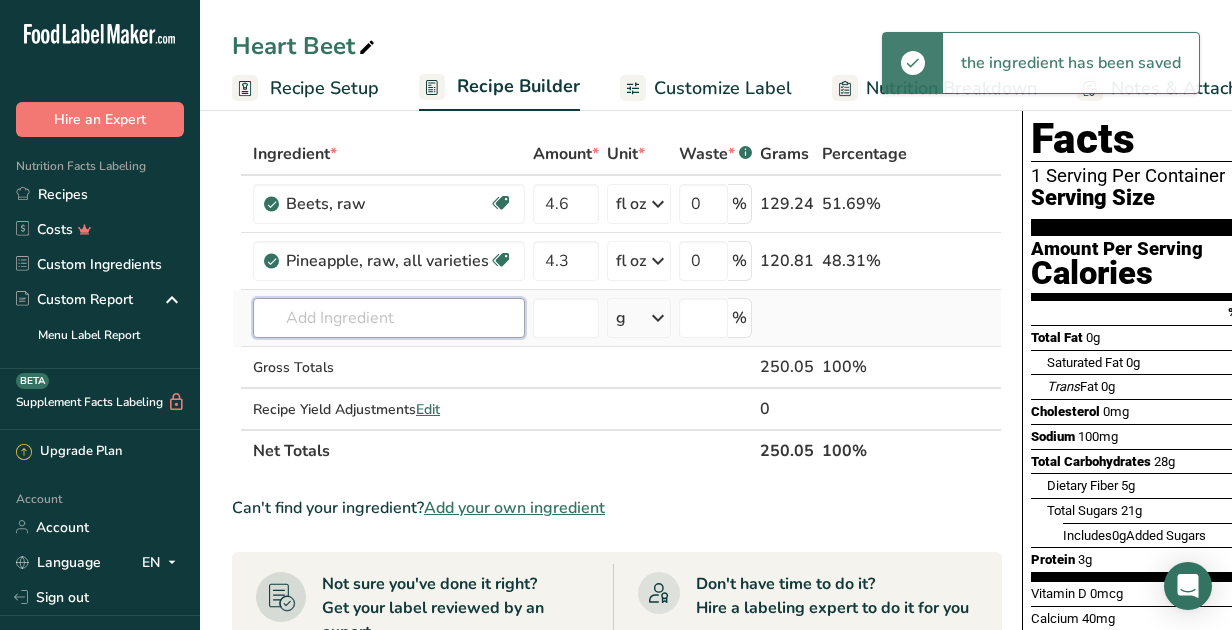 click at bounding box center (389, 318) 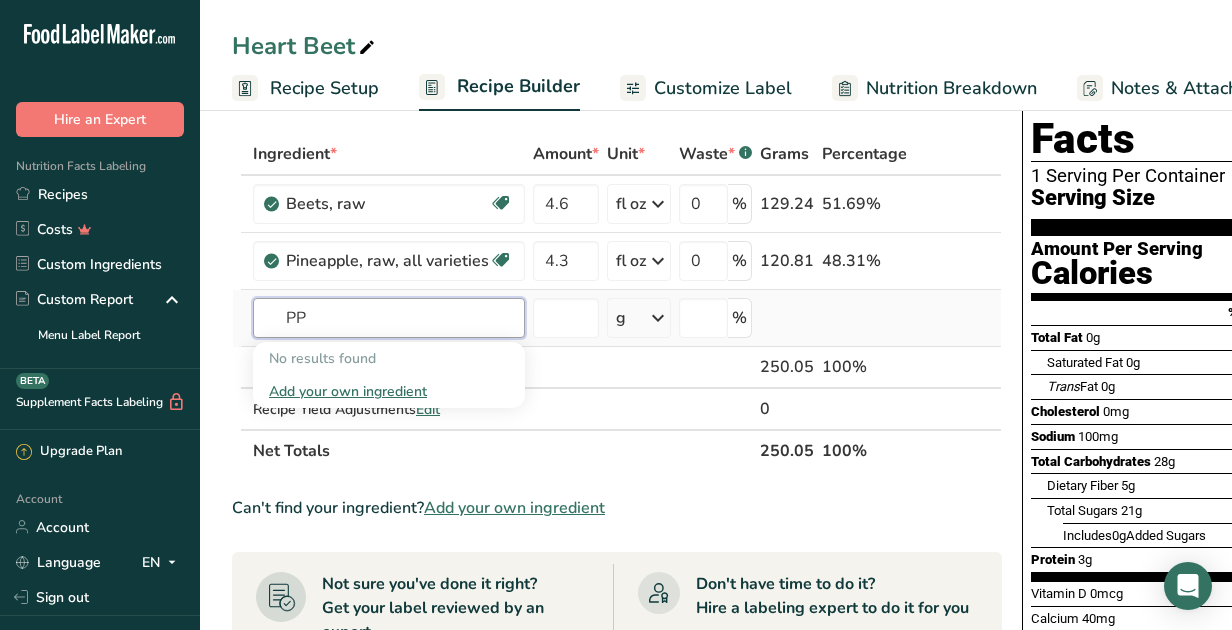 type on "P" 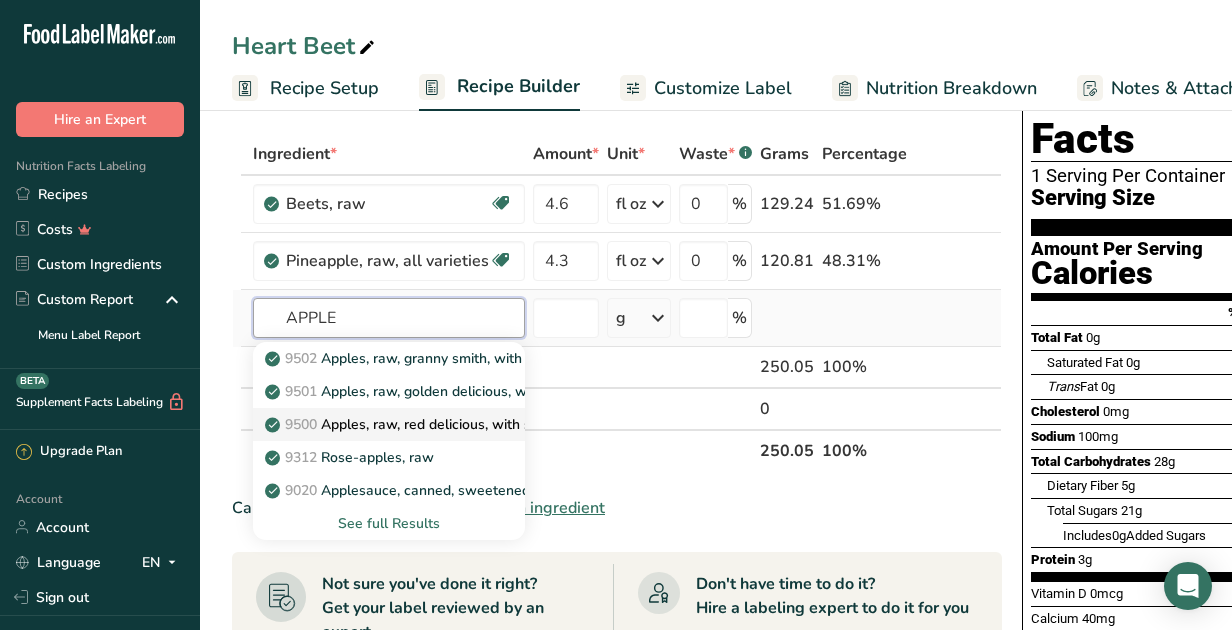 type on "APPLE" 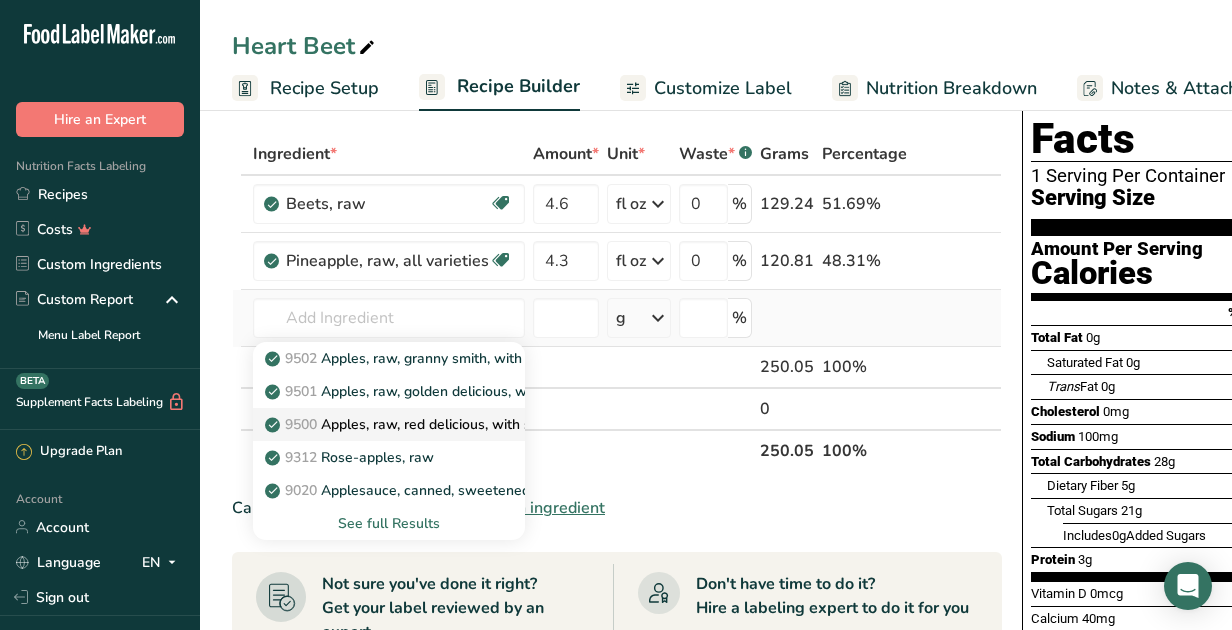 click on "9500
Apples, raw, red delicious, with skin (Includes foods for USDA's Food Distribution Program)" at bounding box center [587, 424] 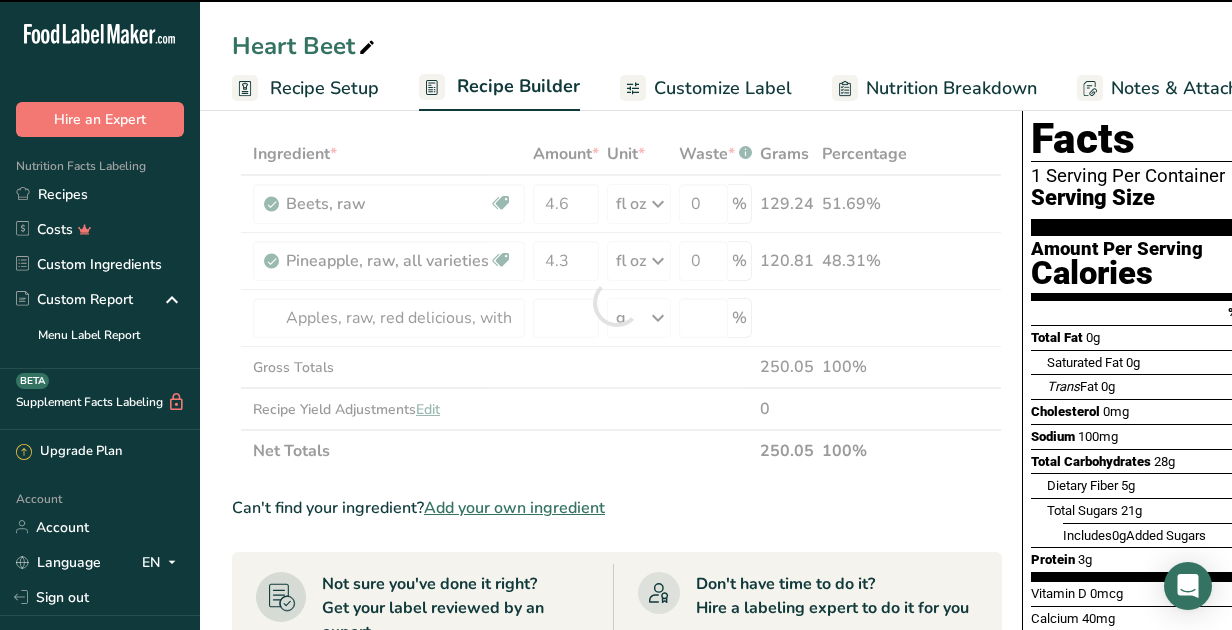 scroll, scrollTop: 0, scrollLeft: 98, axis: horizontal 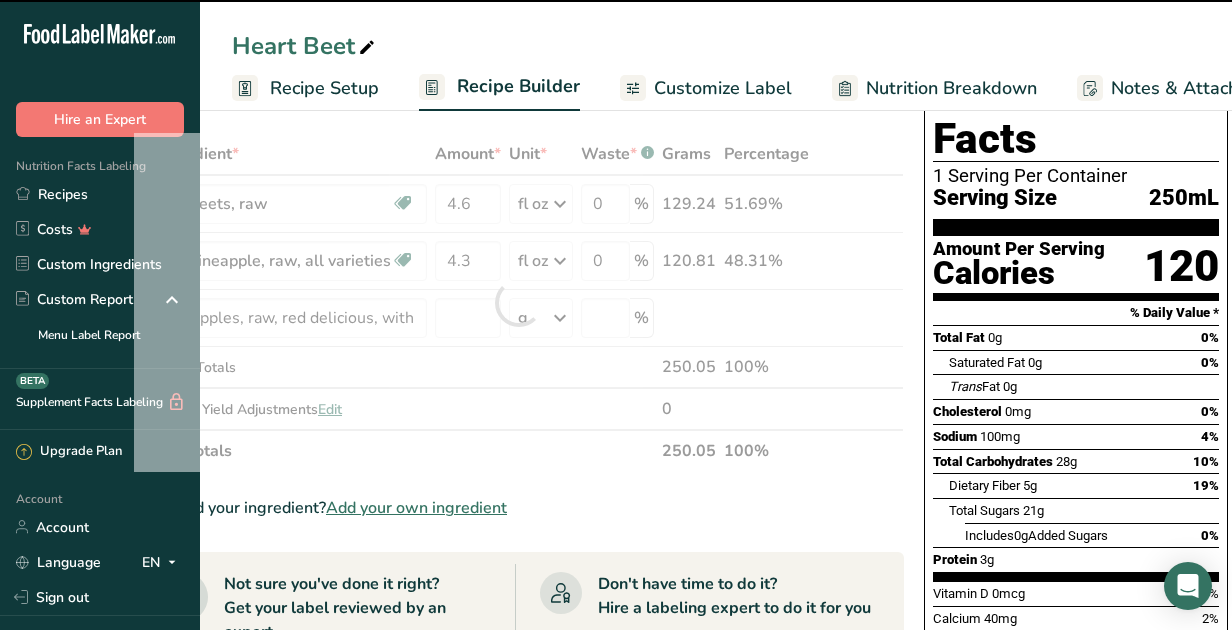 type on "0" 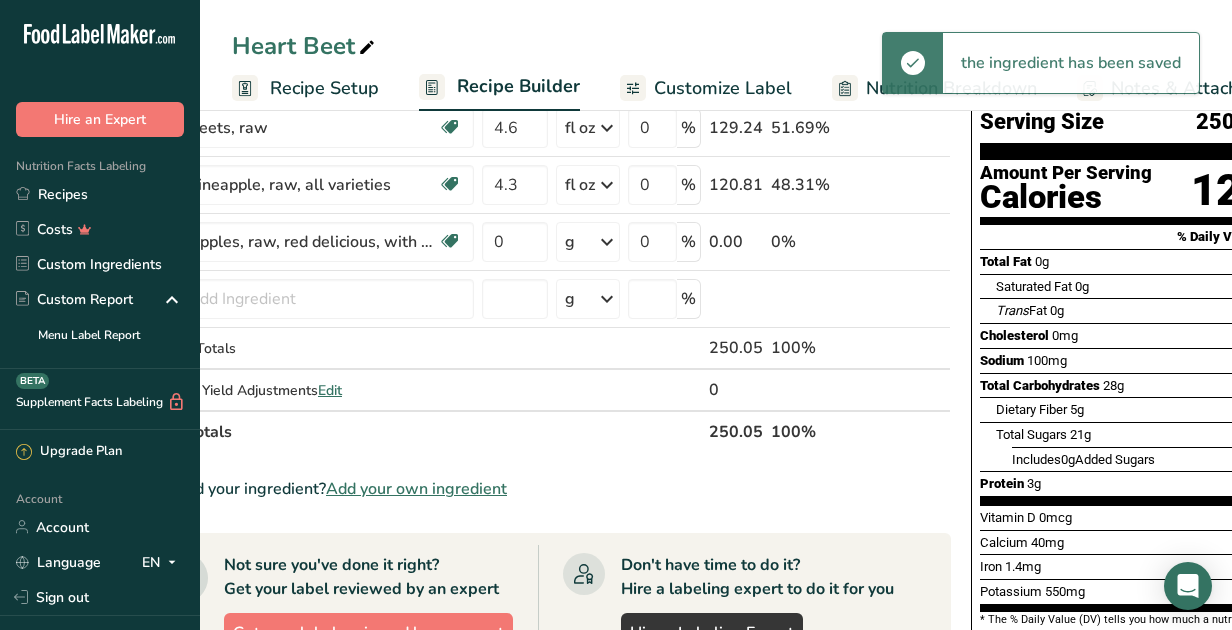 scroll, scrollTop: 109, scrollLeft: 0, axis: vertical 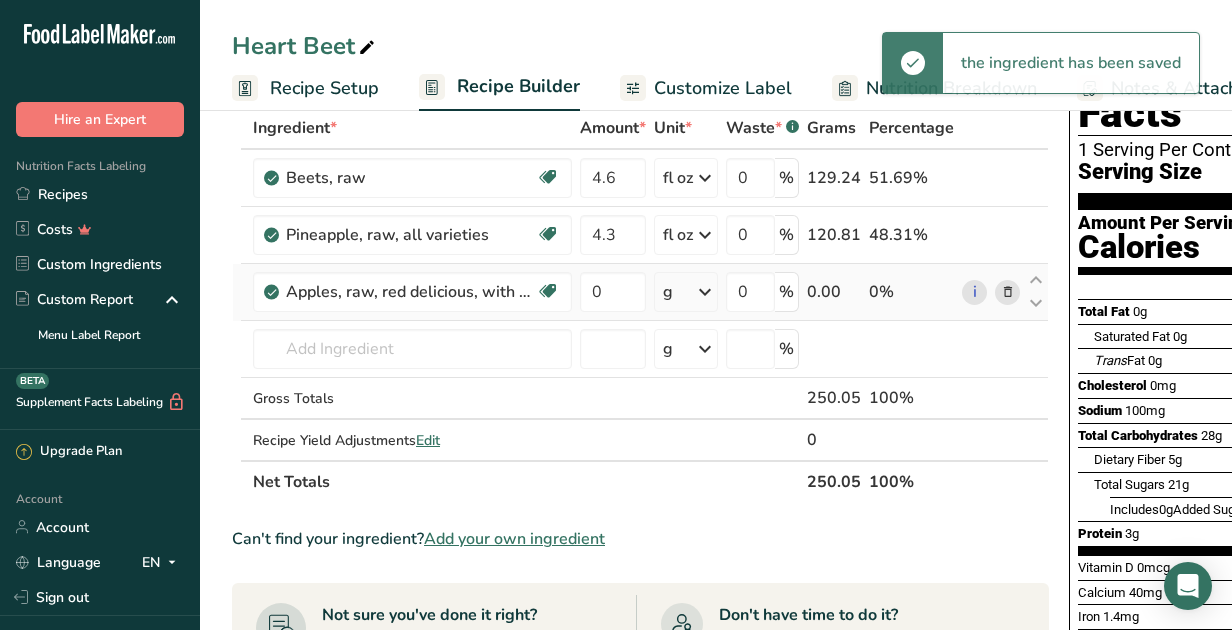 click at bounding box center (705, 292) 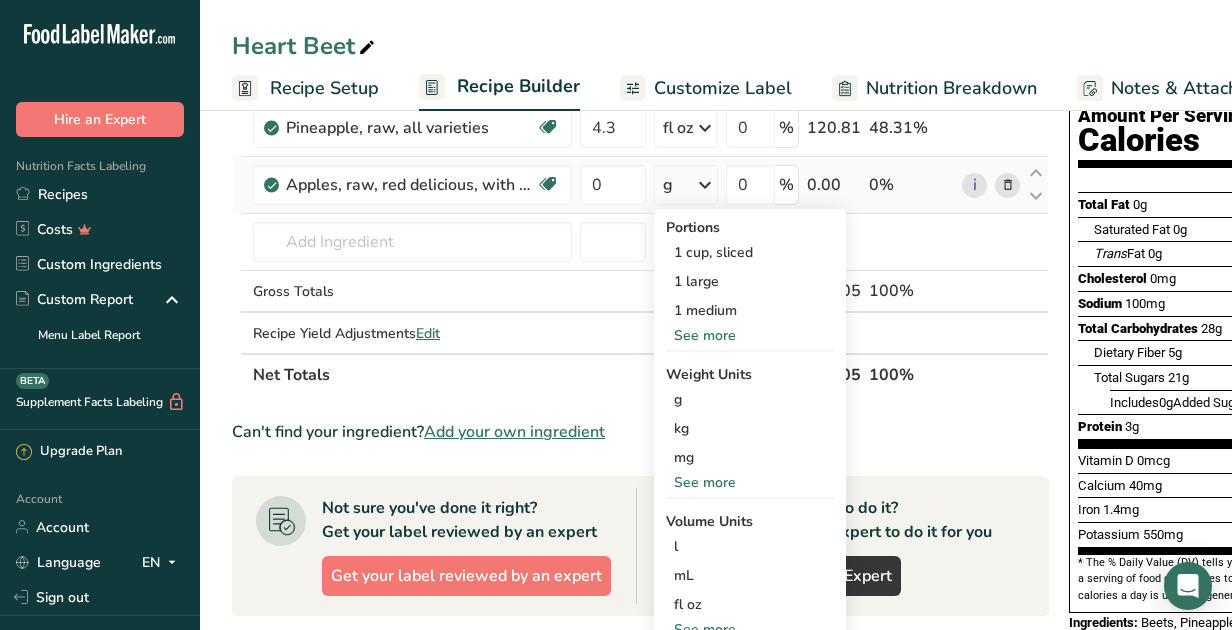 scroll, scrollTop: 217, scrollLeft: 0, axis: vertical 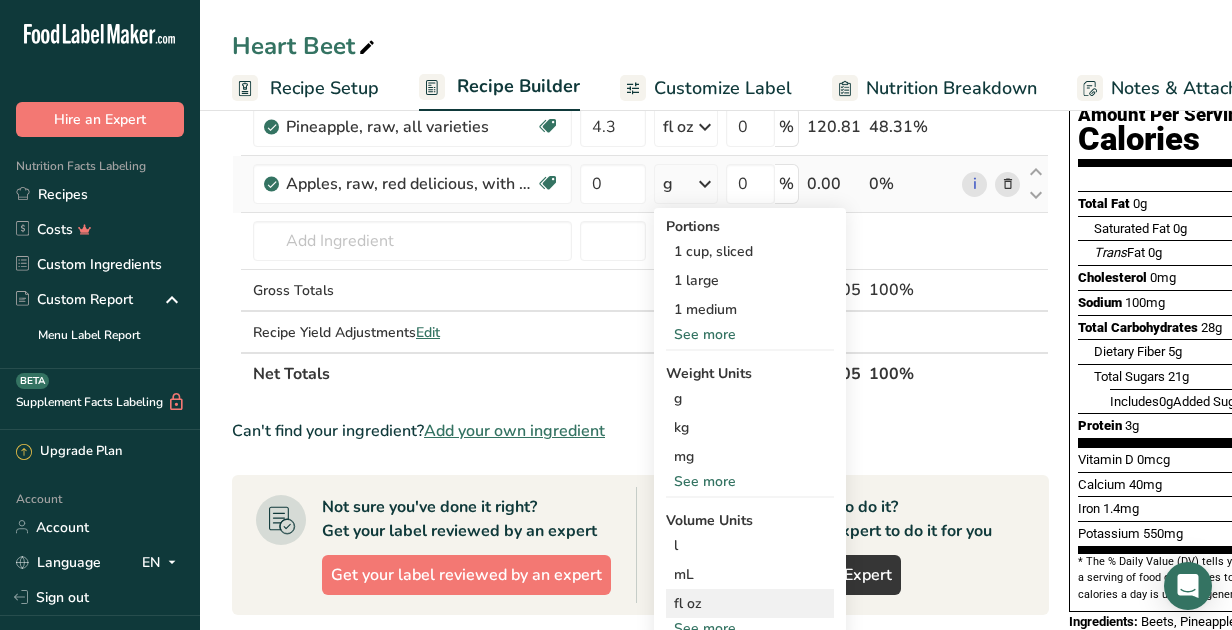 click on "fl oz" at bounding box center [750, 603] 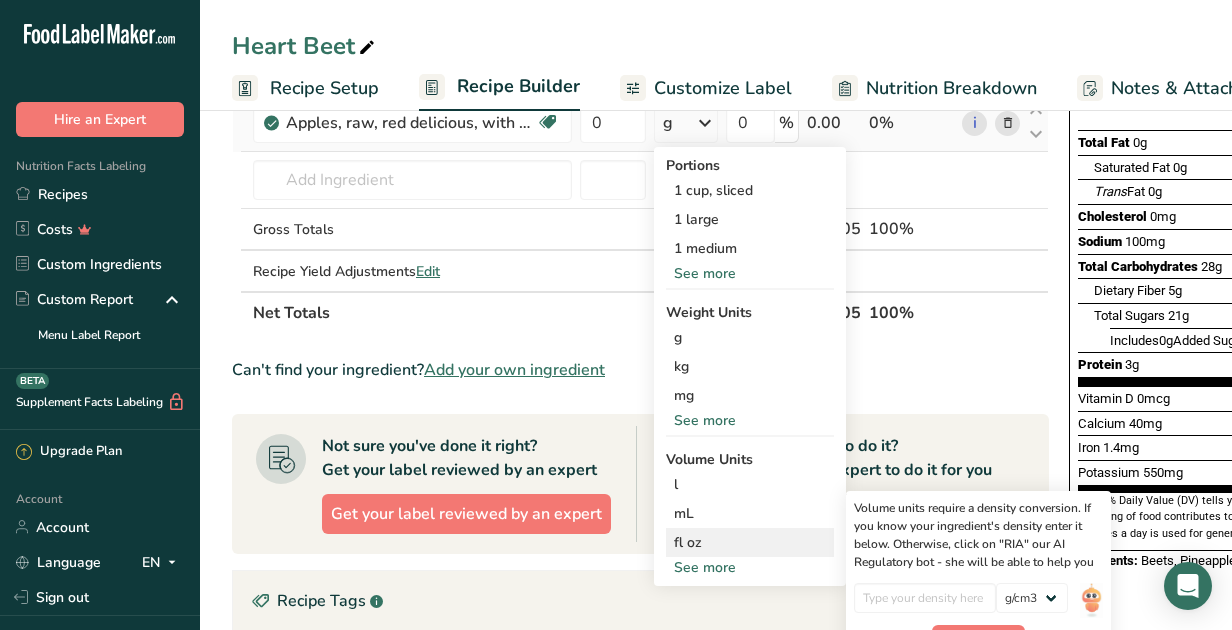 scroll, scrollTop: 315, scrollLeft: 0, axis: vertical 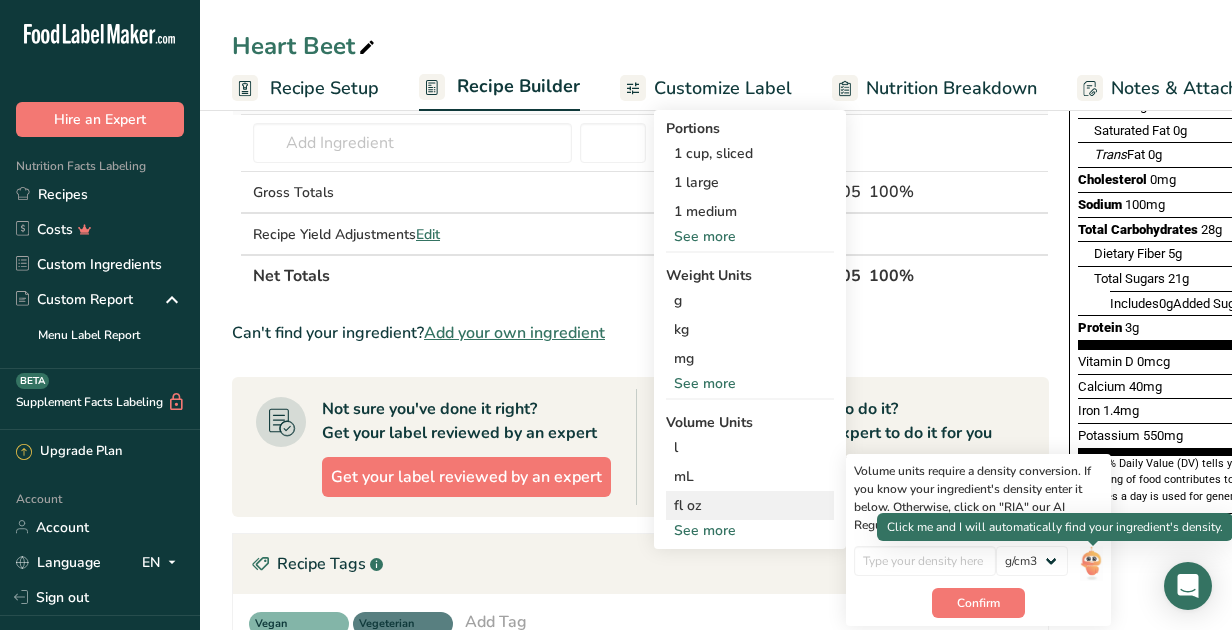click at bounding box center (1091, 563) 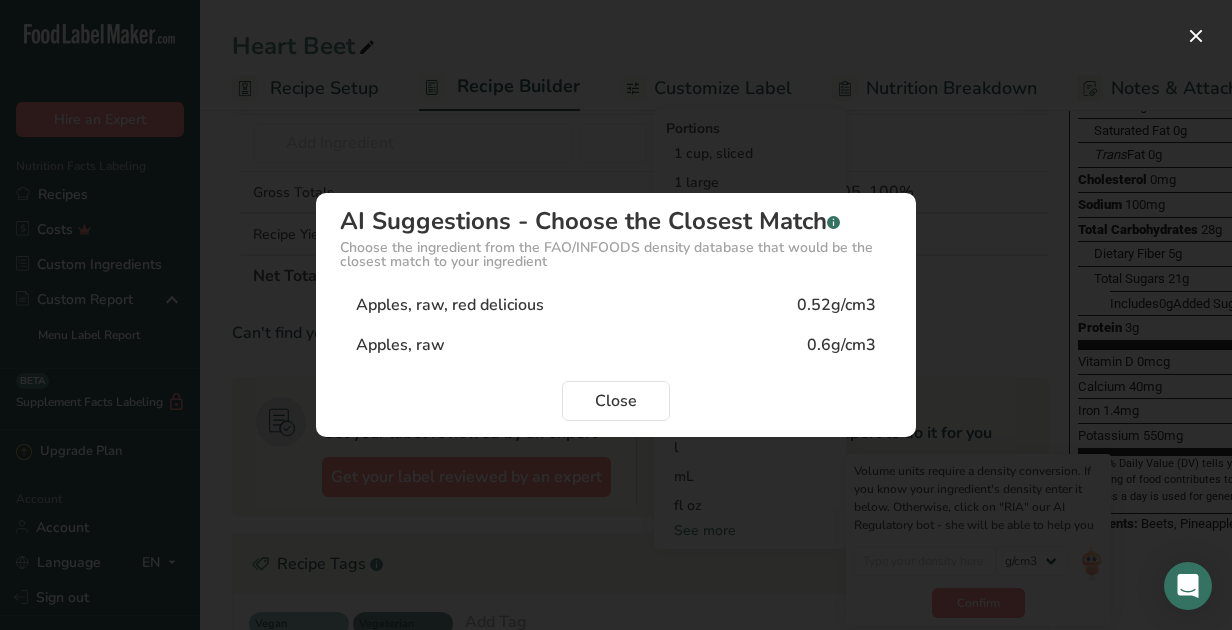 click on "Apples, raw" at bounding box center [400, 345] 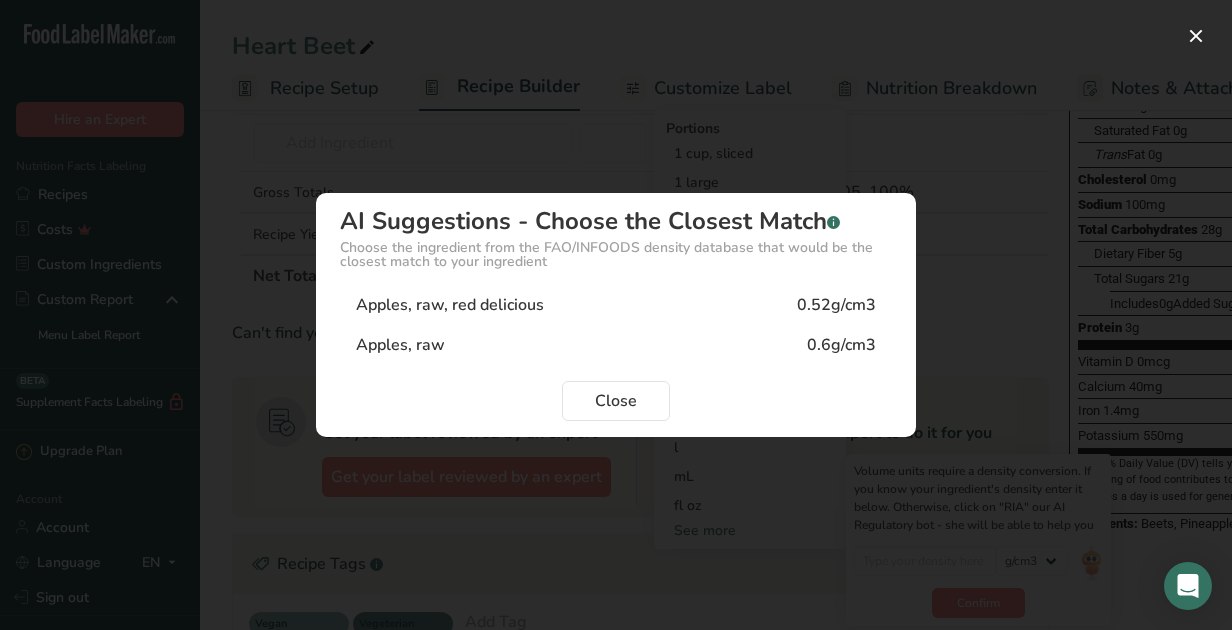 type on "0.6" 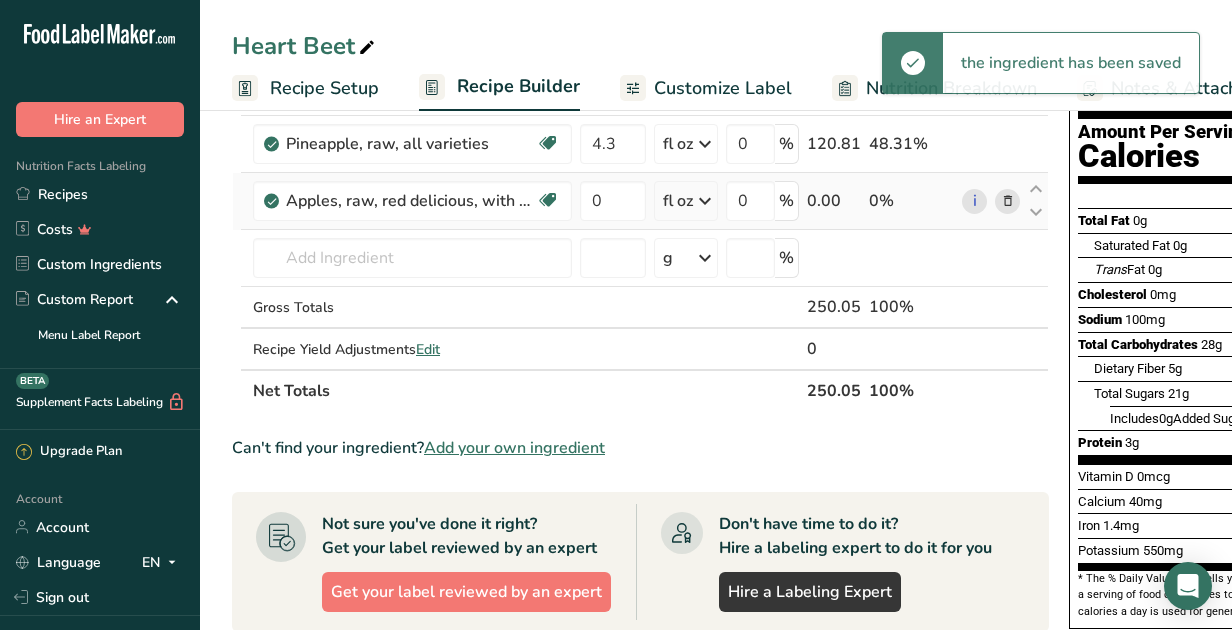 scroll, scrollTop: 184, scrollLeft: 0, axis: vertical 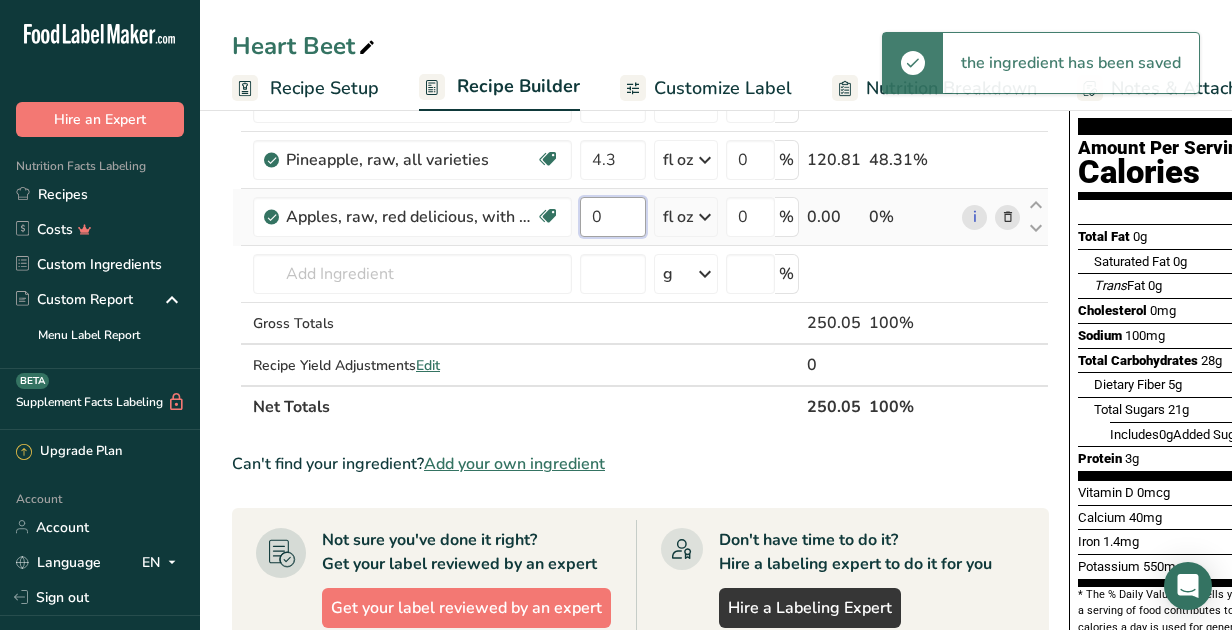 click on "0" at bounding box center [613, 217] 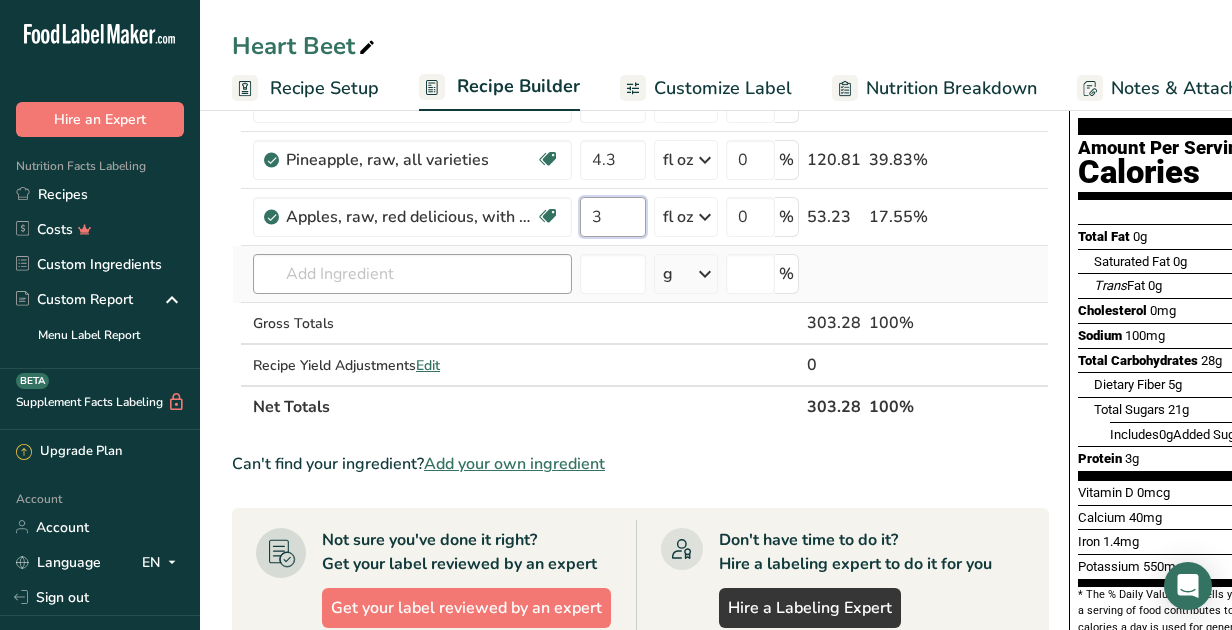 type on "3" 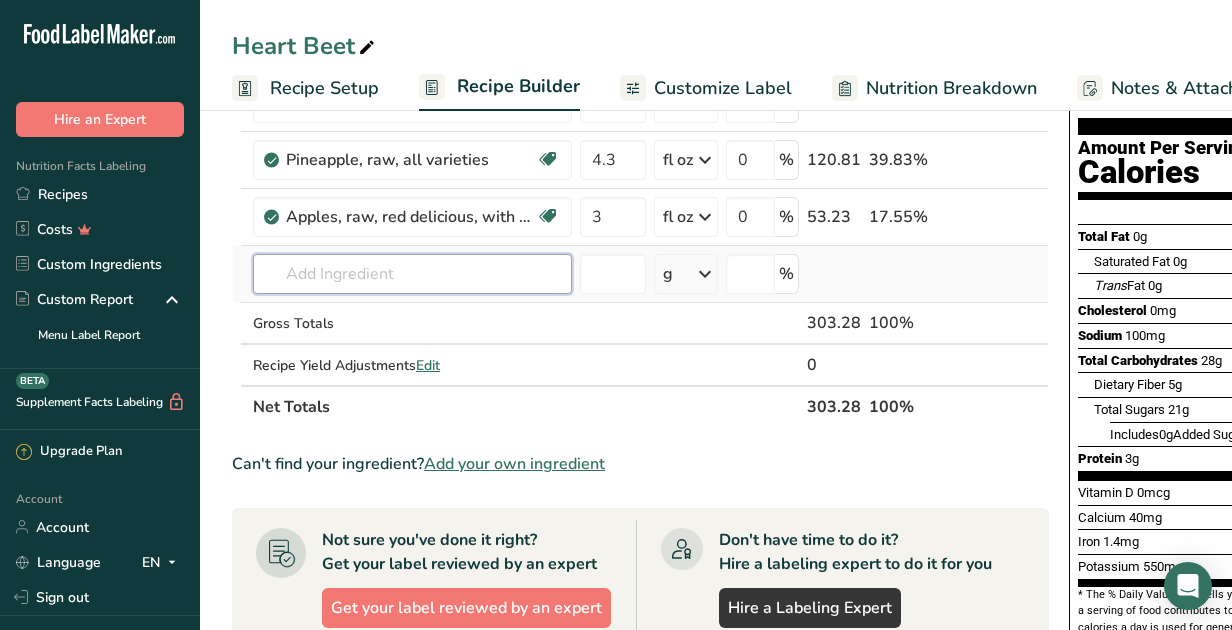 click on "Ingredient *
Amount *
Unit *
Waste *   .a-a{fill:#347362;}.b-a{fill:#fff;}          Grams
Percentage
Beets, raw
Dairy free
Gluten free
Vegan
Vegetarian
Soy free
4.6
fl oz
Portions
1 cup
1 beet (2" dia)
Weight Units
g
kg
mg
See more
Volume Units
l
Volume units require a density conversion. If you know your ingredient's density enter it below. Otherwise, click on "RIA" our AI Regulatory bot - she will be able to help you
0.95
lb/ft3
g/cm3
Confirm
mL
0.95
lb/ft3" at bounding box center [640, 230] 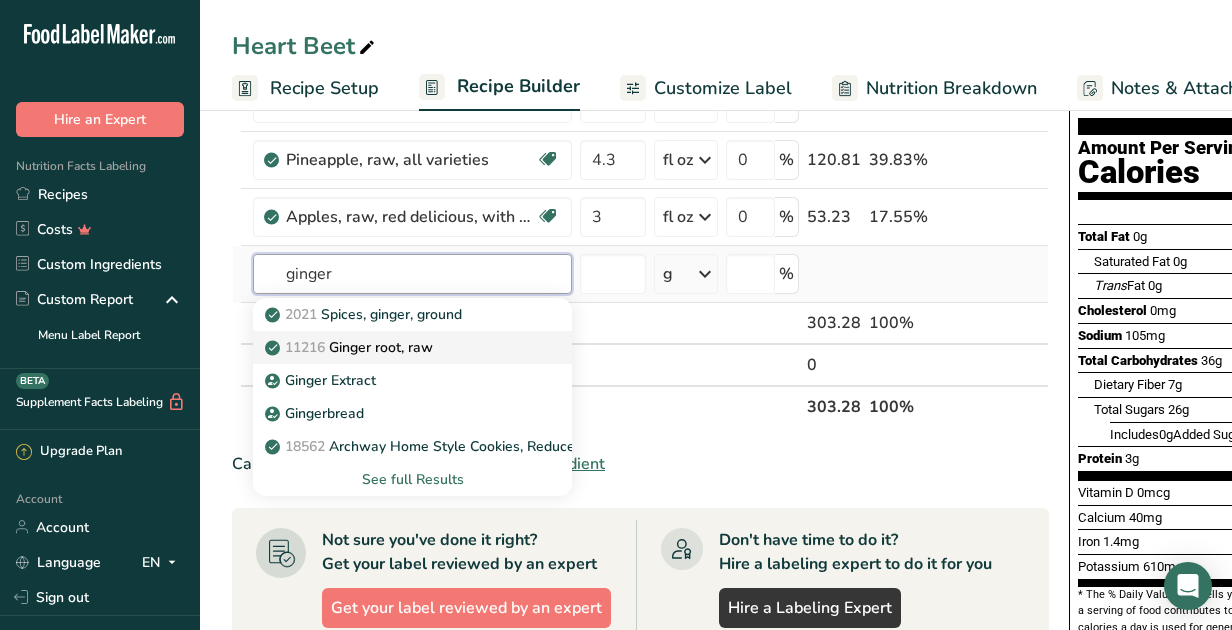 type on "ginger" 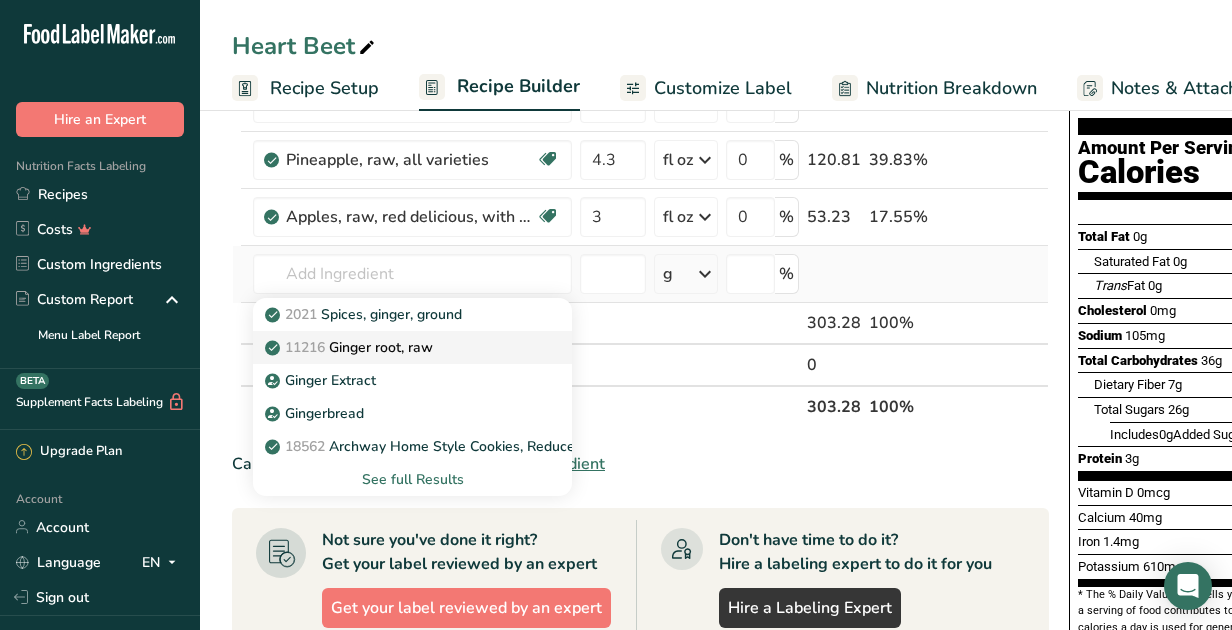 click on "11216
Ginger root, raw" at bounding box center (351, 347) 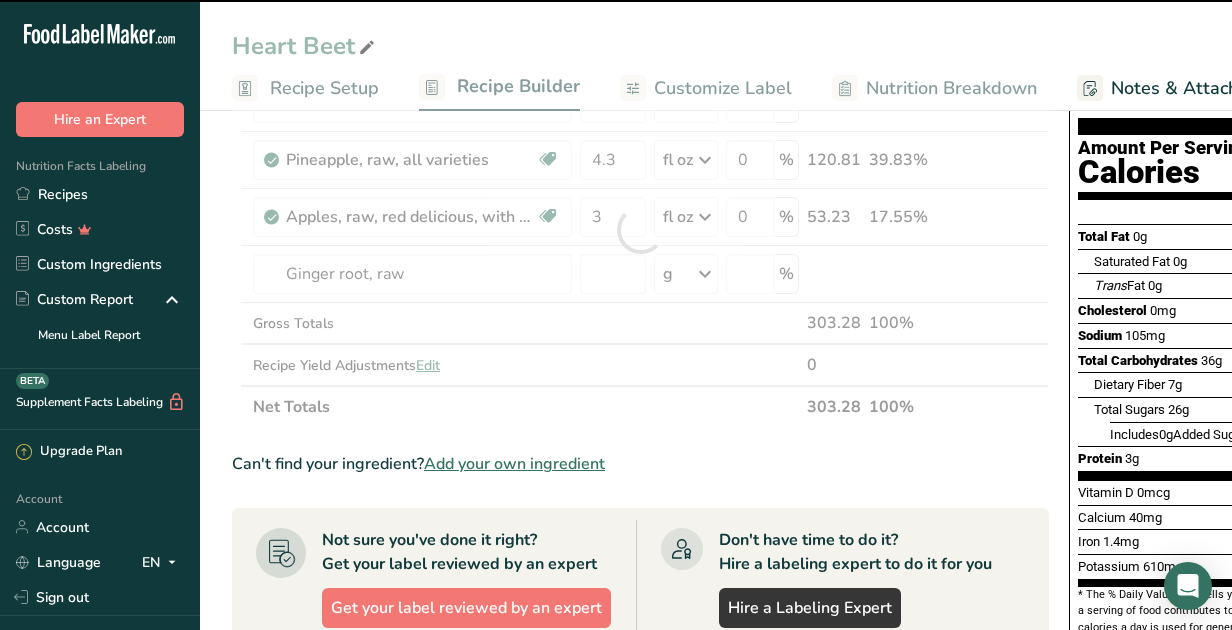 type on "0" 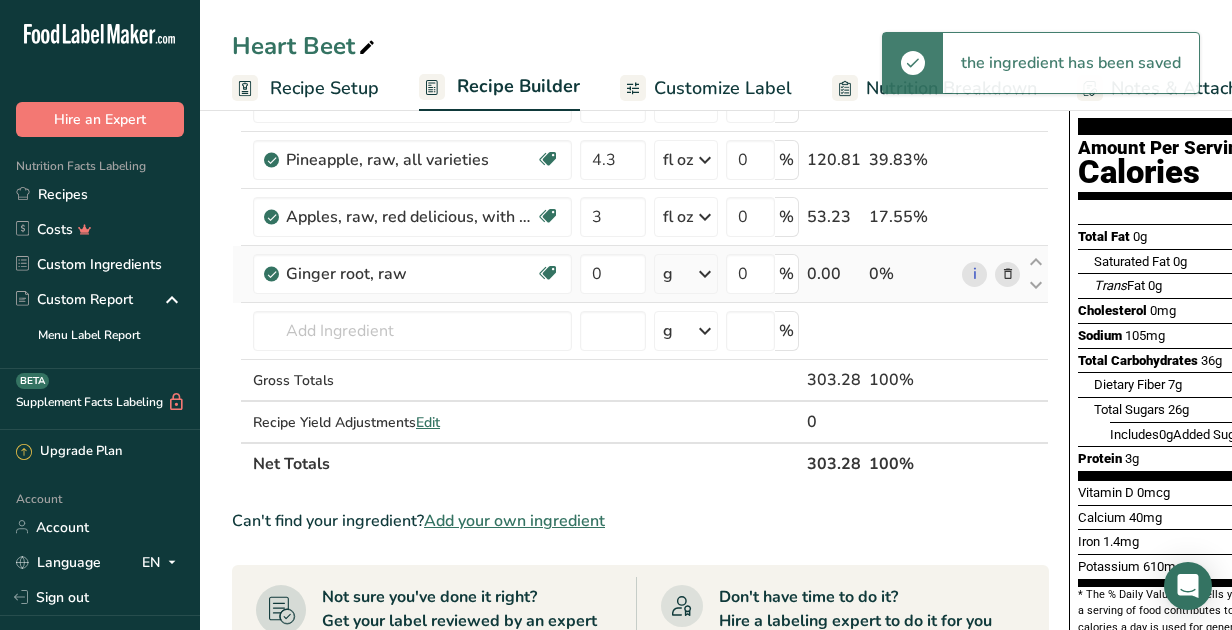 click on "g" at bounding box center [686, 274] 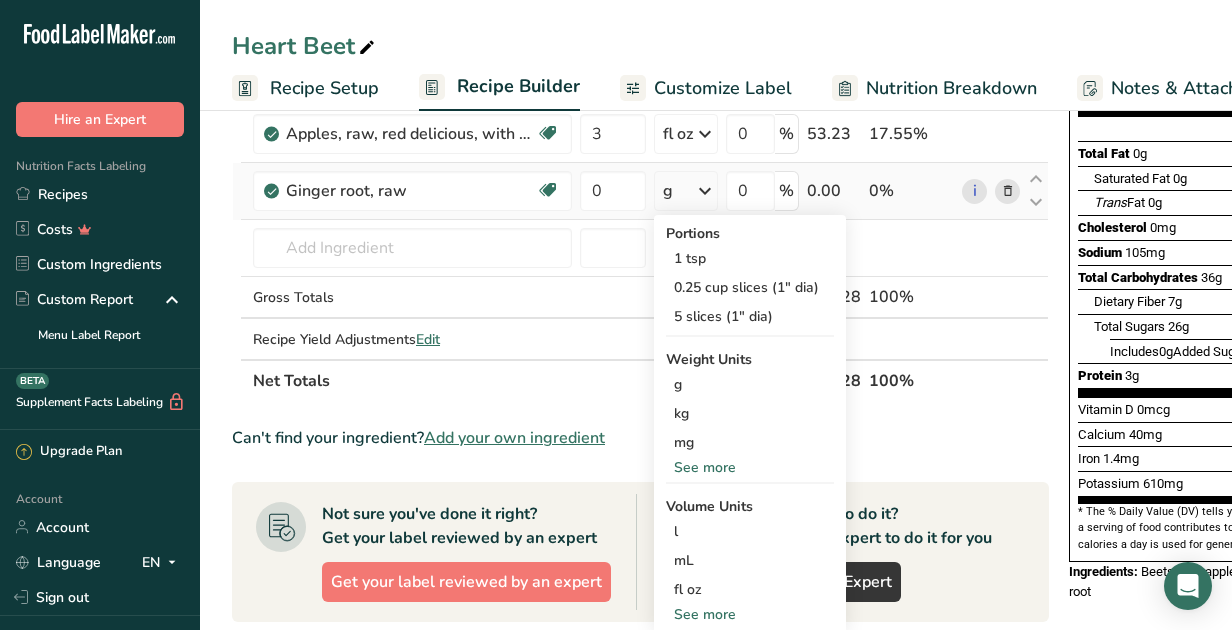 scroll, scrollTop: 281, scrollLeft: 0, axis: vertical 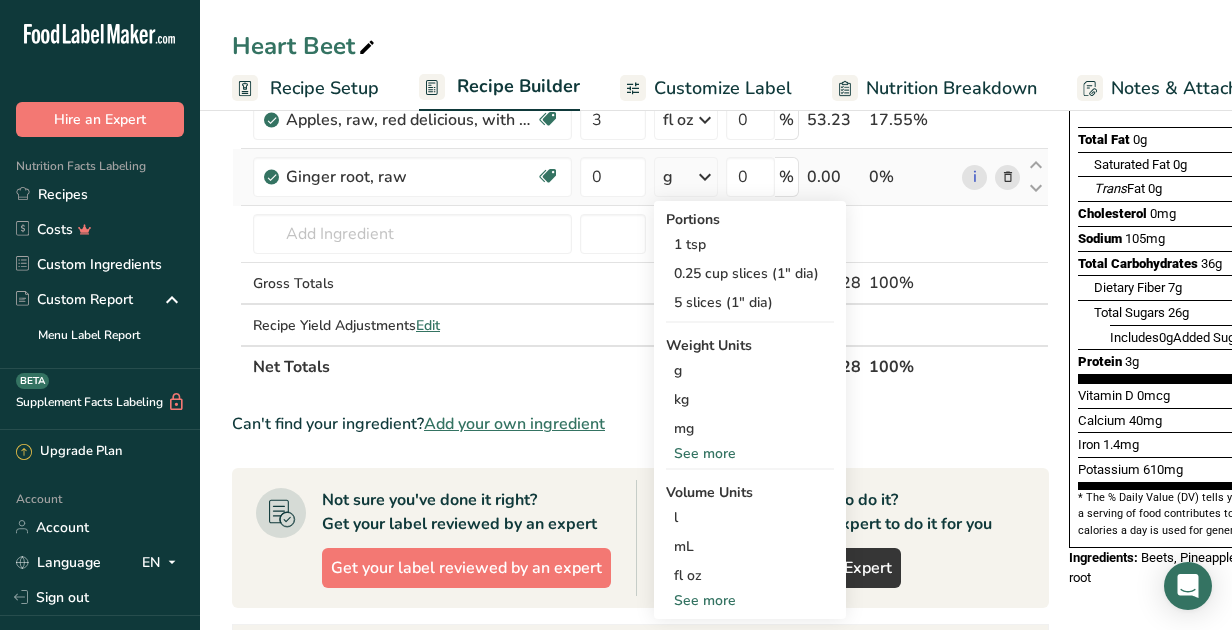 click on "fl oz" at bounding box center (750, 575) 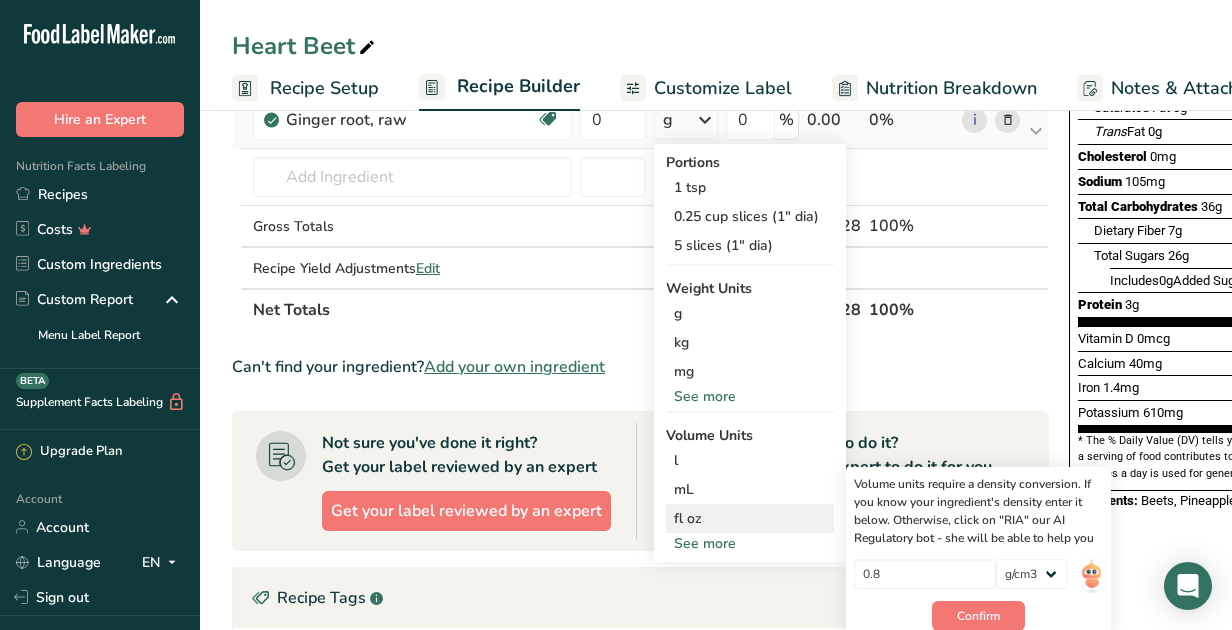 scroll, scrollTop: 344, scrollLeft: 0, axis: vertical 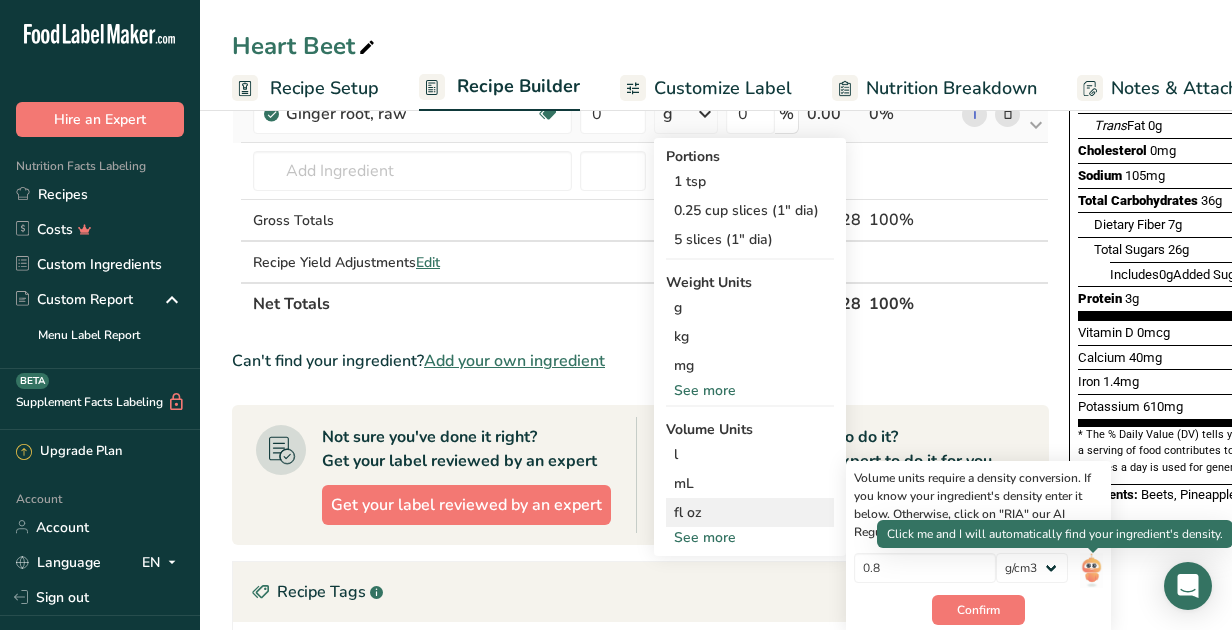 click at bounding box center [1091, 570] 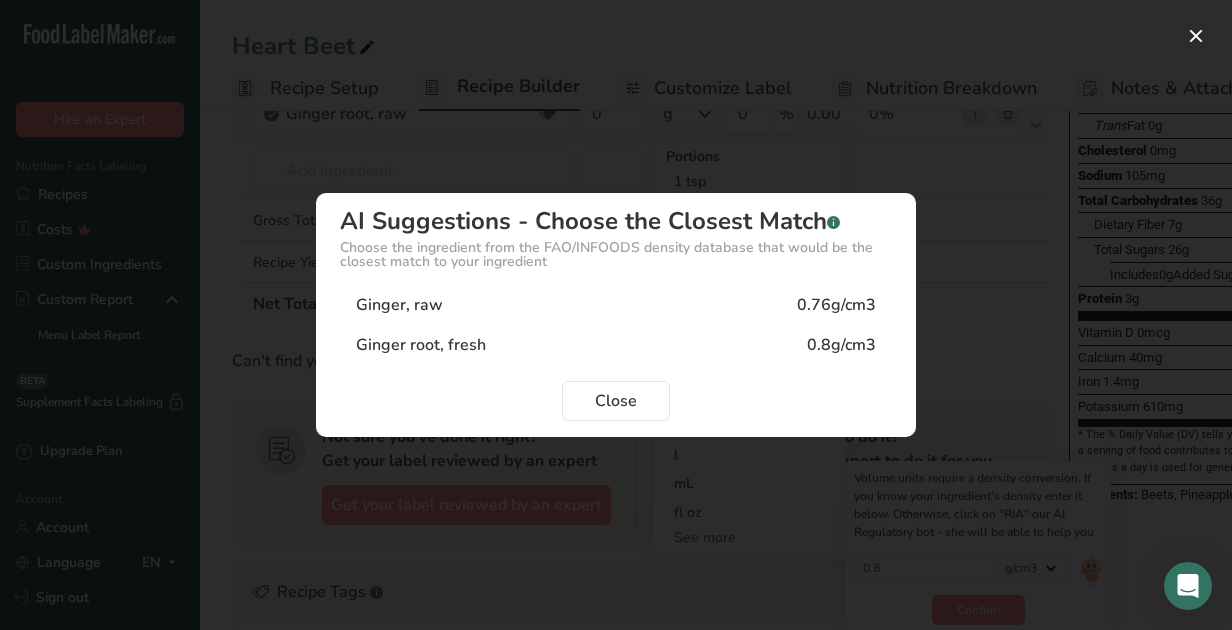 click on "Ginger, raw   0.76g/cm3" at bounding box center (616, 305) 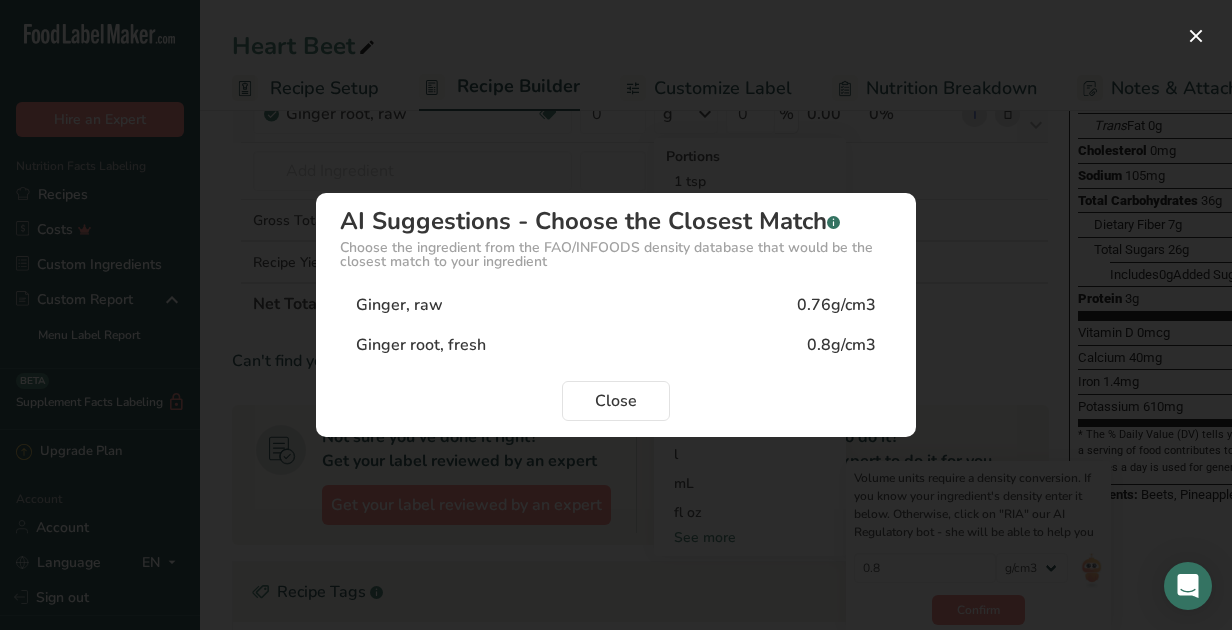 type on "0.76" 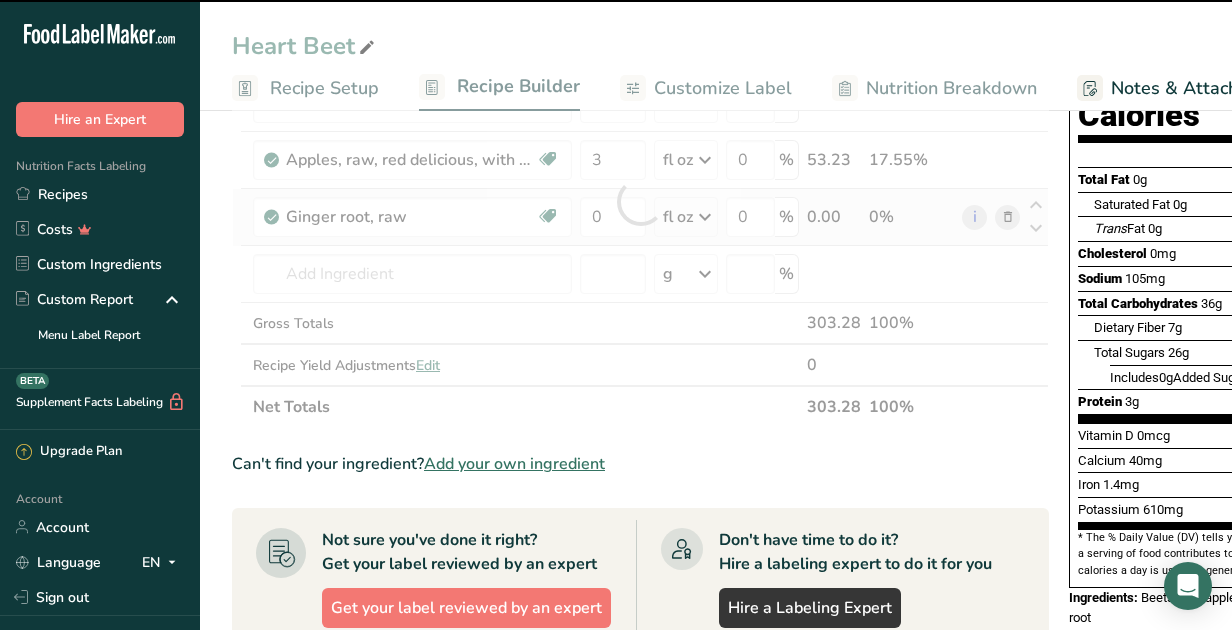 scroll, scrollTop: 221, scrollLeft: 0, axis: vertical 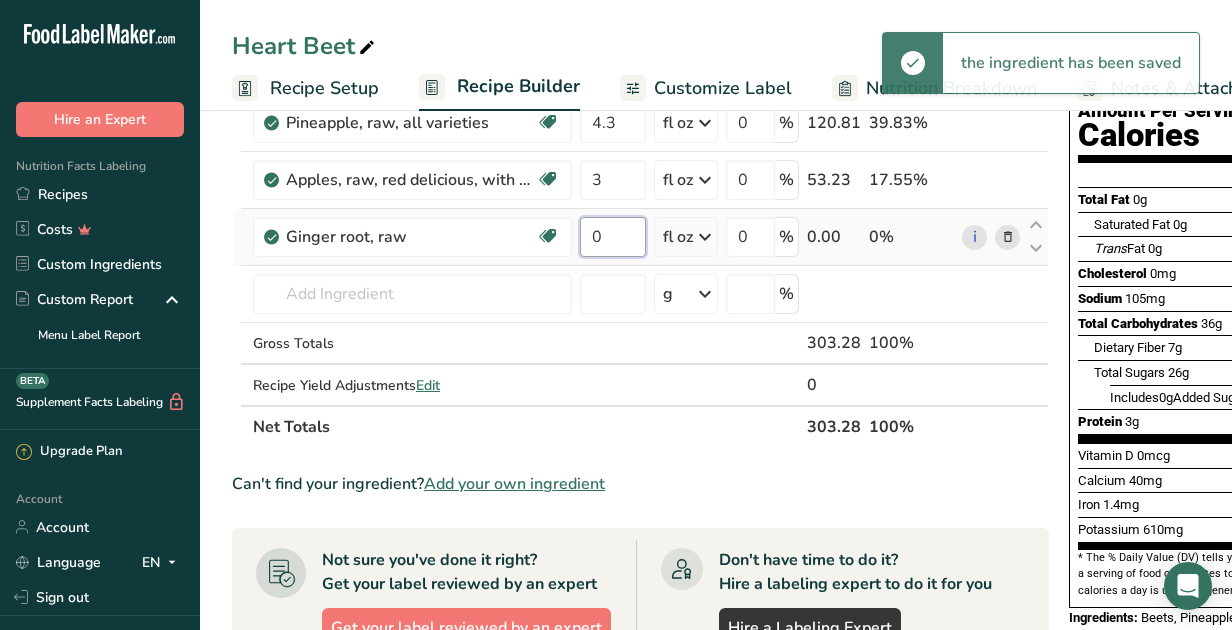 click on "0" at bounding box center (613, 237) 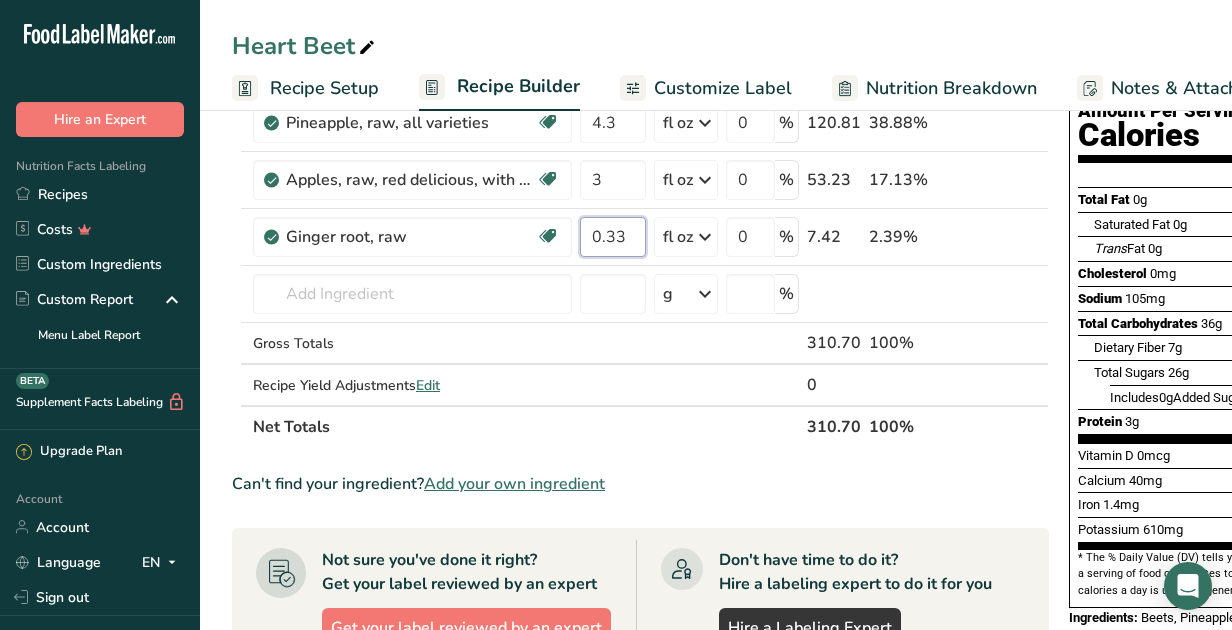 type on "0.33" 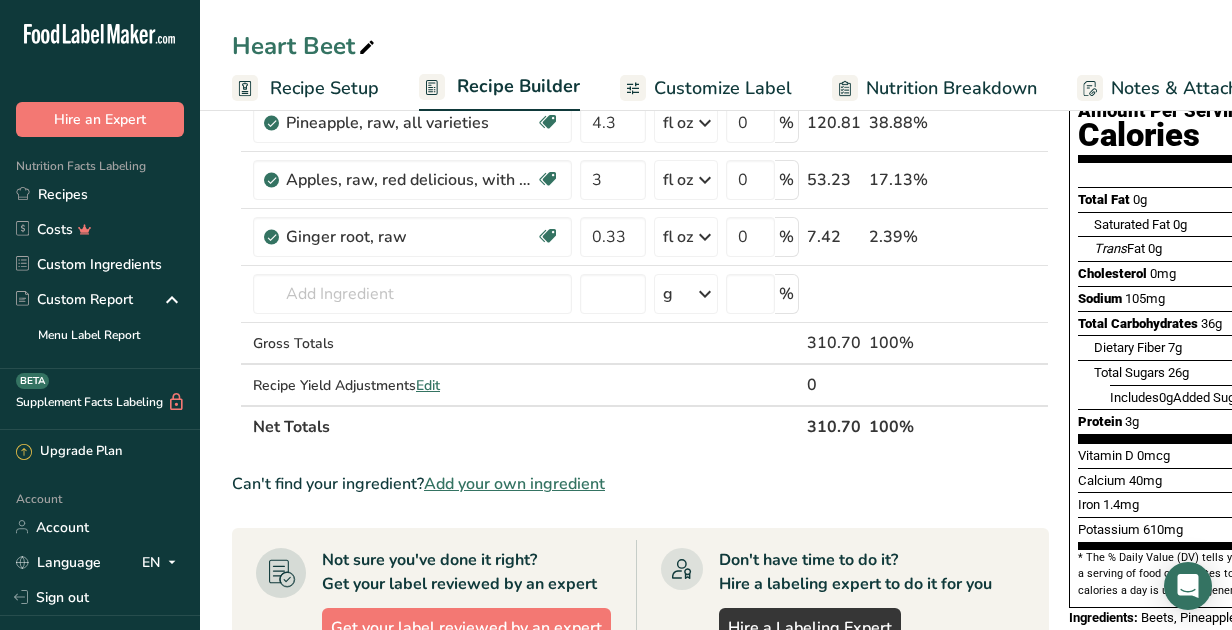 click on "Can't find your ingredient?
Add your own ingredient" at bounding box center [640, 484] 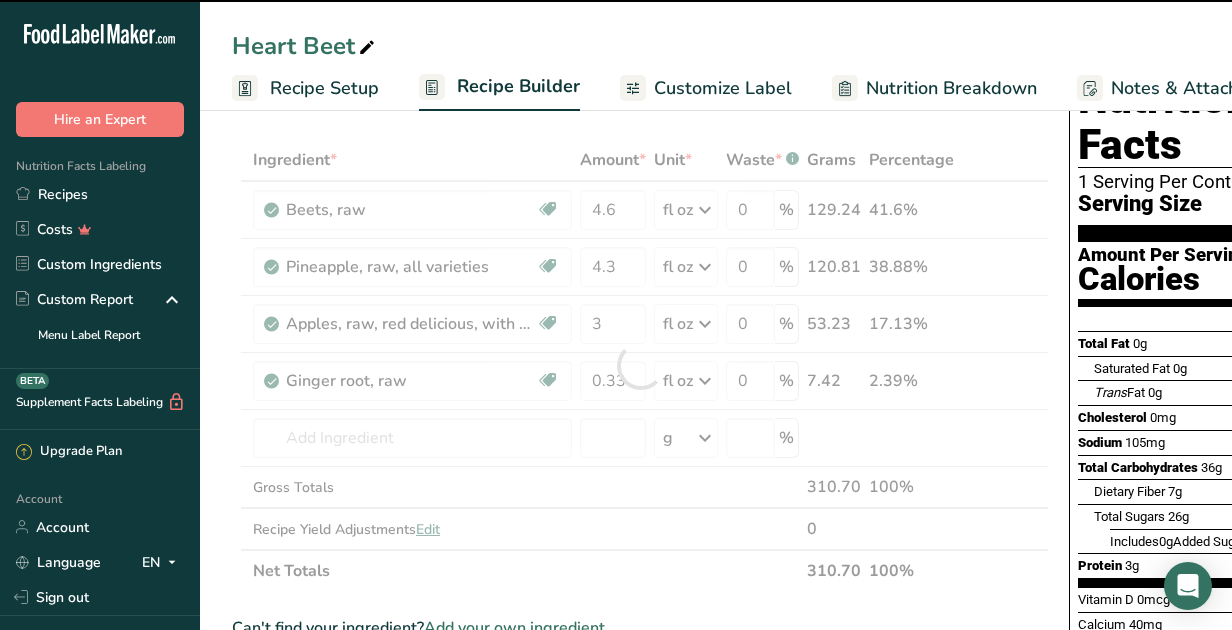 scroll, scrollTop: 0, scrollLeft: 0, axis: both 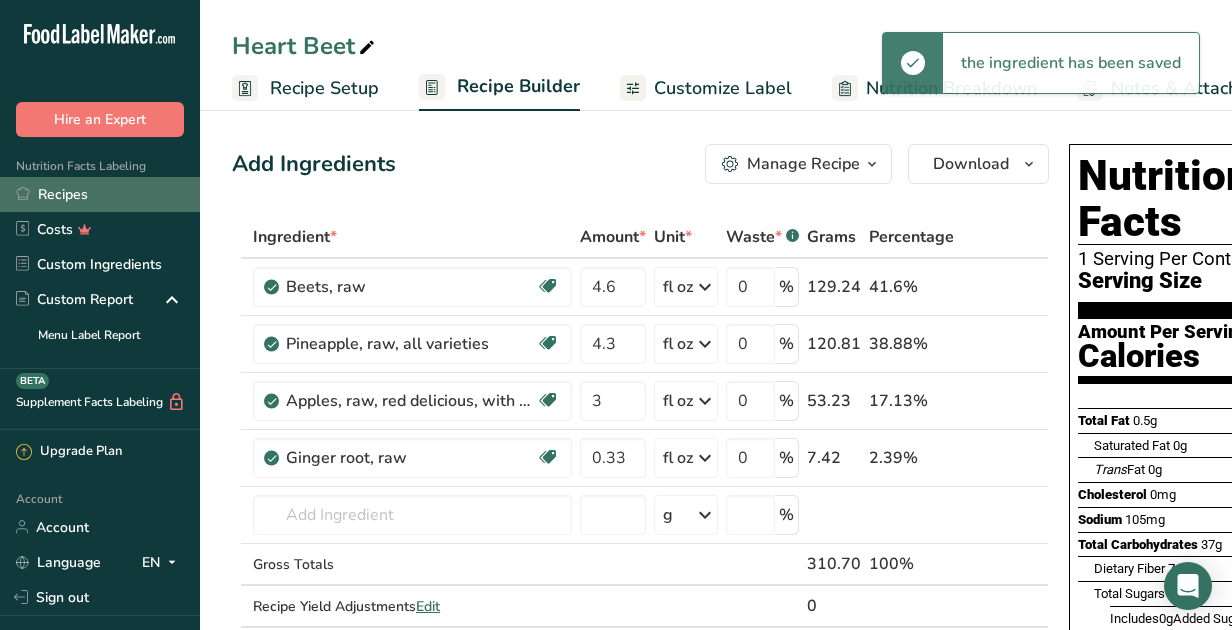 click on "Recipes" at bounding box center (100, 194) 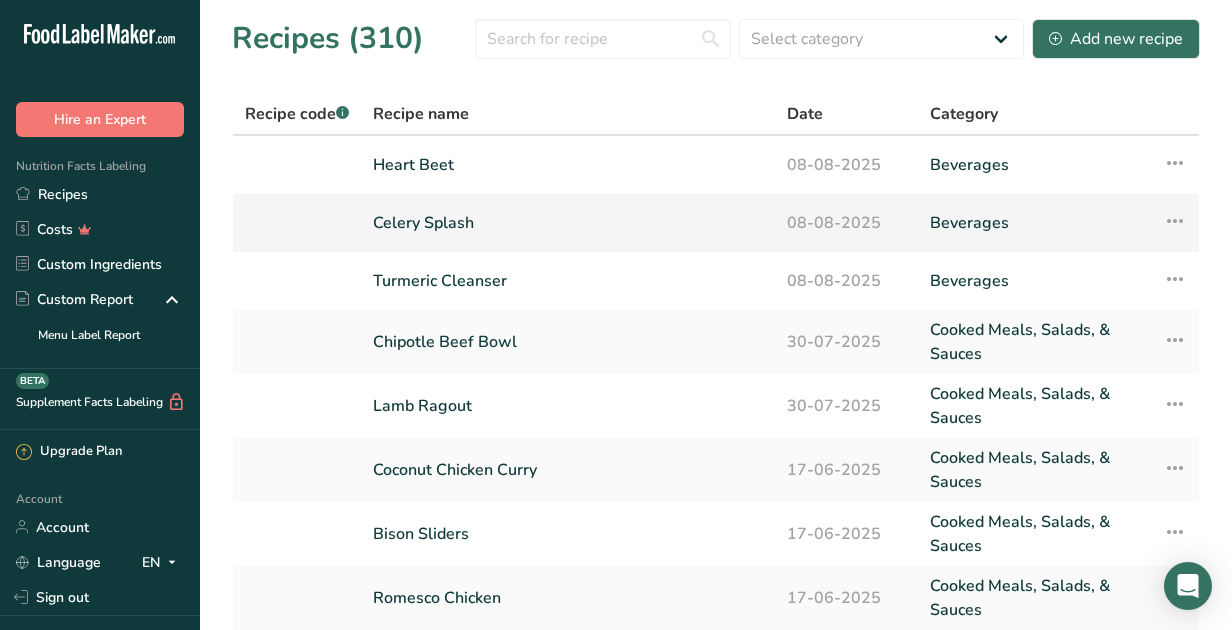 click on "Celery Splash" at bounding box center (568, 223) 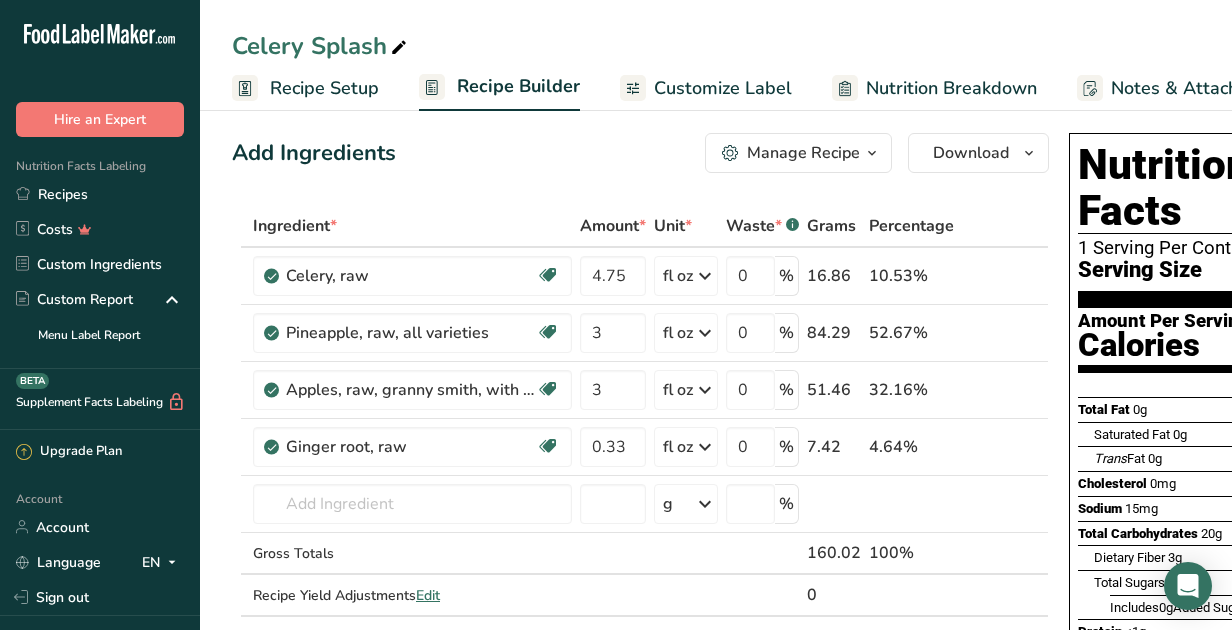 scroll, scrollTop: 21, scrollLeft: 0, axis: vertical 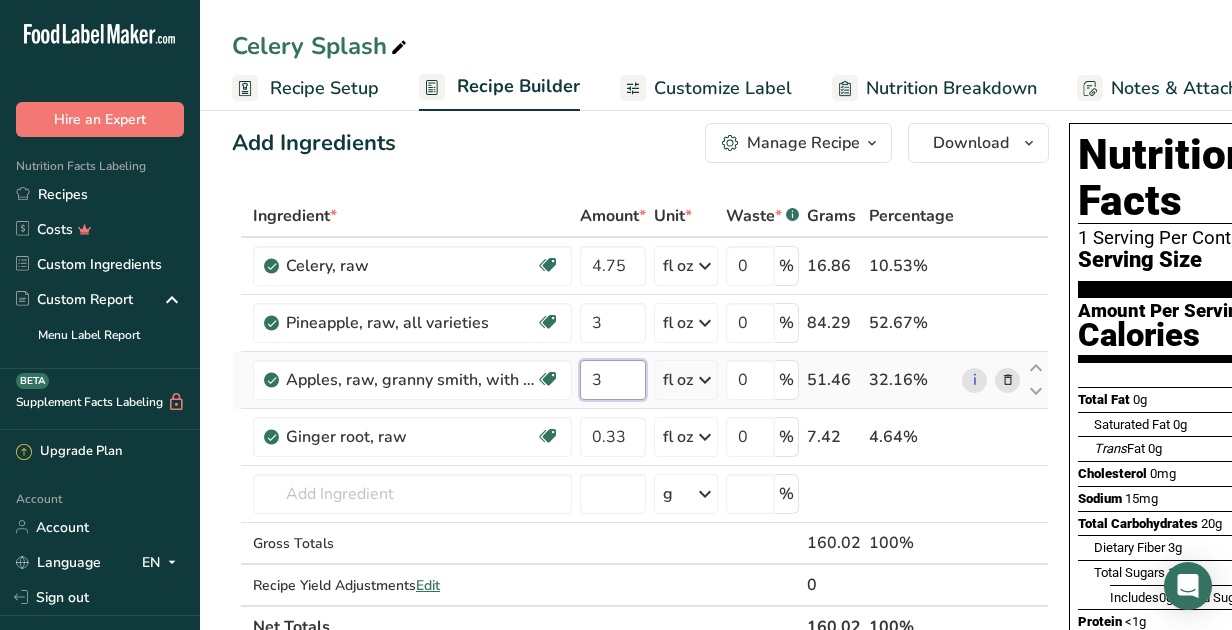 click on "3" at bounding box center [613, 380] 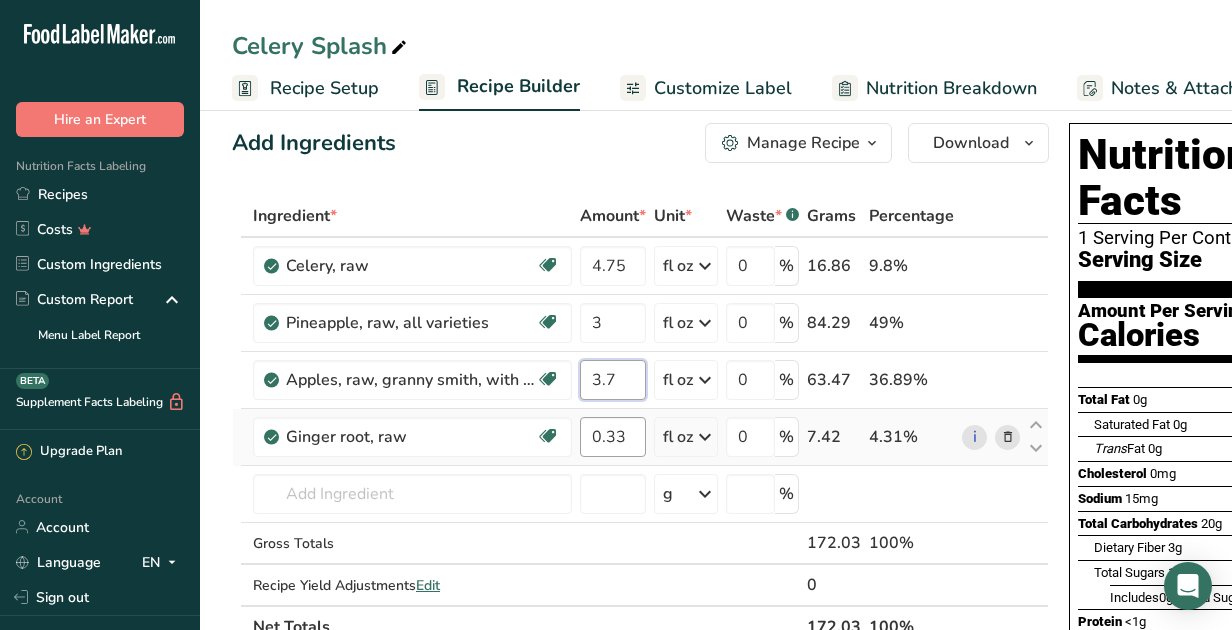 type on "3.7" 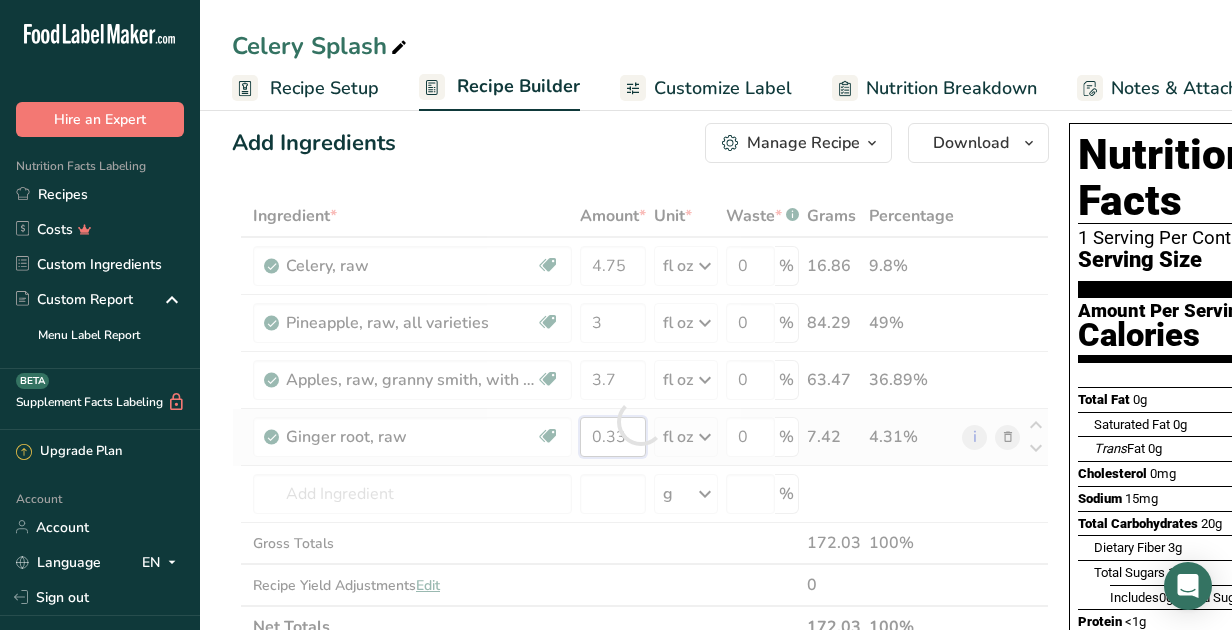 click on "Ingredient *
Amount *
Unit *
Waste *   .a-a{fill:#347362;}.b-a{fill:#fff;}          Grams
Percentage
Celery, raw
Source of Antioxidants
Dairy free
Gluten free
Vegan
Vegetarian
Soy free
4.75
fl oz
Portions
1 cup chopped
1 NLEA serving
1 tbsp
See more
Weight Units
g
kg
mg
See more
Volume Units
l
Volume units require a density conversion. If you know your ingredient's density enter it below. Otherwise, click on "RIA" our AI Regulatory bot - she will be able to help you
0.12
lb/ft3
g/cm3
mL" at bounding box center (640, 421) 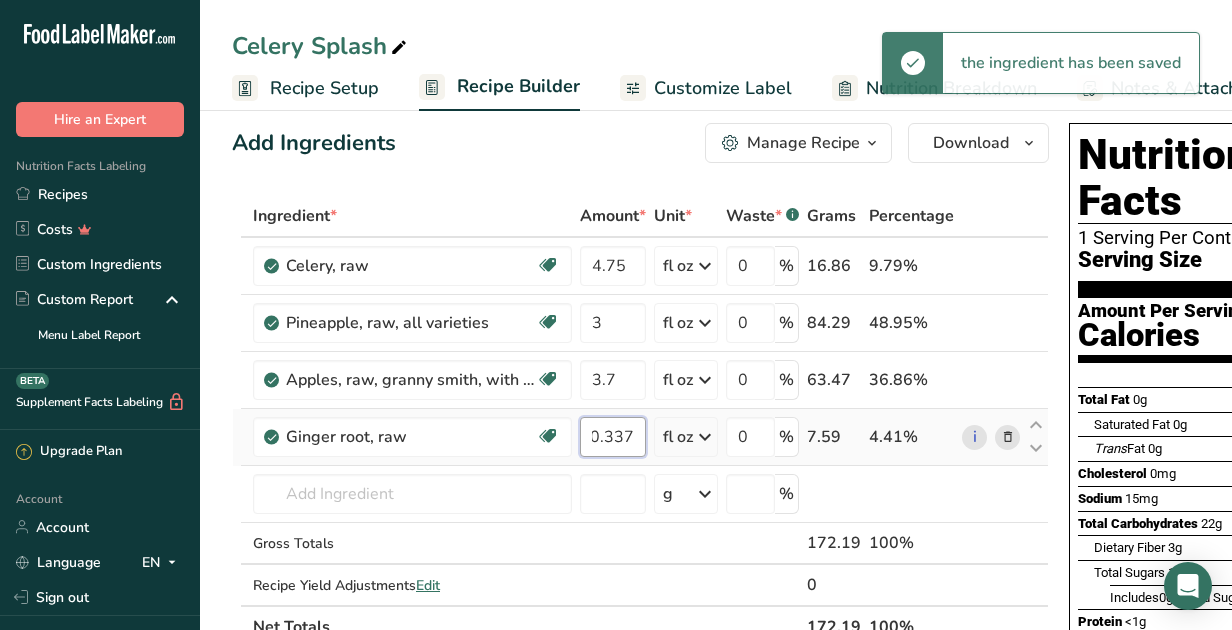 scroll, scrollTop: 0, scrollLeft: 0, axis: both 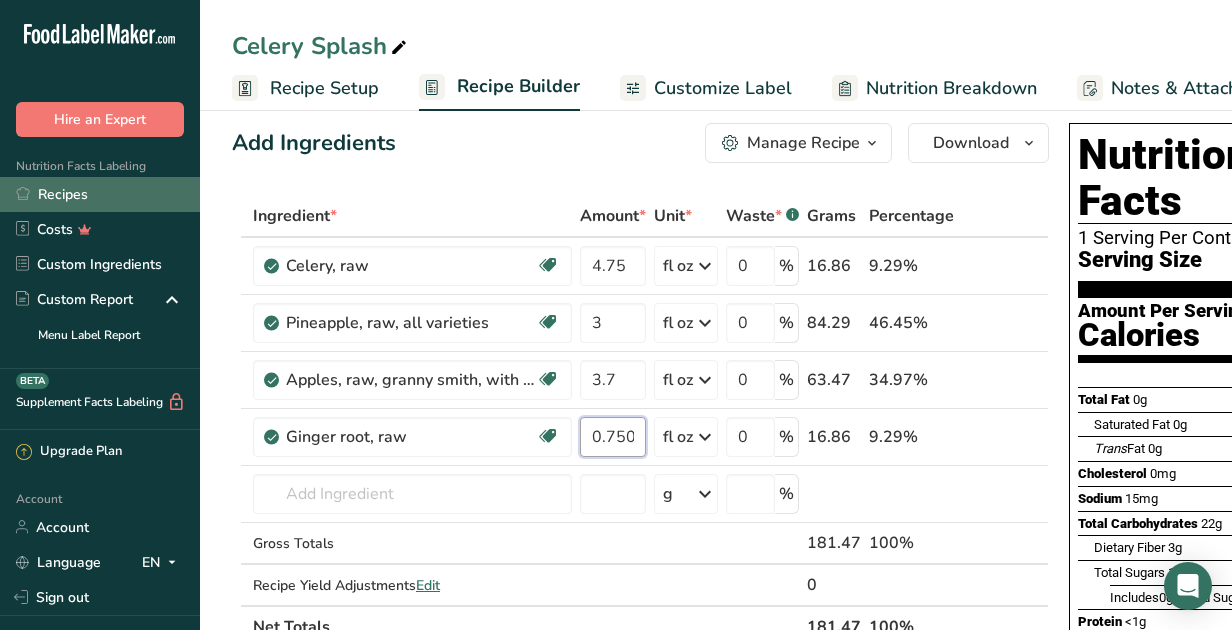 type on "0.750007" 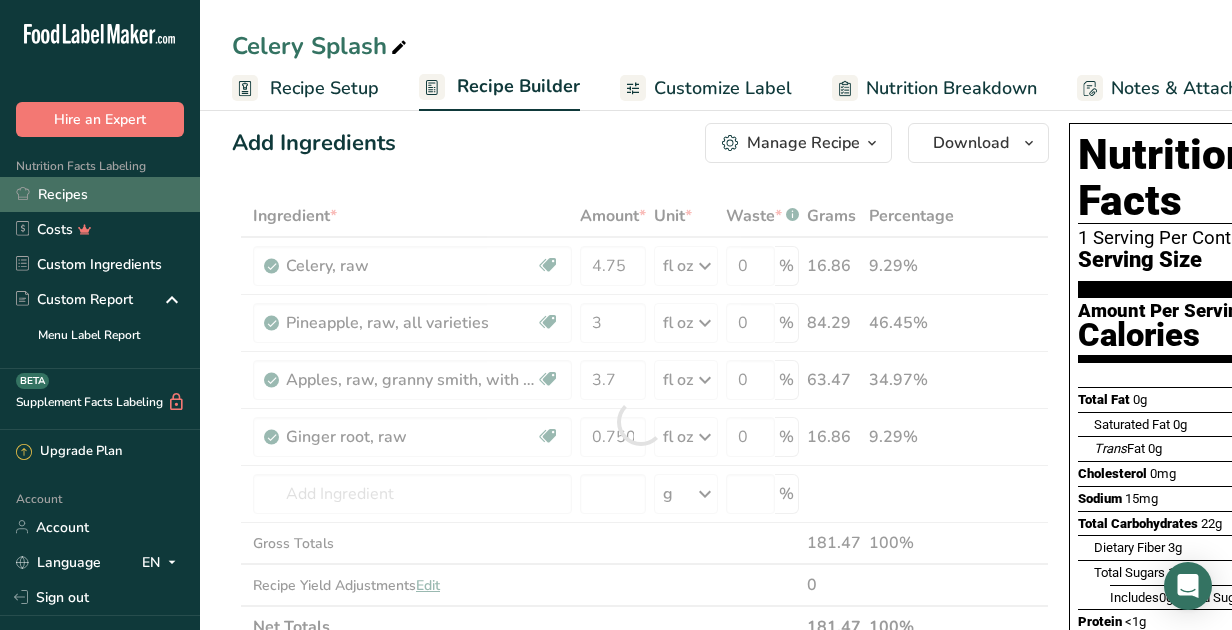 click on "Recipes" at bounding box center (100, 194) 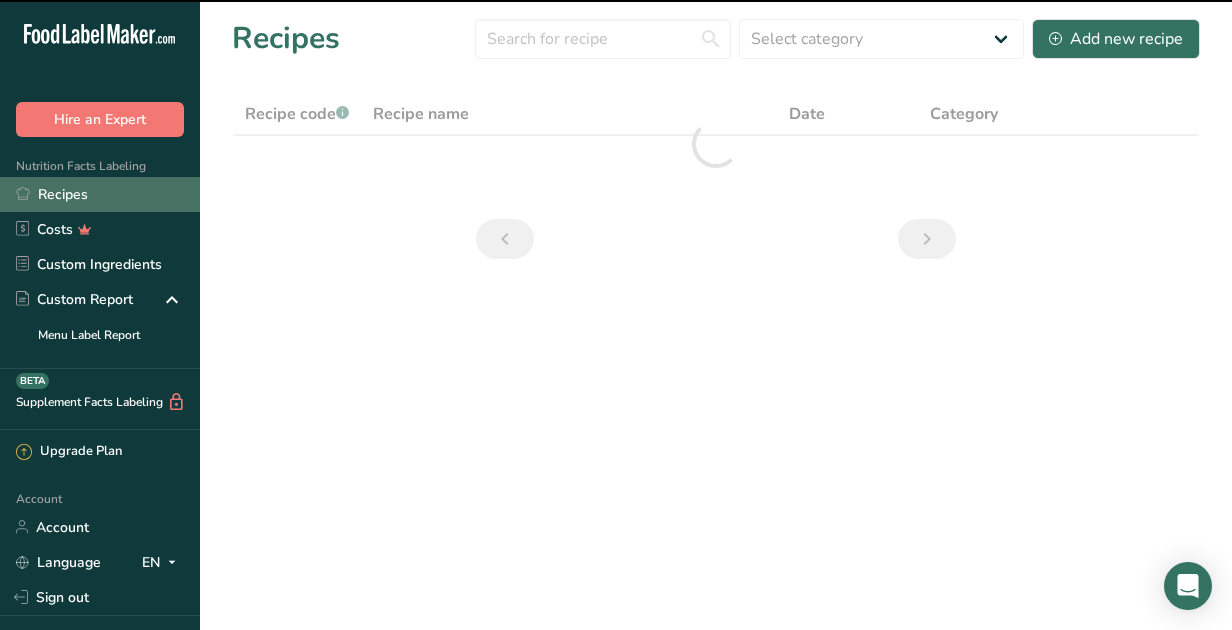 scroll, scrollTop: 0, scrollLeft: 0, axis: both 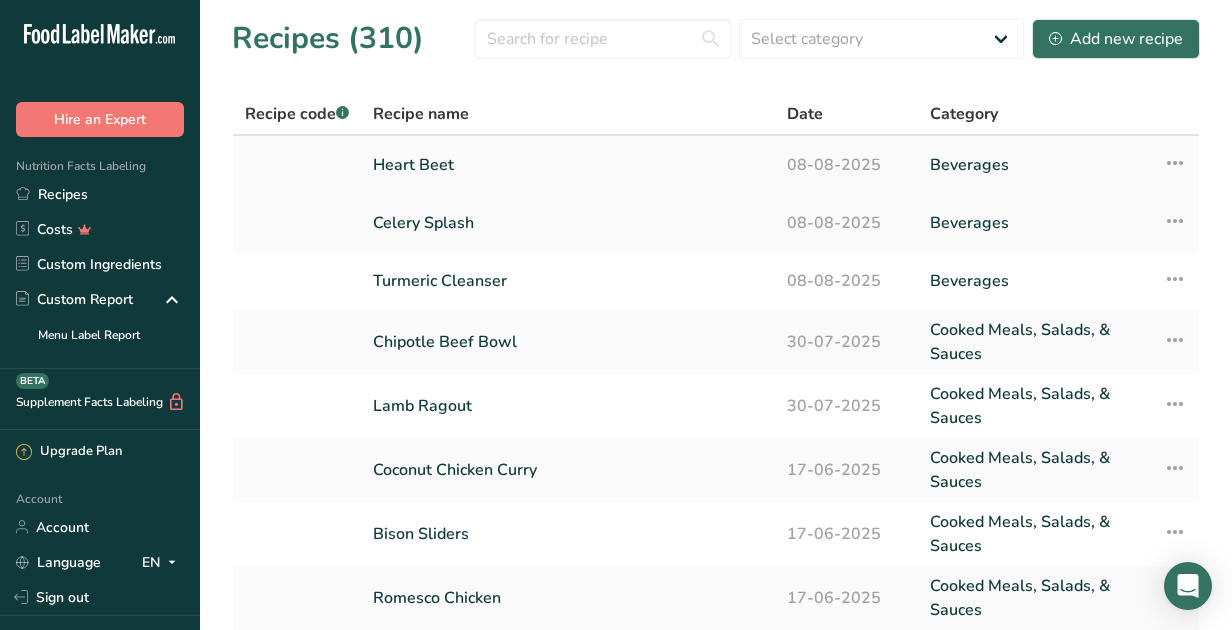 click on "Heart Beet" at bounding box center [568, 165] 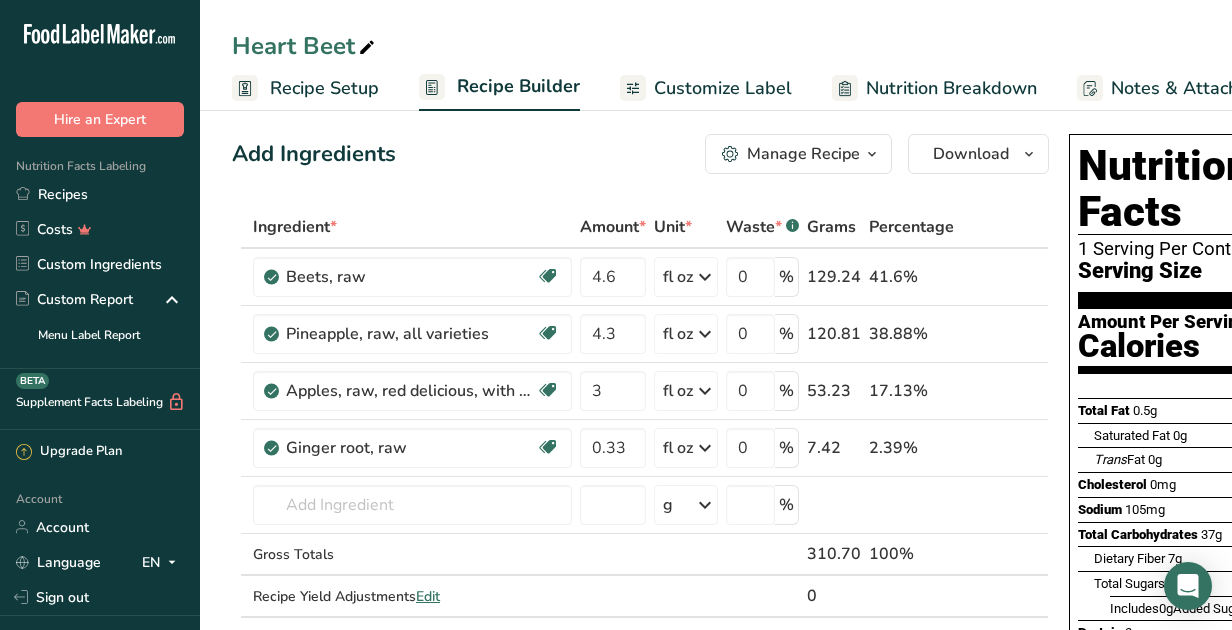 scroll, scrollTop: 0, scrollLeft: 0, axis: both 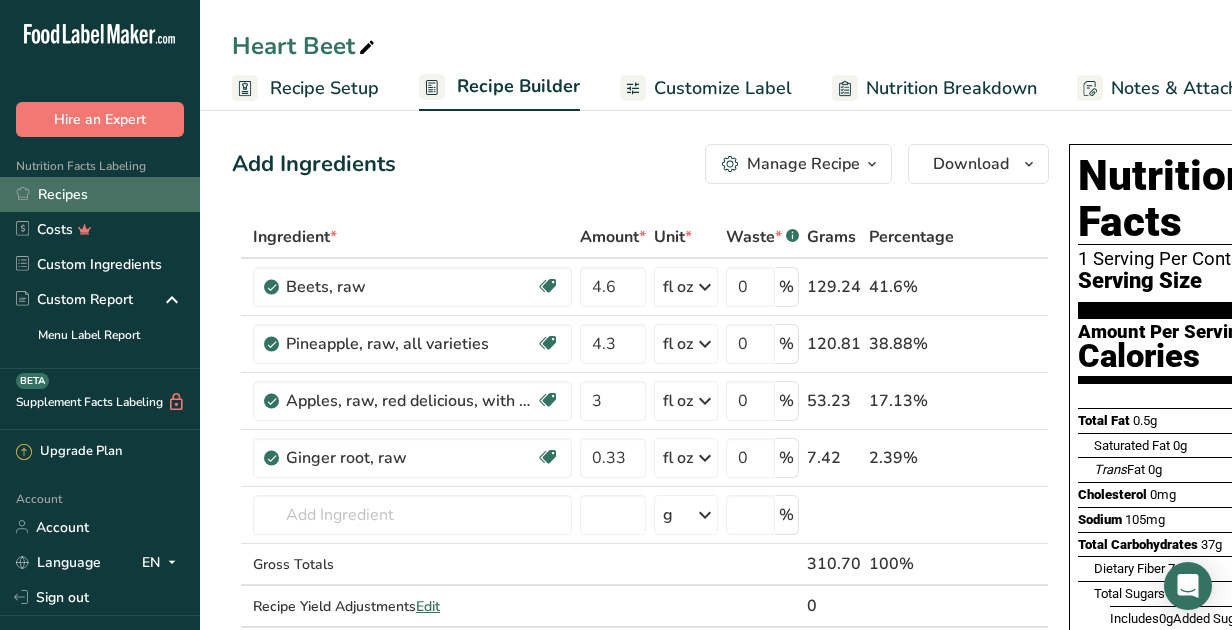 click on "Recipes" at bounding box center (100, 194) 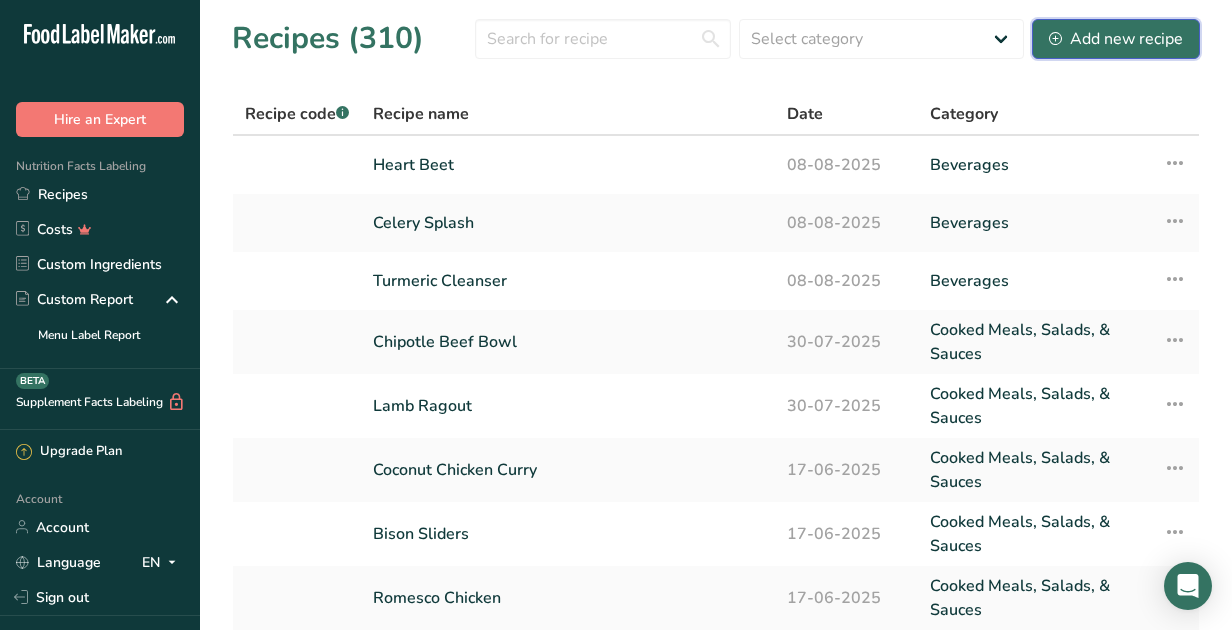 click on "Add new recipe" at bounding box center [1116, 39] 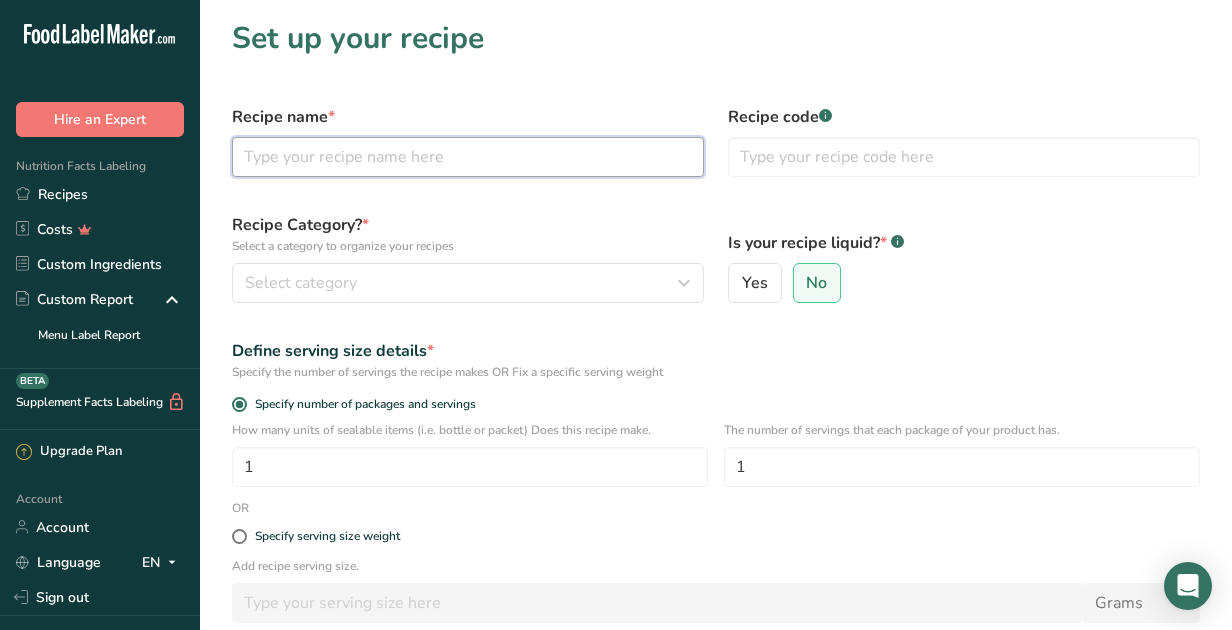 click at bounding box center (468, 157) 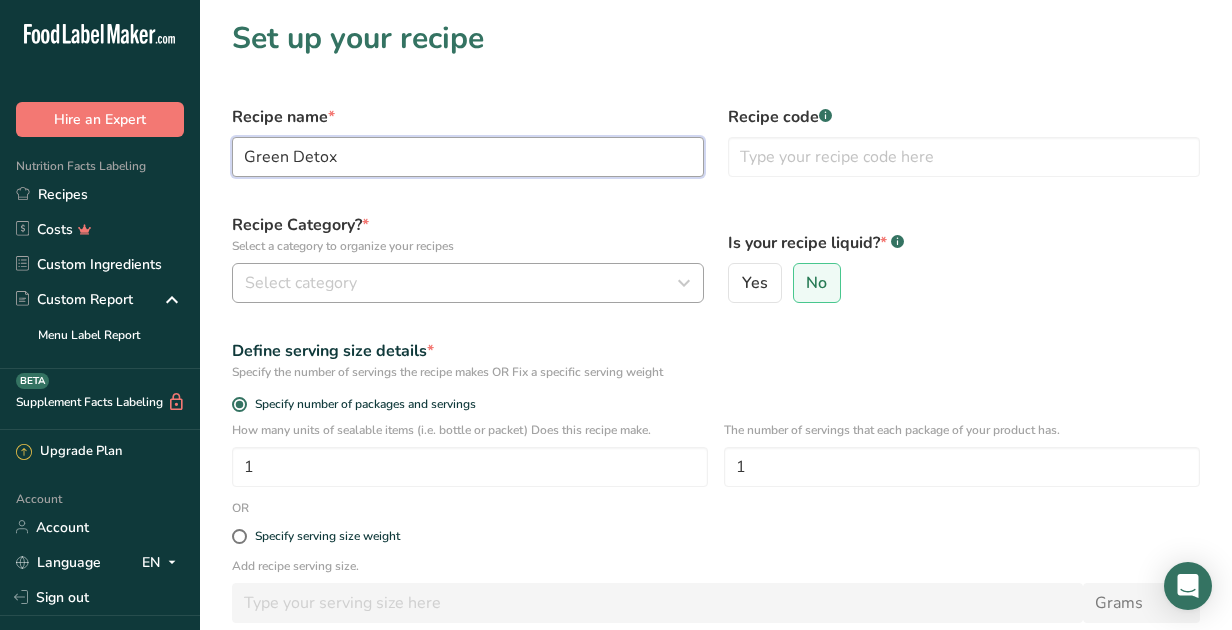 type on "Green Detox" 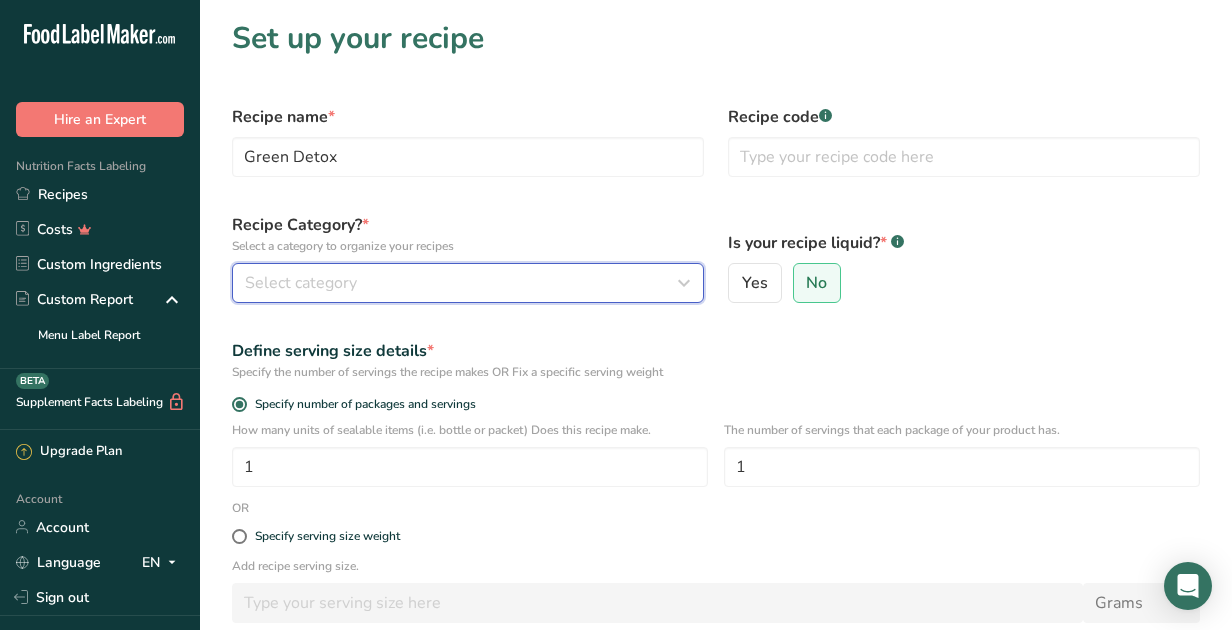 click on "Select category" at bounding box center [462, 283] 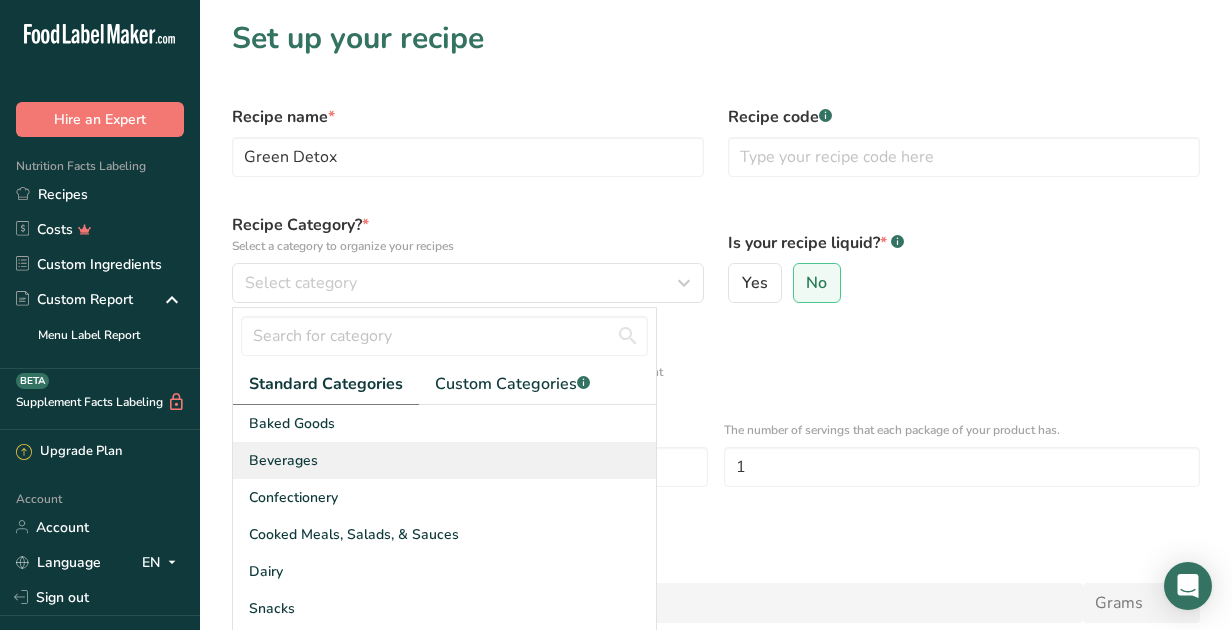 click on "Beverages" at bounding box center [444, 460] 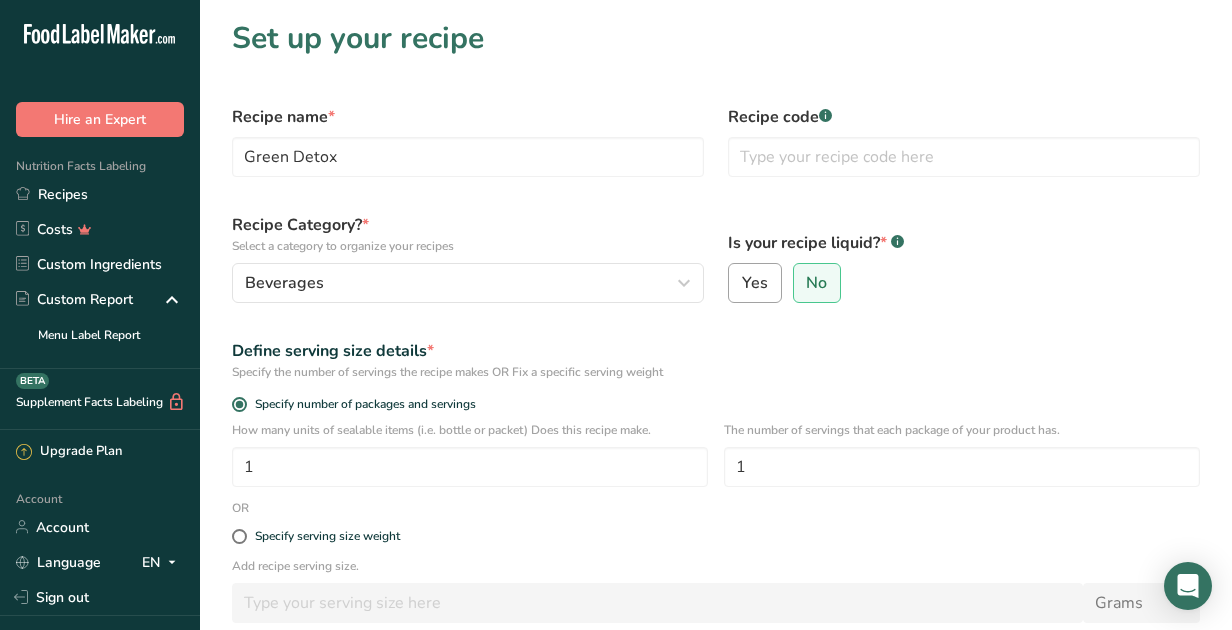 click on "Yes" at bounding box center [755, 283] 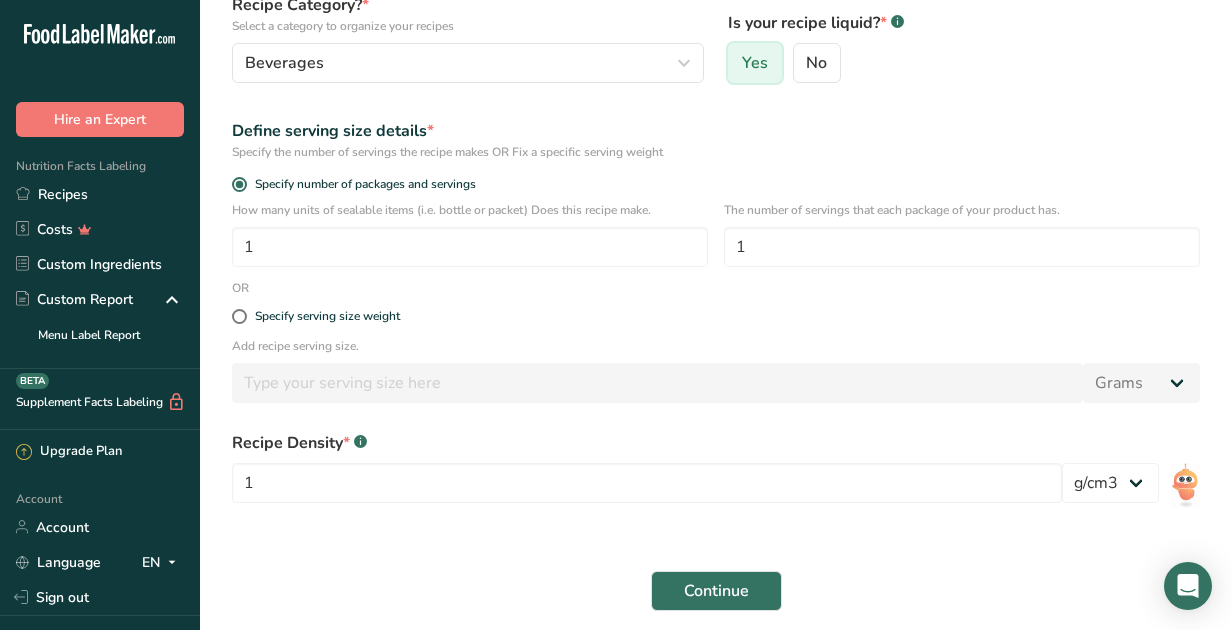 scroll, scrollTop: 224, scrollLeft: 0, axis: vertical 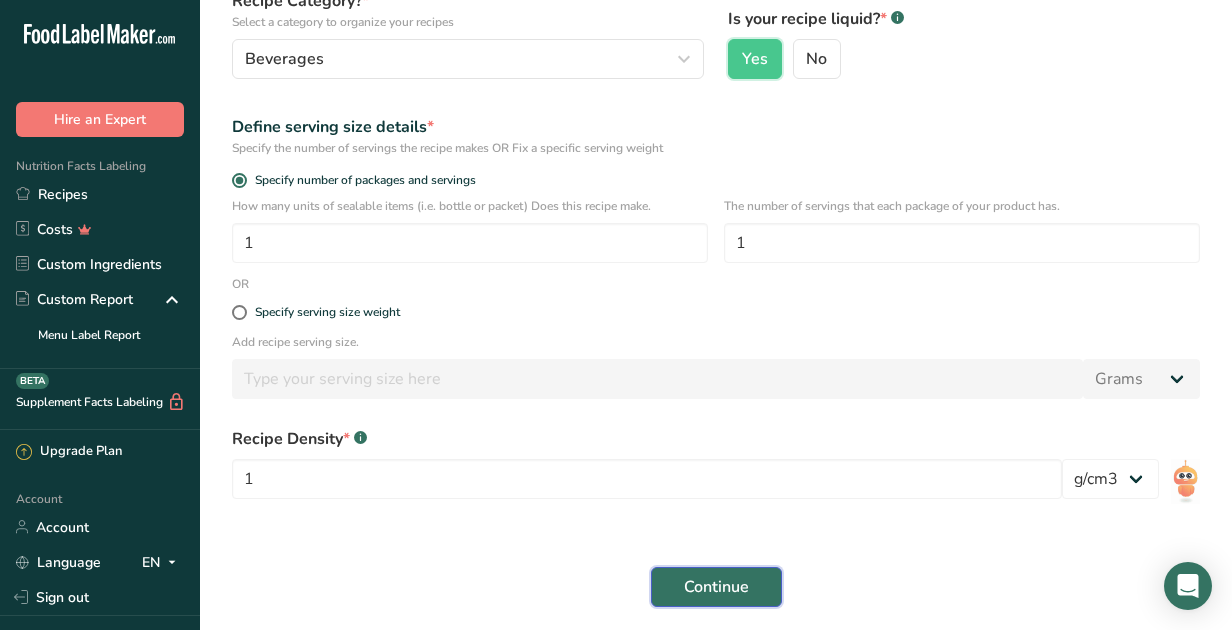 click on "Continue" at bounding box center (716, 587) 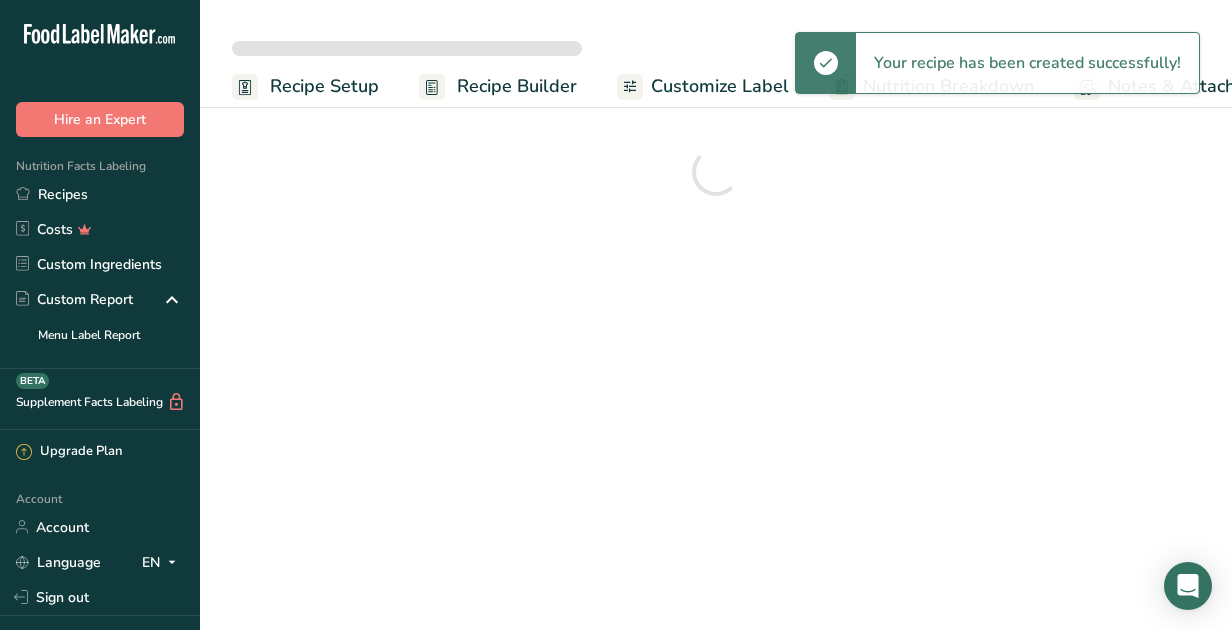 scroll, scrollTop: 0, scrollLeft: 0, axis: both 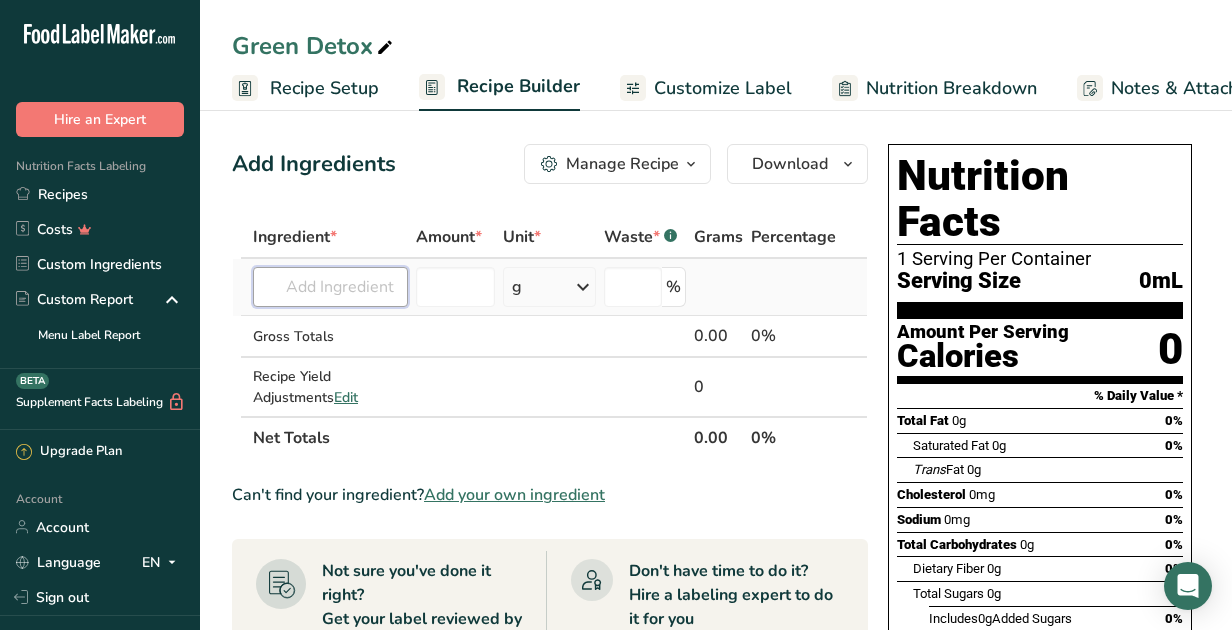 click at bounding box center [330, 287] 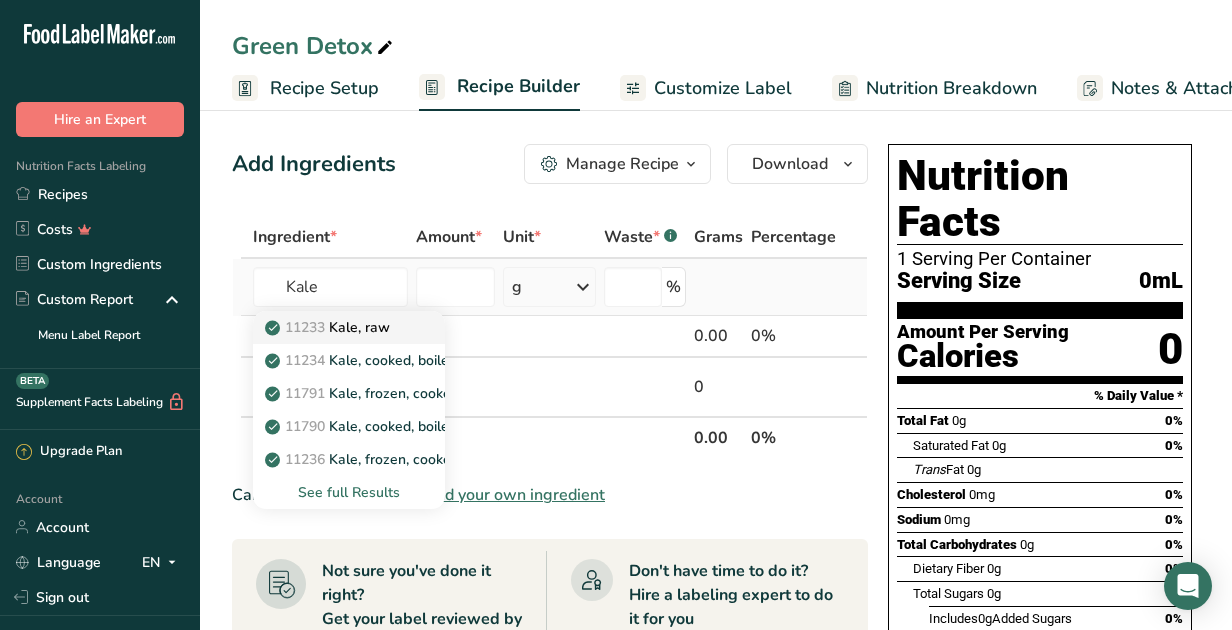 click on "11233
Kale, raw" at bounding box center (329, 327) 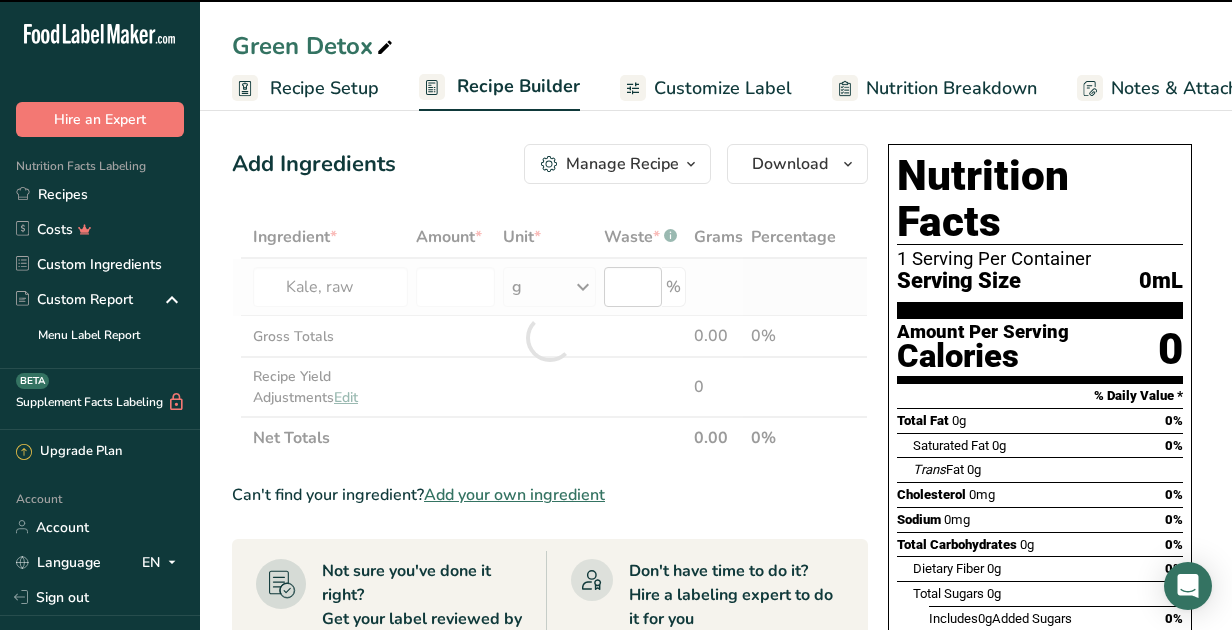 type on "0" 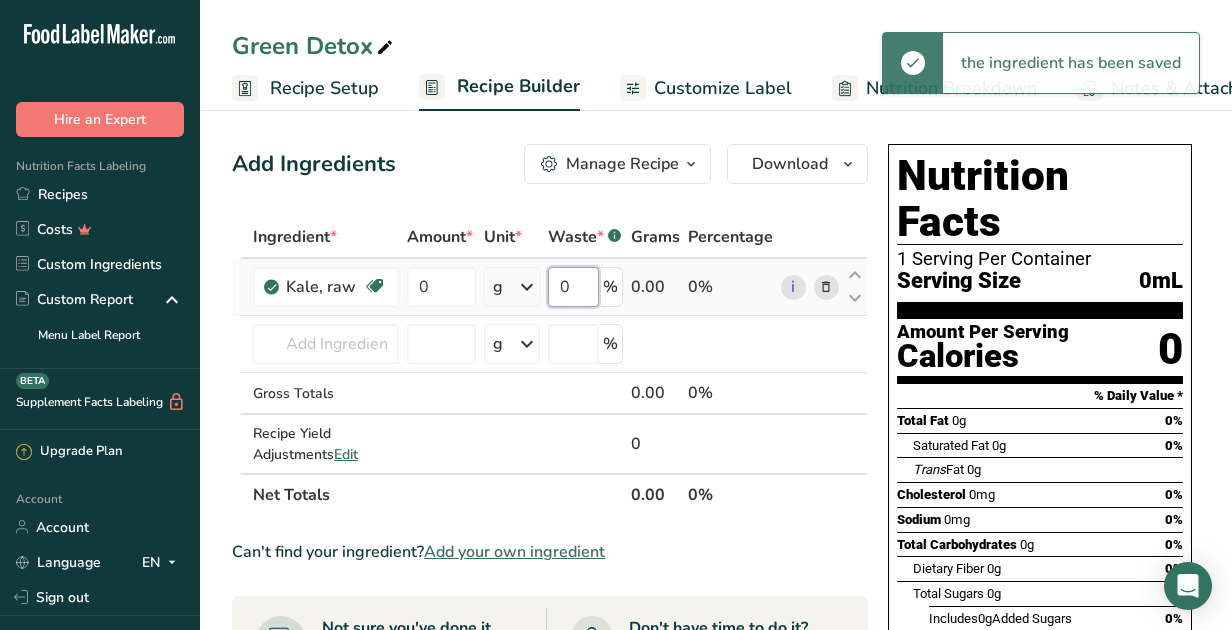 click on "0" at bounding box center (573, 287) 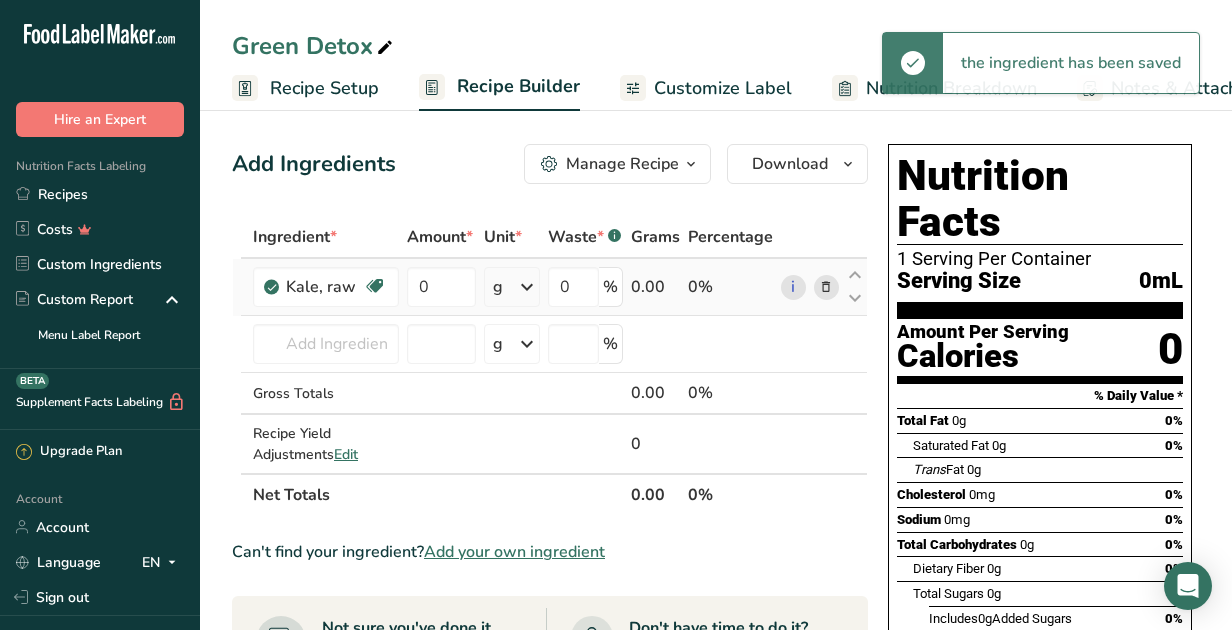 click on "Ingredient *
Amount *
Unit *
Waste *   .a-a{fill:#347362;}.b-a{fill:#fff;}          Grams
Percentage
Kale, raw
Source of Antioxidants
Dairy free
Gluten free
Vegan
Vegetarian
Soy free
0
g
Portions
1 cup
Weight Units
g
kg
mg
See more
Volume Units
l
Volume units require a density conversion. If you know your ingredient's density enter it below. Otherwise, click on "RIA" our AI Regulatory bot - she will be able to help you
lb/ft3
g/cm3
Confirm
mL
lb/ft3" at bounding box center (550, 366) 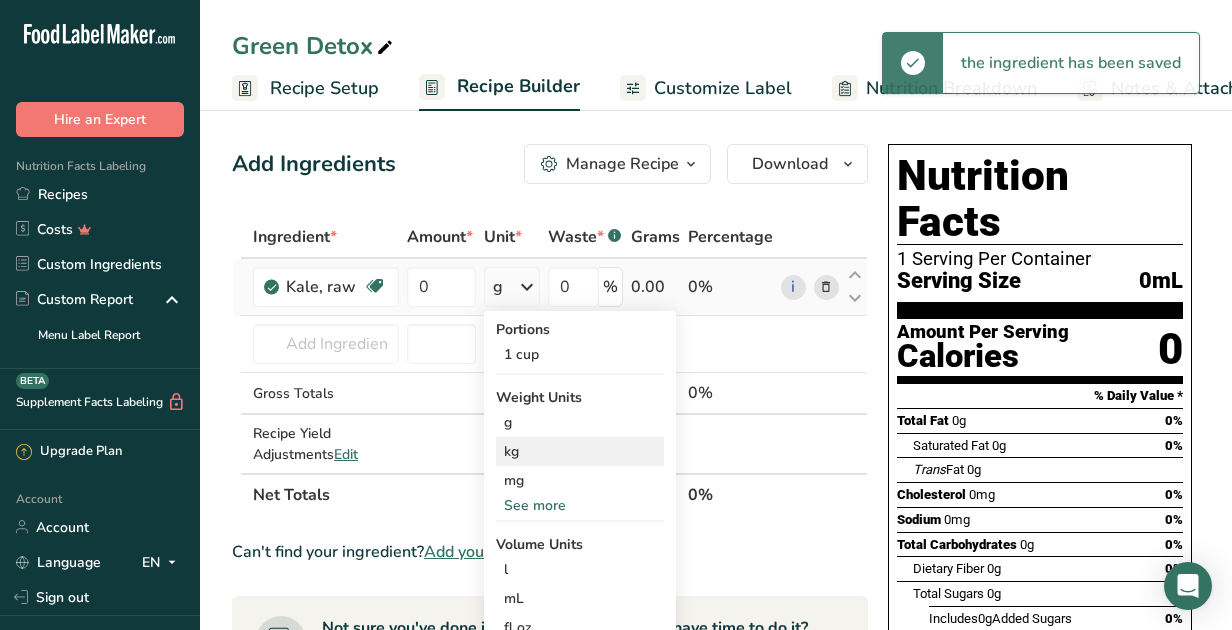 scroll, scrollTop: 139, scrollLeft: 0, axis: vertical 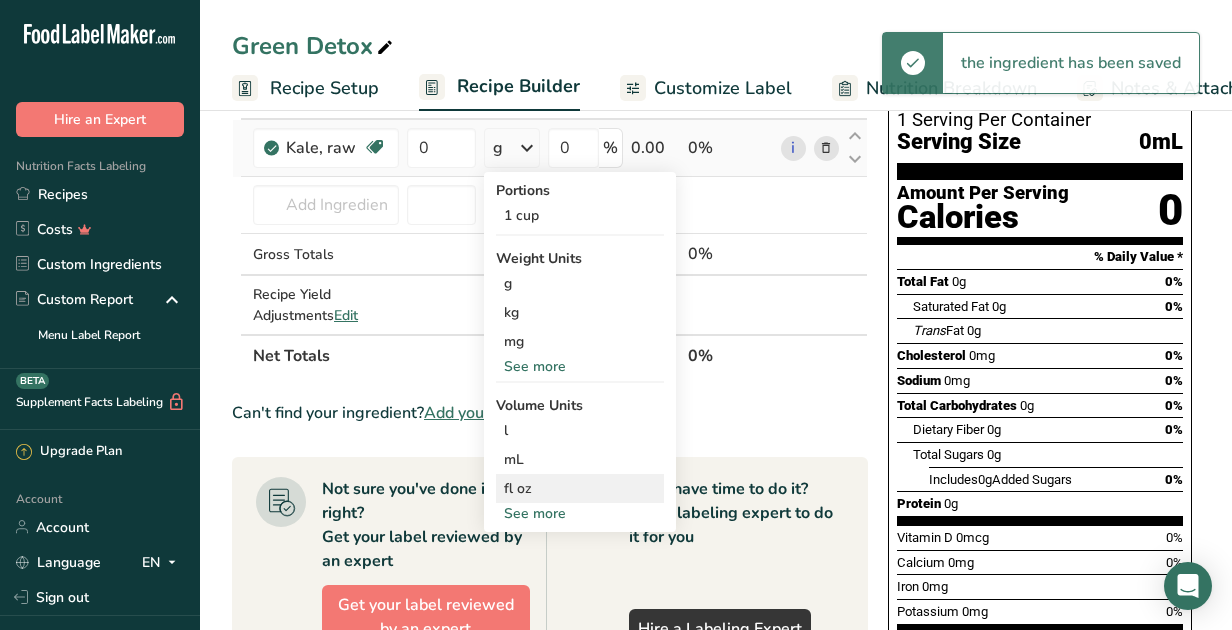 click on "fl oz" at bounding box center [580, 488] 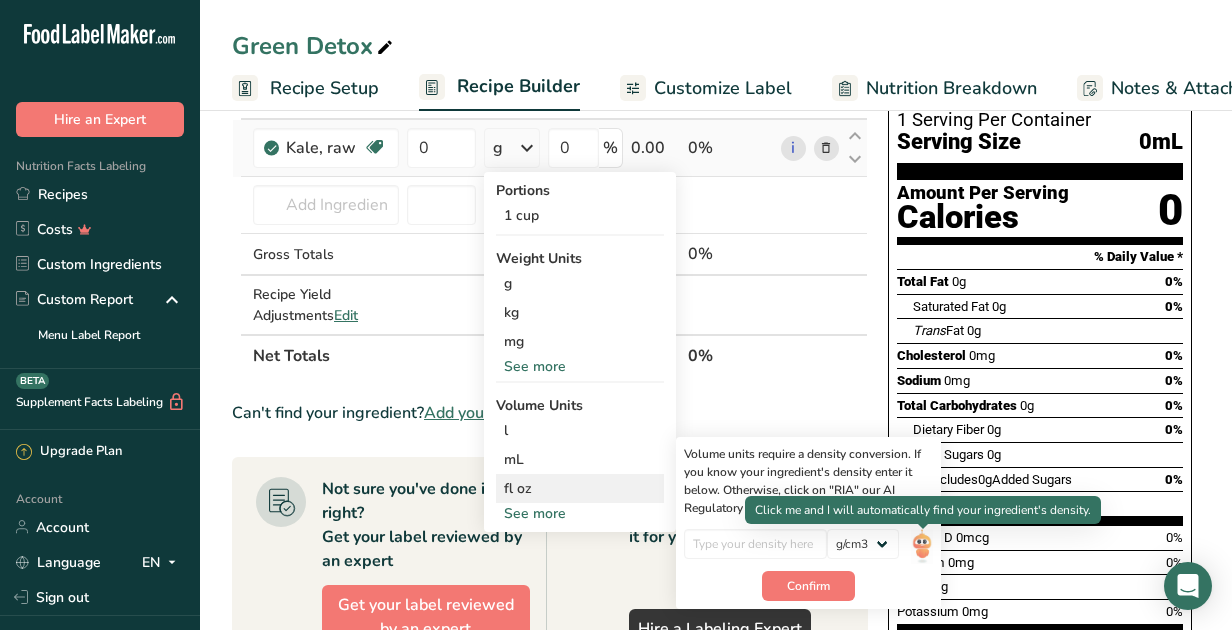 click at bounding box center [922, 546] 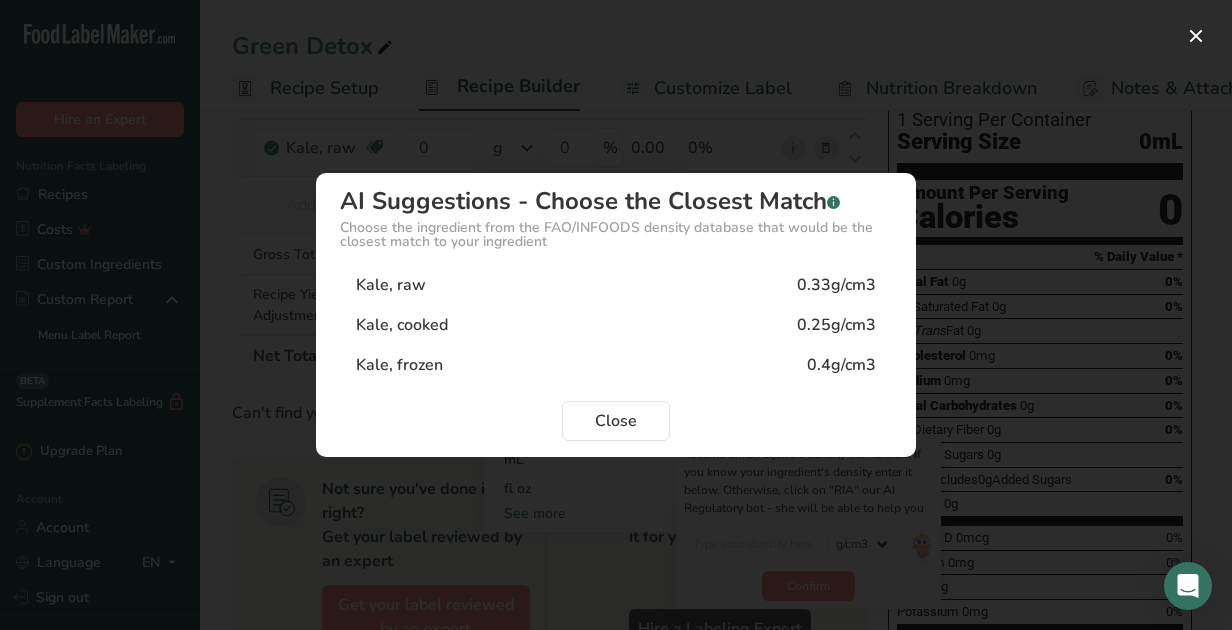 click on "Kale, raw   0.33g/cm3" at bounding box center (616, 285) 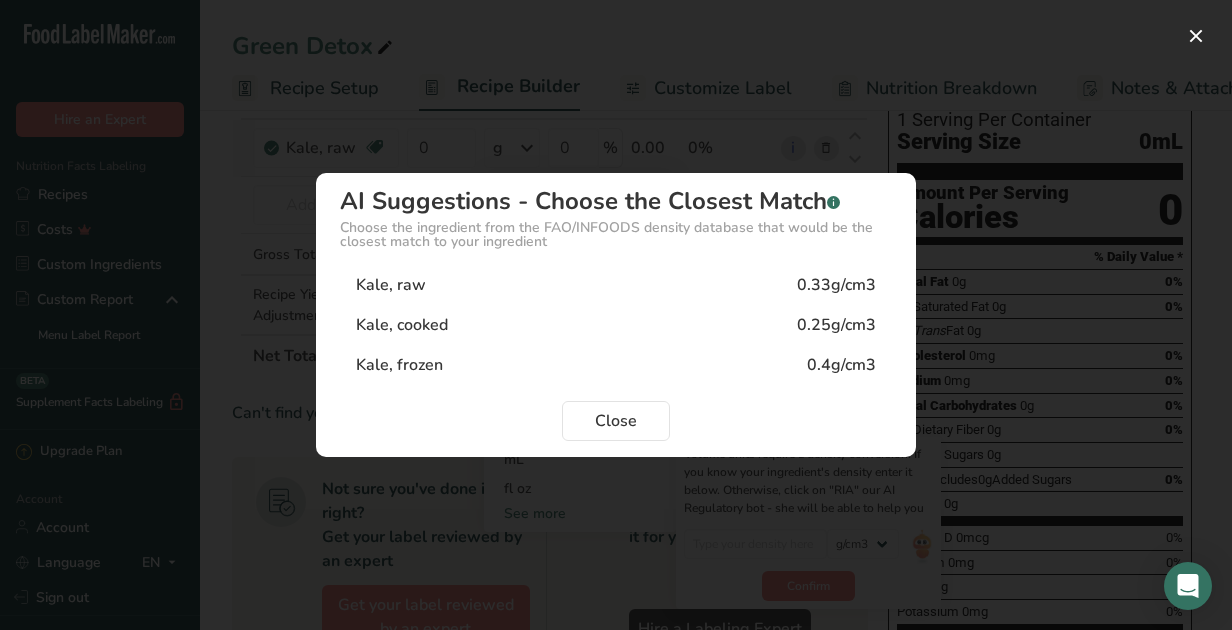 type on "0.33" 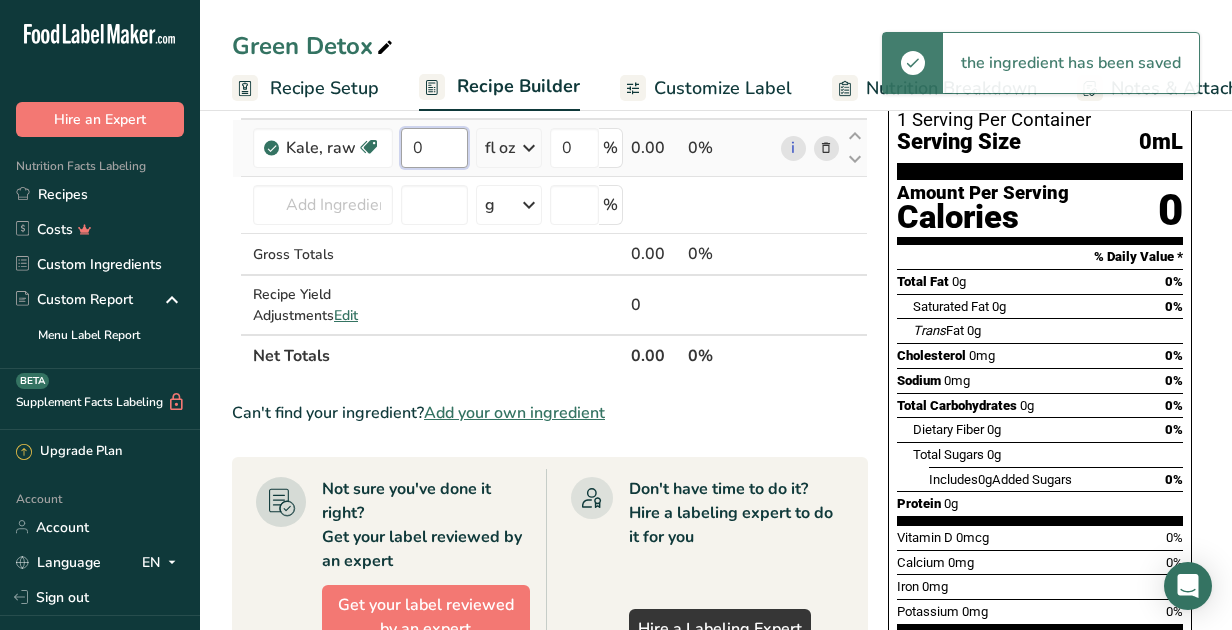 click on "0" at bounding box center (434, 148) 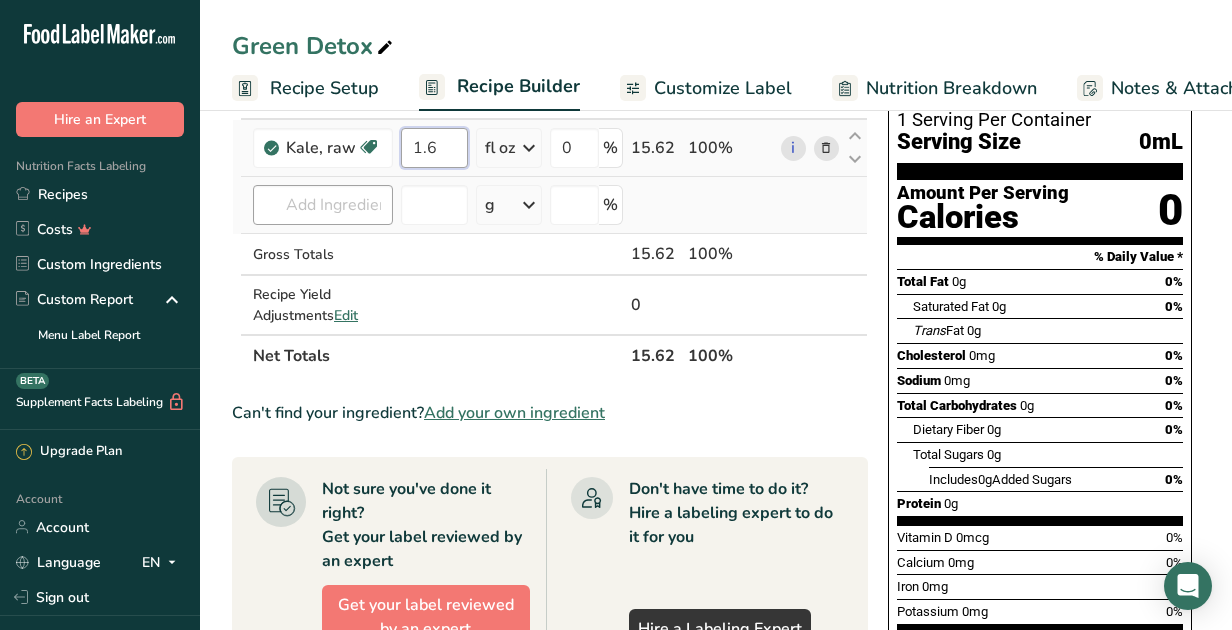 type on "1.6" 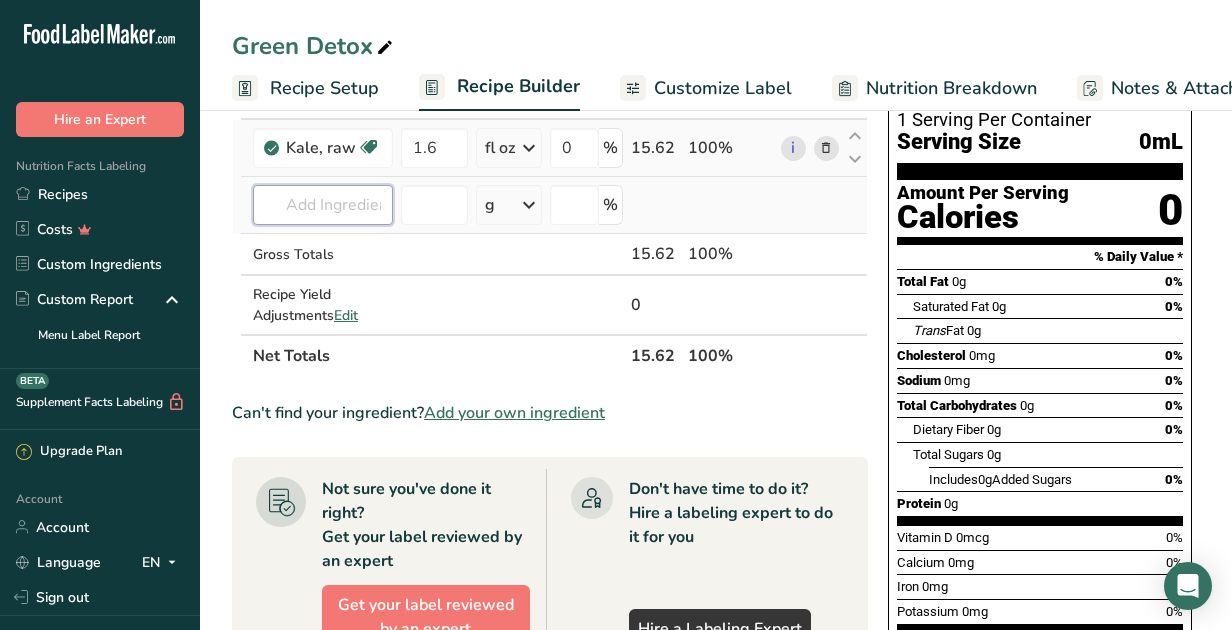 click on "Ingredient *
Amount *
Unit *
Waste *   .a-a{fill:#347362;}.b-a{fill:#fff;}          Grams
Percentage
Kale, raw
Source of Antioxidants
Dairy free
Gluten free
Vegan
Vegetarian
Soy free
1.6
fl oz
Portions
1 cup
Weight Units
g
kg
mg
See more
Volume Units
l
Volume units require a density conversion. If you know your ingredient's density enter it below. Otherwise, click on "RIA" our AI Regulatory bot - she will be able to help you
0.33
lb/ft3
g/cm3
Confirm
mL
0.33
fl oz" at bounding box center [550, 227] 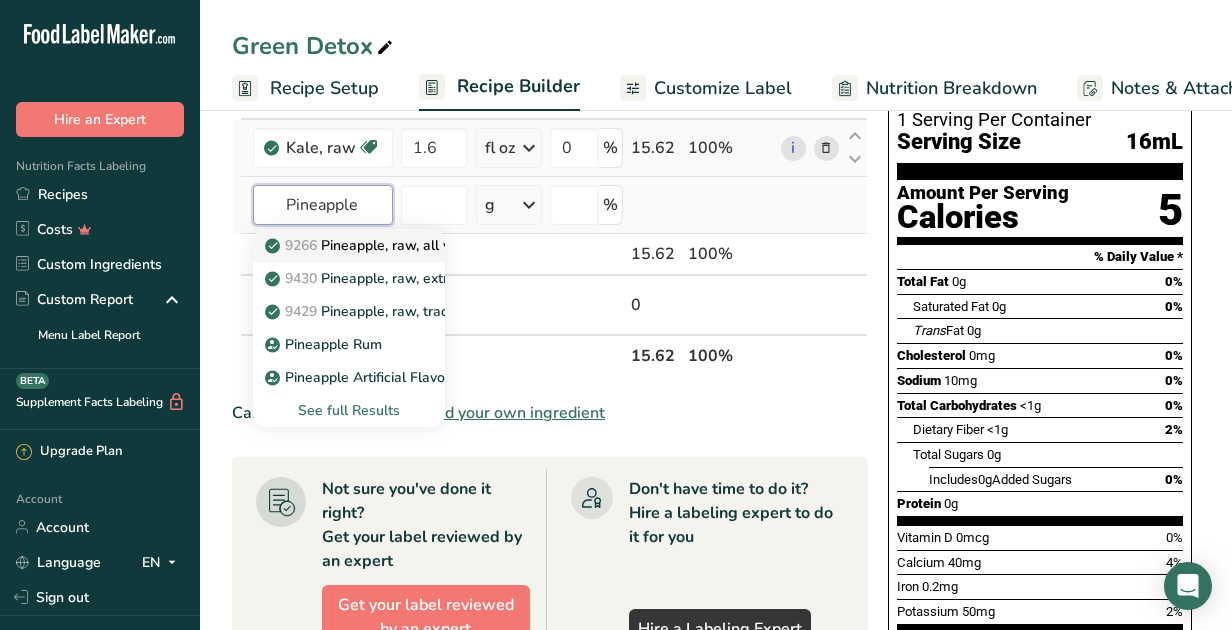 type on "Pineapple" 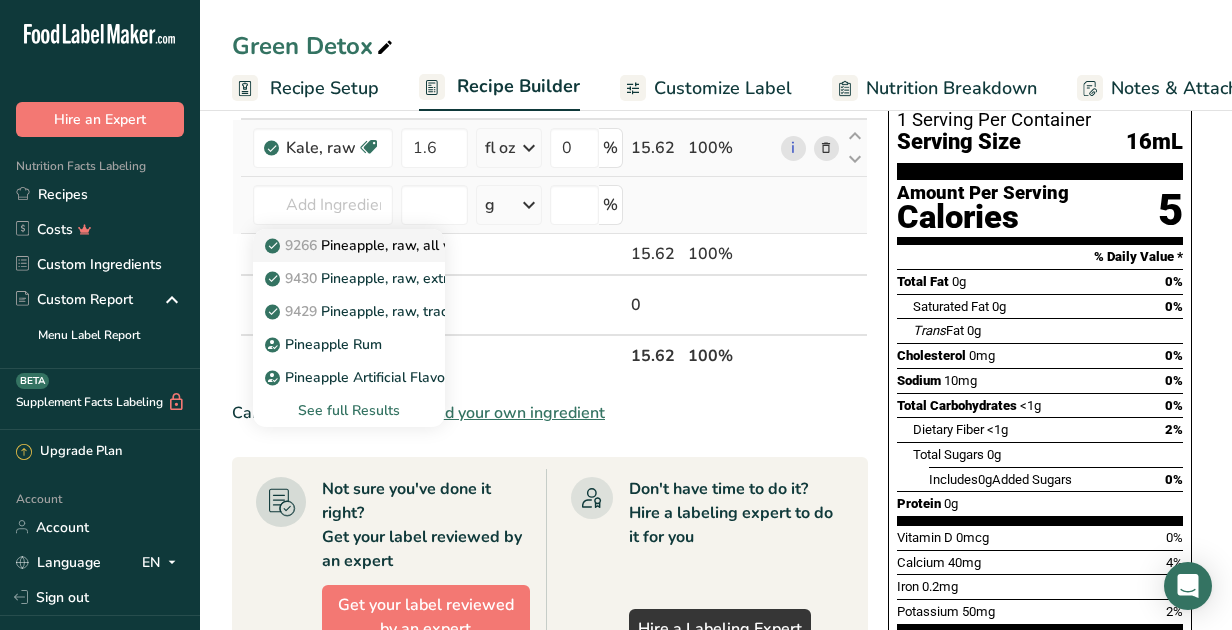 click on "9266
Pineapple, raw, all varieties" at bounding box center (383, 245) 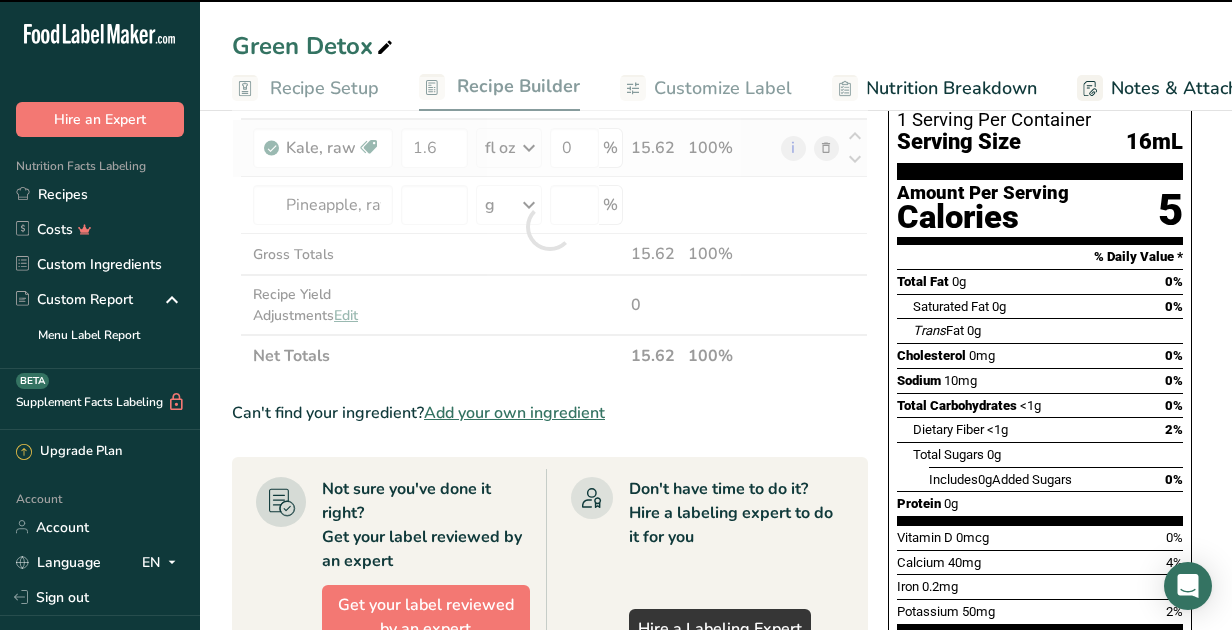 type on "0" 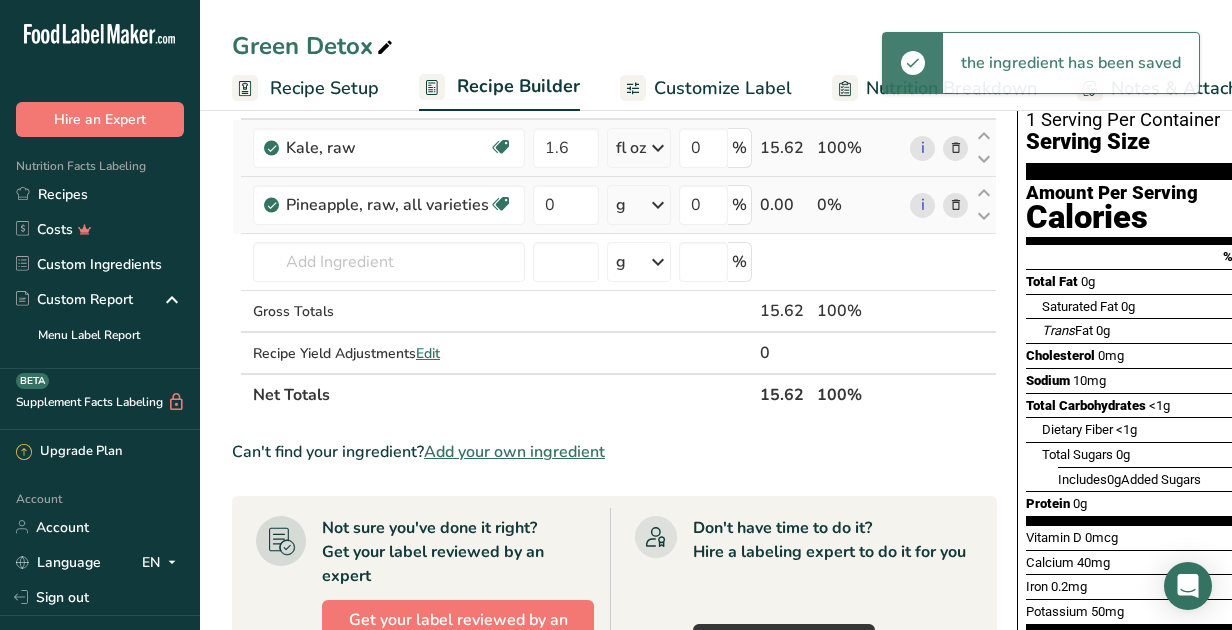 click on "g" at bounding box center [639, 205] 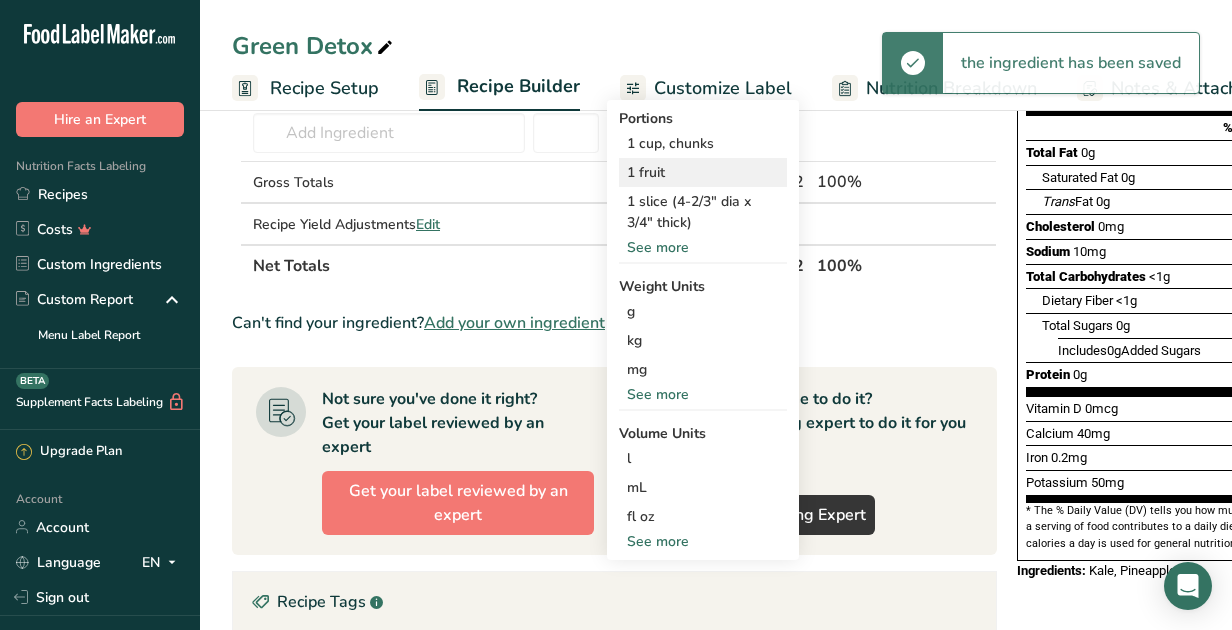 scroll, scrollTop: 303, scrollLeft: 0, axis: vertical 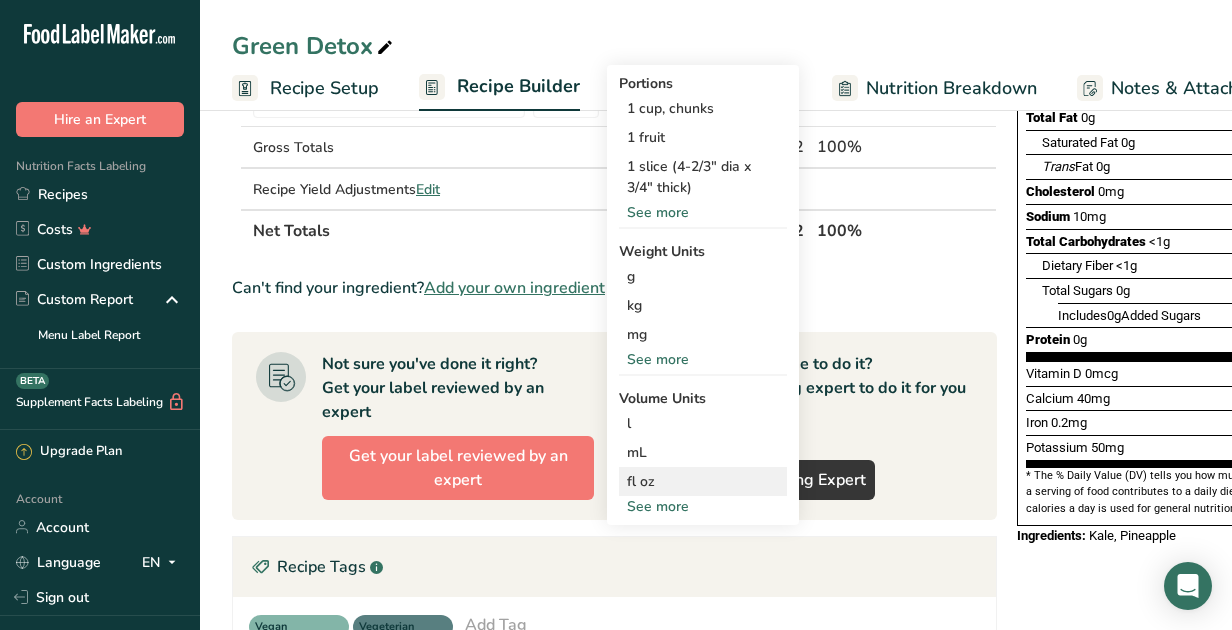 click on "fl oz" at bounding box center [703, 481] 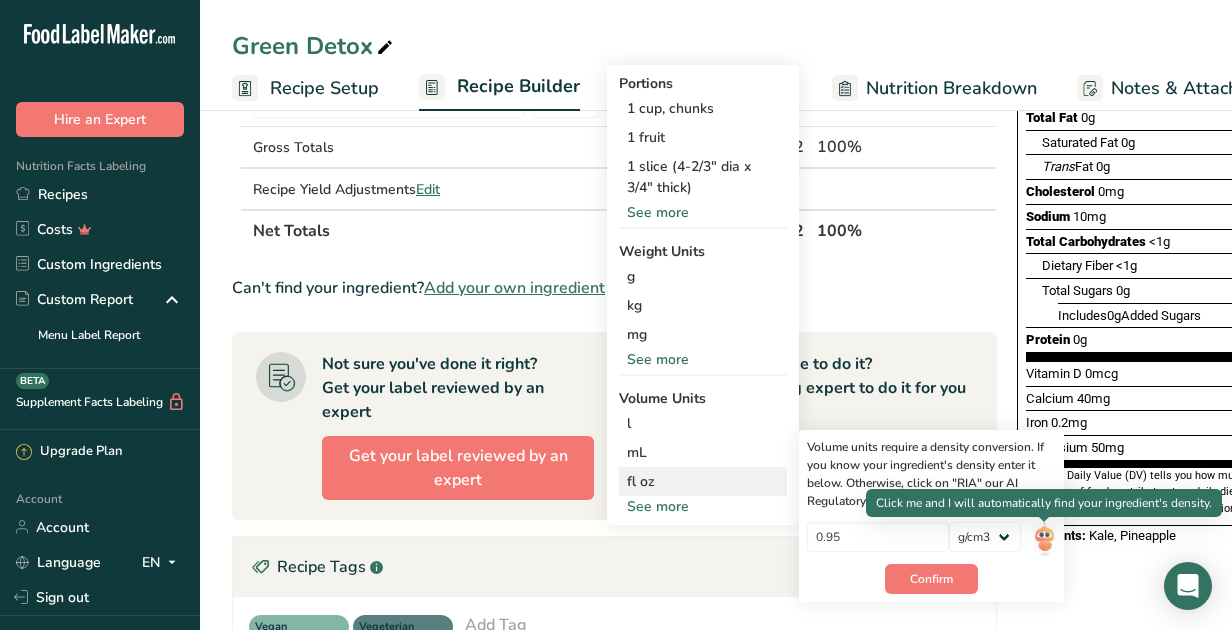 click at bounding box center [1044, 539] 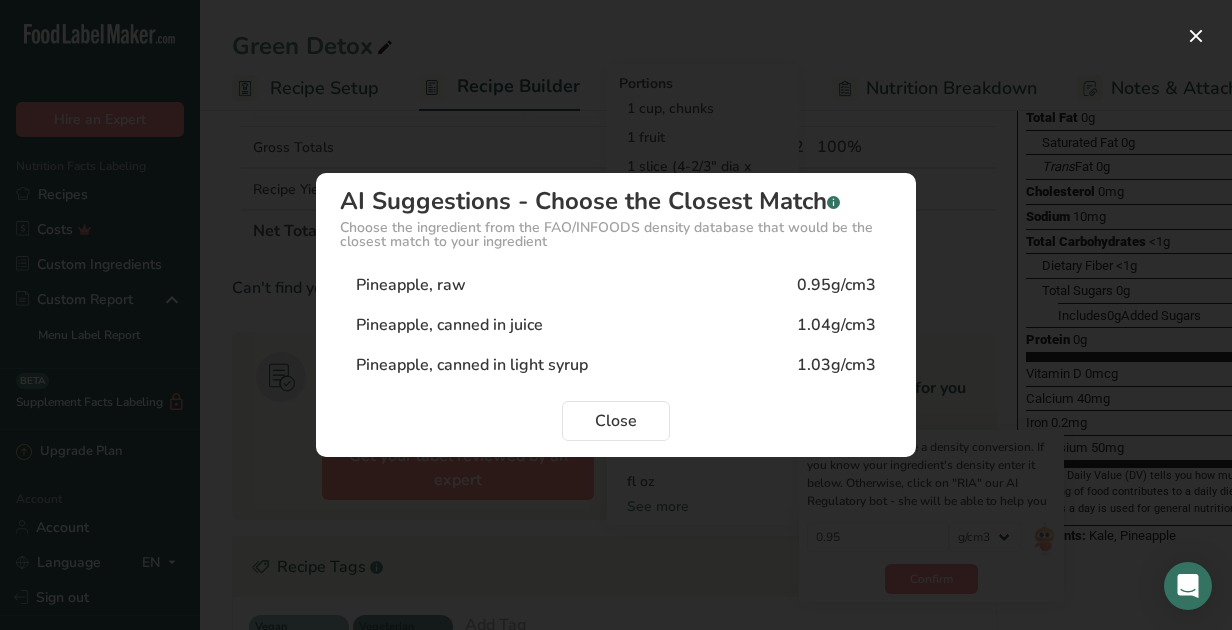 click on "Pineapple, raw" at bounding box center [411, 285] 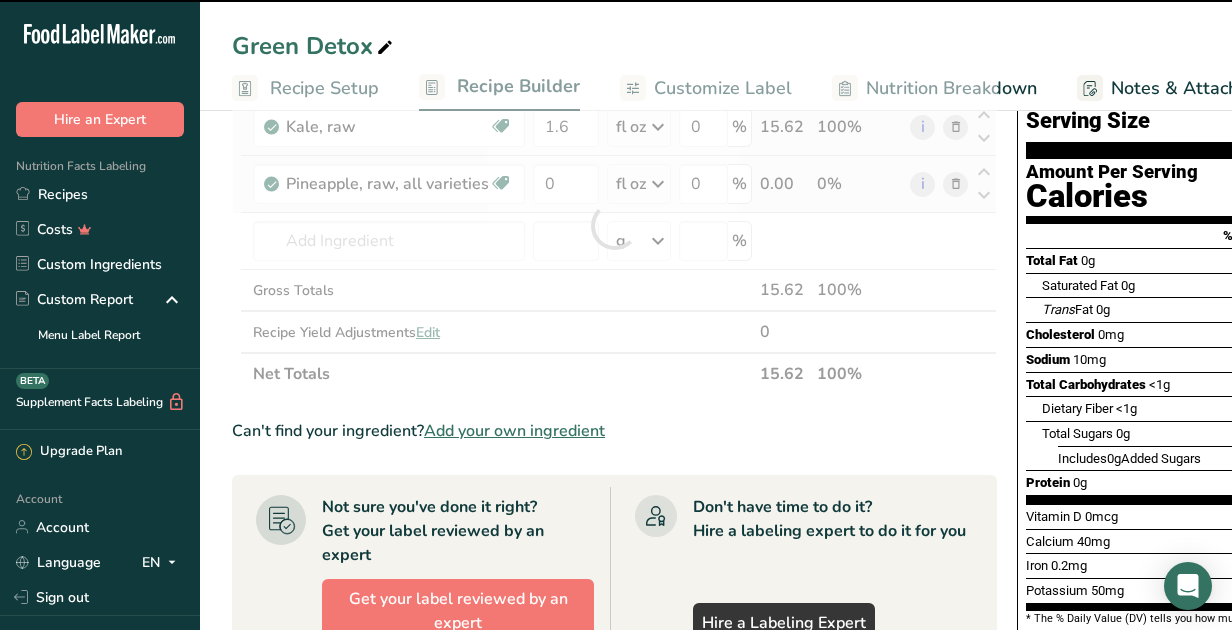 scroll, scrollTop: 151, scrollLeft: 0, axis: vertical 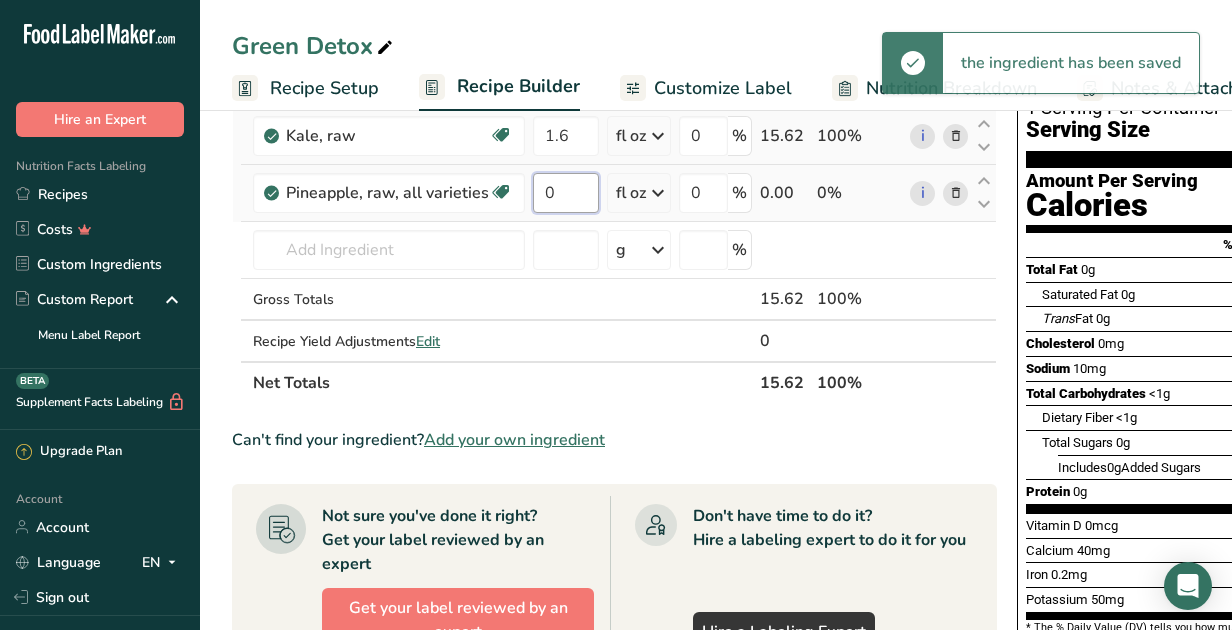 click on "0" at bounding box center (566, 193) 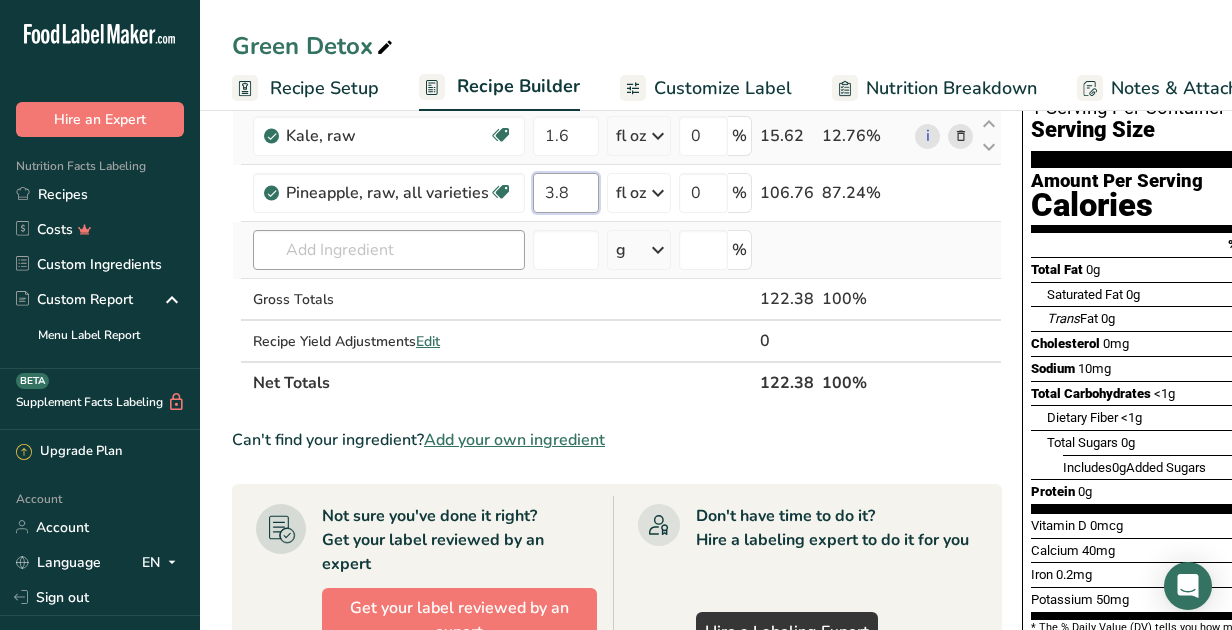 type on "3.8" 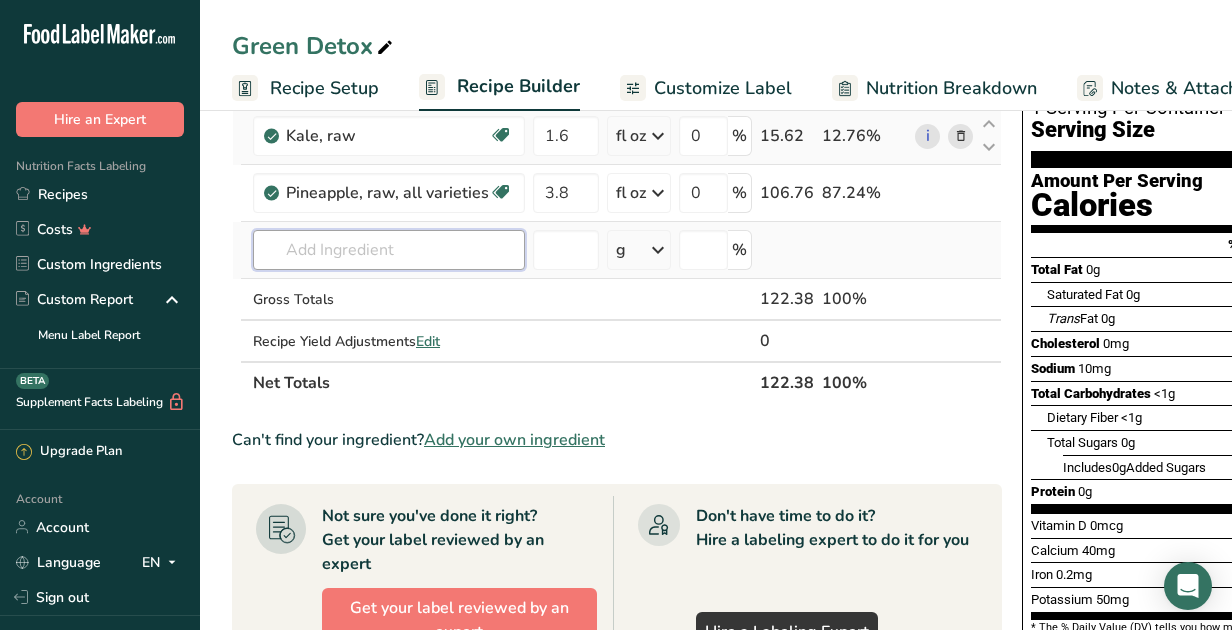 click on "Ingredient *
Amount *
Unit *
Waste *   .a-a{fill:#347362;}.b-a{fill:#fff;}          Grams
Percentage
Kale, raw
Source of Antioxidants
Dairy free
Gluten free
Vegan
Vegetarian
Soy free
1.6
fl oz
Portions
1 cup
Weight Units
g
kg
mg
See more
Volume Units
l
Volume units require a density conversion. If you know your ingredient's density enter it below. Otherwise, click on "RIA" our AI Regulatory bot - she will be able to help you
0.33
lb/ft3
g/cm3
Confirm
mL
0.33
fl oz" at bounding box center (617, 234) 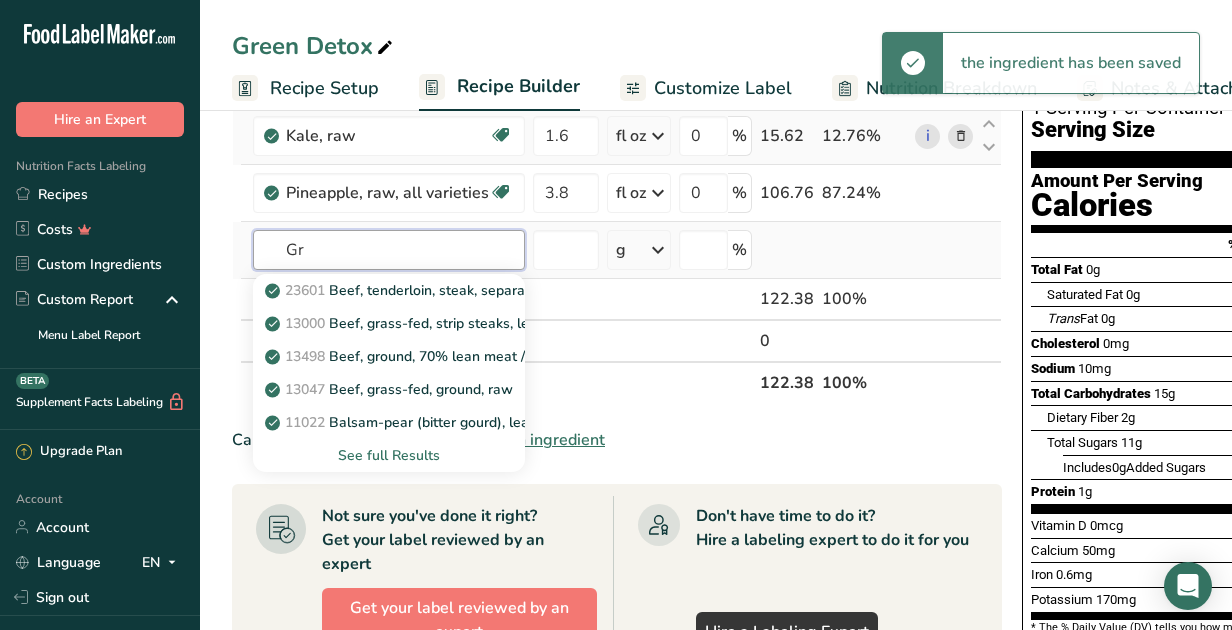 type on "G" 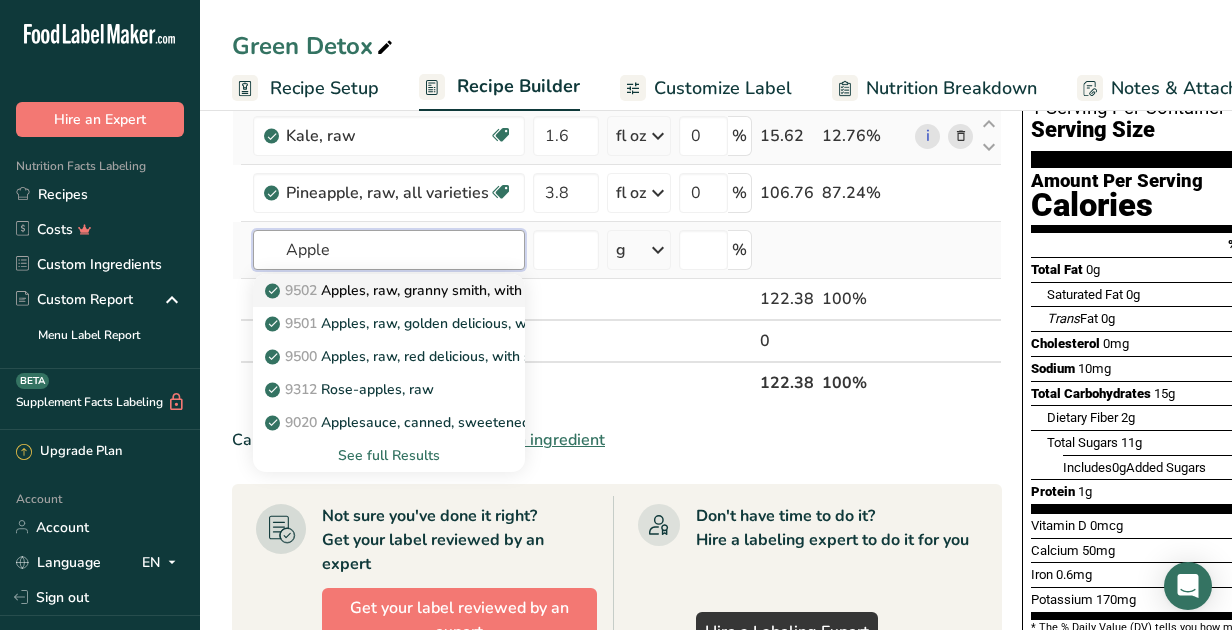 type on "Apple" 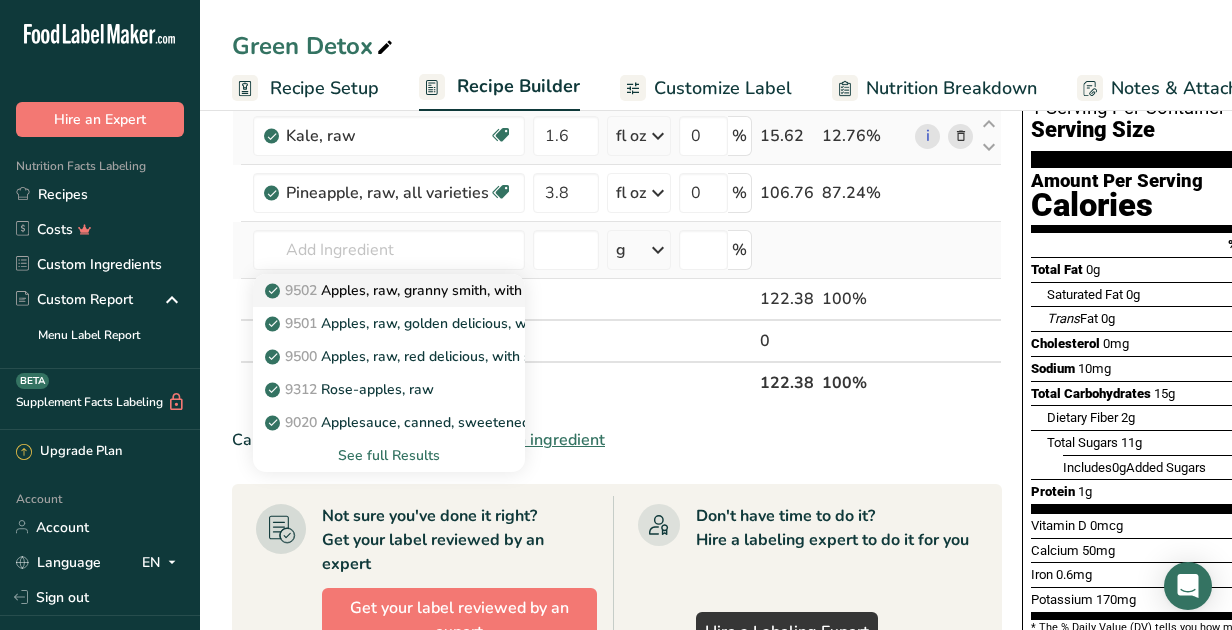 click on "9502
Apples, raw, granny smith, with skin (Includes foods for USDA's Food Distribution Program)" at bounding box center [588, 290] 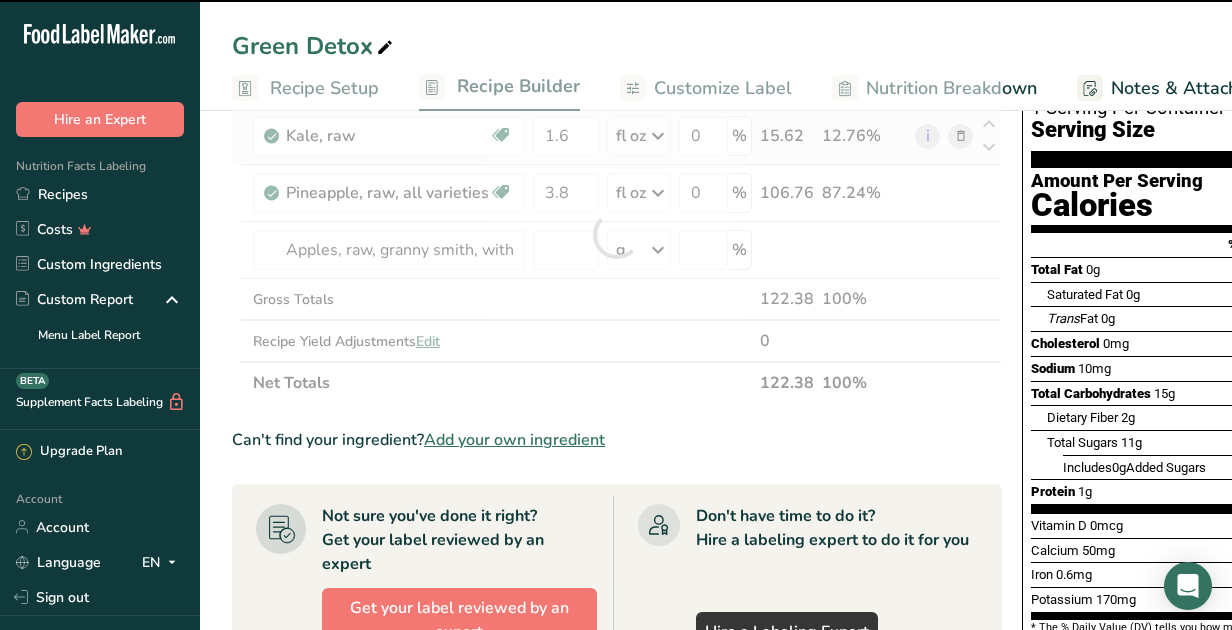 type on "0" 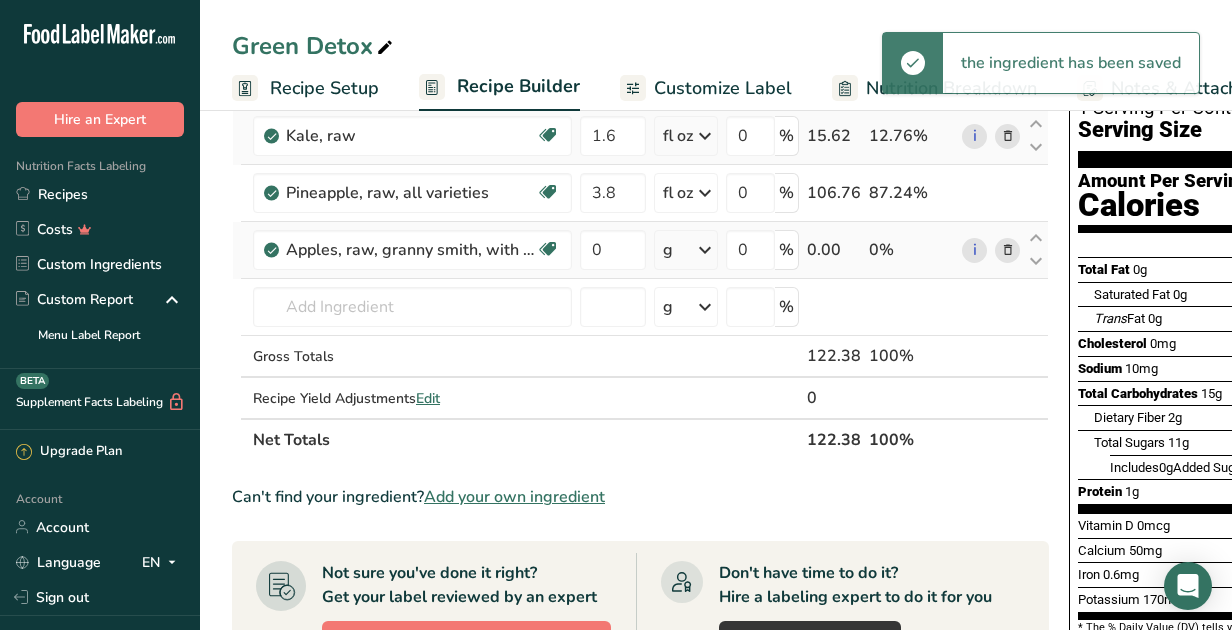 click at bounding box center [705, 250] 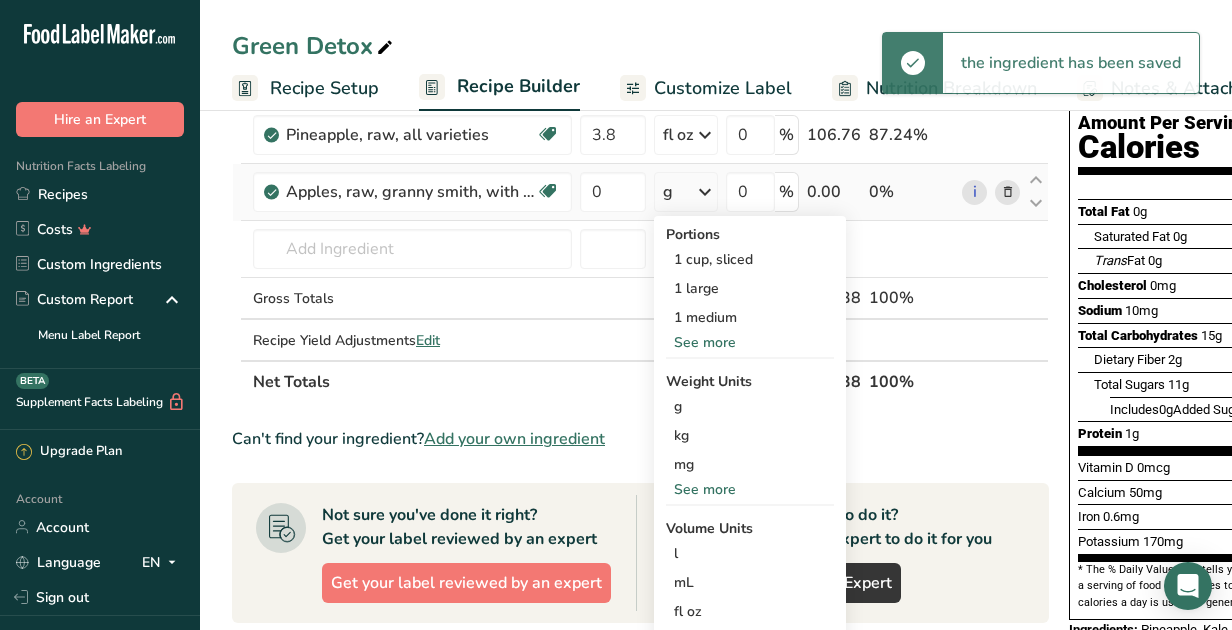 scroll, scrollTop: 215, scrollLeft: 0, axis: vertical 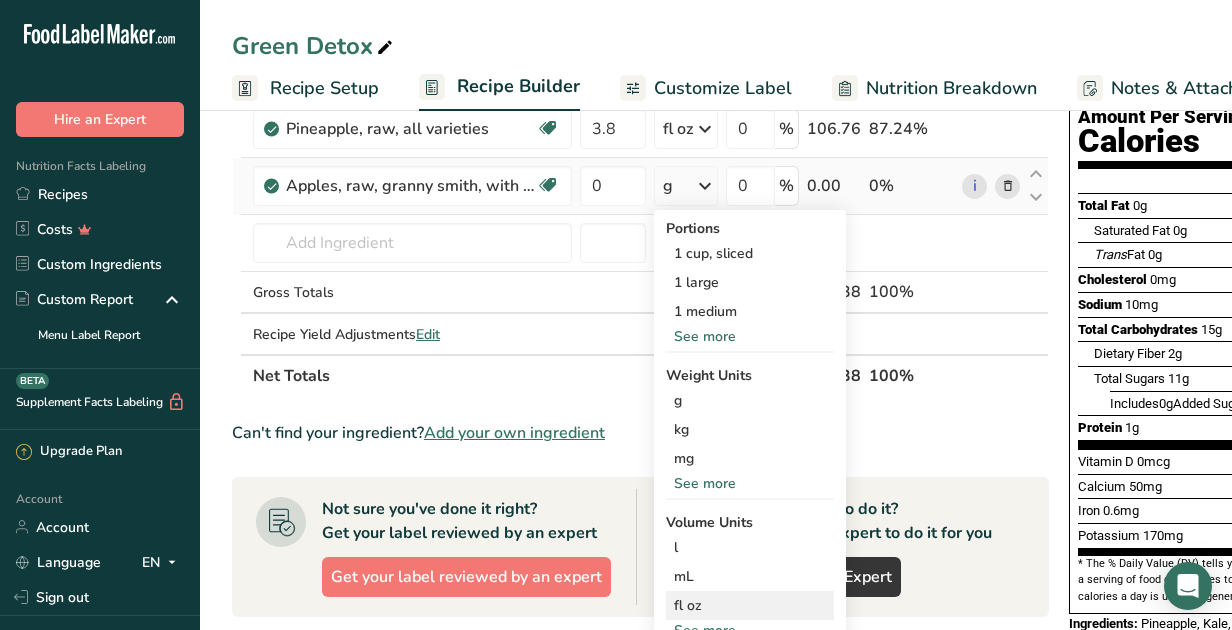 click on "fl oz" at bounding box center (750, 605) 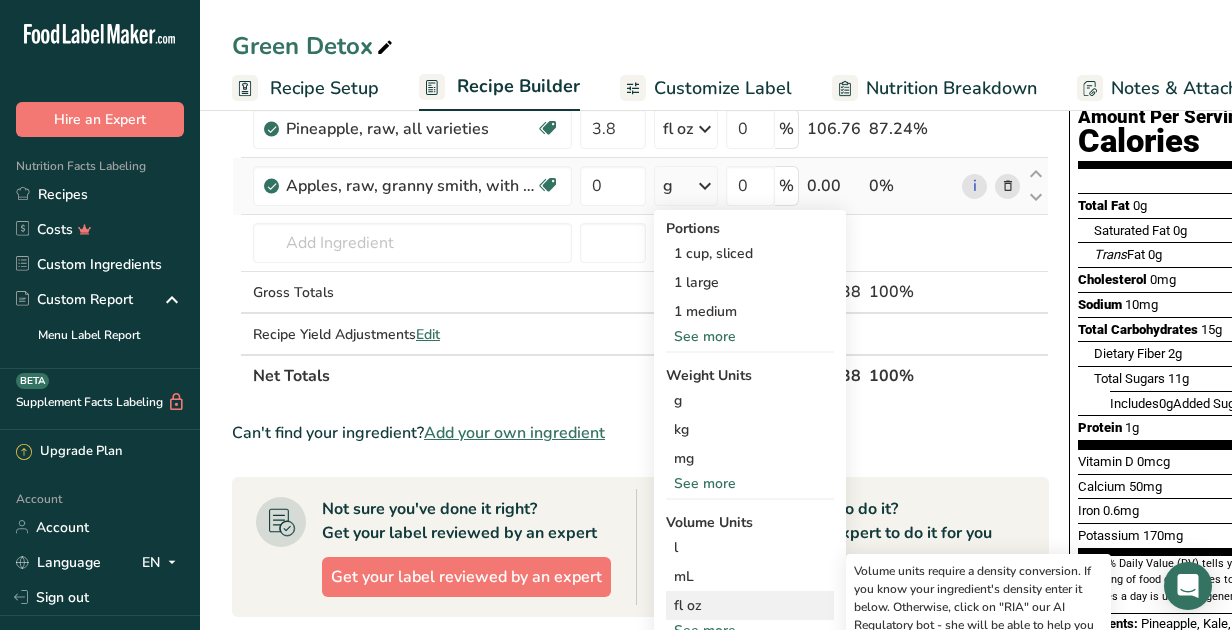 scroll, scrollTop: 303, scrollLeft: 0, axis: vertical 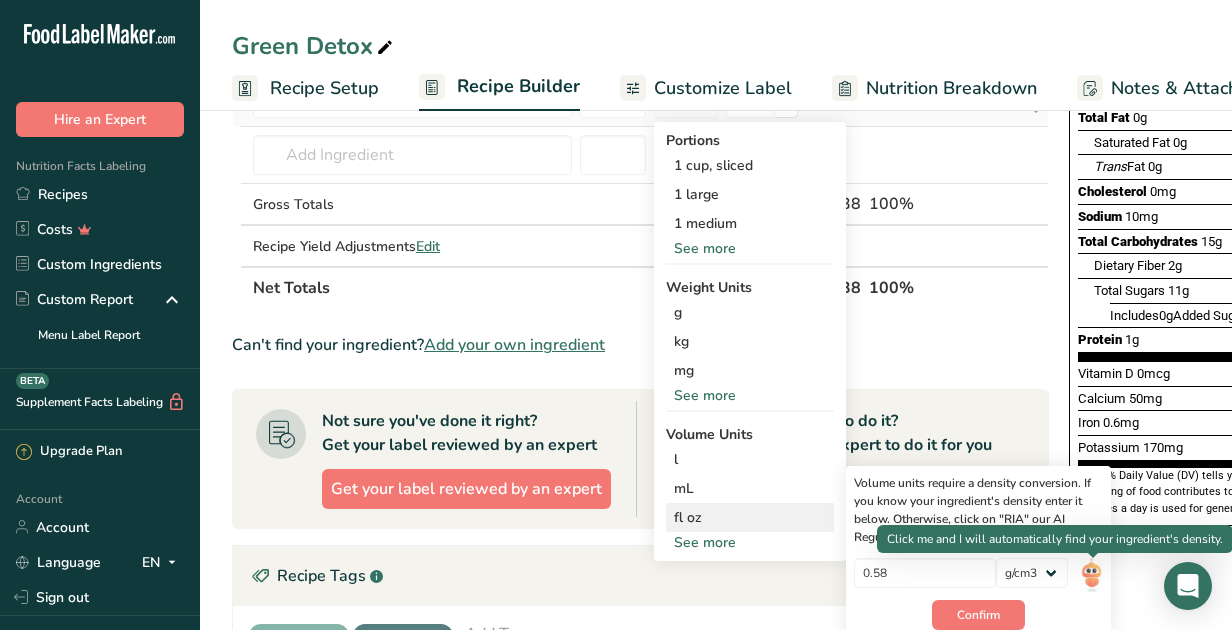 click at bounding box center (1091, 575) 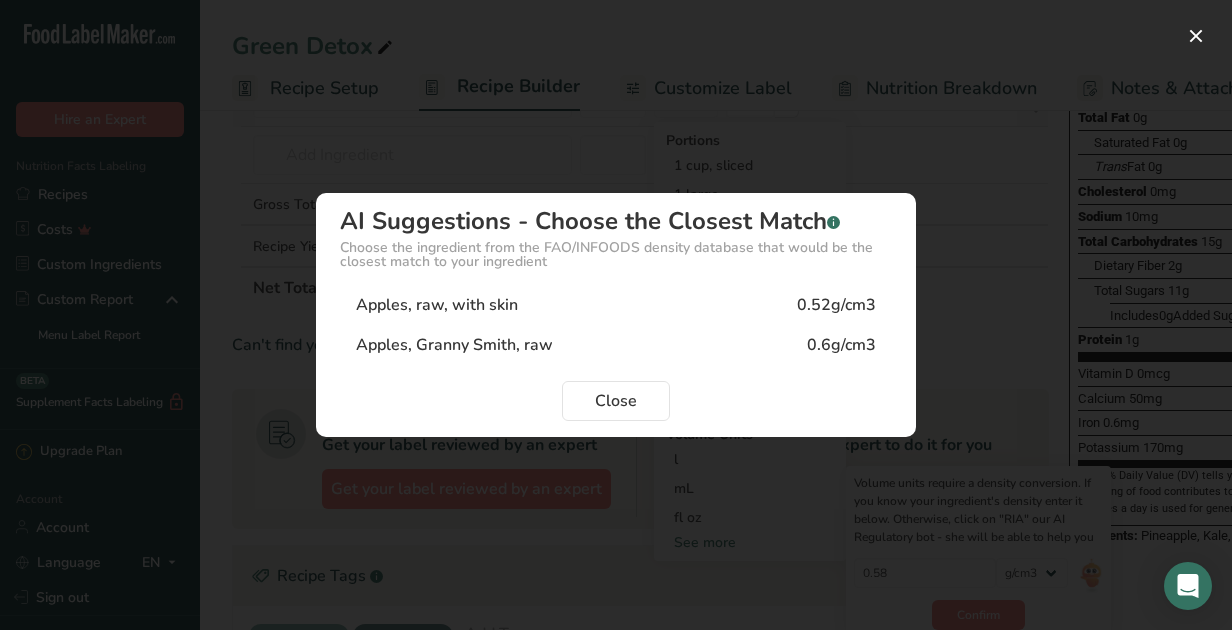 click on "Apples, raw, with skin [DENSITY]" at bounding box center [616, 305] 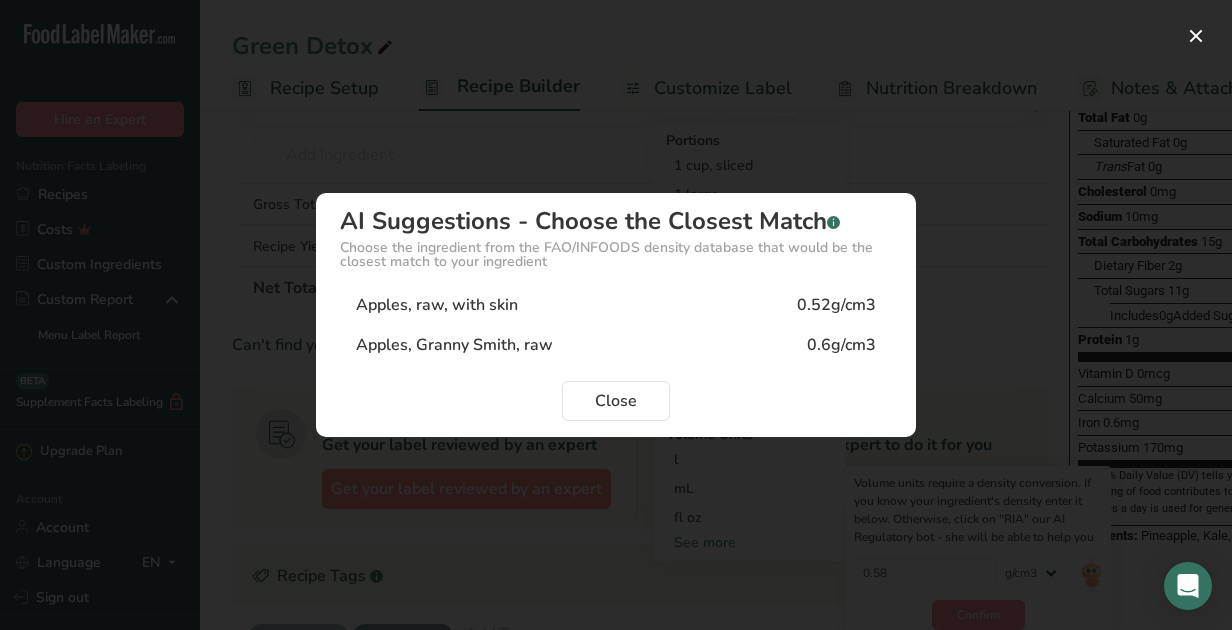 type on "0.52" 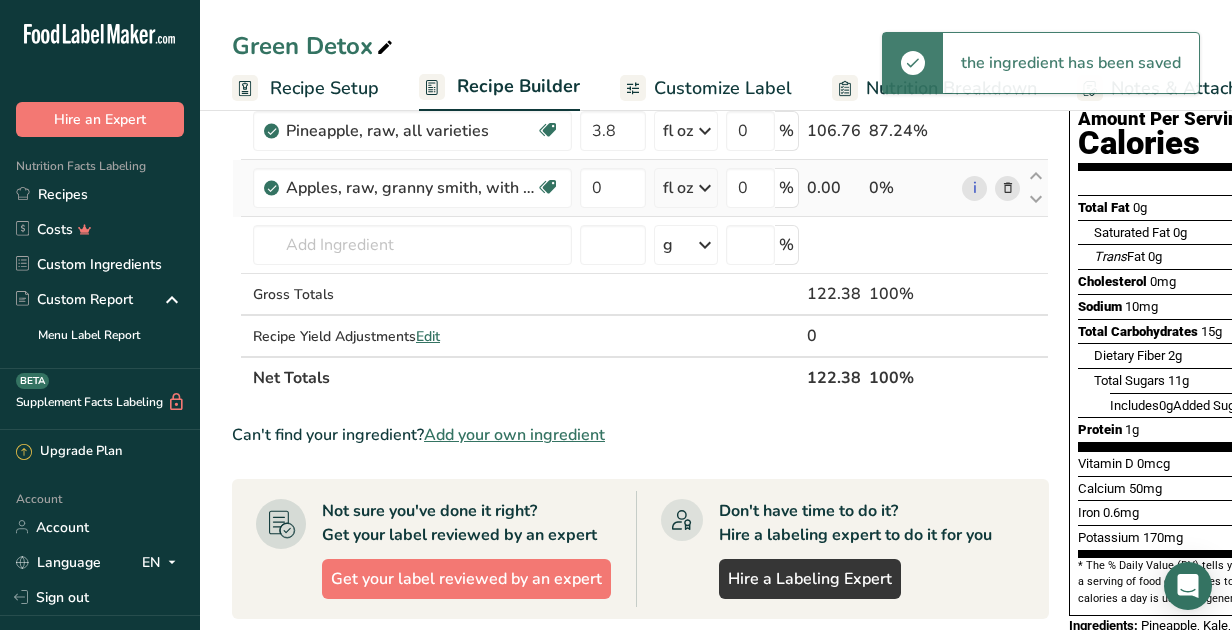 scroll, scrollTop: 209, scrollLeft: 0, axis: vertical 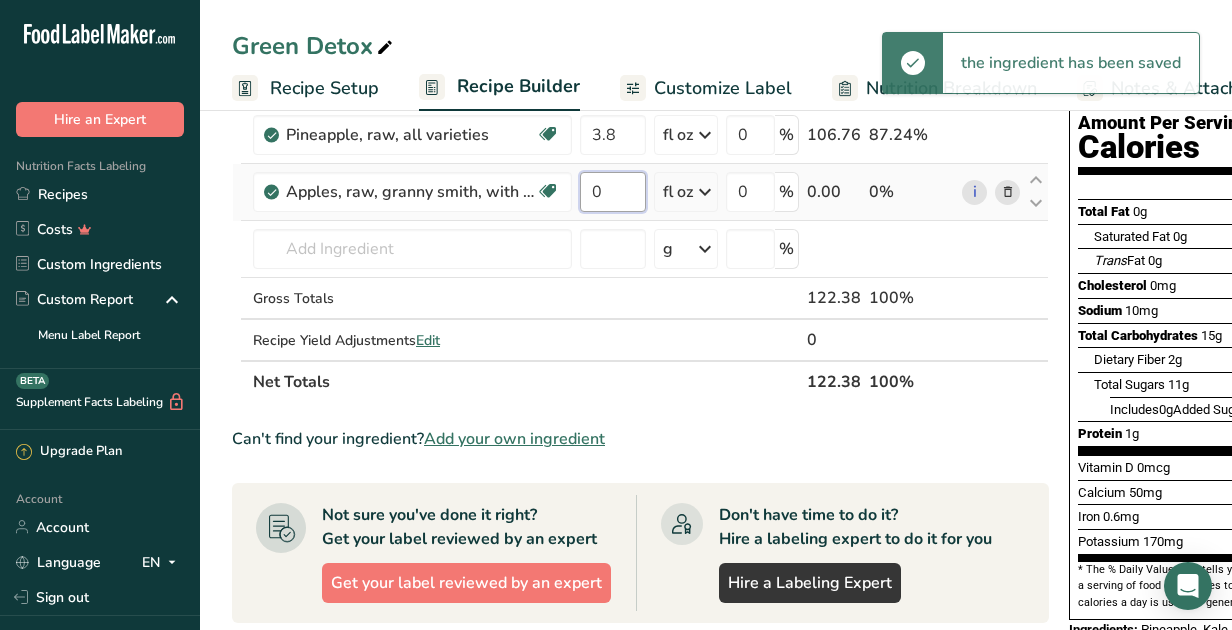 click on "0" at bounding box center (613, 192) 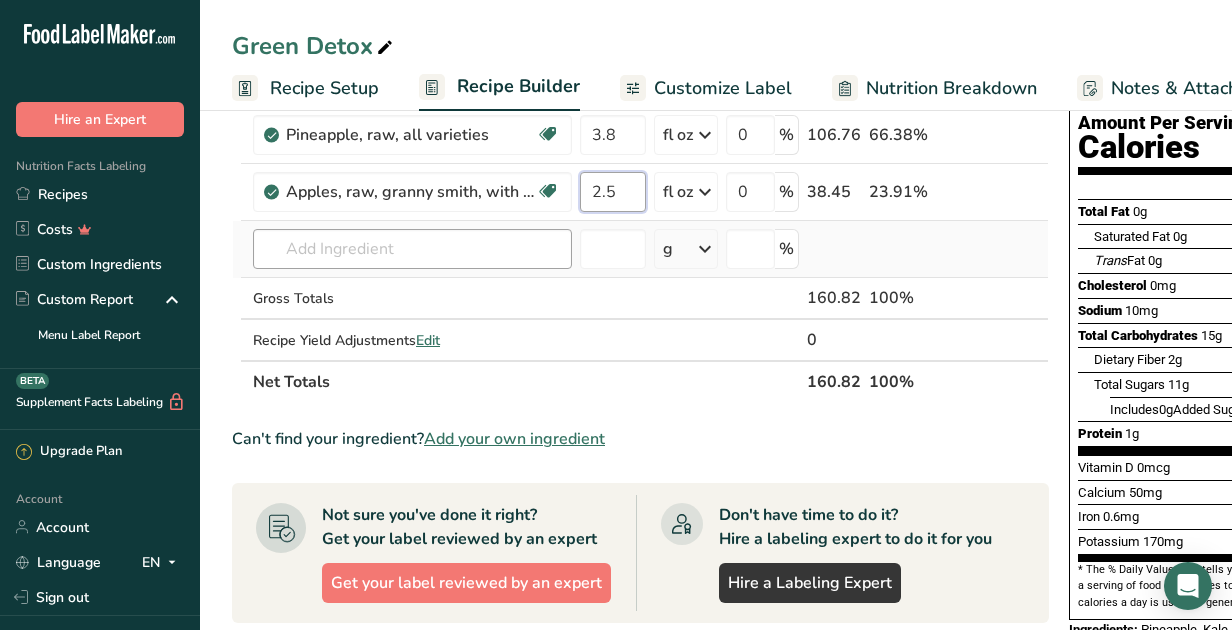 type on "2.5" 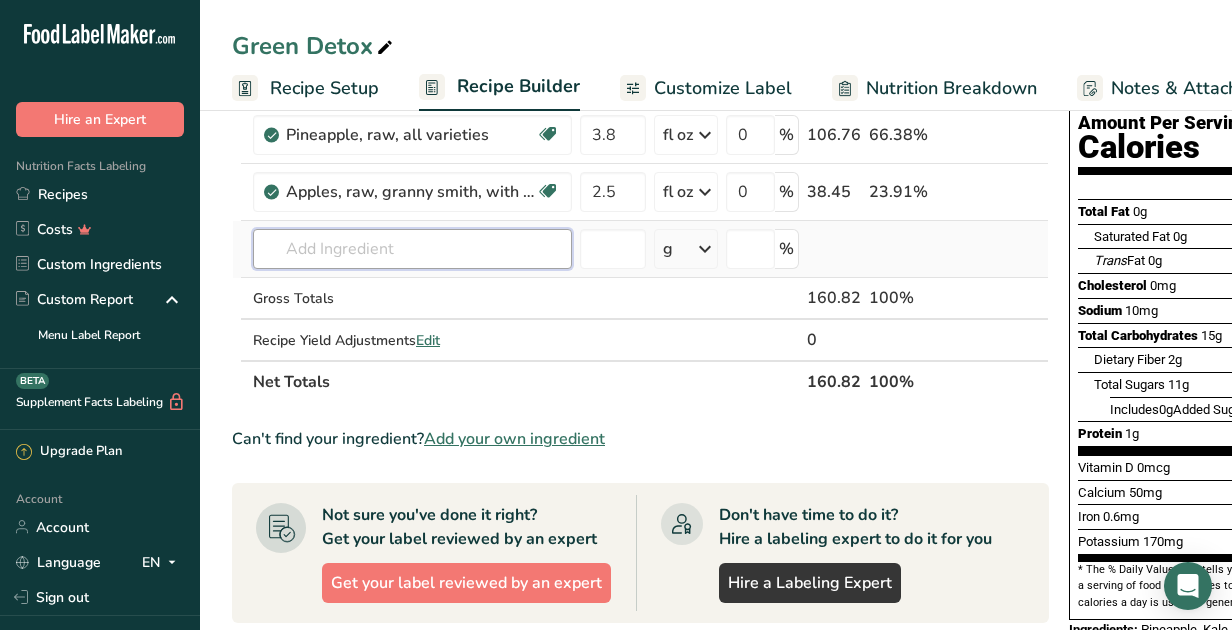 click on "Ingredient *
Amount *
Unit *
Waste *   .a-a{fill:#347362;}.b-a{fill:#fff;}          Grams
Percentage
Kale, raw
Source of Antioxidants
Dairy free
Gluten free
Vegan
Vegetarian
Soy free
1.6
fl oz
Portions
1 cup
Weight Units
g
kg
mg
See more
Volume Units
l
Volume units require a density conversion. If you know your ingredient's density enter it below. Otherwise, click on "RIA" our AI Regulatory bot - she will be able to help you
0.33
lb/ft3
g/cm3
Confirm
mL
0.33
fl oz" at bounding box center (640, 205) 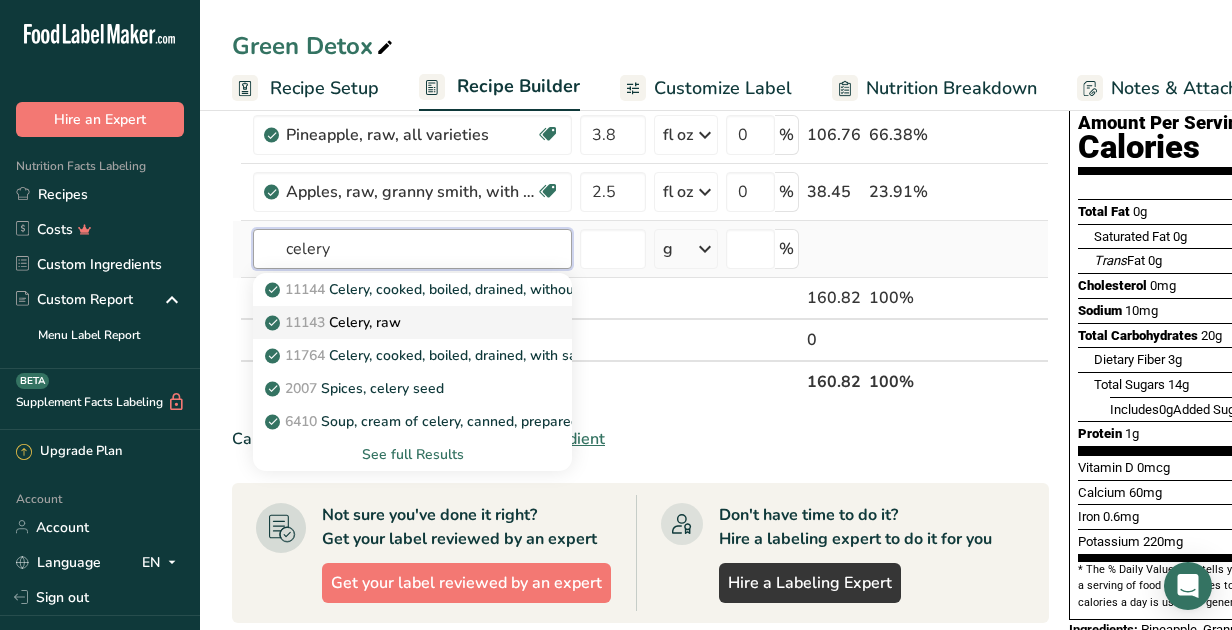 type on "celery" 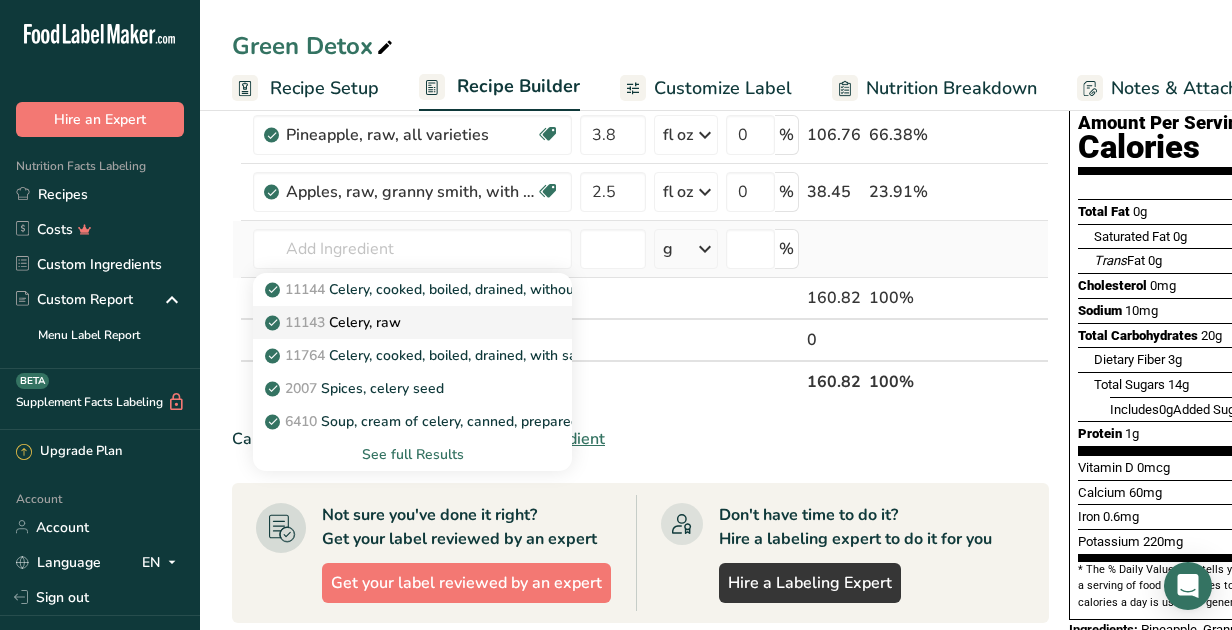 click on "11143
Celery, raw" at bounding box center (335, 322) 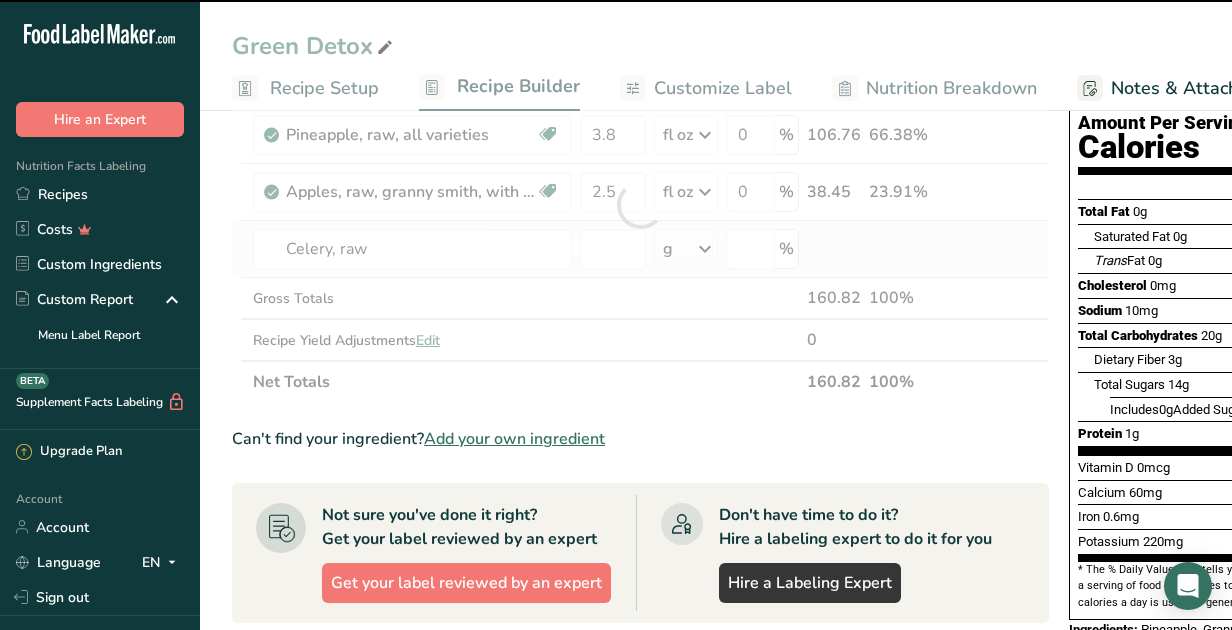 select on "22" 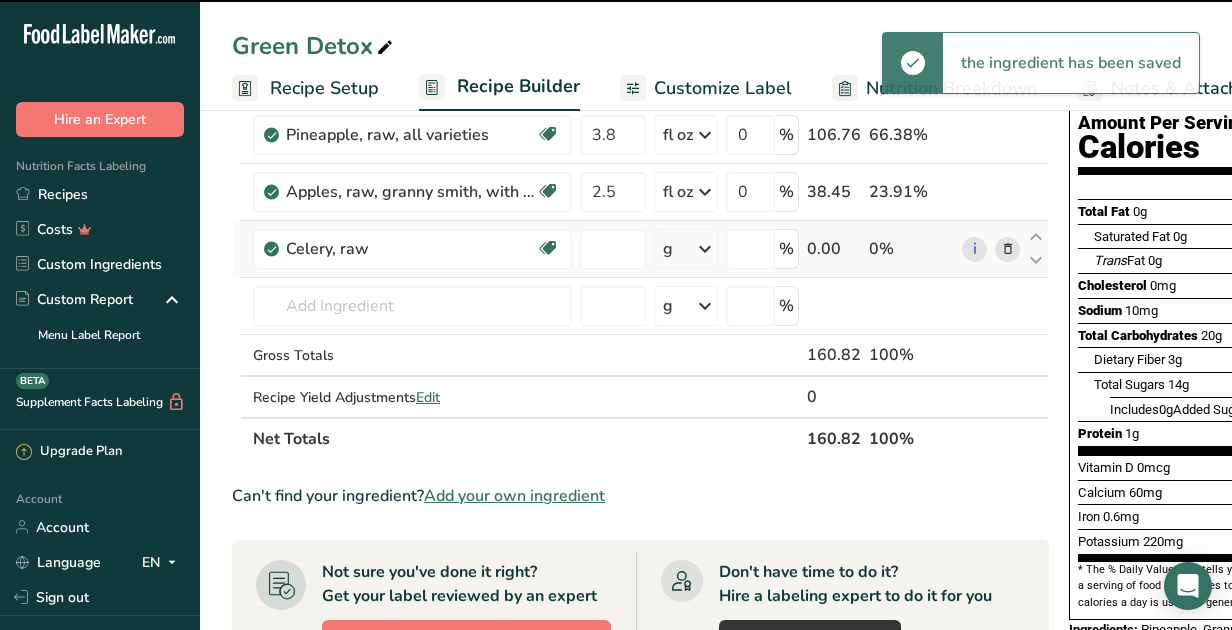 type on "0" 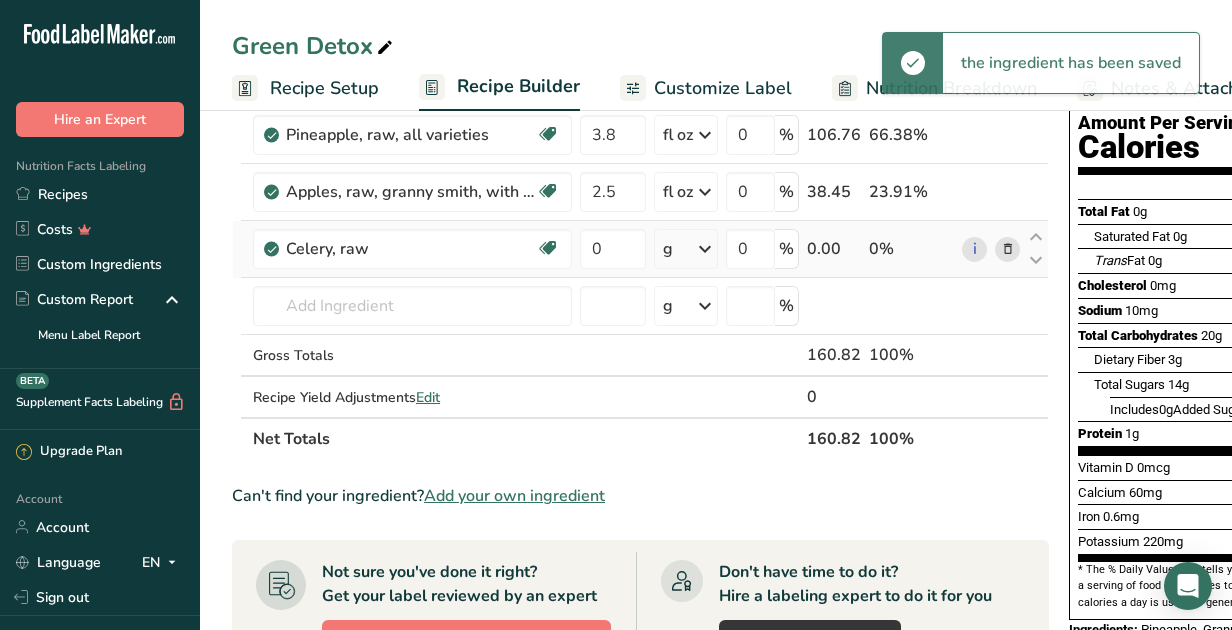 click on "g" at bounding box center (686, 249) 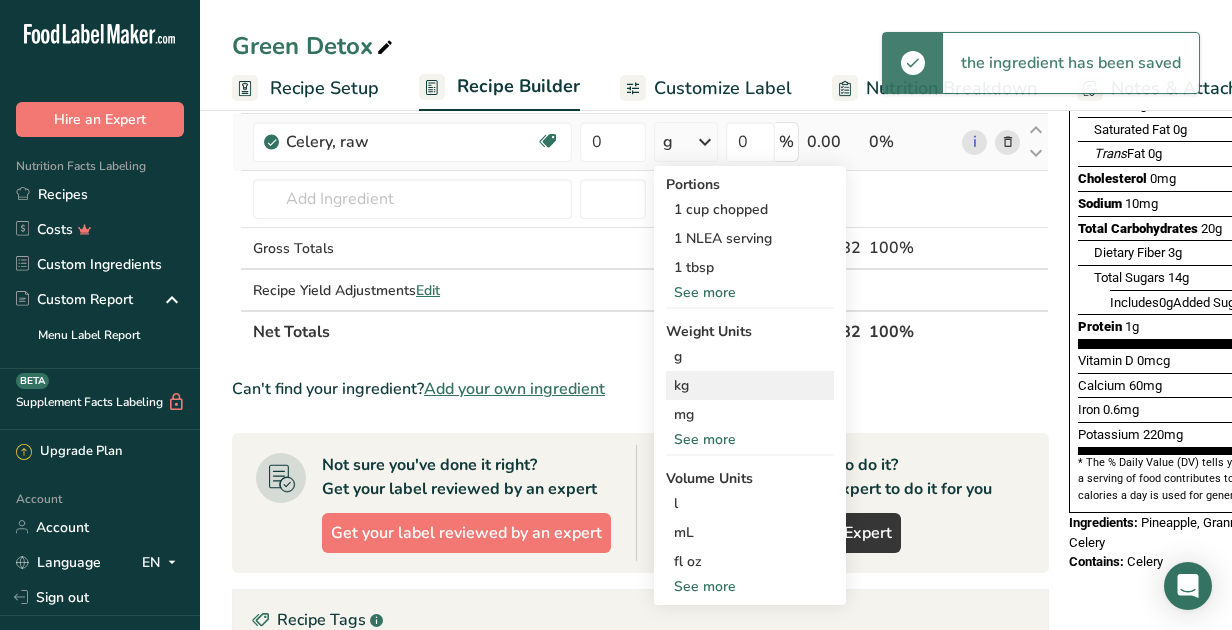 scroll, scrollTop: 314, scrollLeft: 0, axis: vertical 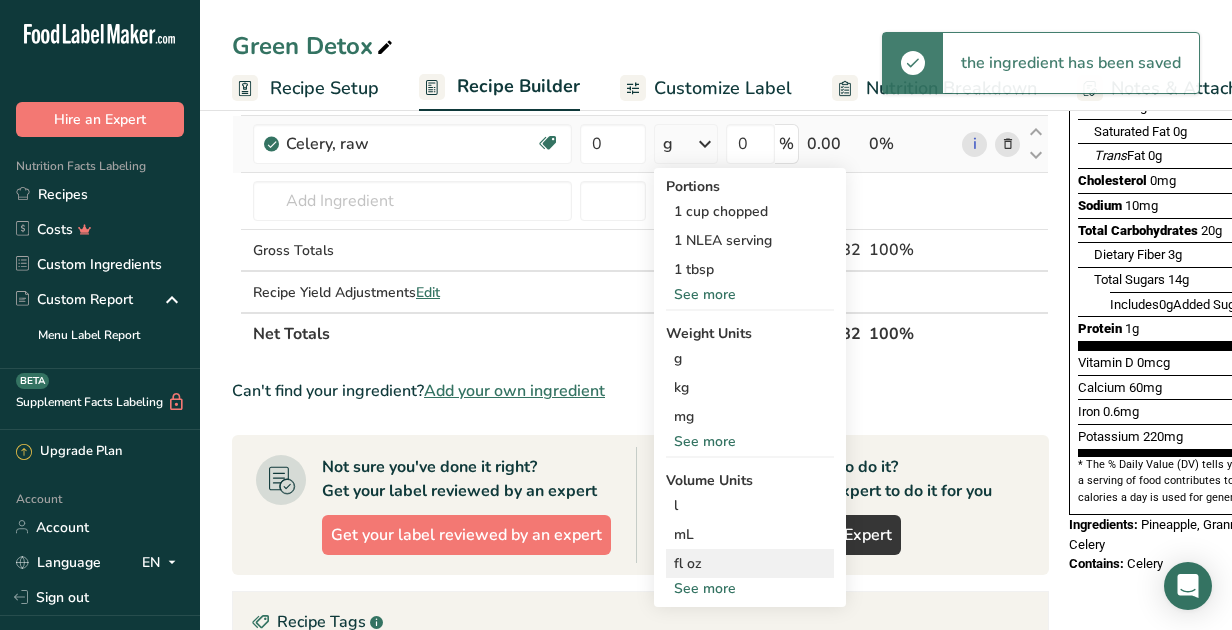 click on "fl oz" at bounding box center [750, 563] 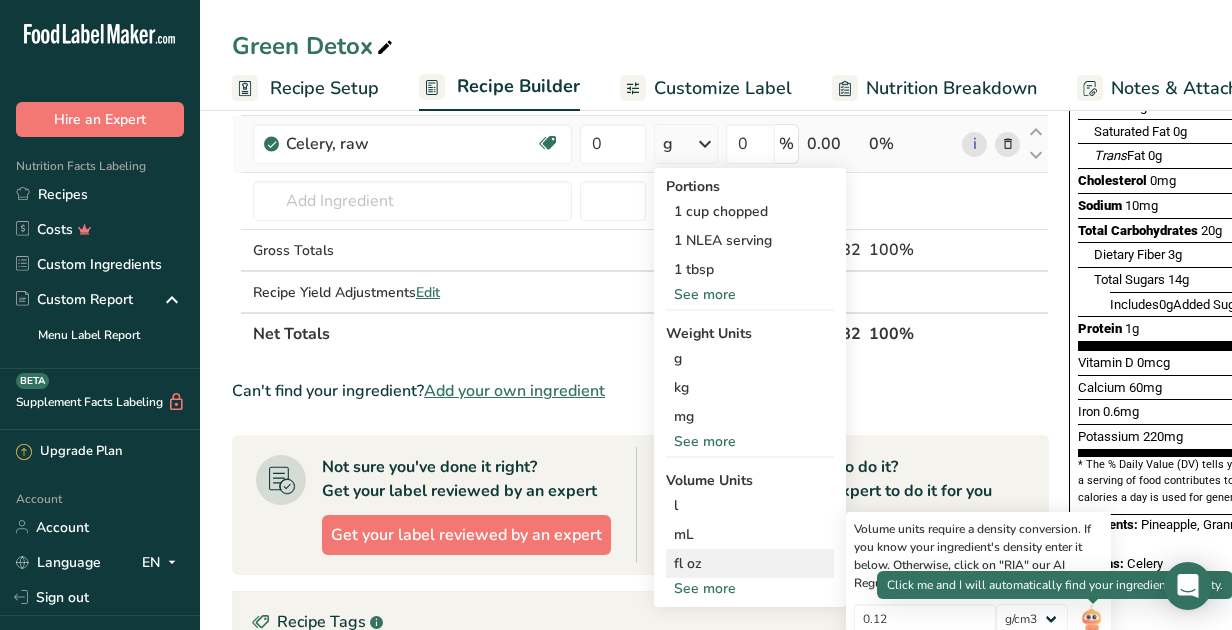 click at bounding box center [1091, 621] 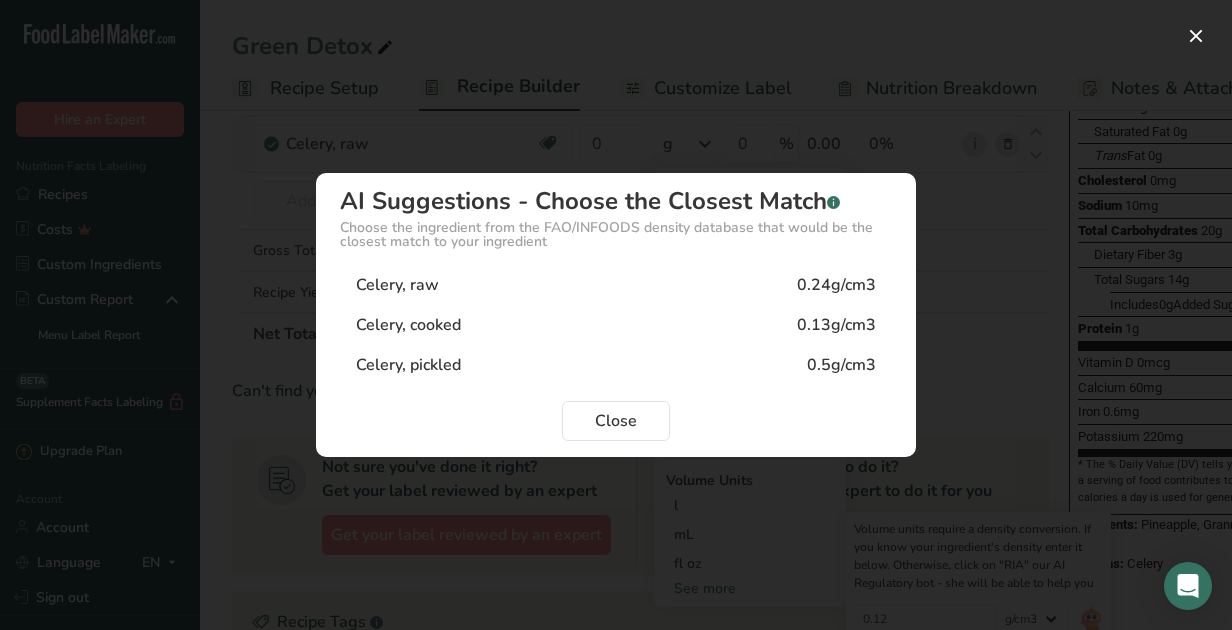 click on "Celery, raw   0.24g/cm3" at bounding box center [616, 285] 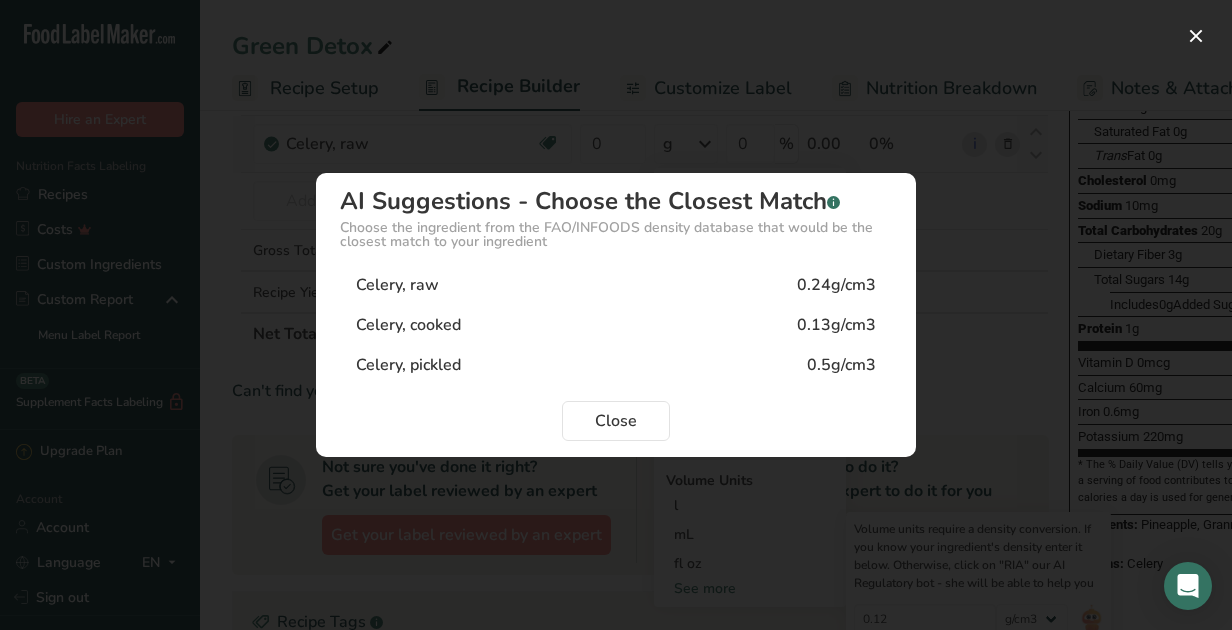 type on "0.24" 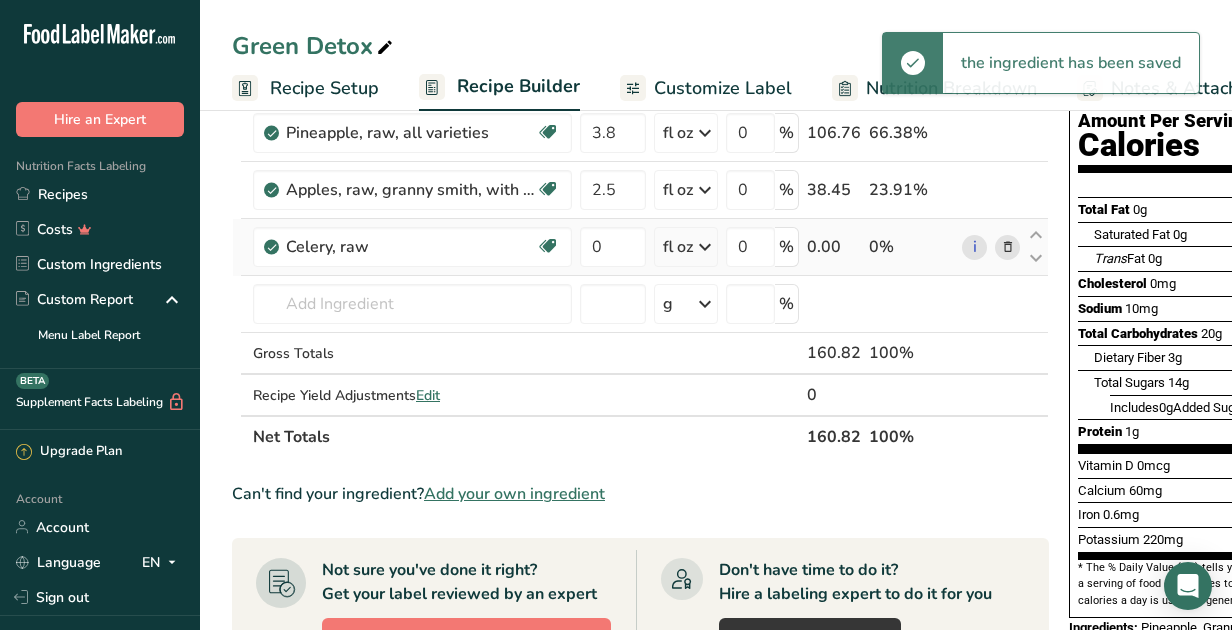 scroll, scrollTop: 189, scrollLeft: 0, axis: vertical 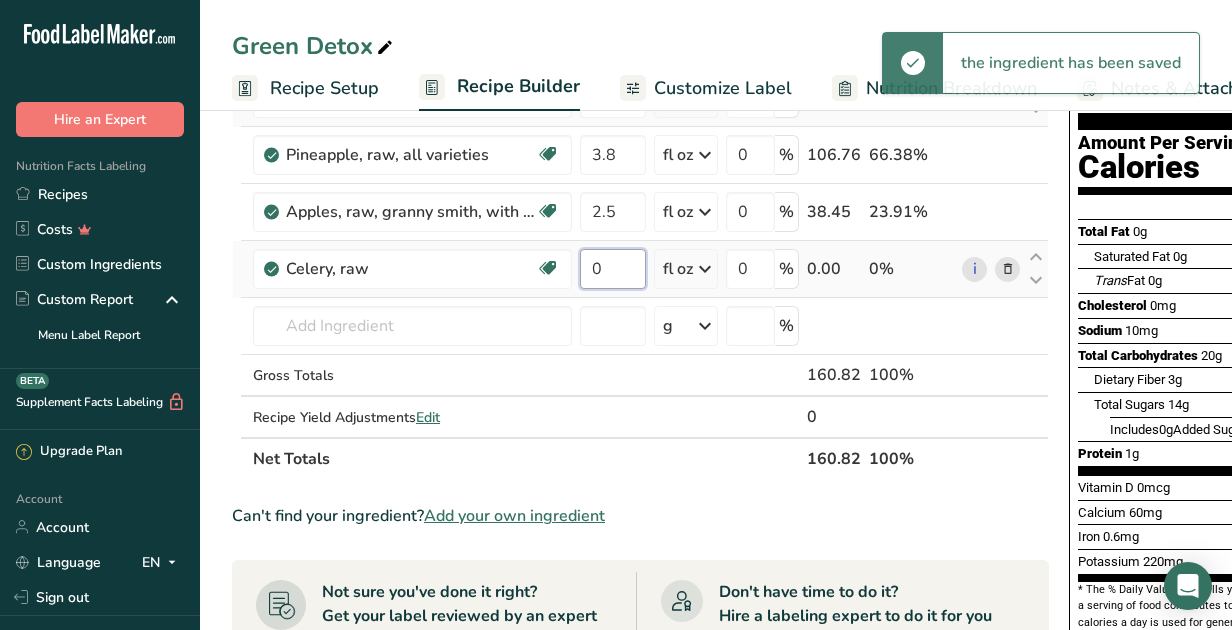 click on "0" at bounding box center (613, 269) 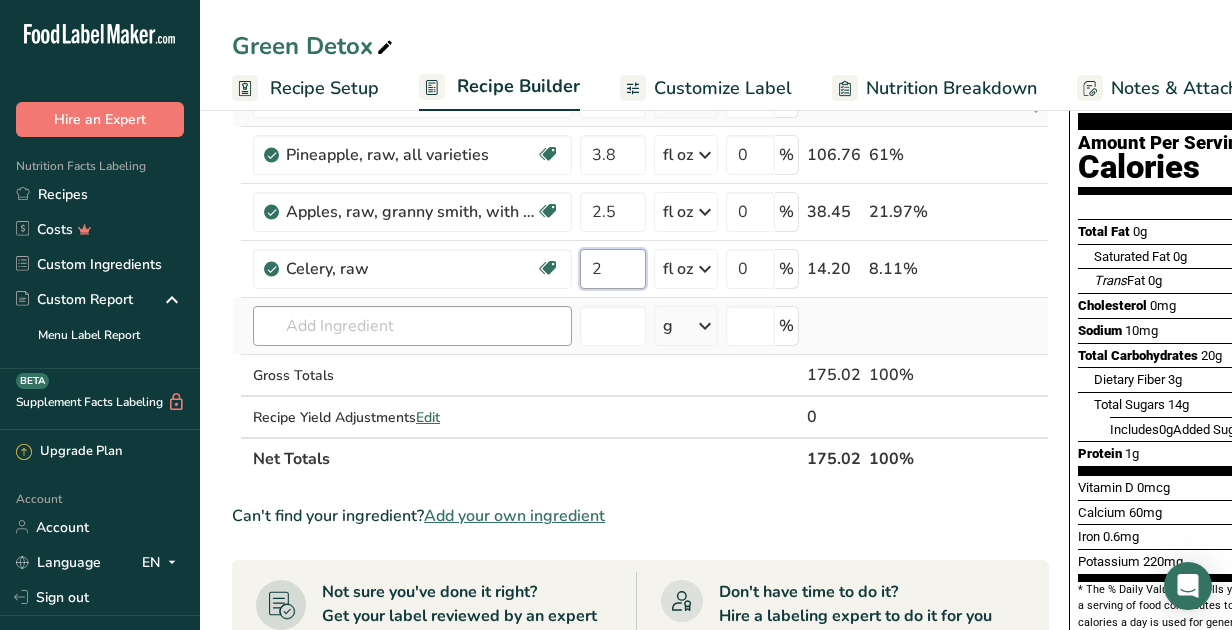 type on "2" 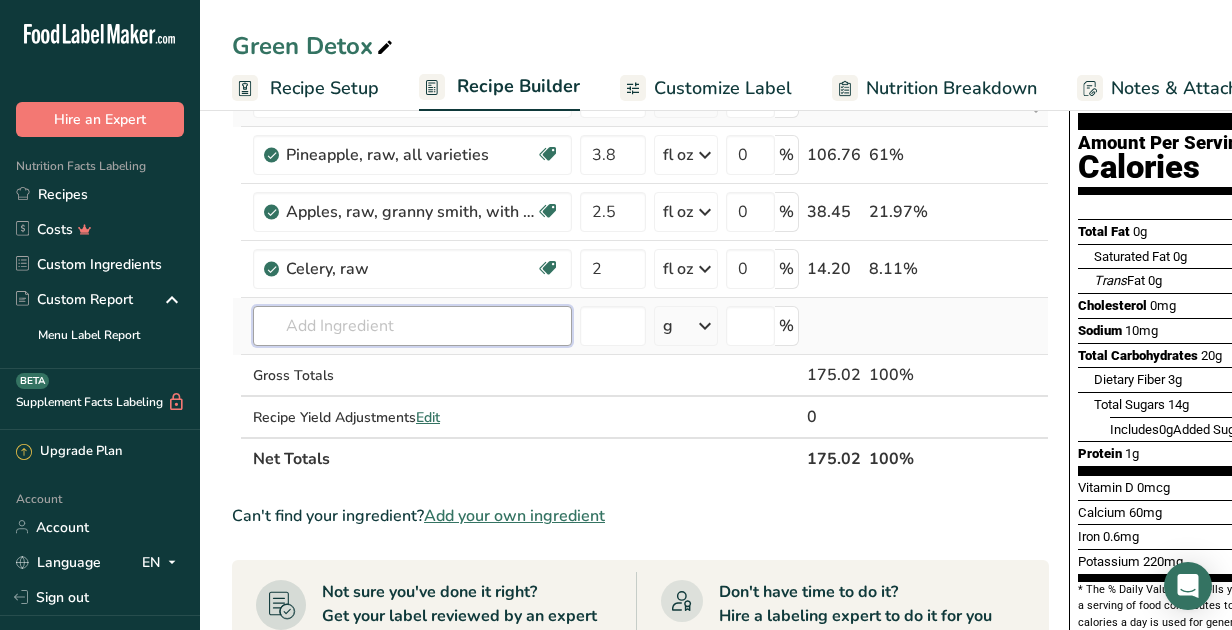 click on "Ingredient *
Amount *
Unit *
Waste *   .a-a{fill:#347362;}.b-a{fill:#fff;}          Grams
Percentage
Kale, raw
Source of Antioxidants
Dairy free
Gluten free
Vegan
Vegetarian
Soy free
1.6
fl oz
Portions
1 cup
Weight Units
g
kg
mg
See more
Volume Units
l
Volume units require a density conversion. If you know your ingredient's density enter it below. Otherwise, click on "RIA" our AI Regulatory bot - she will be able to help you
0.33
lb/ft3
g/cm3
Confirm
mL
0.33
fl oz" at bounding box center (640, 253) 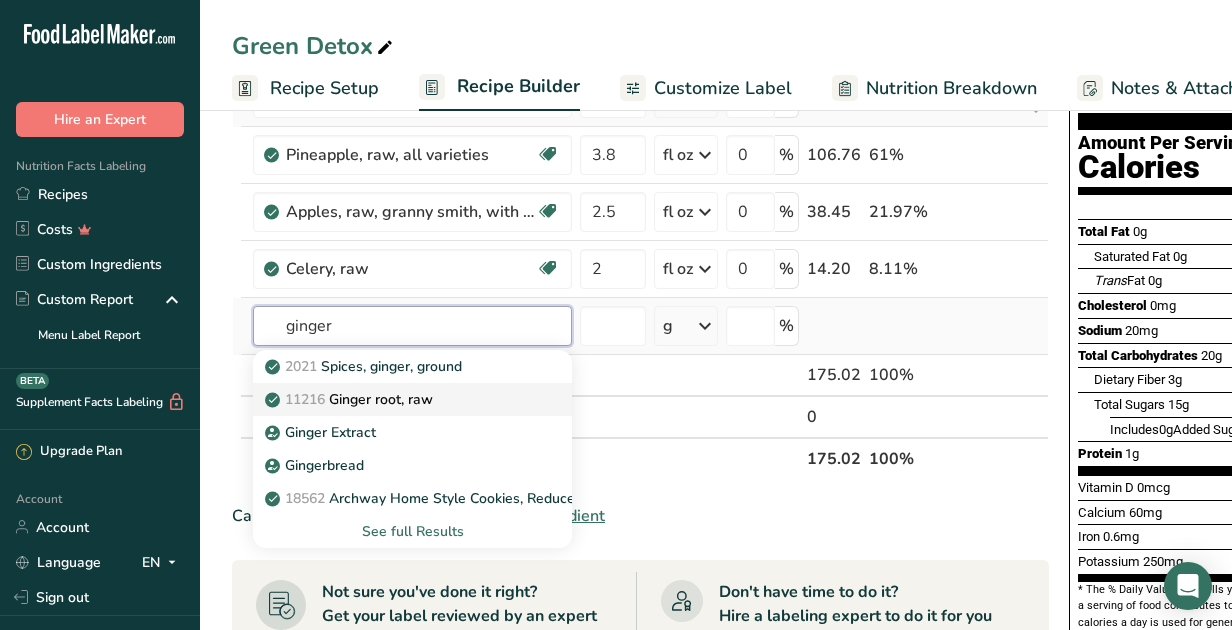 type on "ginger" 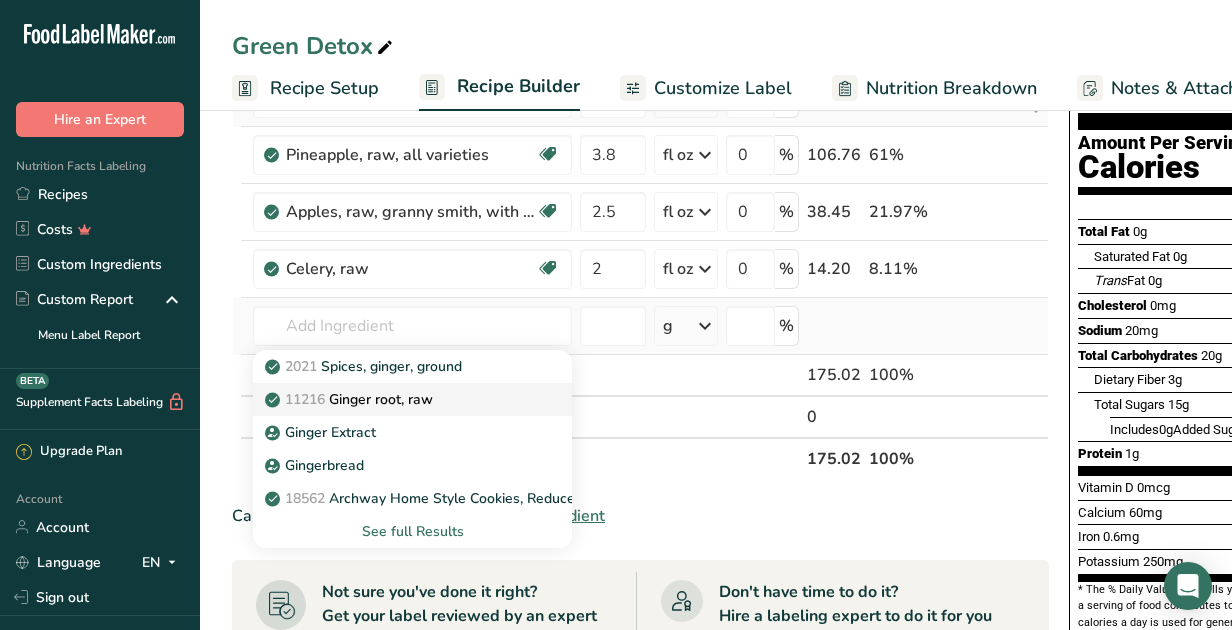 click on "11216
Ginger root, raw" at bounding box center (351, 399) 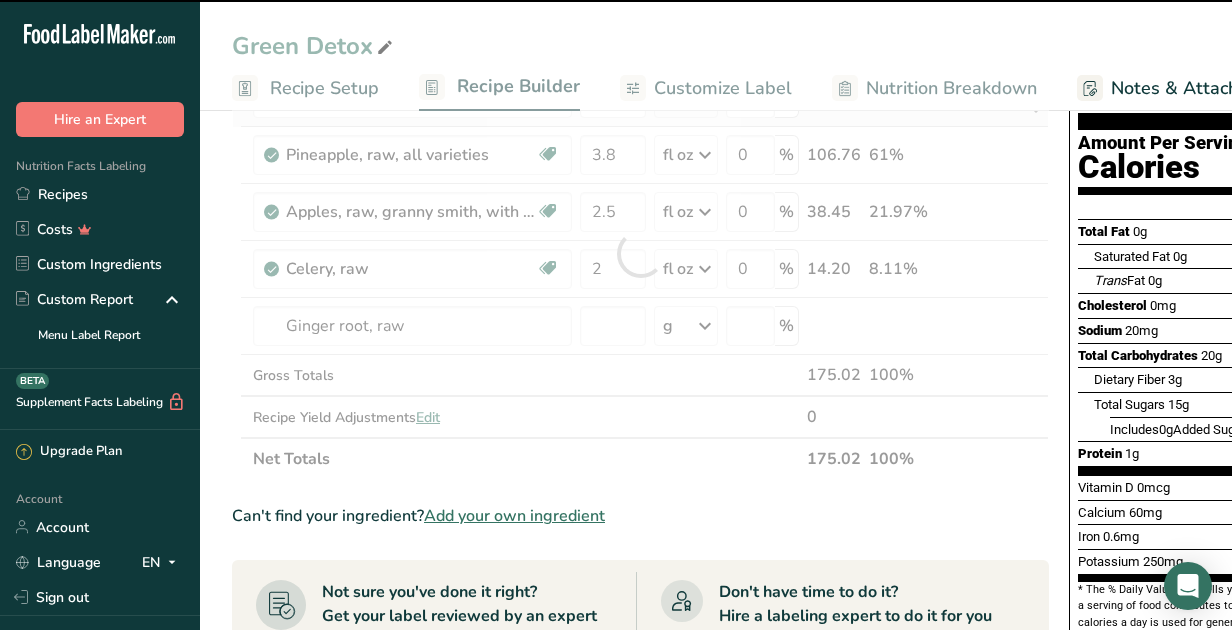 type on "0" 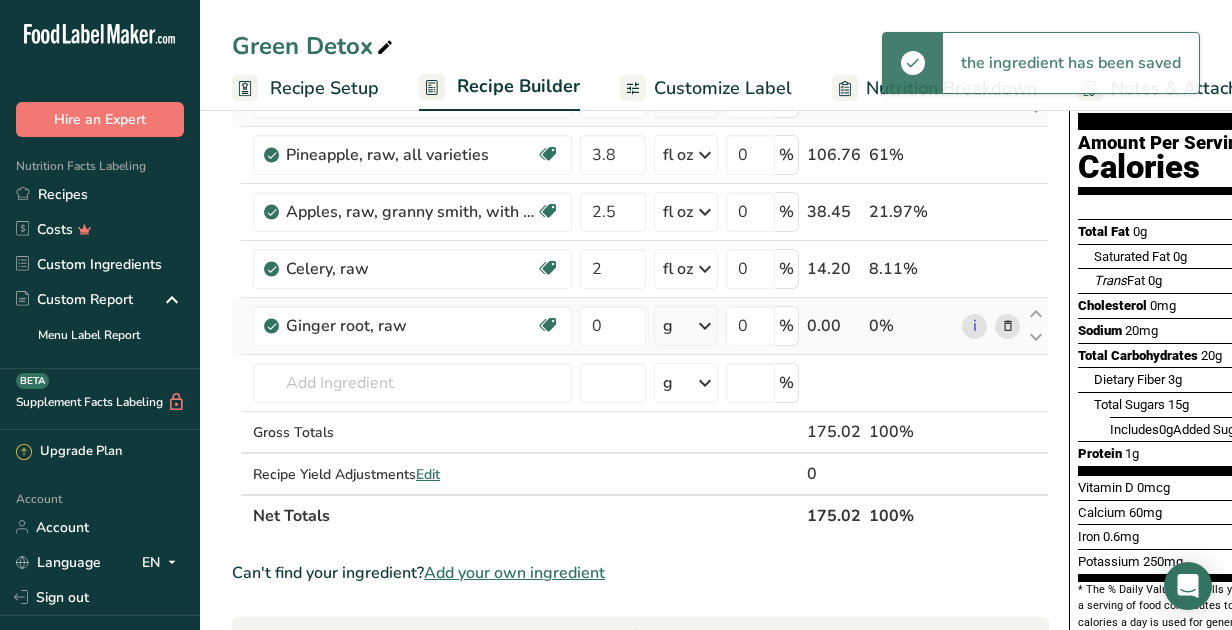 click on "g" at bounding box center (686, 326) 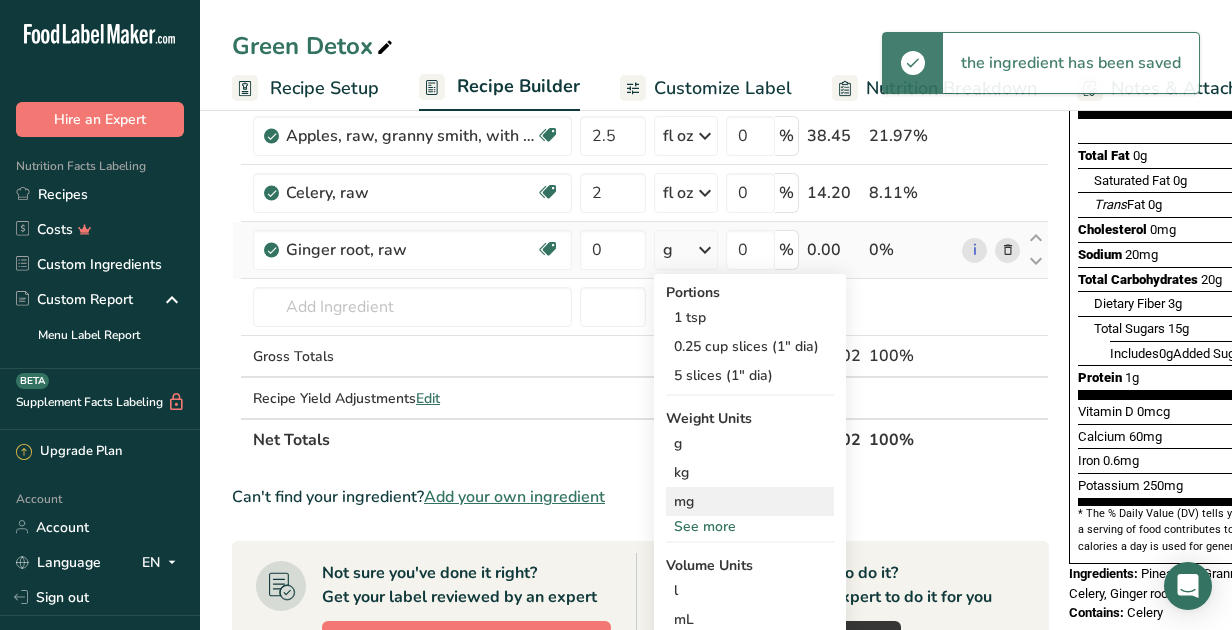 scroll, scrollTop: 339, scrollLeft: 0, axis: vertical 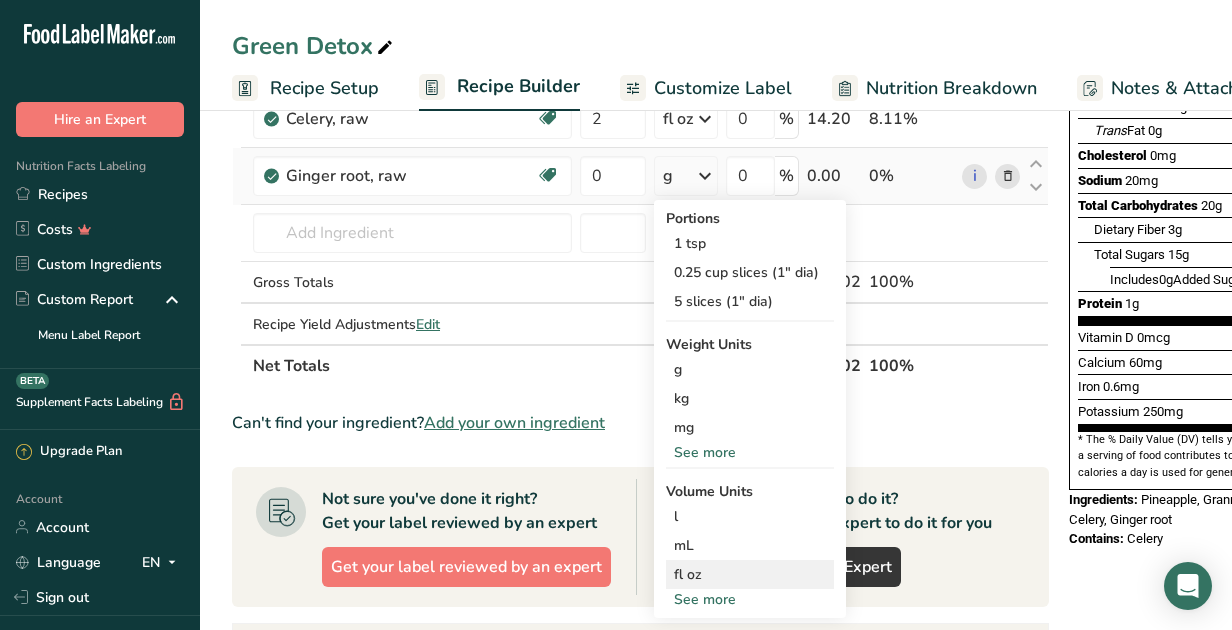 click on "fl oz" at bounding box center [750, 574] 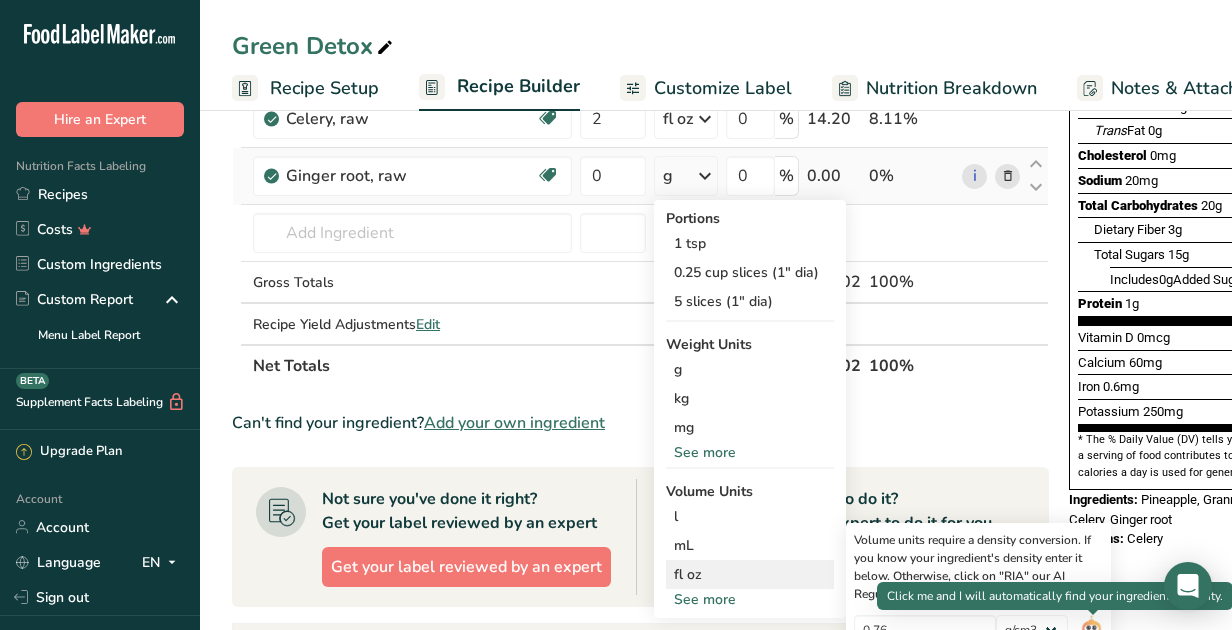 click at bounding box center [1091, 632] 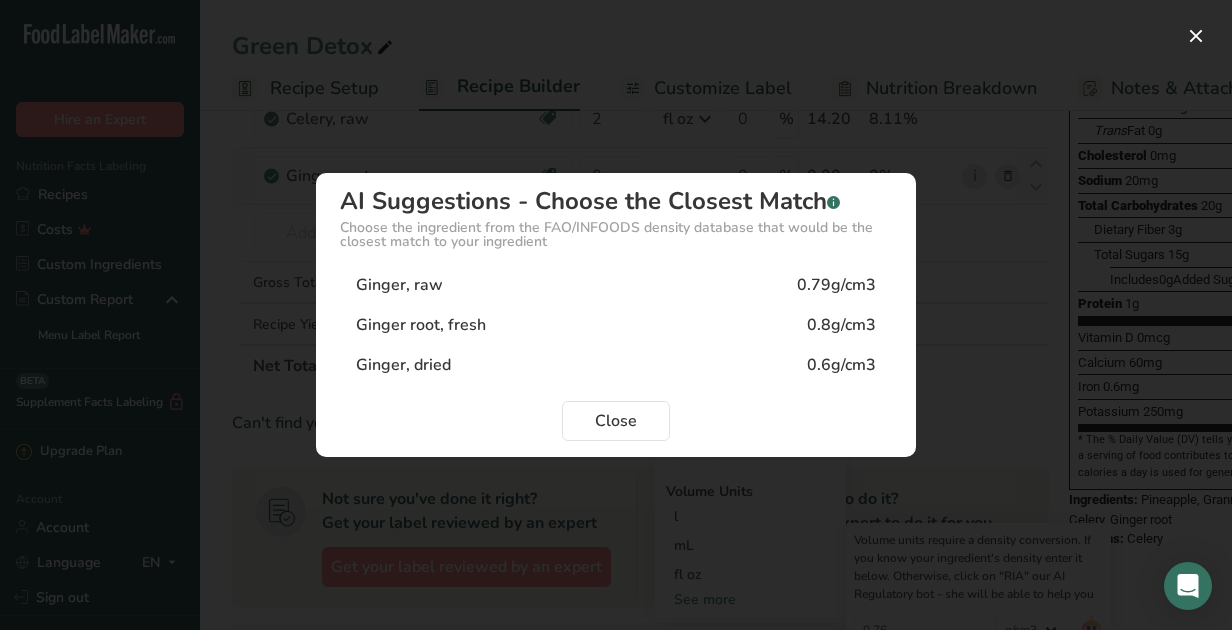click on "Ginger, raw   0.79g/cm3" at bounding box center (616, 285) 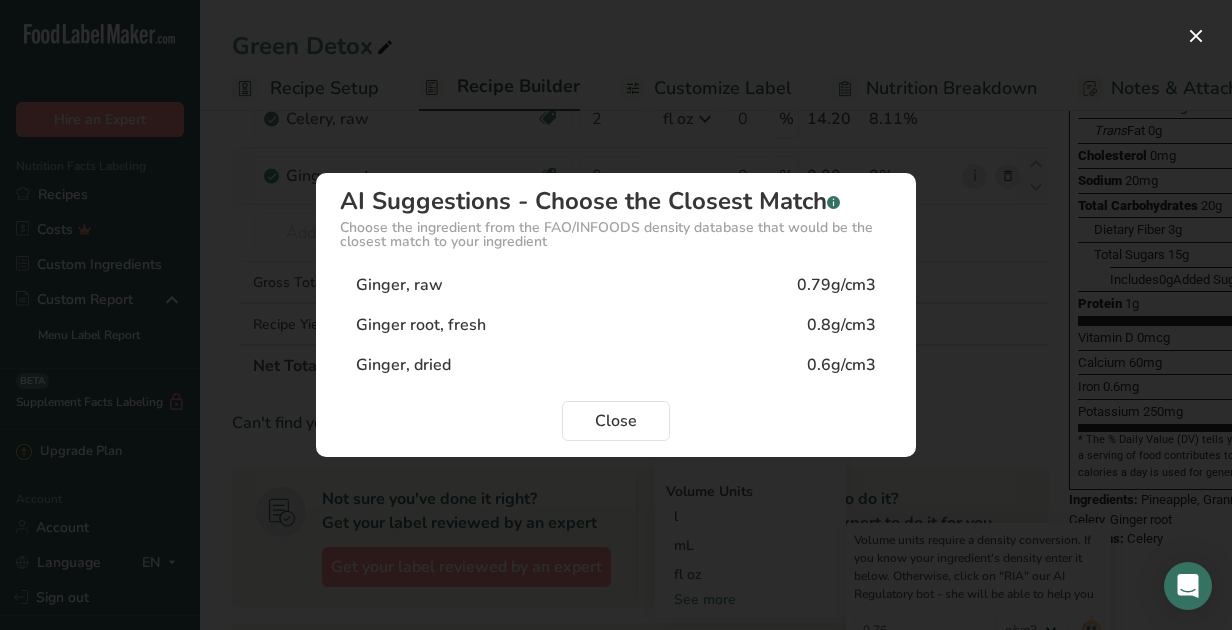 type on "0.79" 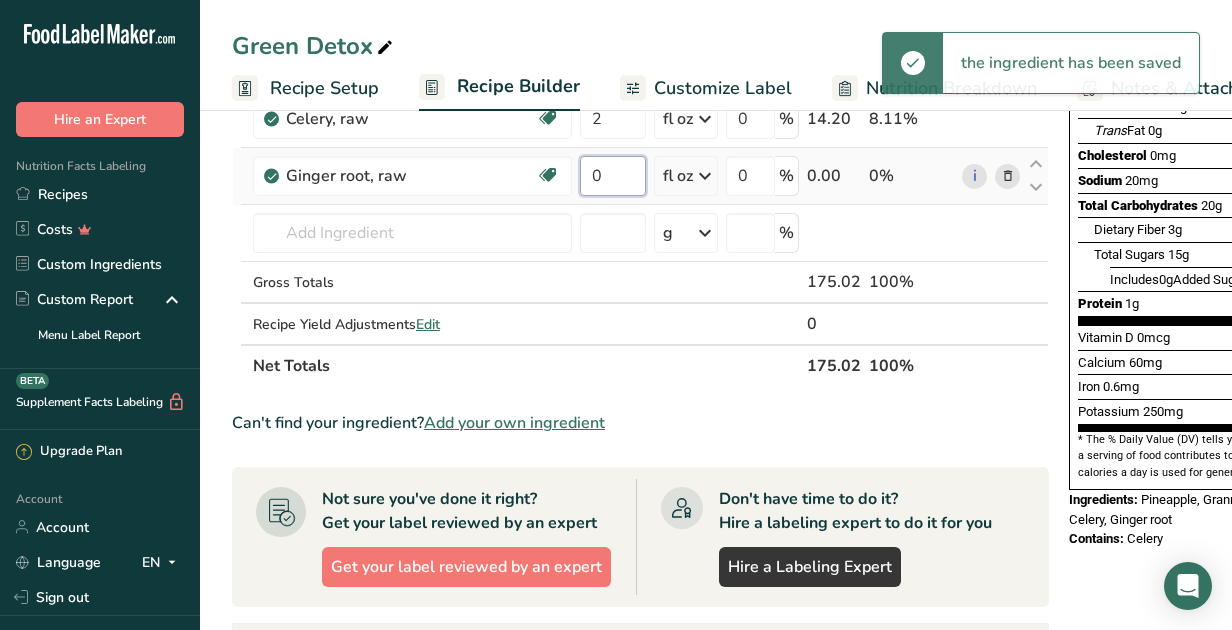 click on "0" at bounding box center [613, 176] 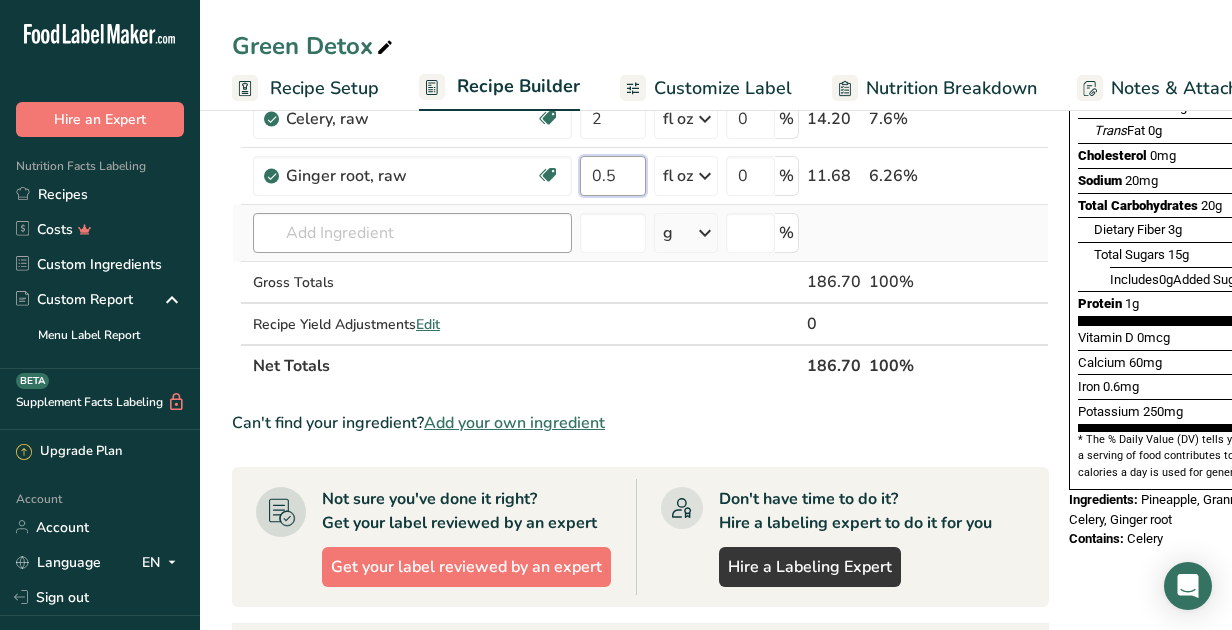 type on "0.5" 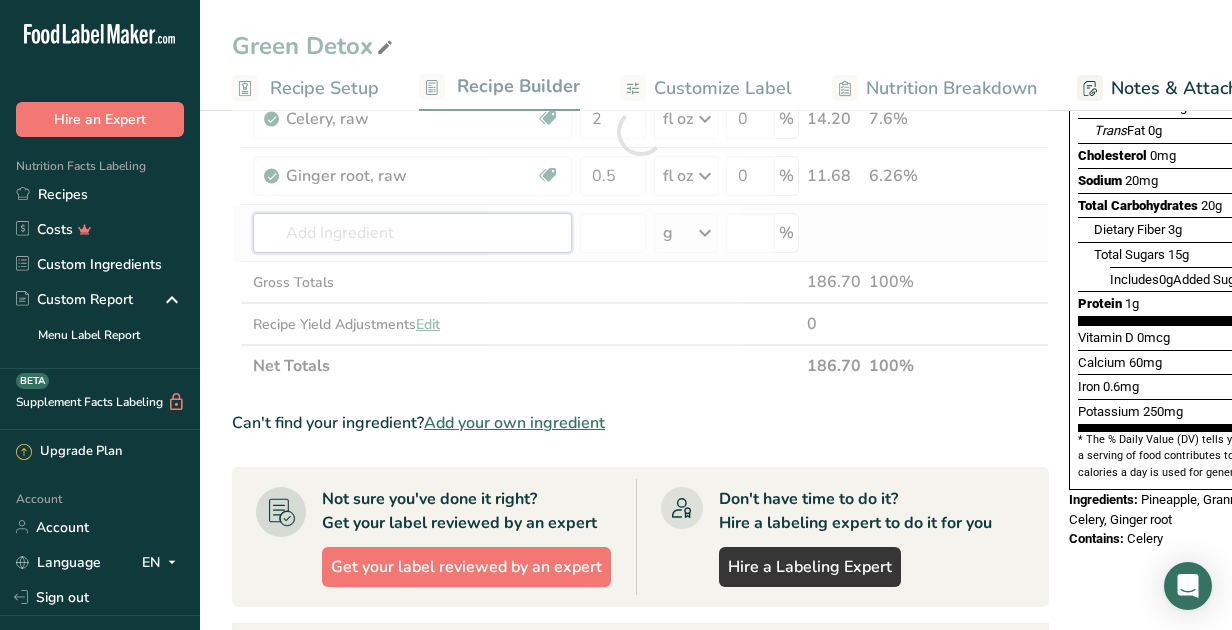 click on "Ingredient *
Amount *
Unit *
Waste *   .a-a{fill:#347362;}.b-a{fill:#fff;}          Grams
Percentage
Kale, raw
Source of Antioxidants
Dairy free
Gluten free
Vegan
Vegetarian
Soy free
1.6
fl oz
Portions
1 cup
Weight Units
g
kg
mg
See more
Volume Units
l
Volume units require a density conversion. If you know your ingredient's density enter it below. Otherwise, click on "RIA" our AI Regulatory bot - she will be able to help you
0.33
lb/ft3
g/cm3
Confirm
mL
0.33
fl oz" at bounding box center (640, 132) 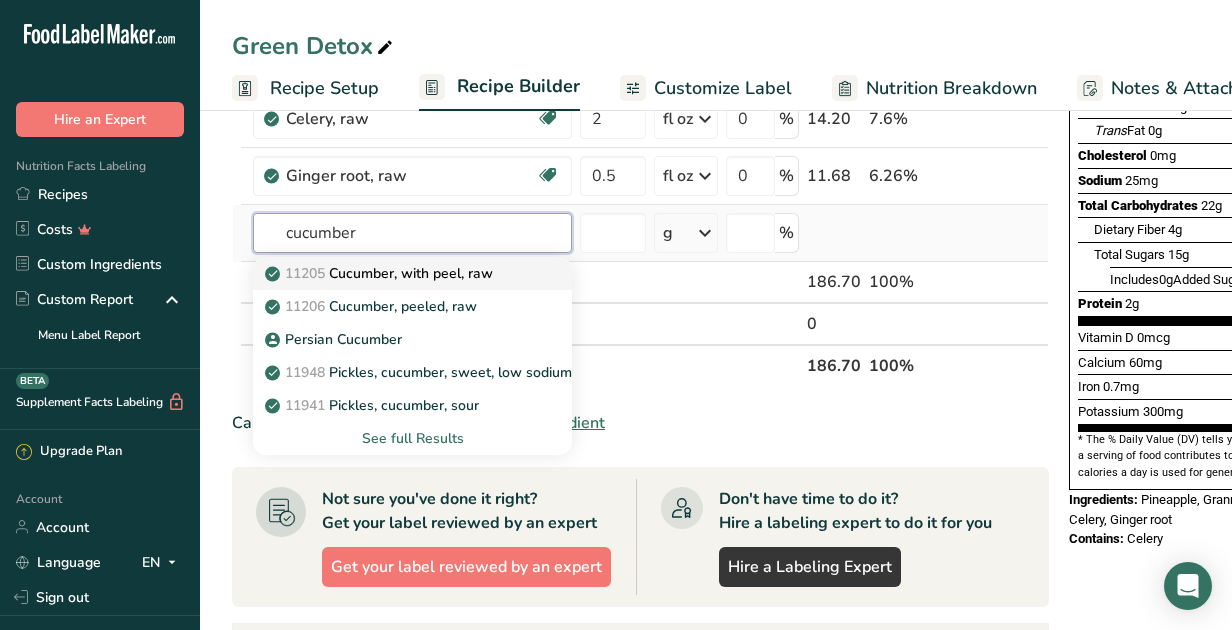 type on "cucumber" 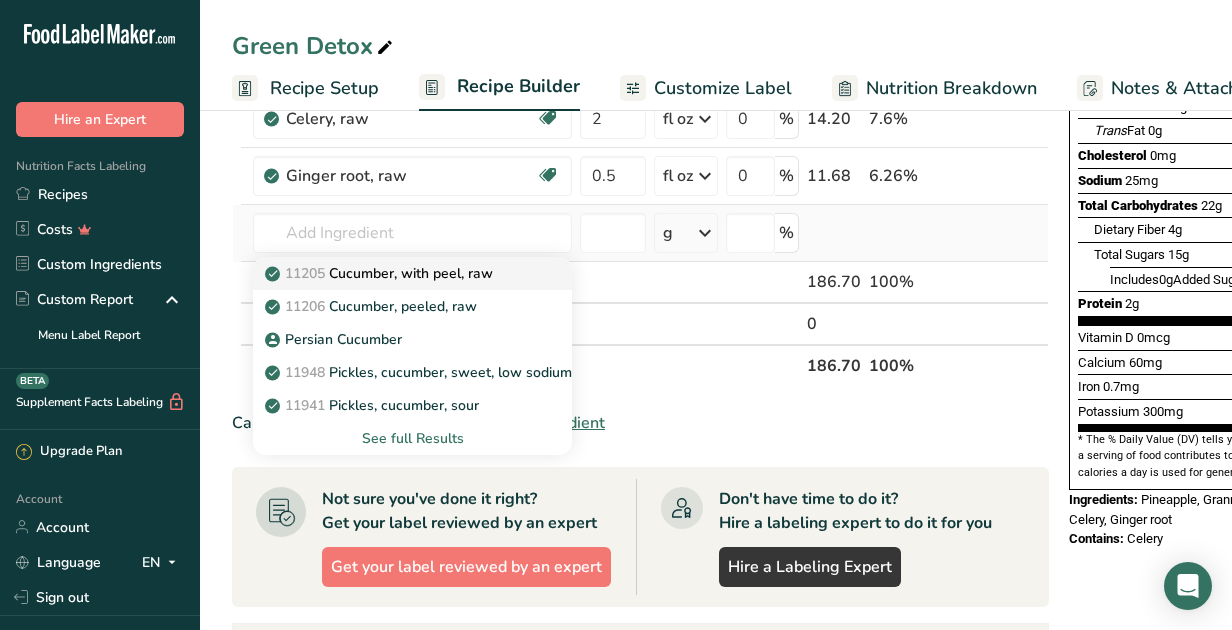 click on "11205
Cucumber, with peel, raw" at bounding box center (381, 273) 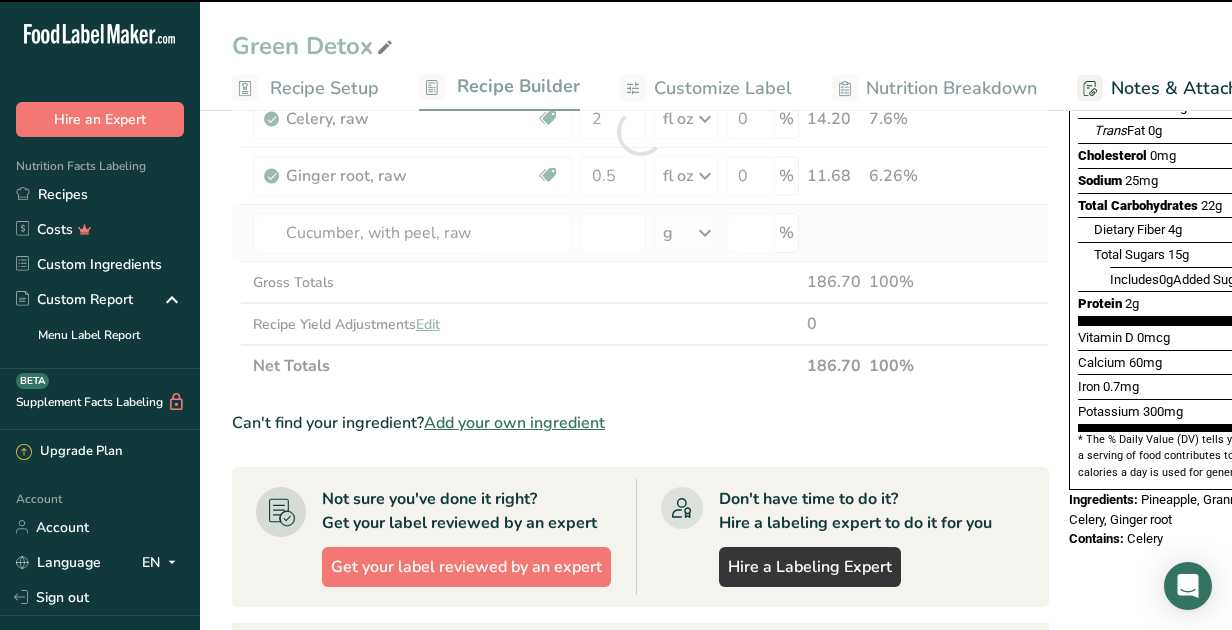 select on "22" 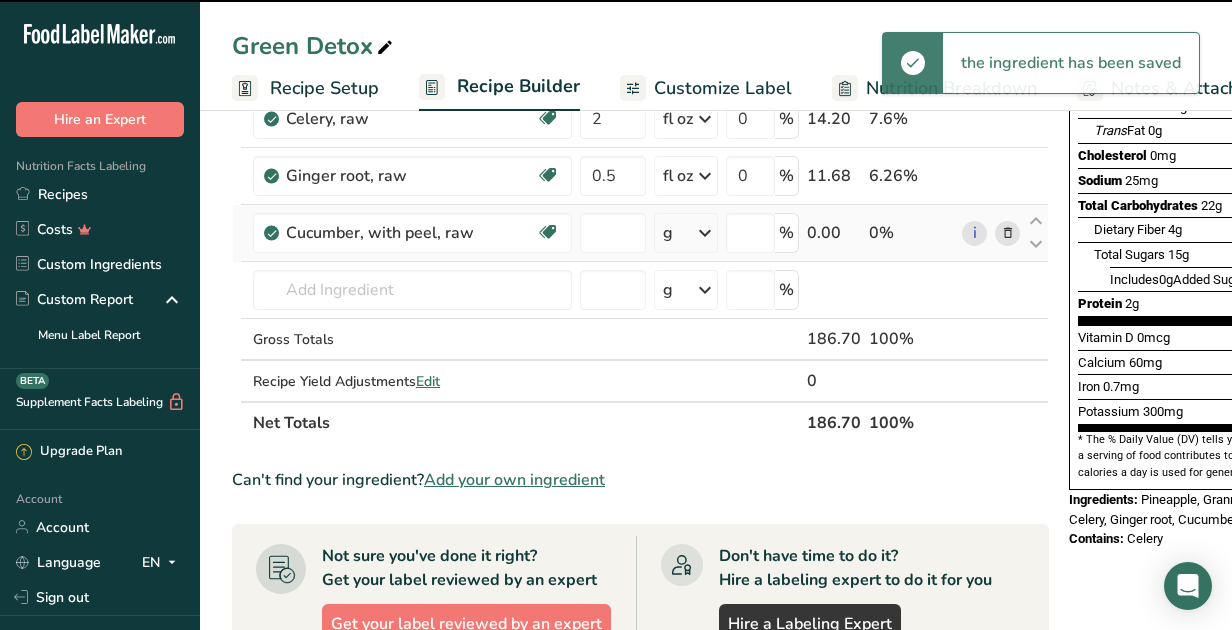 type on "0" 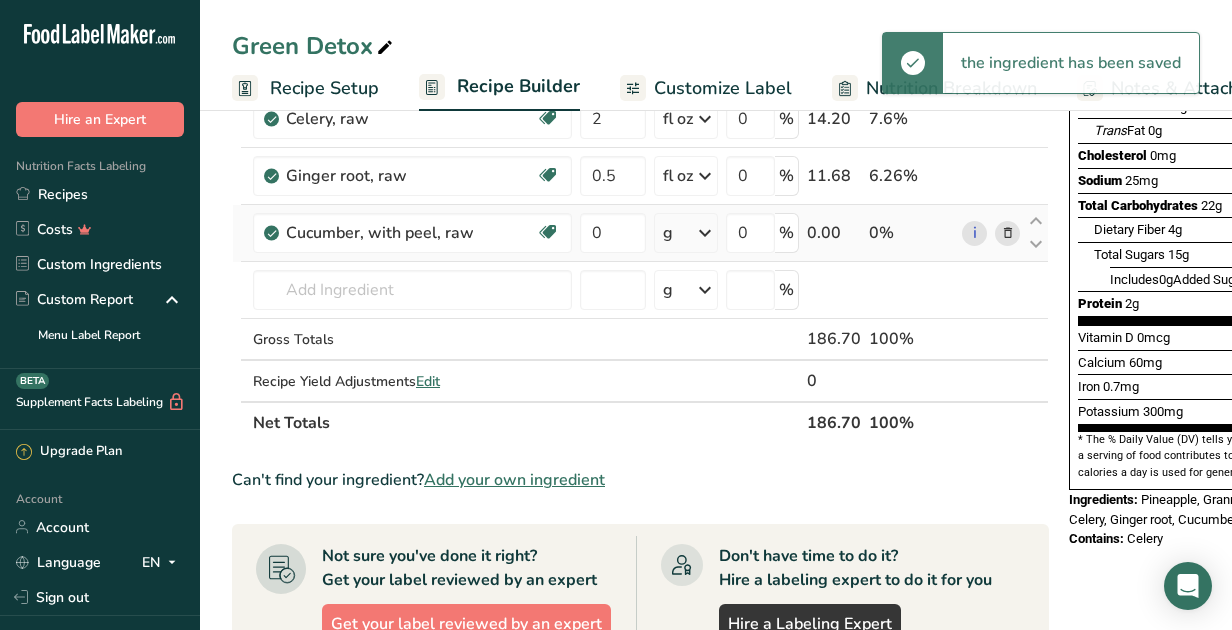 click on "g" at bounding box center (686, 233) 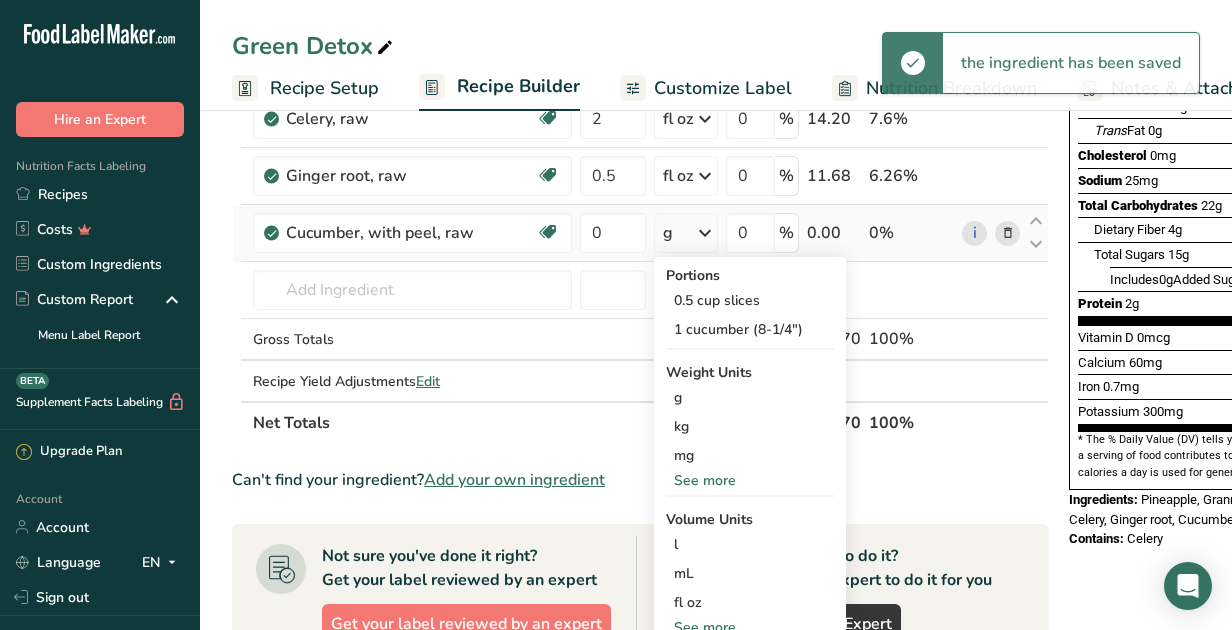 scroll, scrollTop: 441, scrollLeft: 0, axis: vertical 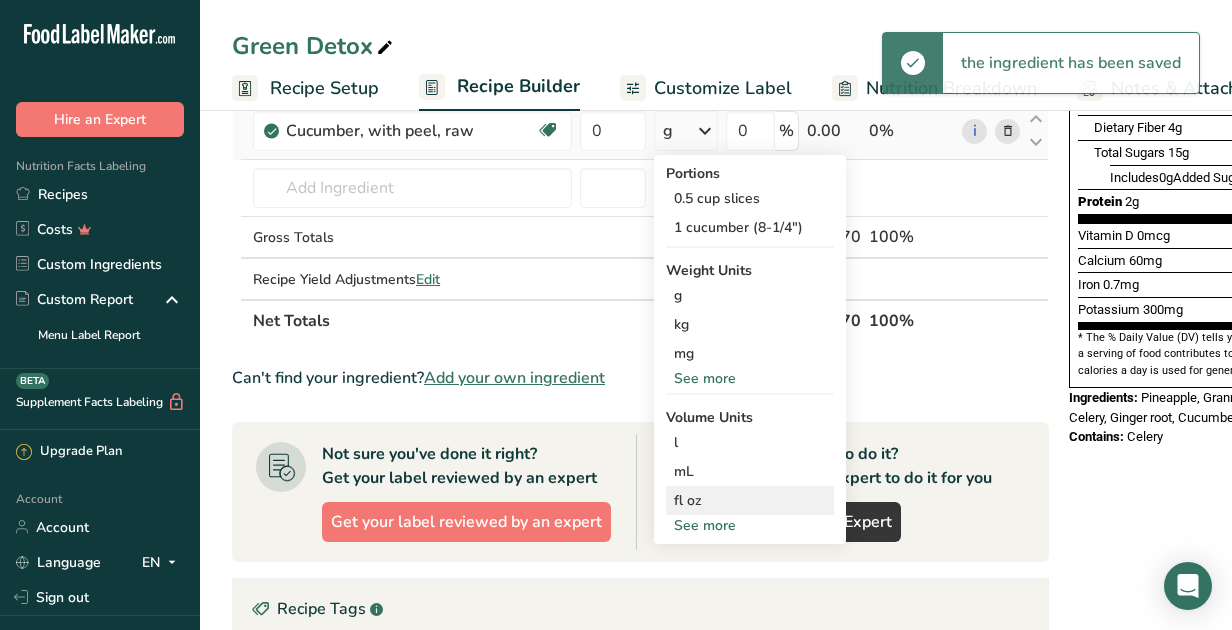 click on "fl oz" at bounding box center [750, 500] 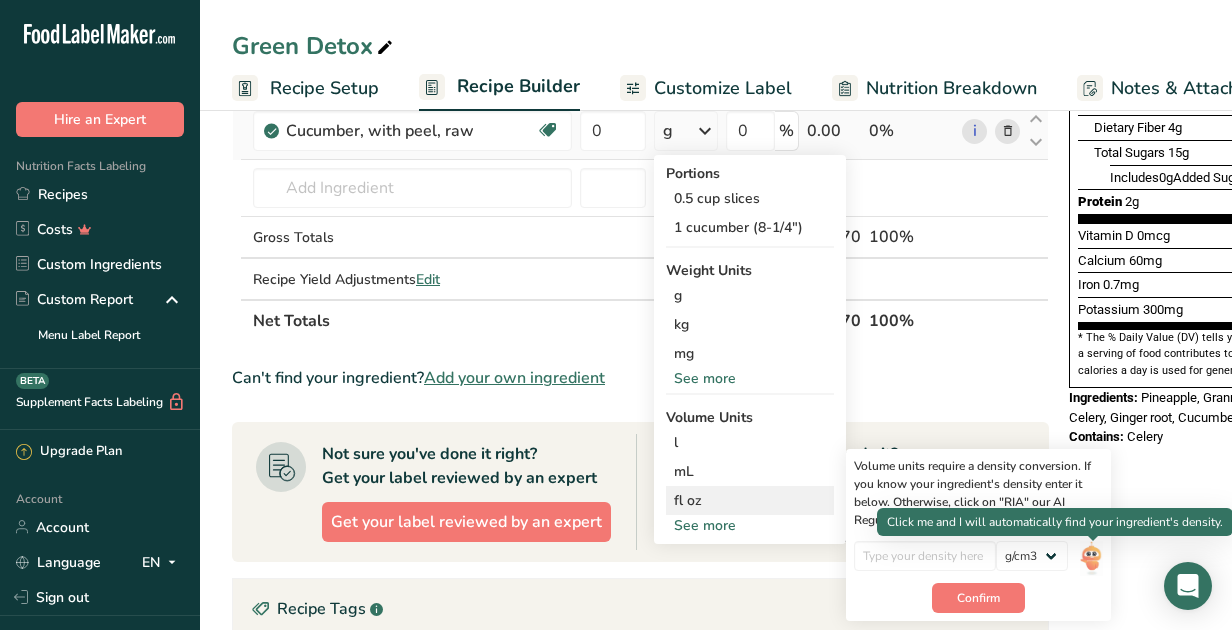 click at bounding box center (1091, 558) 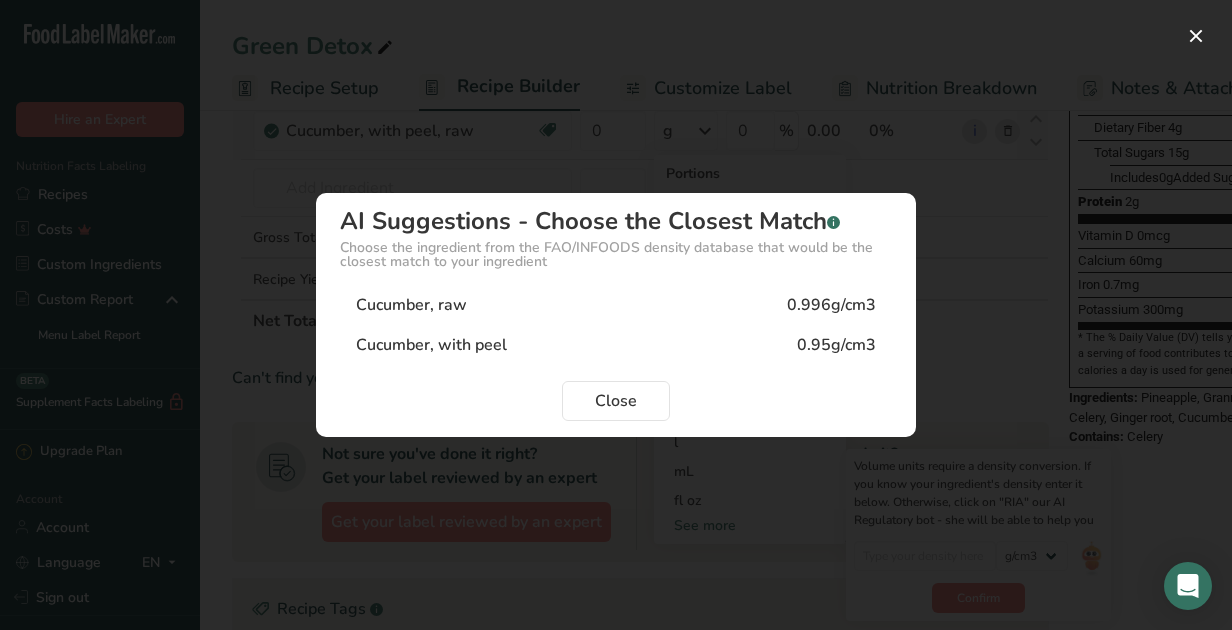 click on "Cucumber, raw" at bounding box center (411, 305) 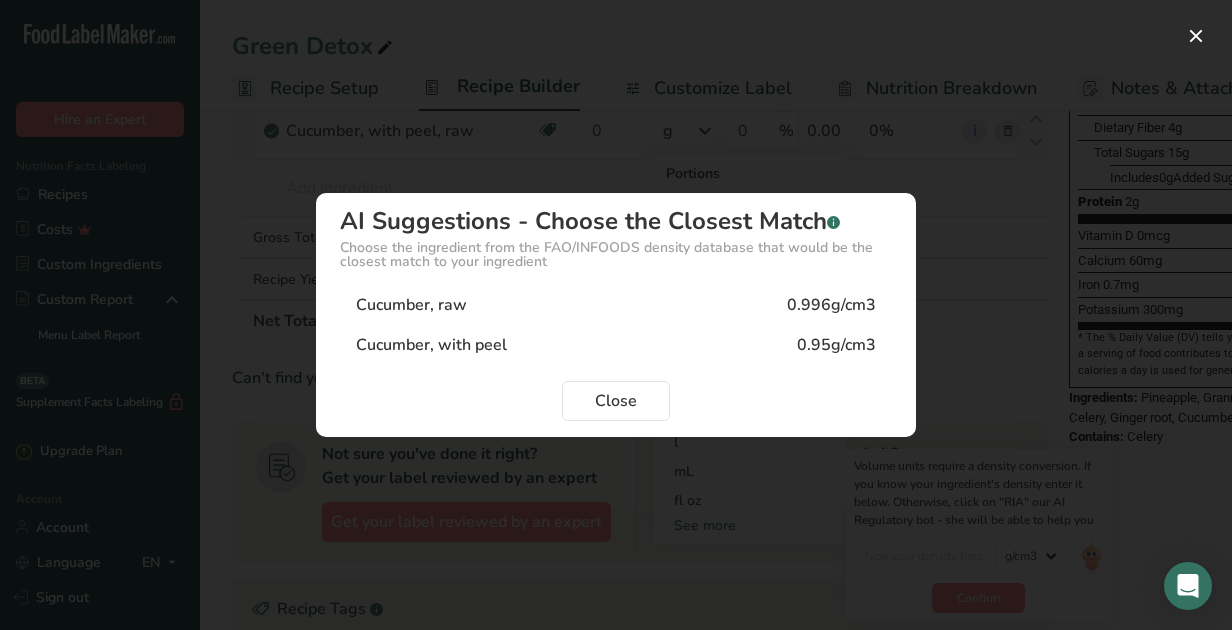 type on "0.996" 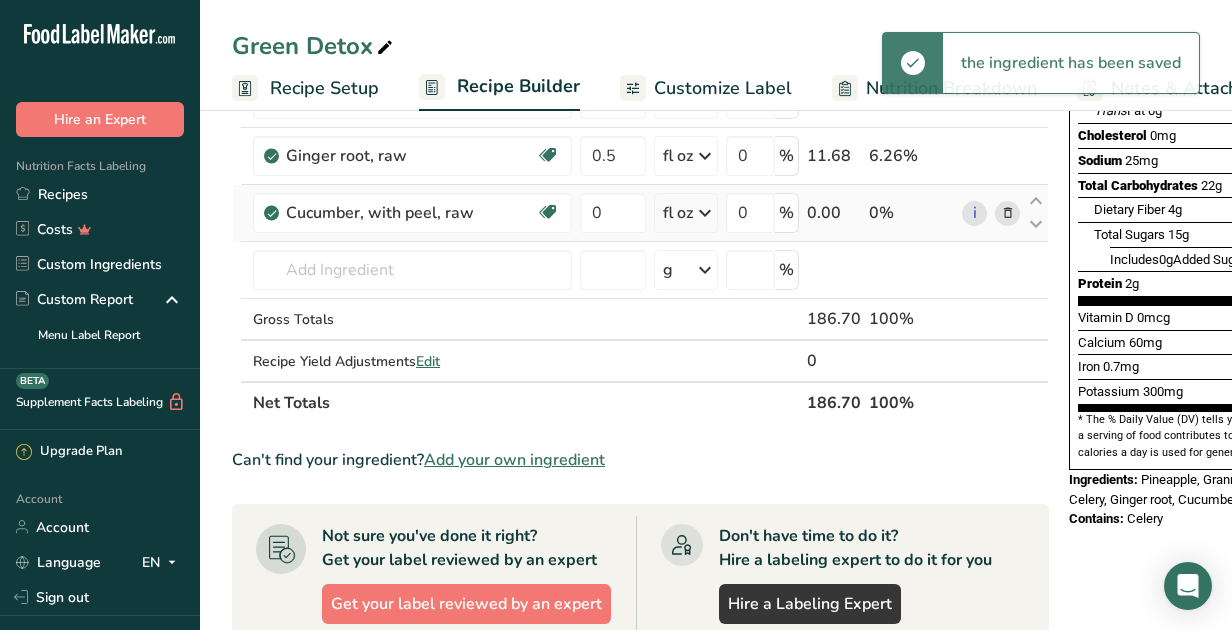 scroll, scrollTop: 358, scrollLeft: 0, axis: vertical 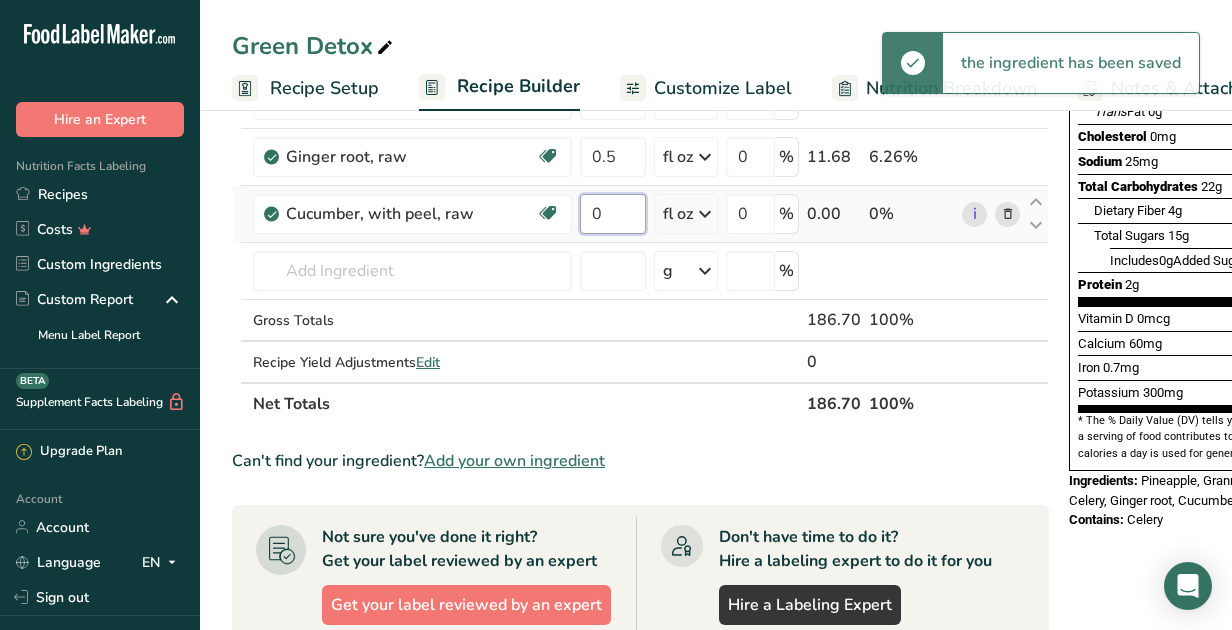 click on "0" at bounding box center (613, 214) 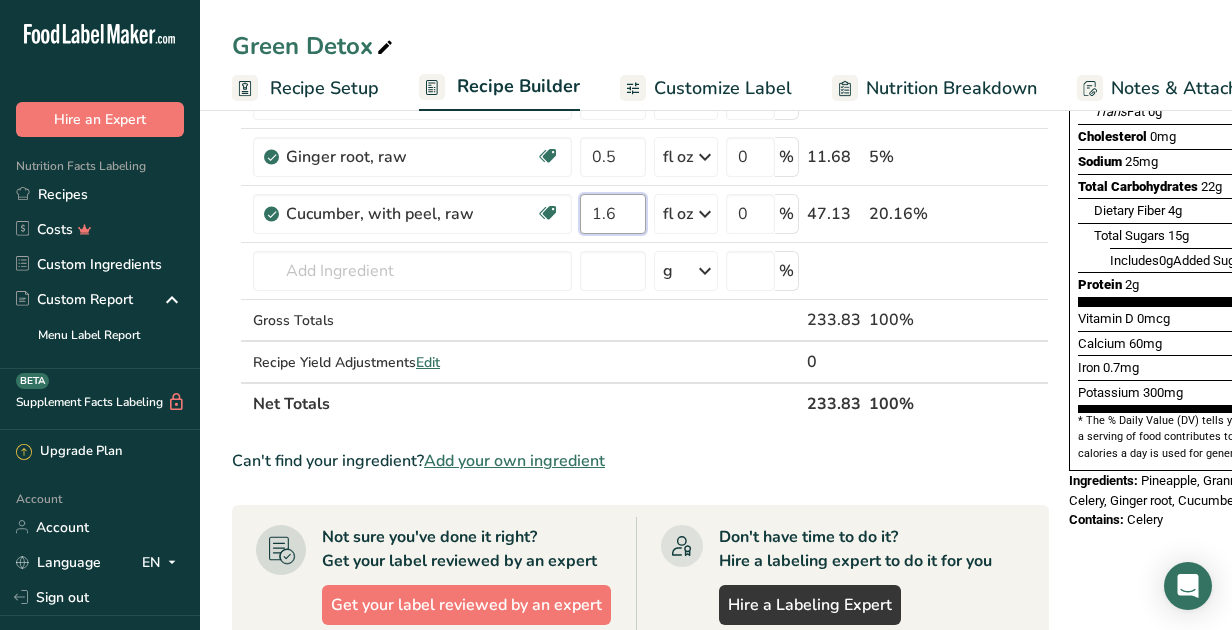 type on "1.6" 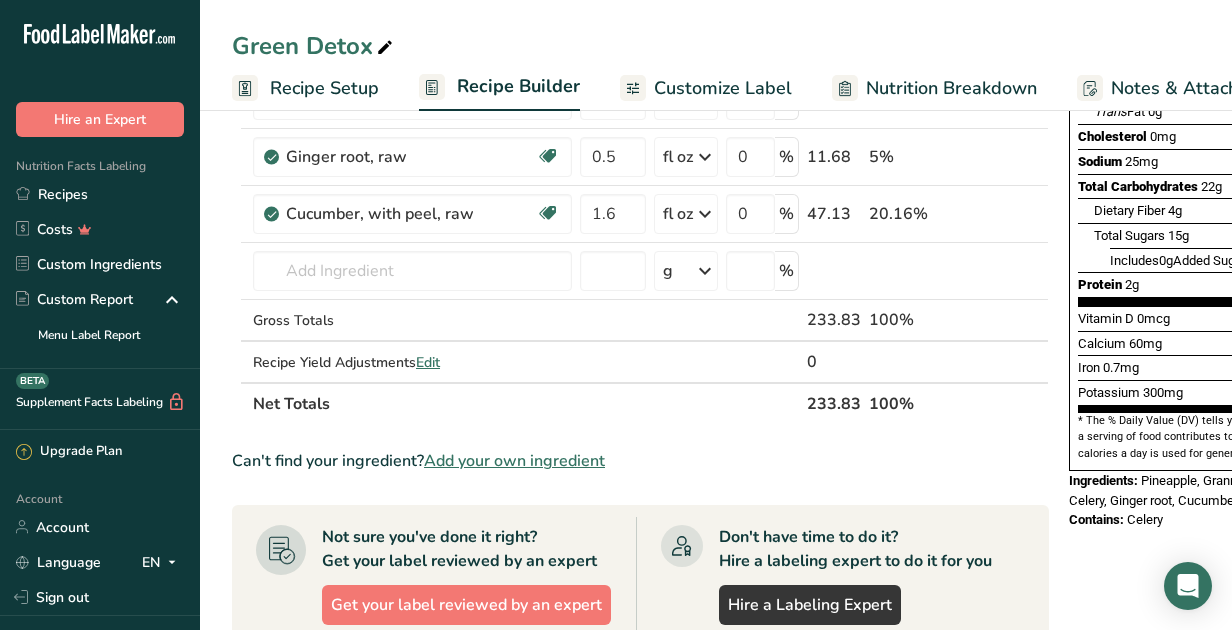 click on "Can't find your ingredient?
Add your own ingredient" at bounding box center (640, 461) 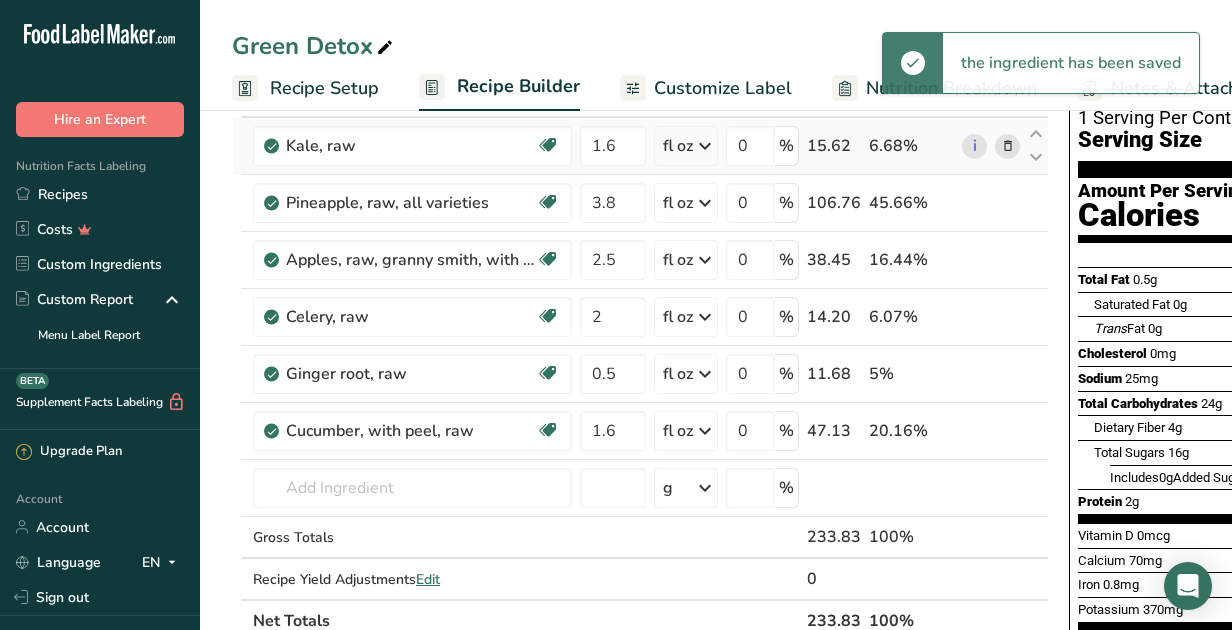 scroll, scrollTop: 142, scrollLeft: 0, axis: vertical 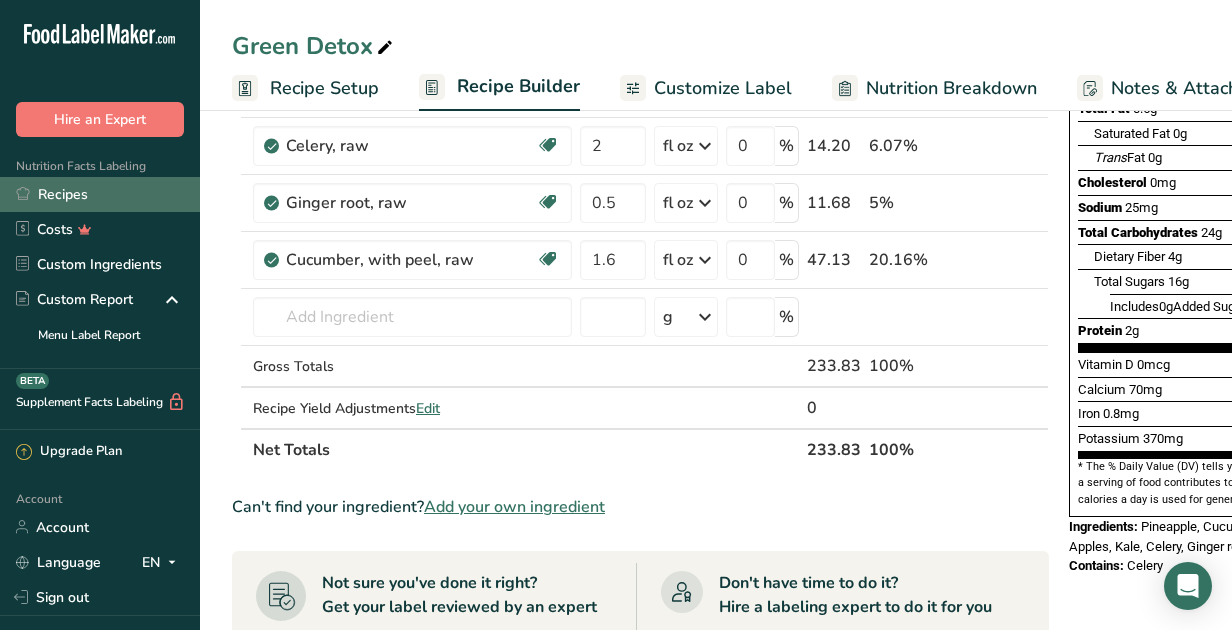 click on "Recipes" at bounding box center [100, 194] 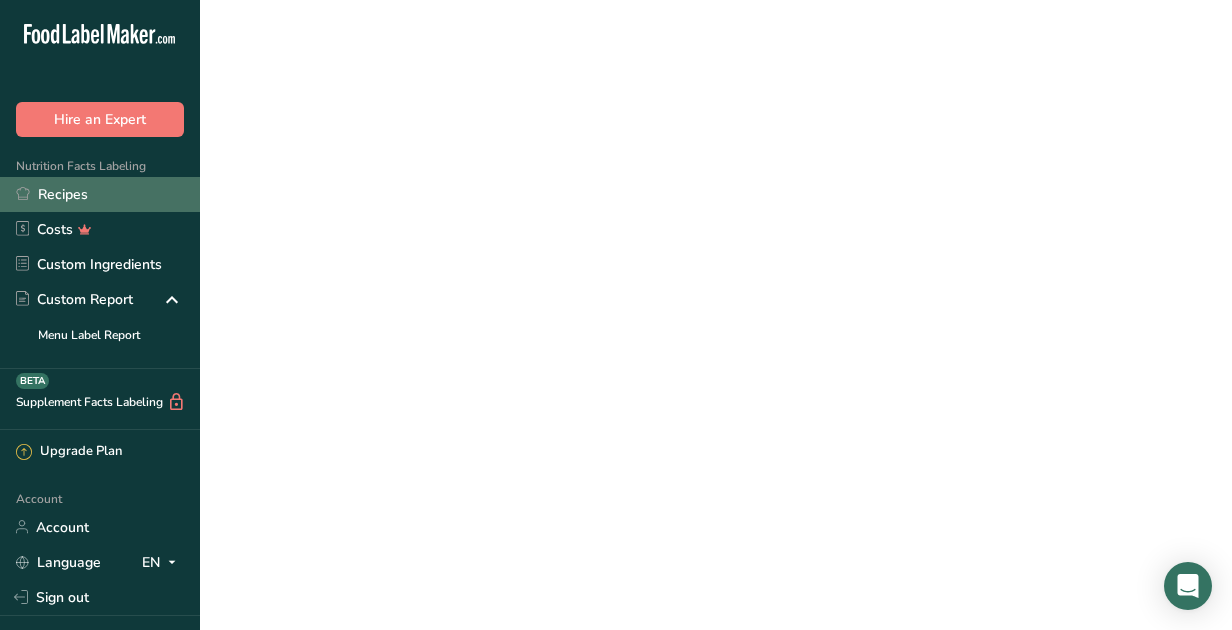 scroll, scrollTop: 0, scrollLeft: 0, axis: both 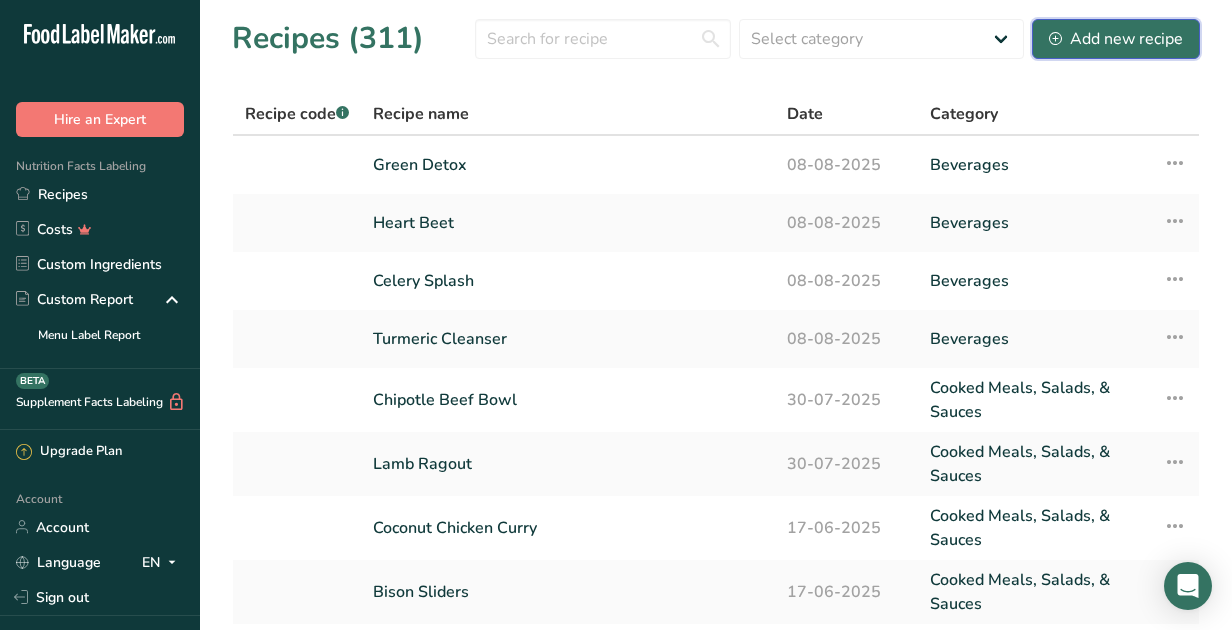click on "Add new recipe" at bounding box center [1116, 39] 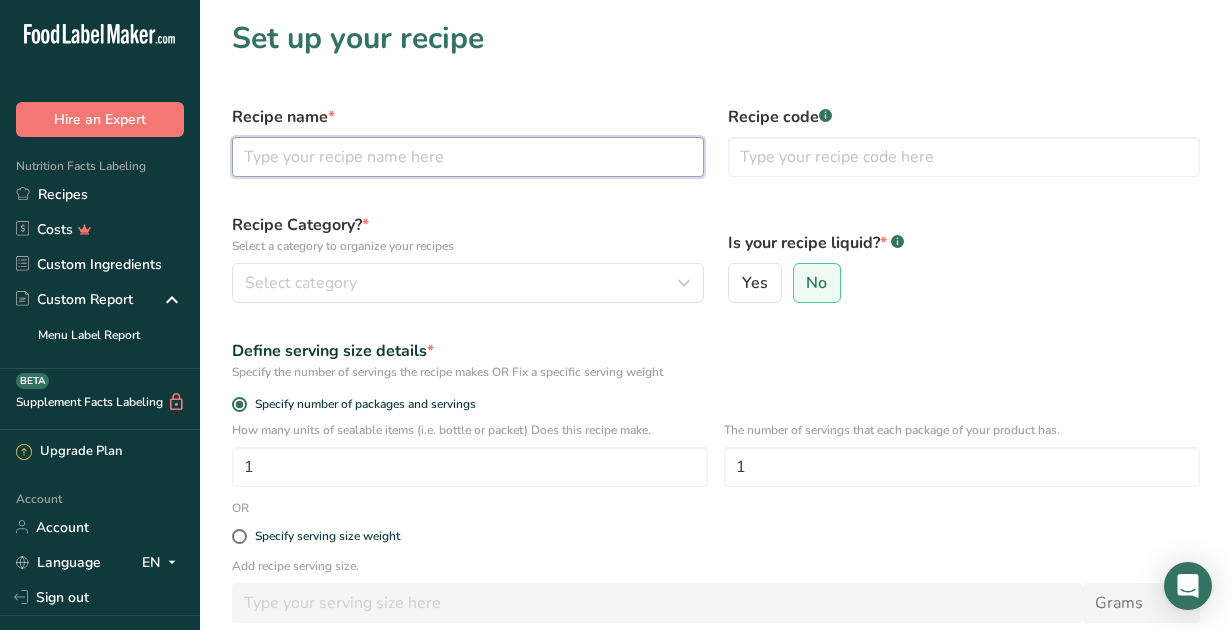 click at bounding box center (468, 157) 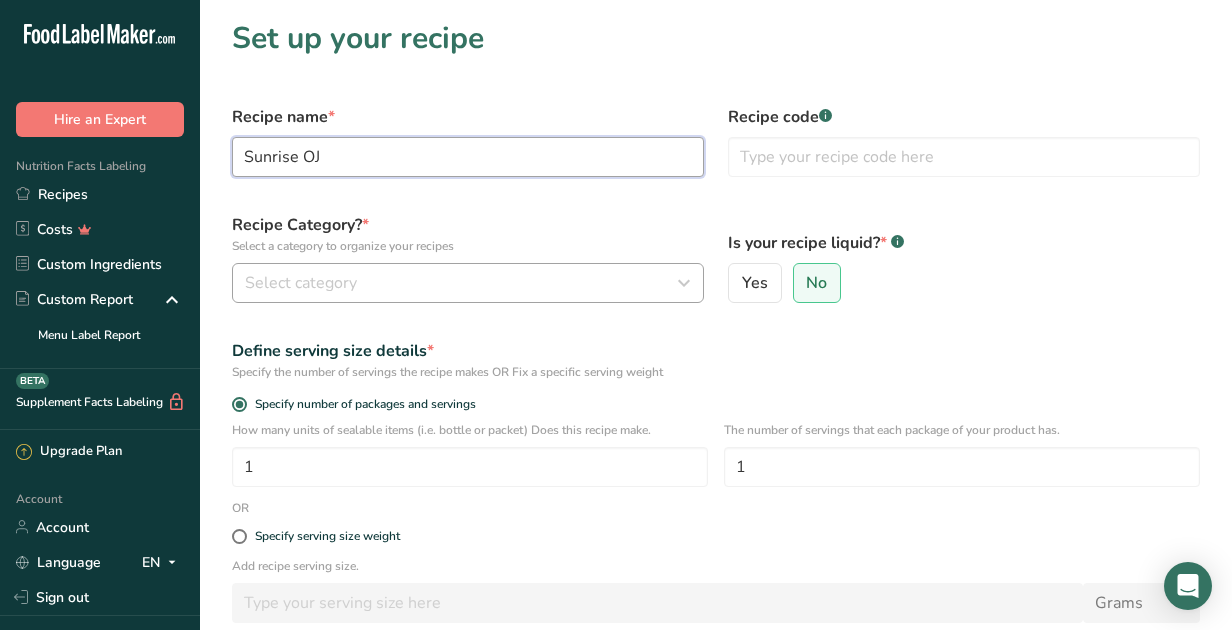 type on "Sunrise OJ" 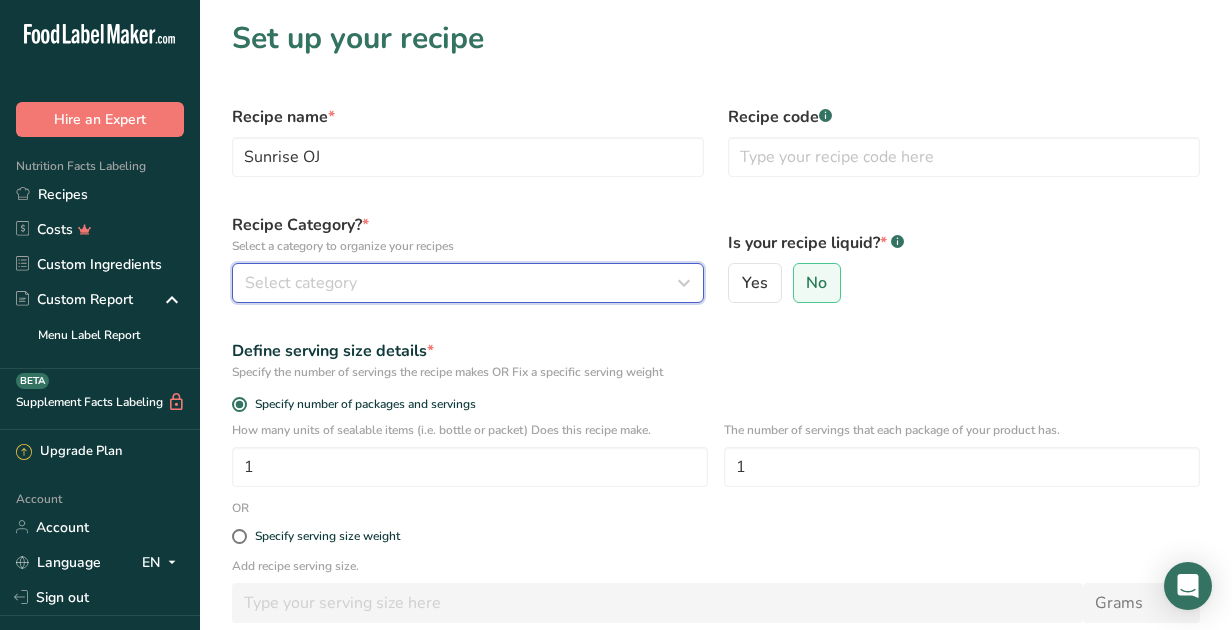 click on "Select category" at bounding box center [462, 283] 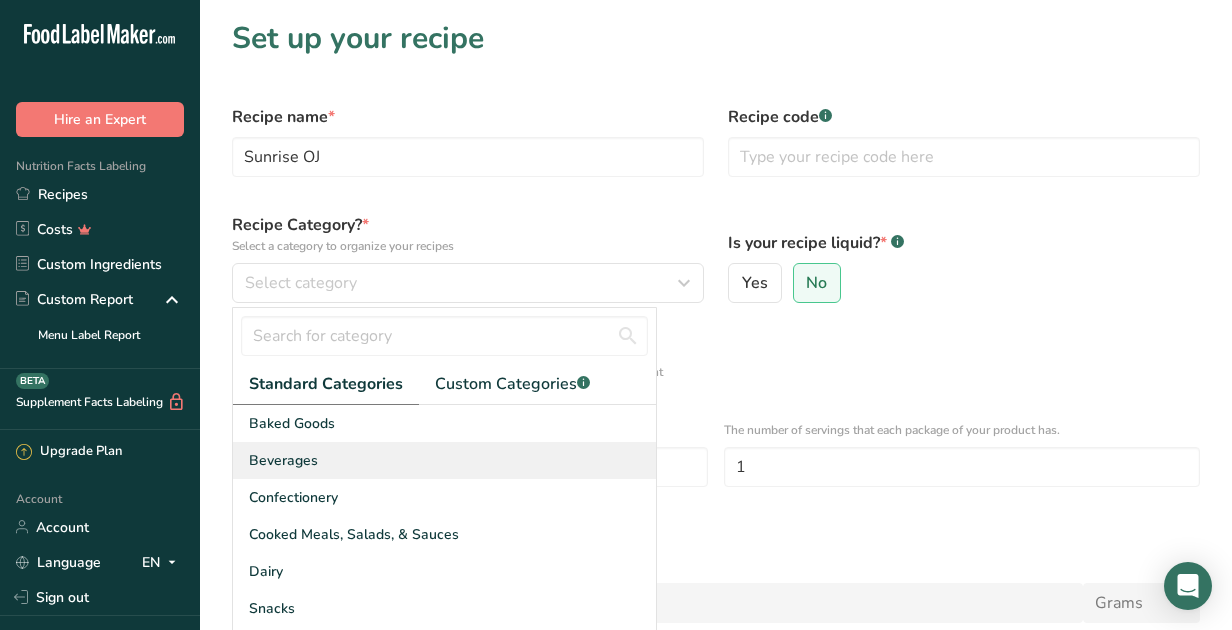 click on "Beverages" at bounding box center [444, 460] 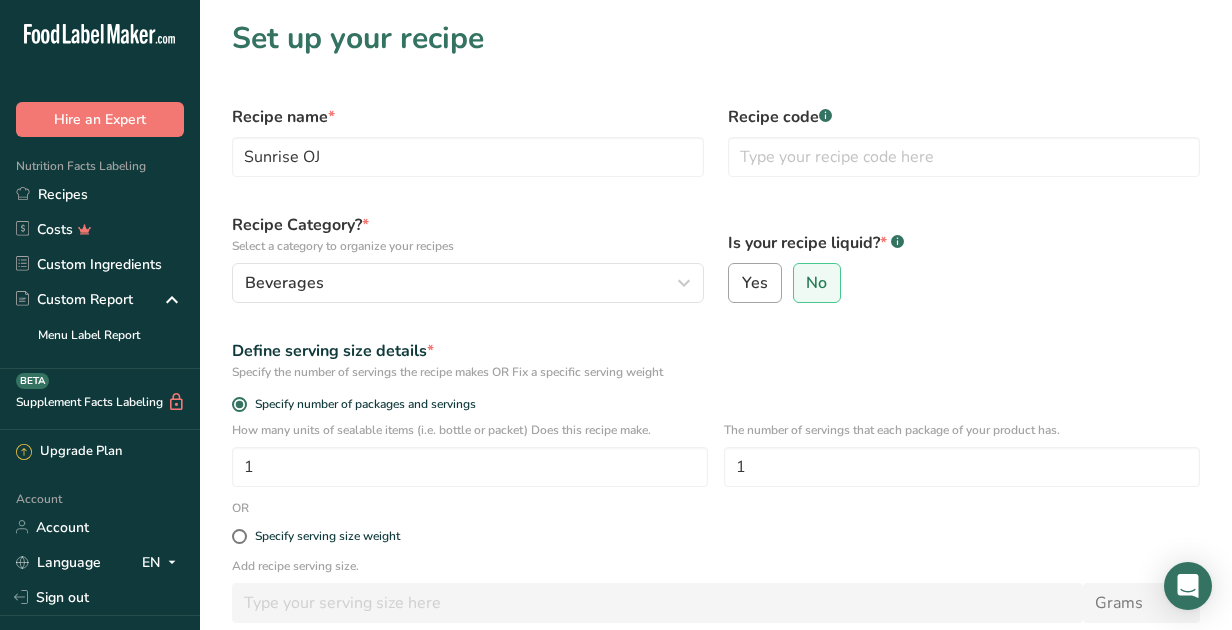 click on "Yes" at bounding box center (755, 283) 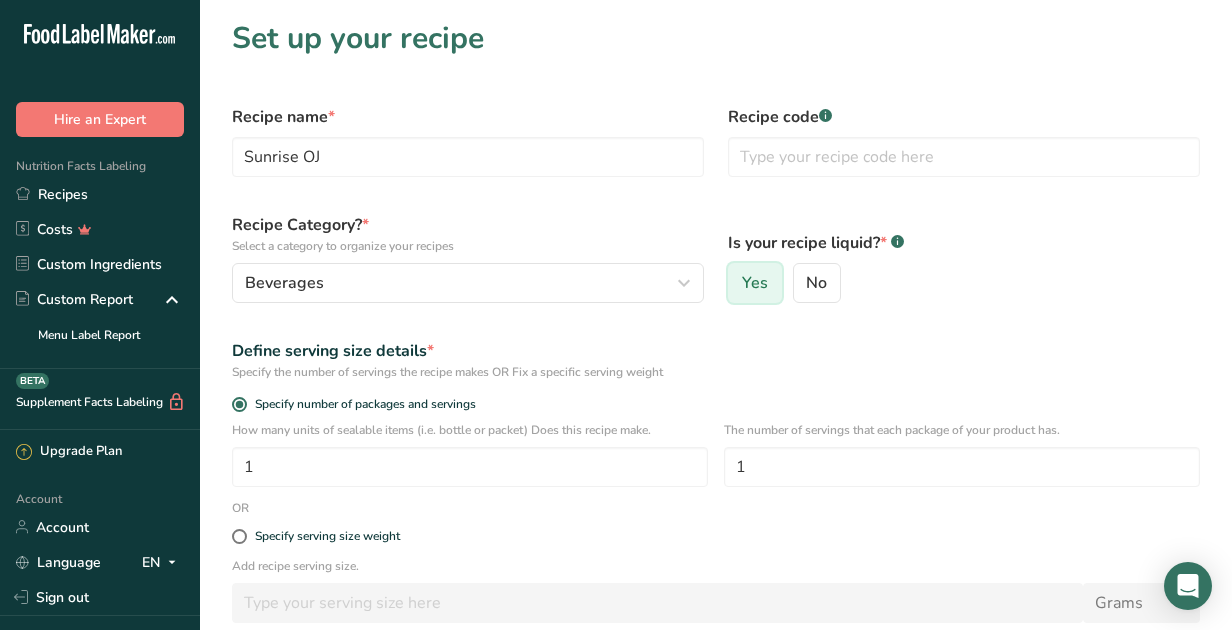 scroll, scrollTop: 255, scrollLeft: 0, axis: vertical 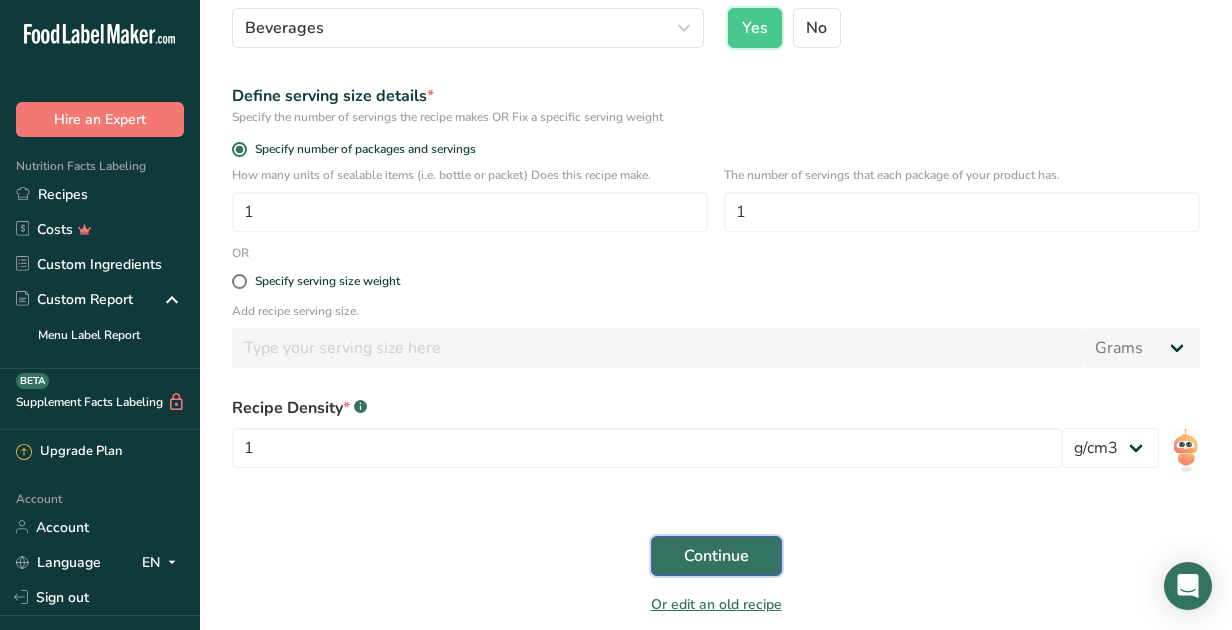 click on "Continue" at bounding box center [716, 556] 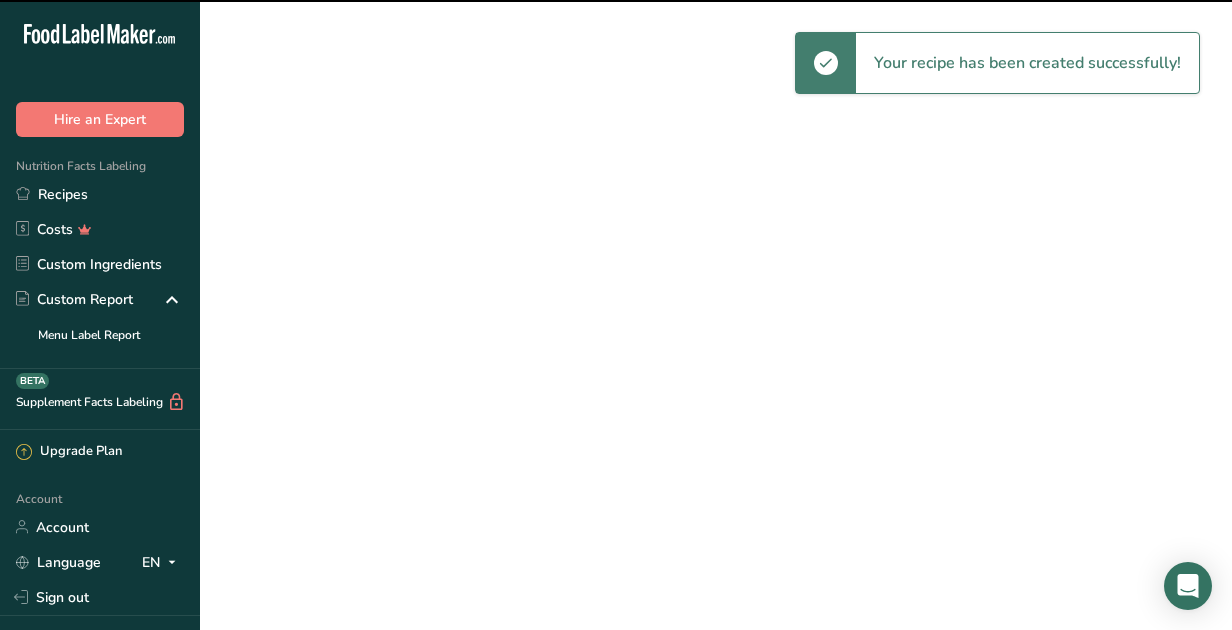 scroll, scrollTop: 0, scrollLeft: 0, axis: both 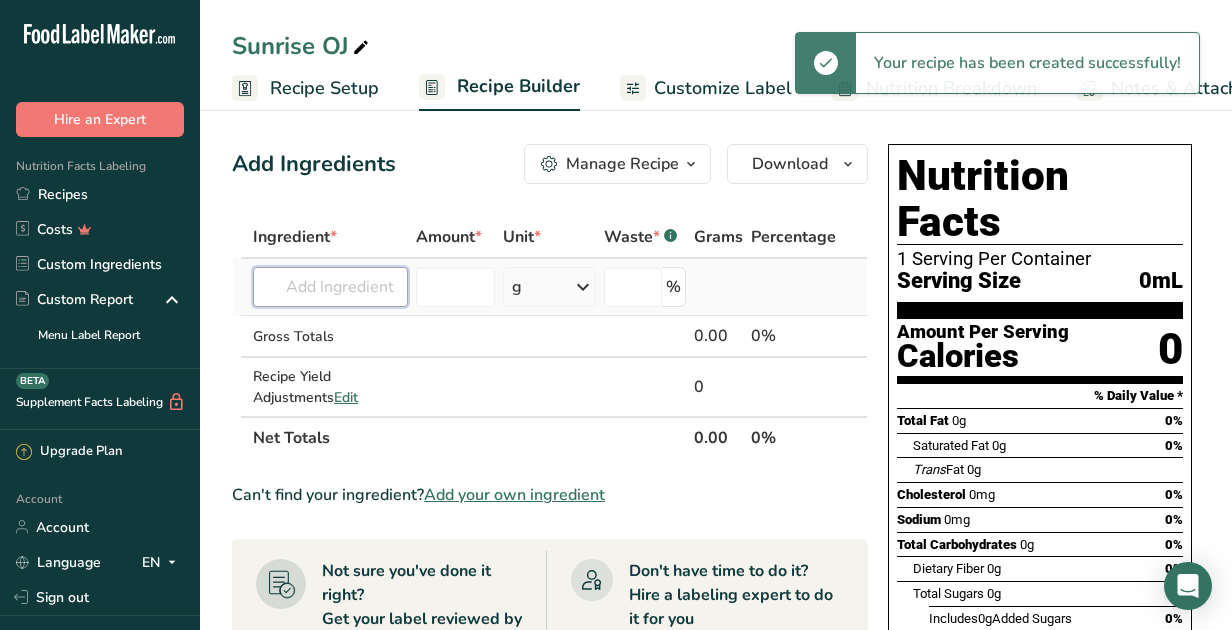 click at bounding box center [330, 287] 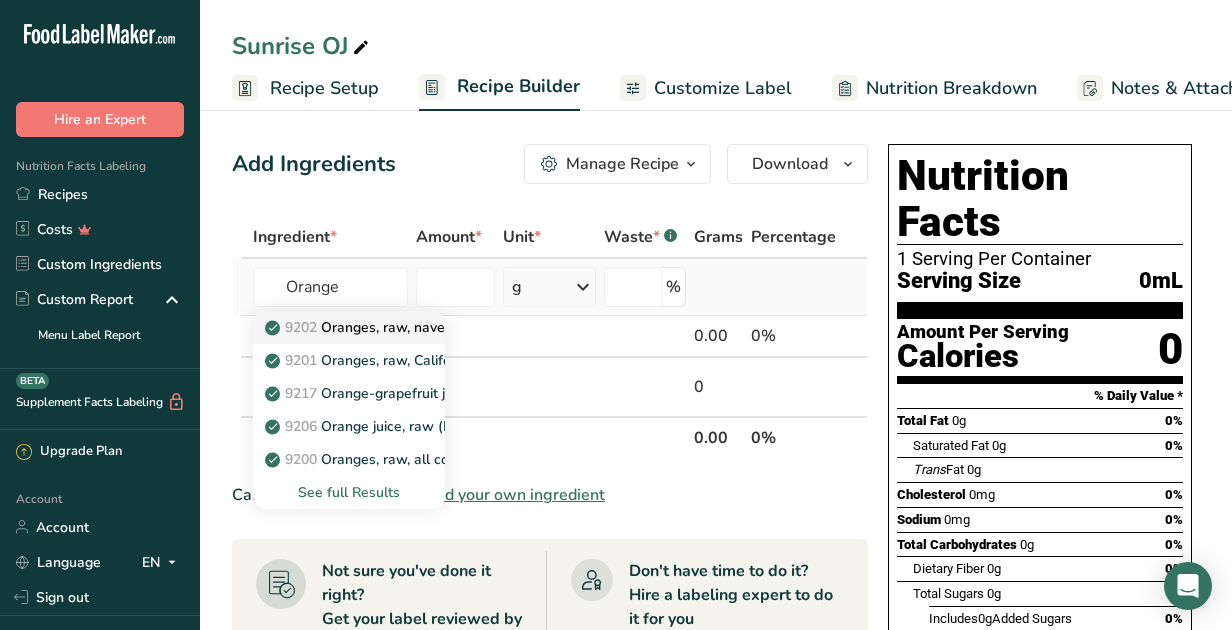 click on "9202
Oranges, raw, navels (Includes foods for USDA's Food Distribution Program)" at bounding box center [541, 327] 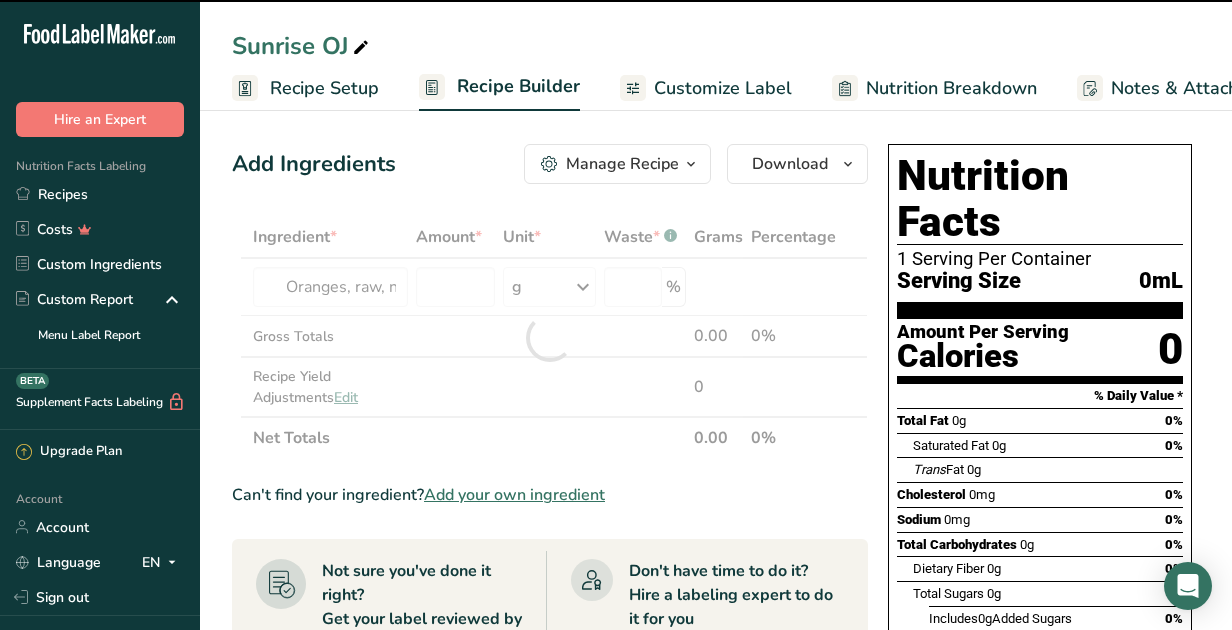 type on "0" 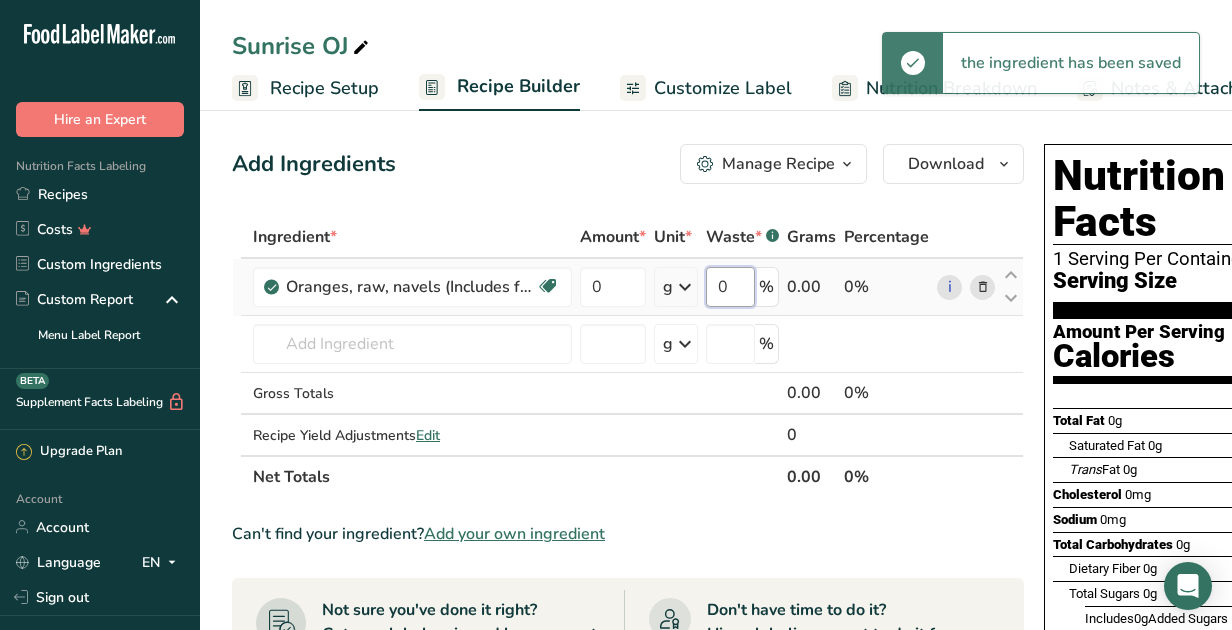 click on "0" at bounding box center (730, 287) 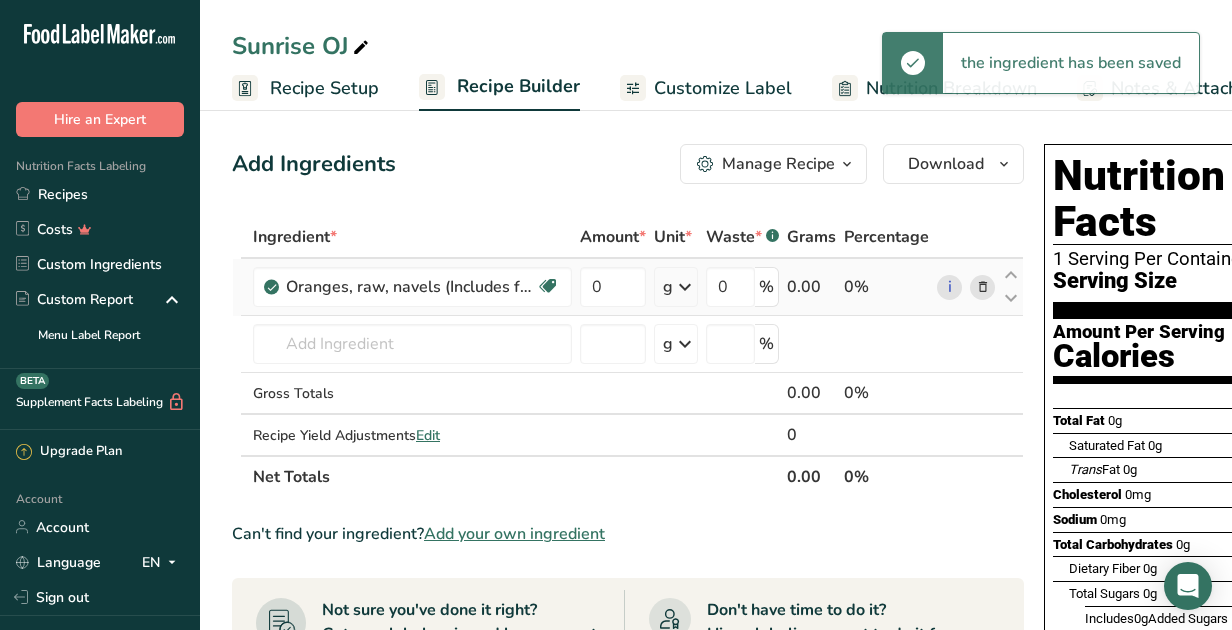 click on "Ingredient *
Amount *
Unit *
Waste *   .a-a{fill:#347362;}.b-a{fill:#fff;}          Grams
Percentage
Oranges, raw, navels (Includes foods for USDA's Food Distribution Program)
Source of Antioxidants
Dairy free
Gluten free
Vegan
Vegetarian
Soy free
0
g
Portions
1 cup sections, without membranes
1 fruit (2-7/8" dia)
1 NLEA serving
Weight Units
g
kg
mg
See more
Volume Units
l
Volume units require a density conversion. If you know your ingredient's density enter it below. Otherwise, click on "RIA" our AI Regulatory bot - she will be able to help you
lb/ft3" at bounding box center (628, 357) 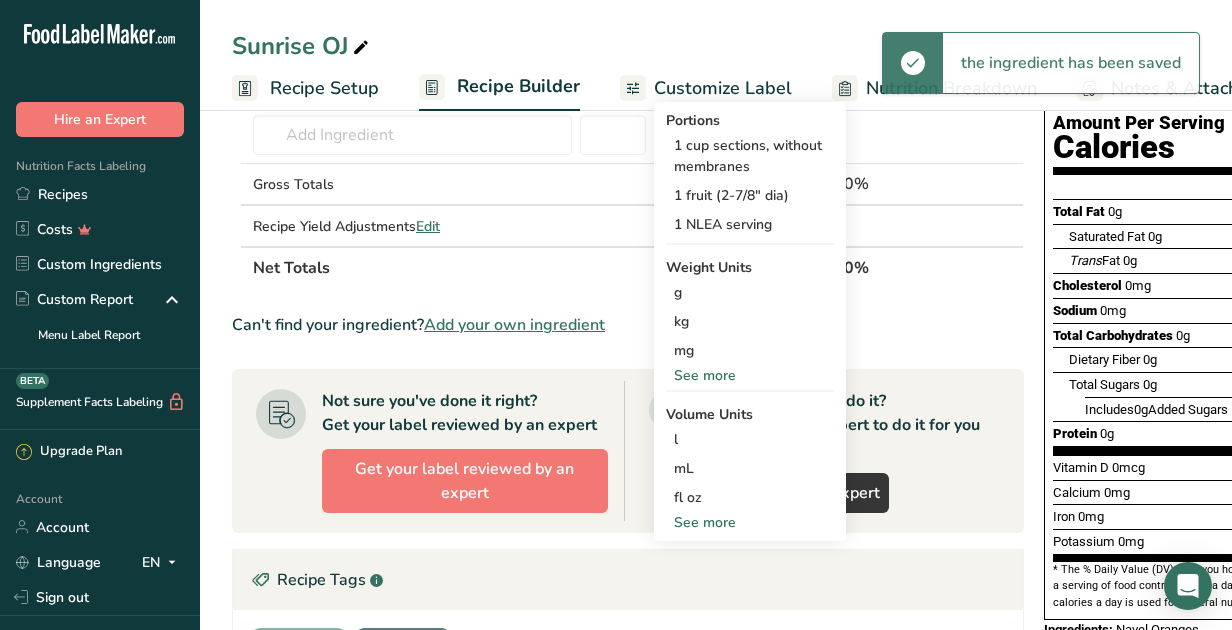 scroll, scrollTop: 214, scrollLeft: 0, axis: vertical 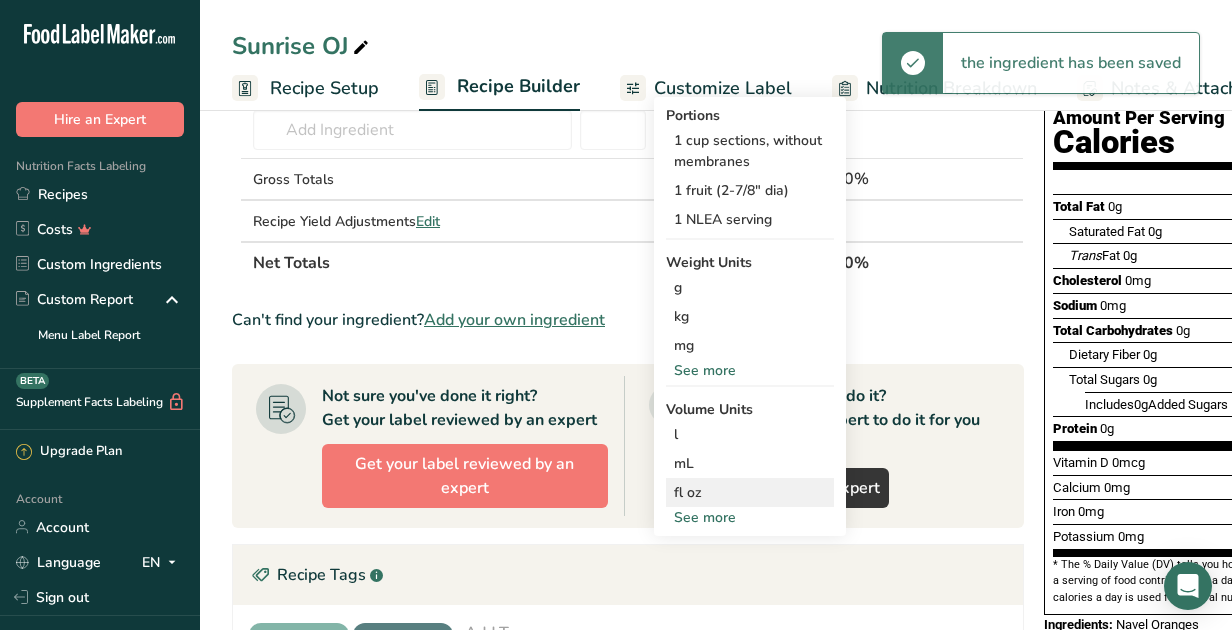 click on "fl oz" at bounding box center [750, 492] 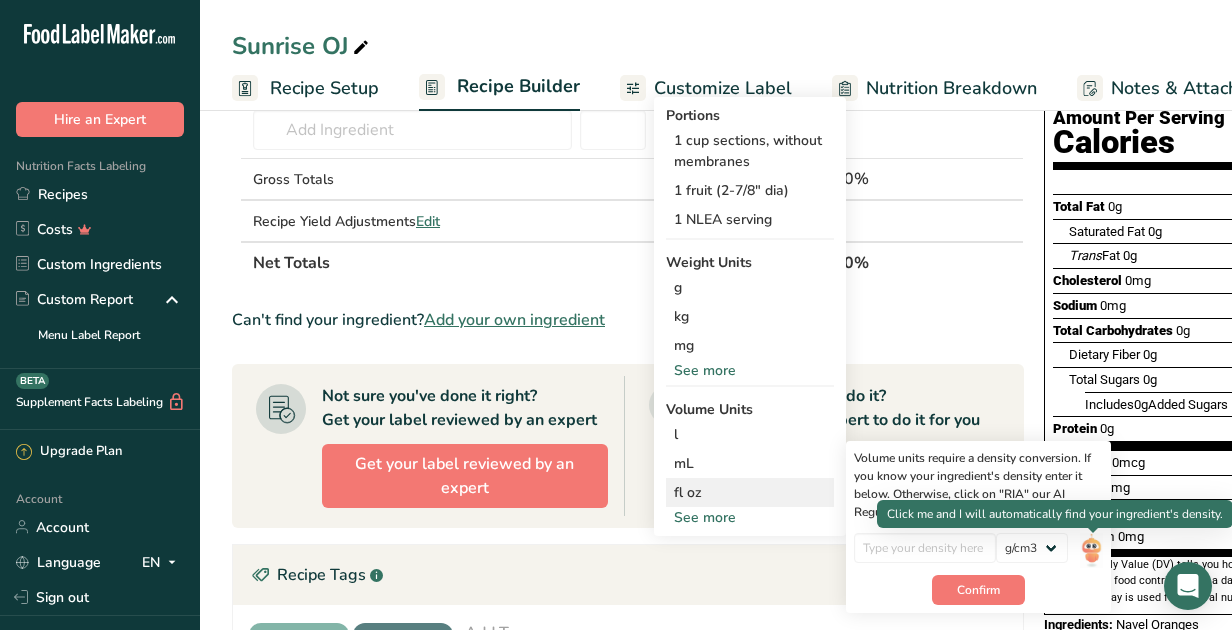 click at bounding box center (1091, 550) 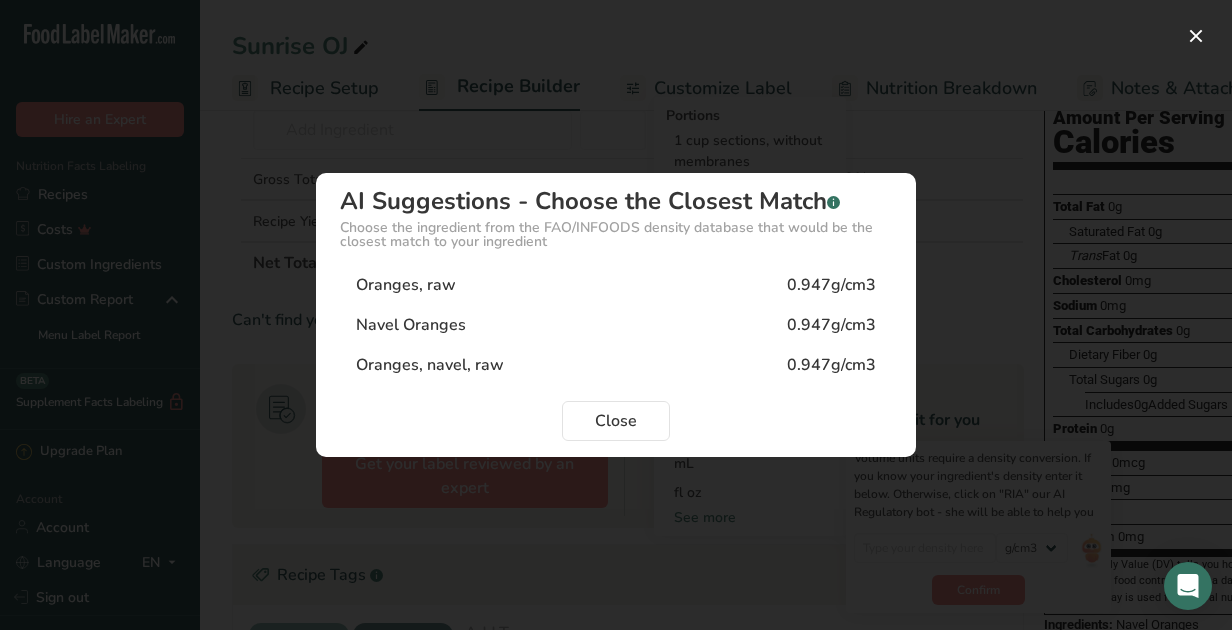 click on "Oranges, raw" at bounding box center [406, 285] 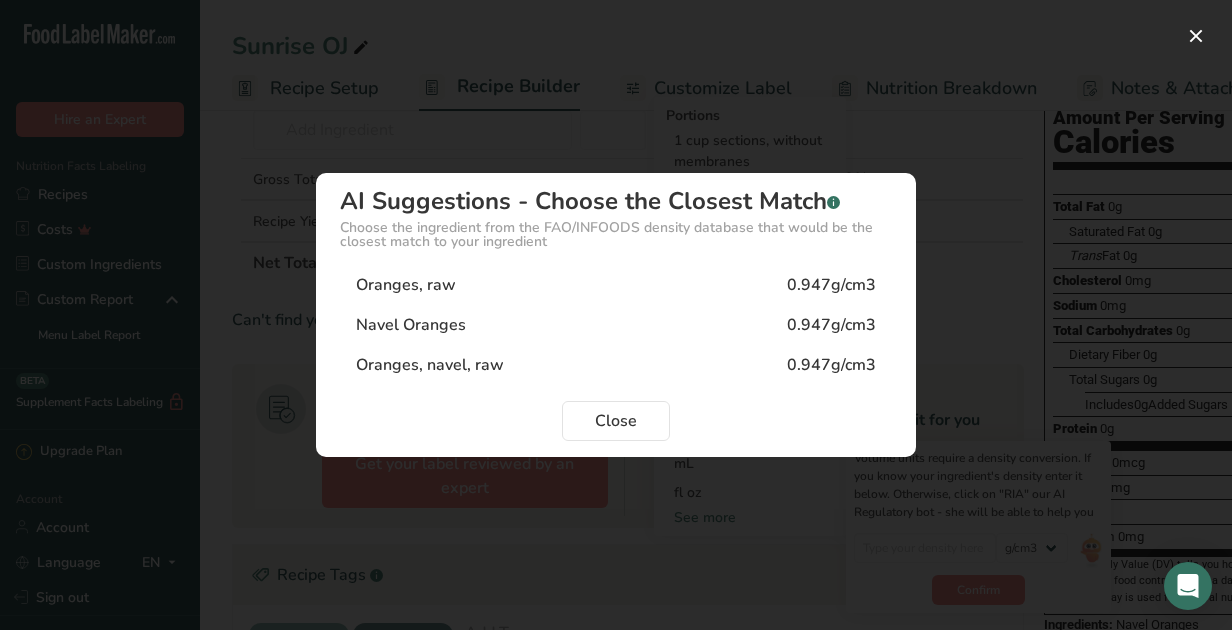 type on "0.947" 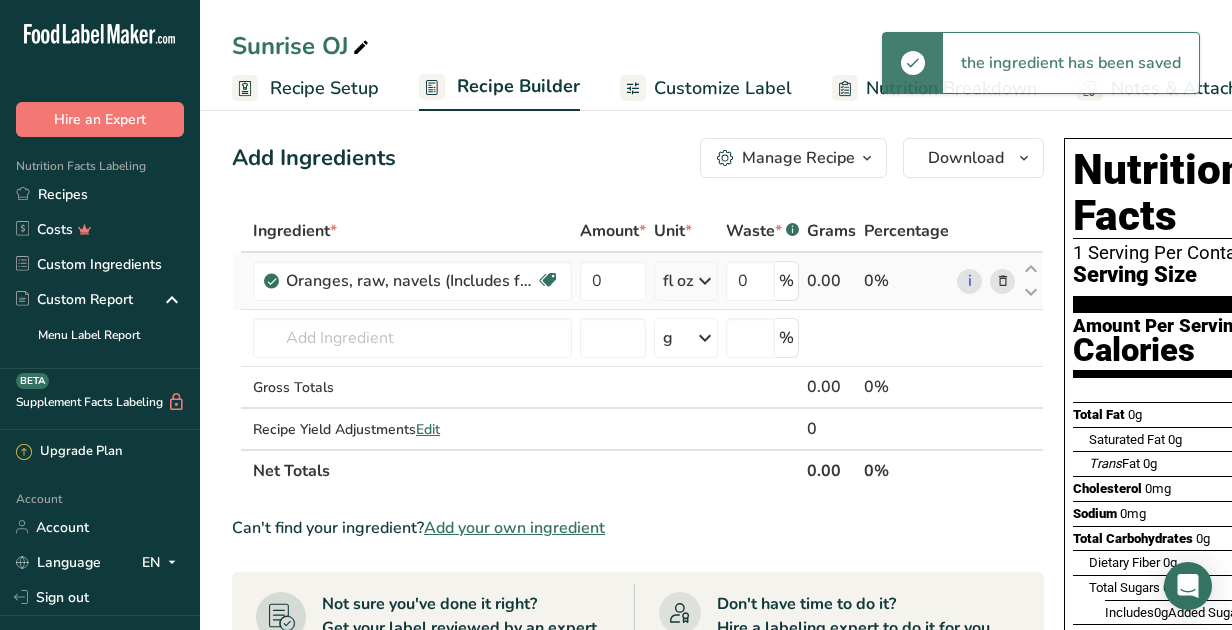 scroll, scrollTop: 3, scrollLeft: 0, axis: vertical 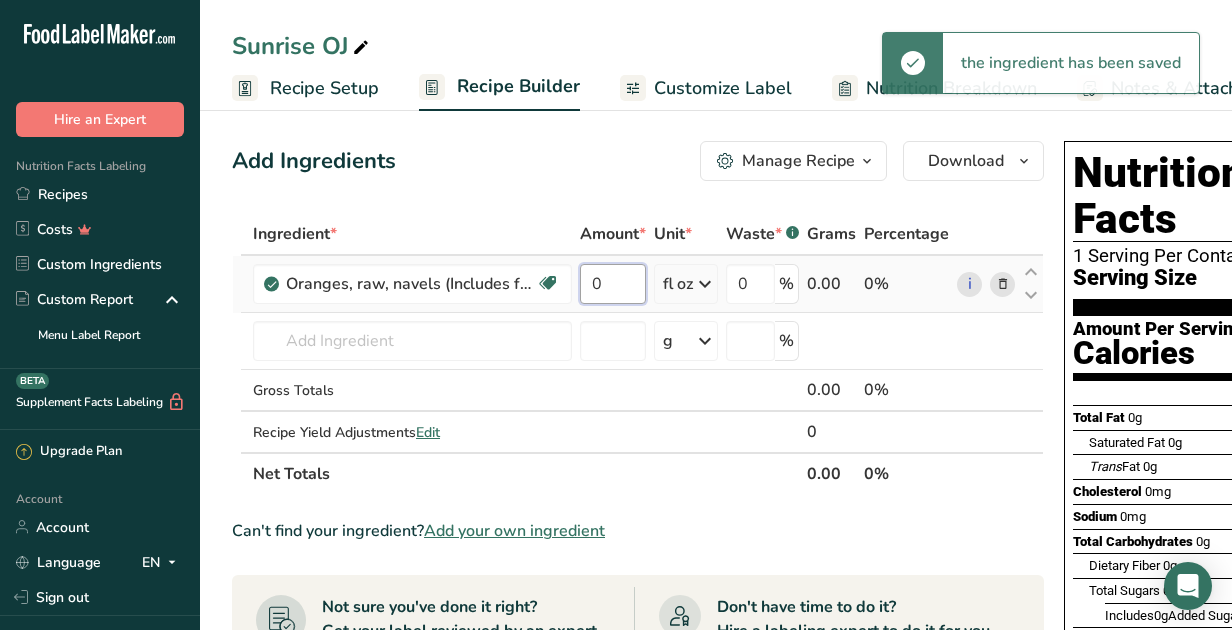 click on "0" at bounding box center (613, 284) 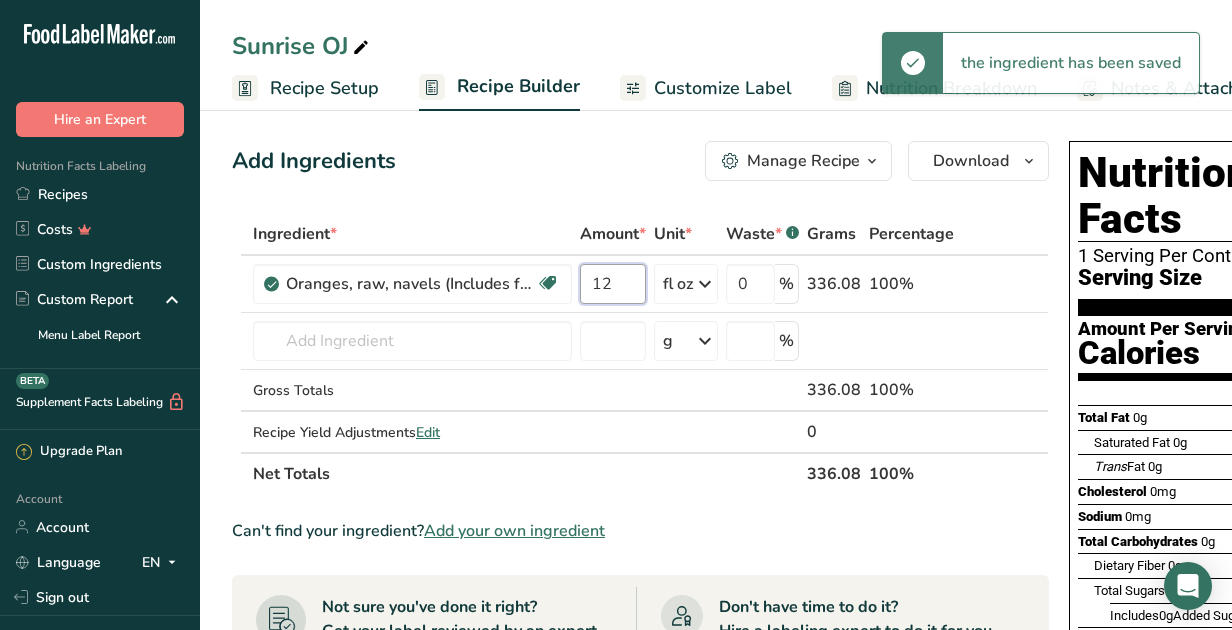 type on "12" 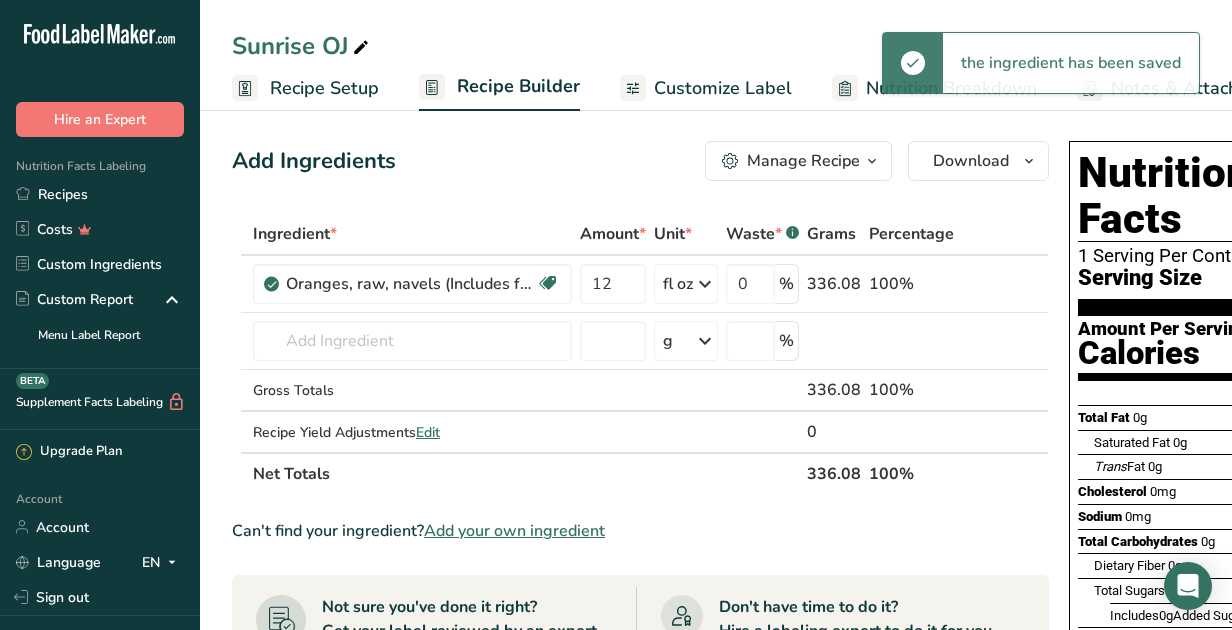 click on "Add Ingredients
Manage Recipe         Delete Recipe           Duplicate Recipe             Scale Recipe             Save as Sub-Recipe   .a-a{fill:#347362;}.b-a{fill:#fff;}                               Nutrition Breakdown                 Recipe Card
NEW
Amino Acids Pattern Report           Activity History
Download
Choose your preferred label style
Standard FDA label
Standard FDA label
The most common format for nutrition facts labels in compliance with the FDA's typeface, style and requirements
Tabular FDA label
A label format compliant with the FDA regulations presented in a tabular (horizontal) display.
Linear FDA label
A simple linear display for small sized packages.
Simplified FDA label" at bounding box center [646, 681] 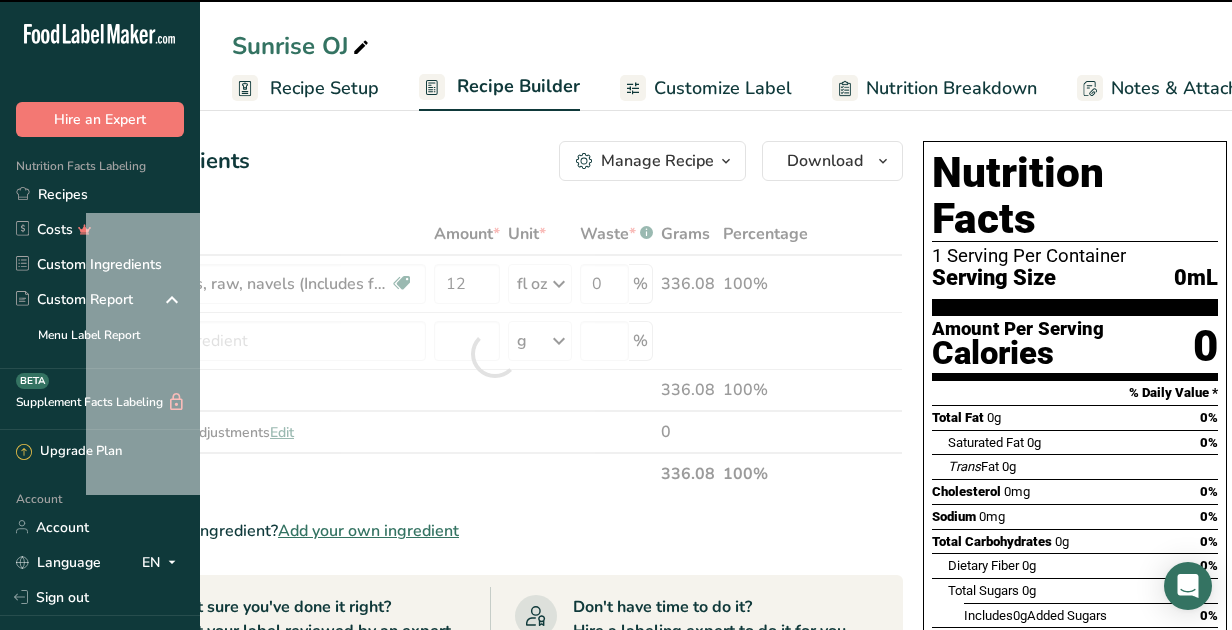 scroll, scrollTop: 0, scrollLeft: 147, axis: horizontal 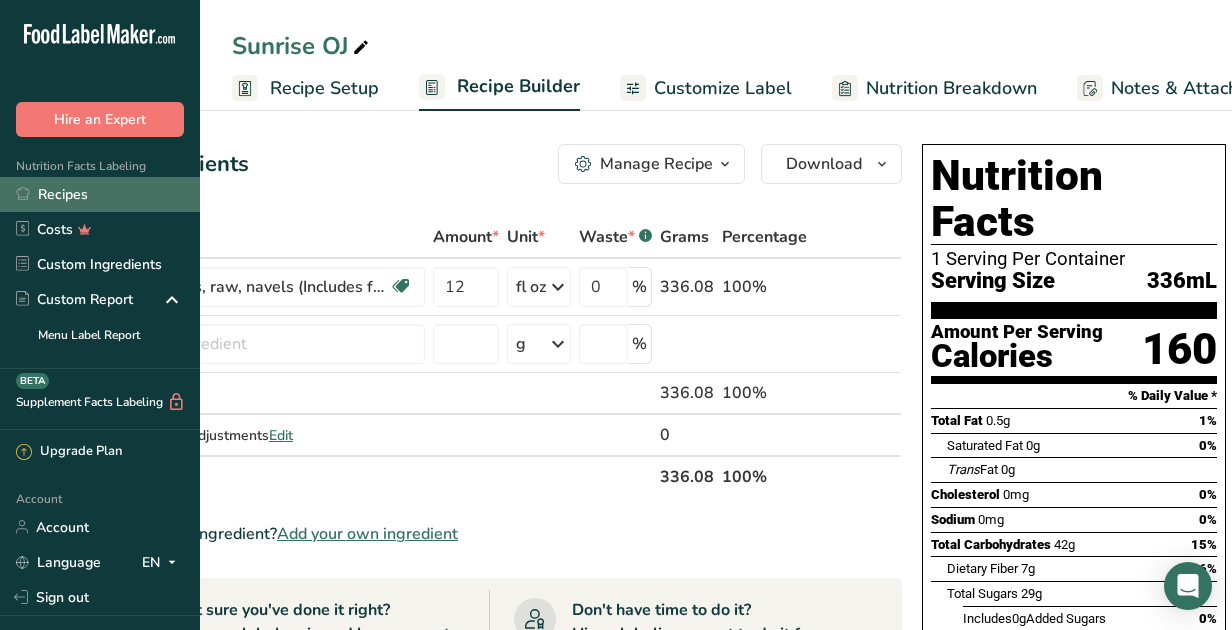click on "Recipes" at bounding box center (100, 194) 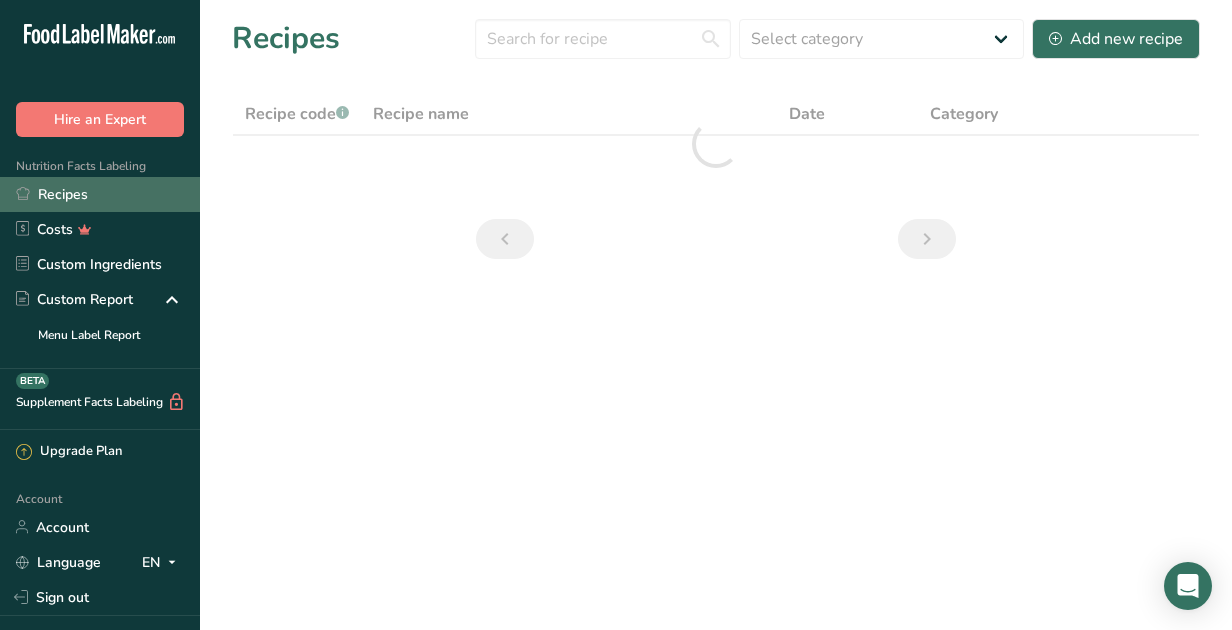 scroll, scrollTop: 0, scrollLeft: 0, axis: both 